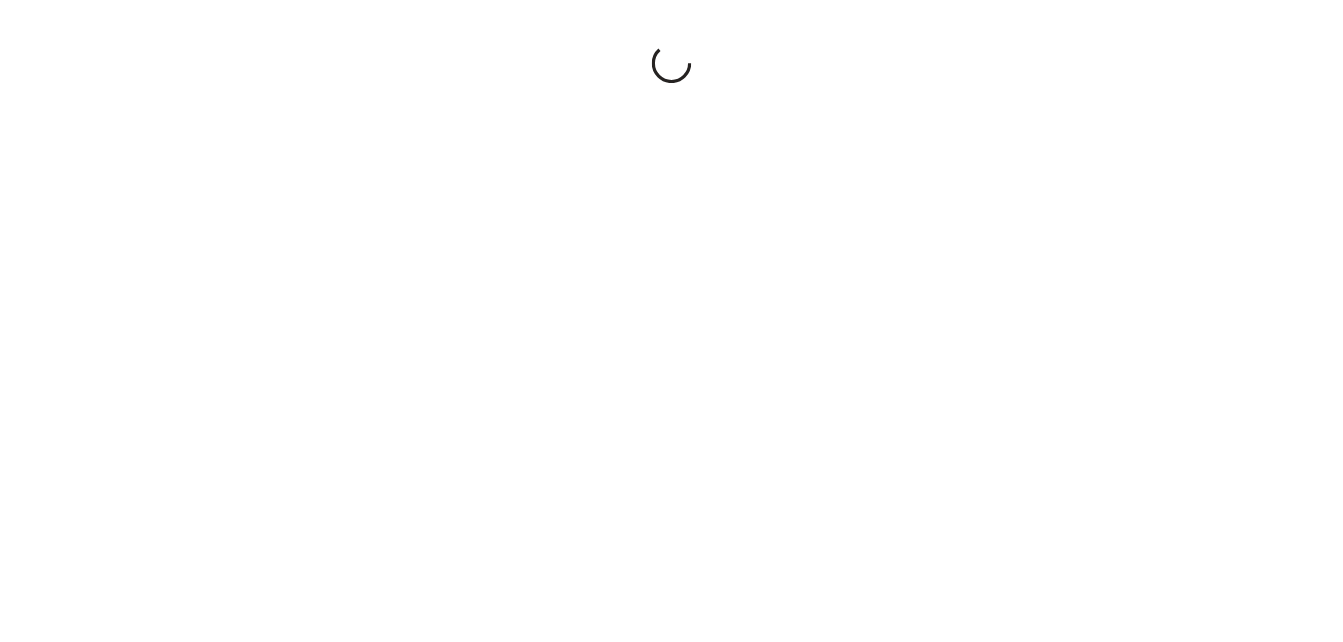 scroll, scrollTop: 0, scrollLeft: 0, axis: both 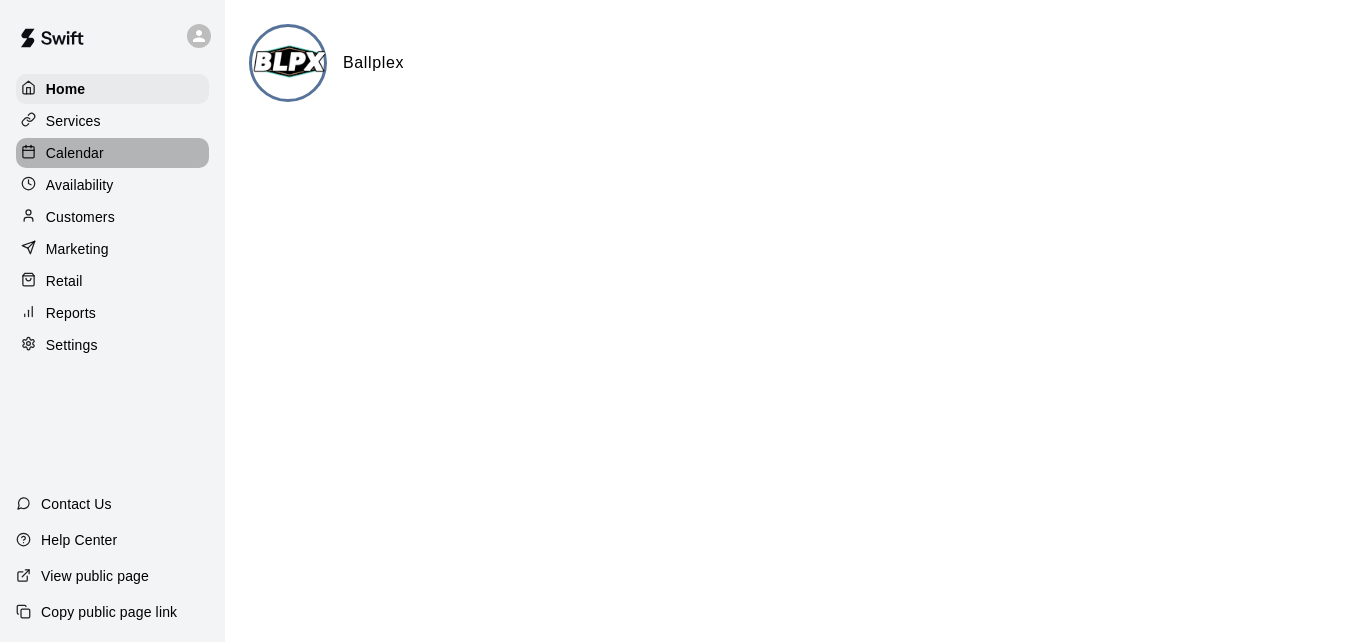 click on "Calendar" at bounding box center [112, 153] 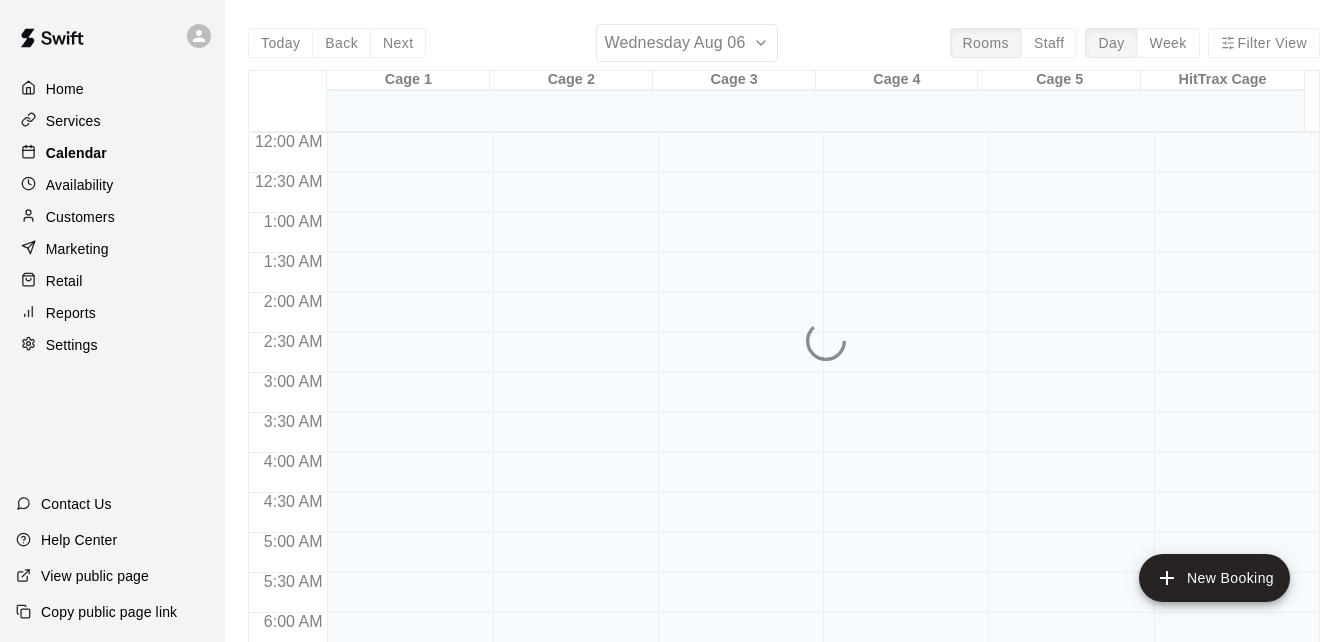 scroll, scrollTop: 1328, scrollLeft: 0, axis: vertical 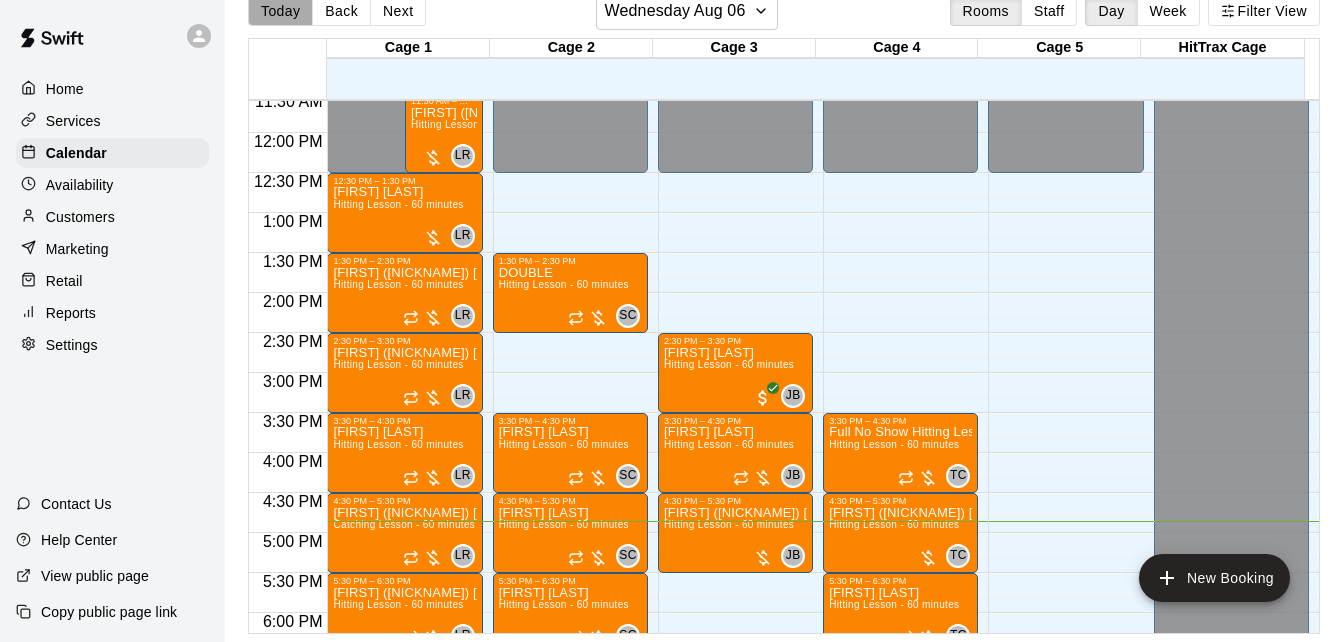 click on "Today" at bounding box center (280, 11) 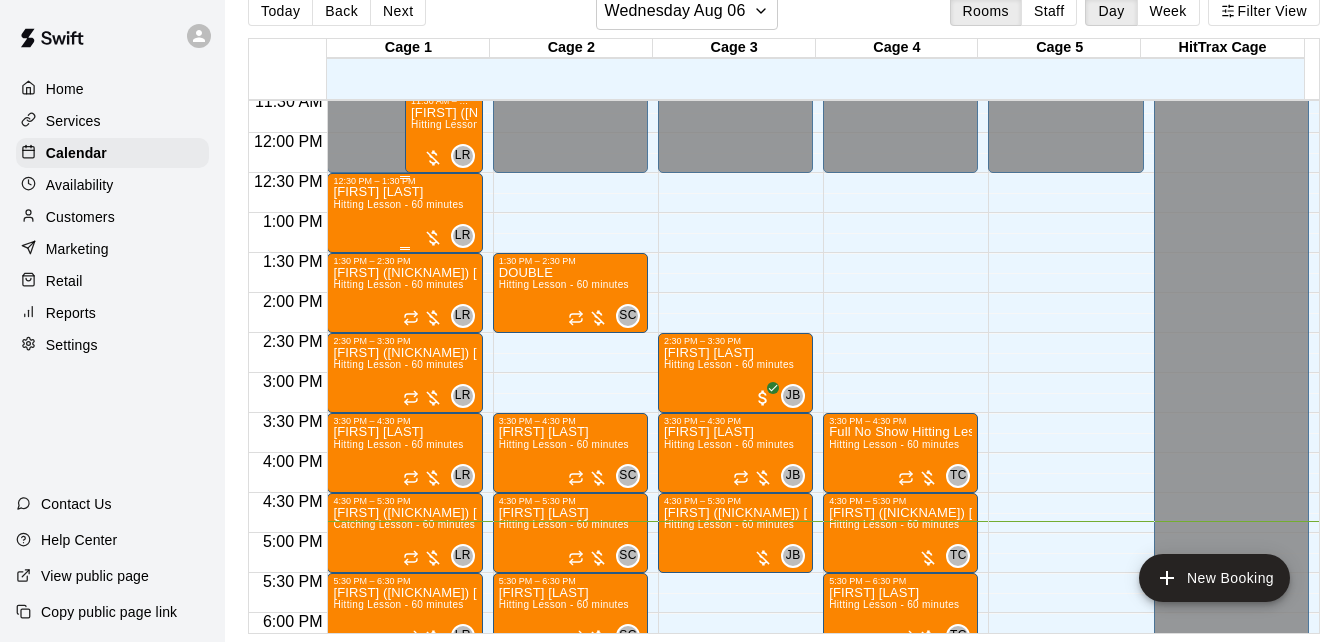 click on "Hitting Lesson - 60 minutes" at bounding box center (398, 204) 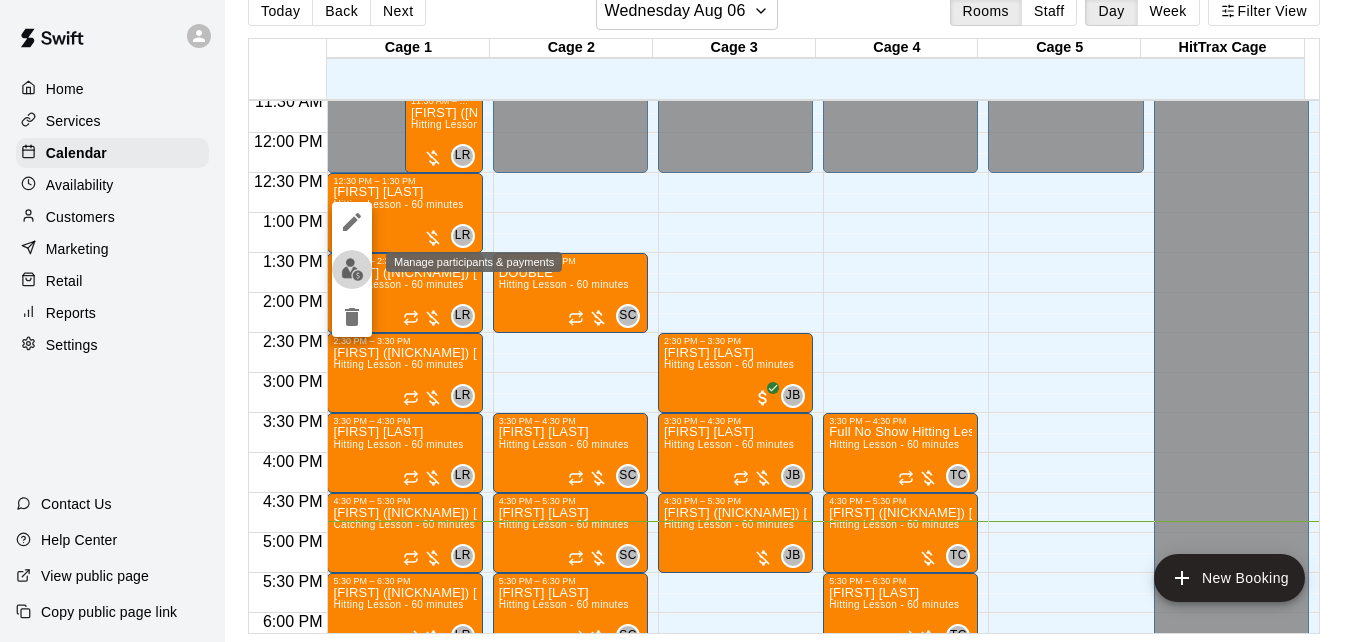 click at bounding box center [352, 269] 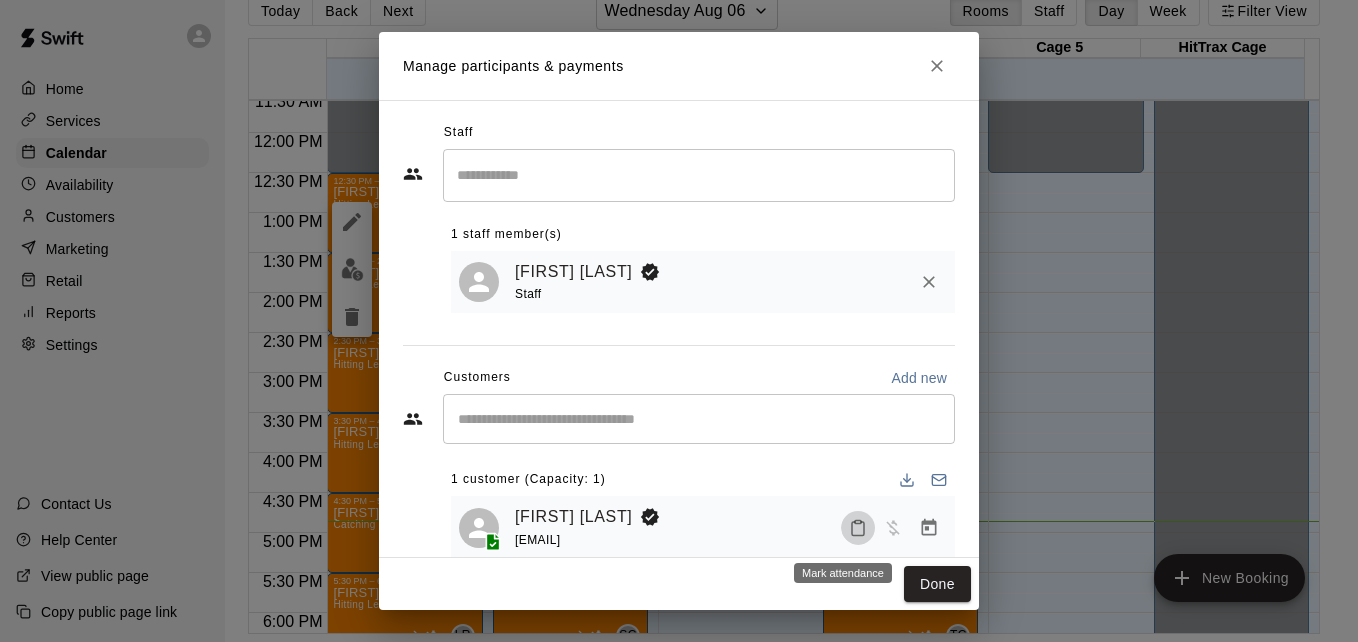 click 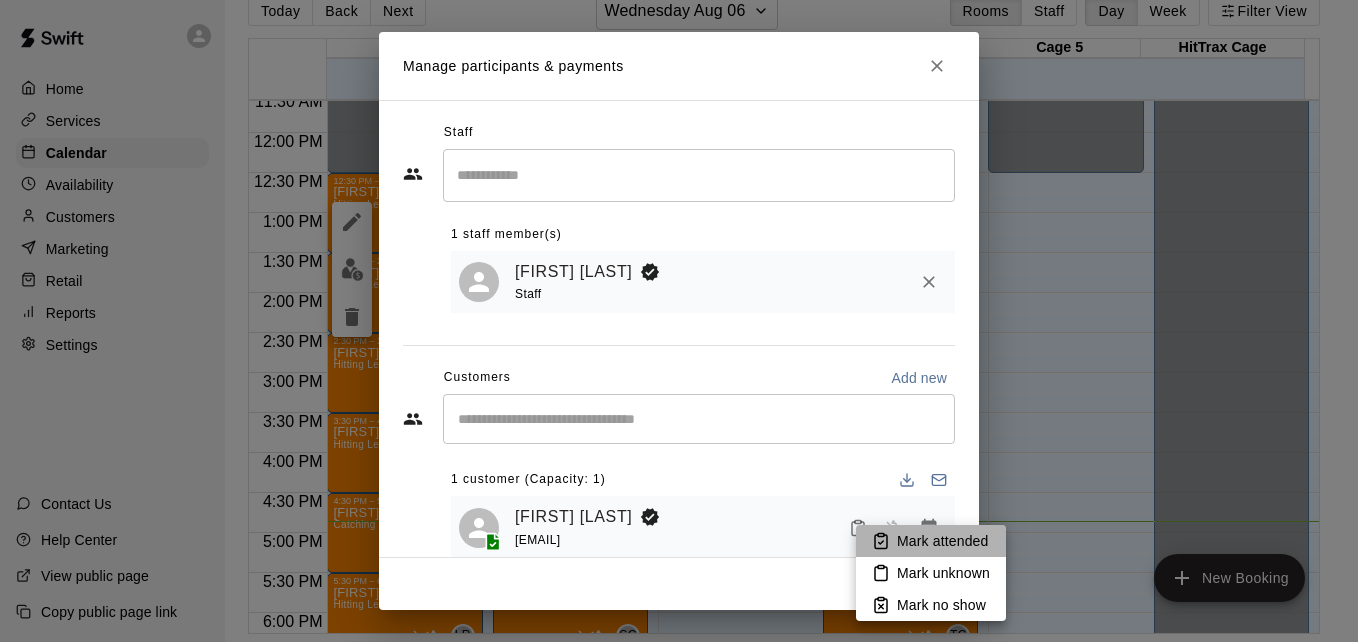 click on "Mark attended" at bounding box center [931, 541] 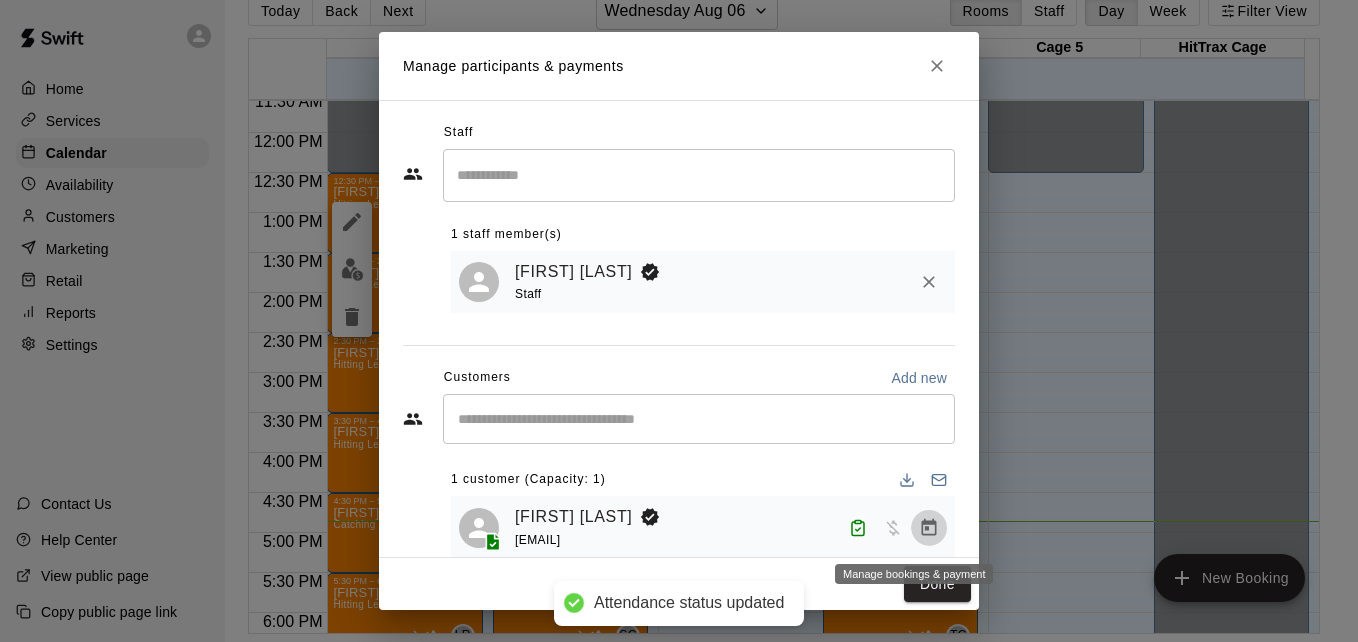 click 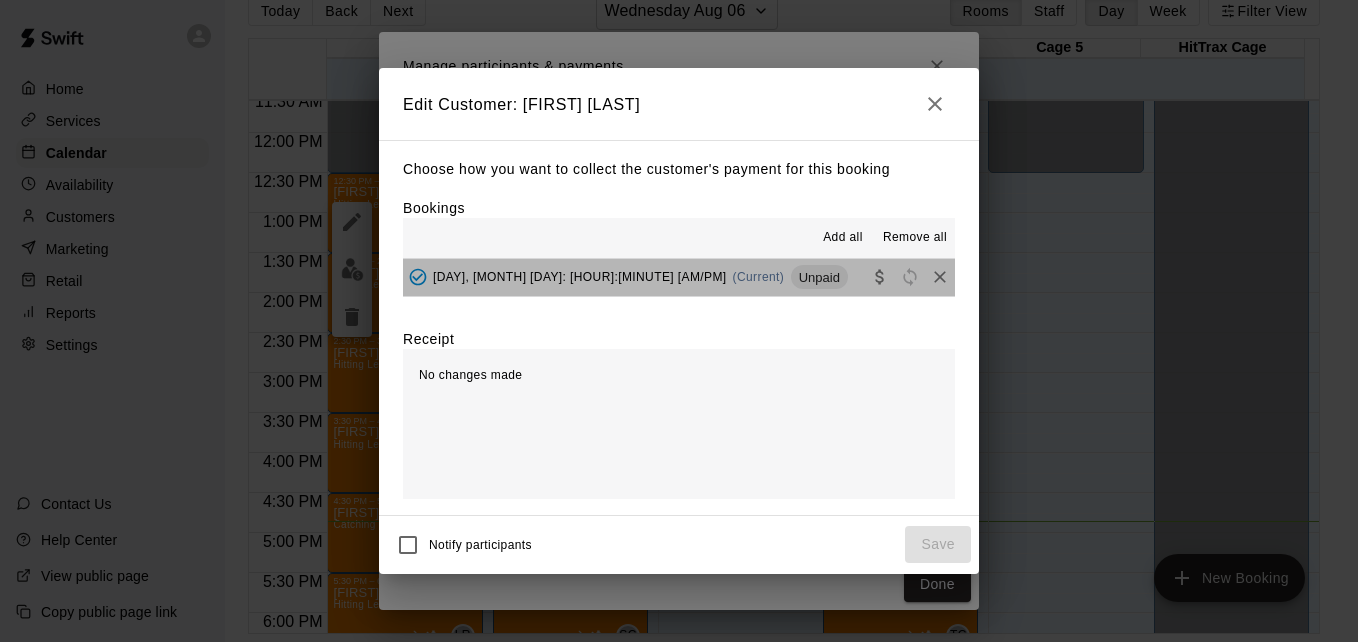 click on "[DAY], [MONTH] [DAY]: [HOUR]:[MINUTE] [AM/PM] (Current) Unpaid" at bounding box center [679, 277] 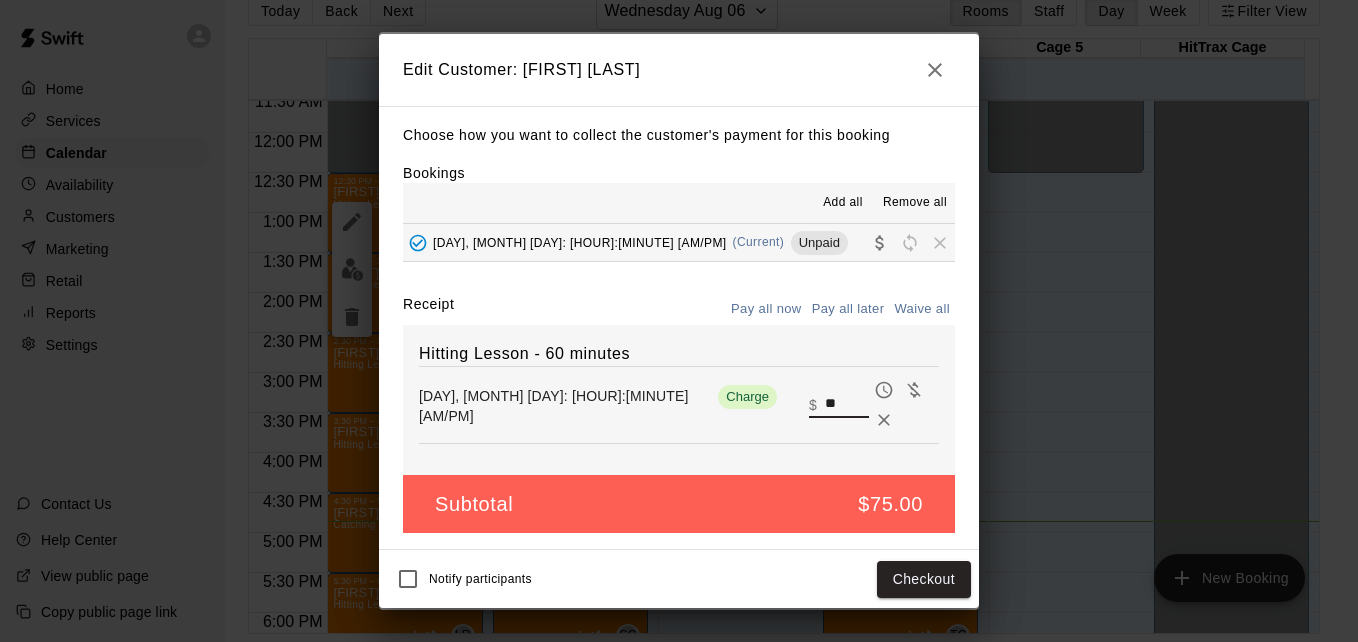 click on "**" at bounding box center [847, 405] 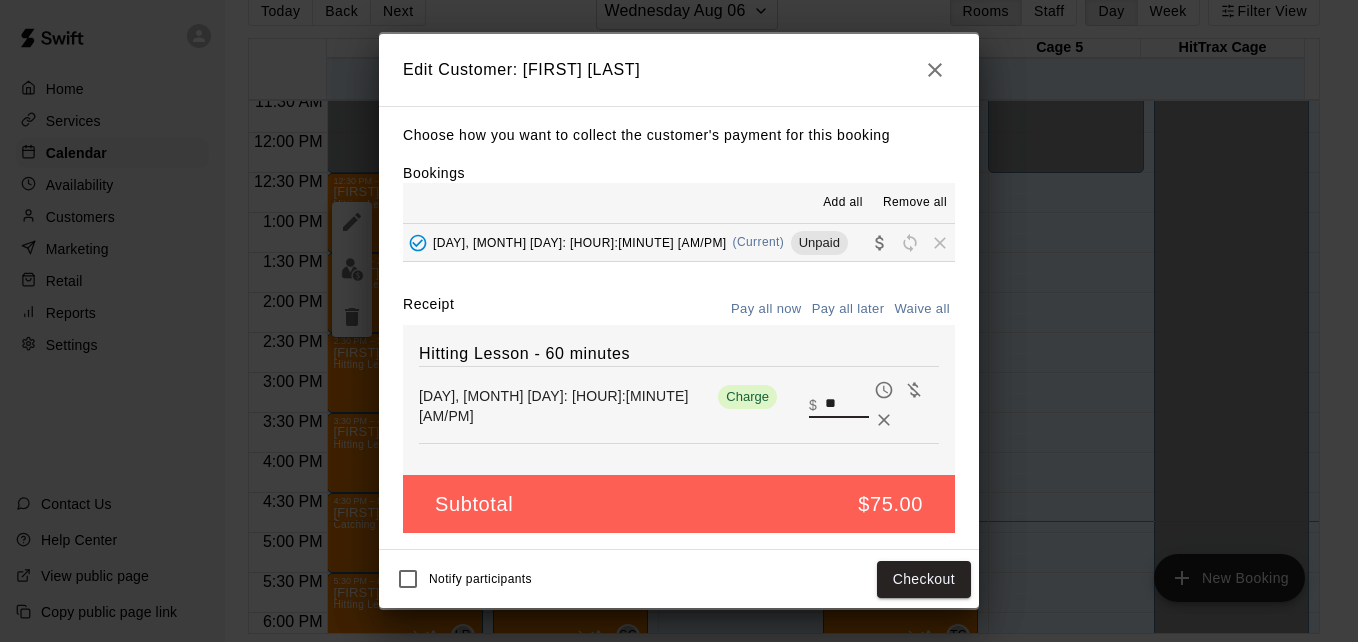 type on "*" 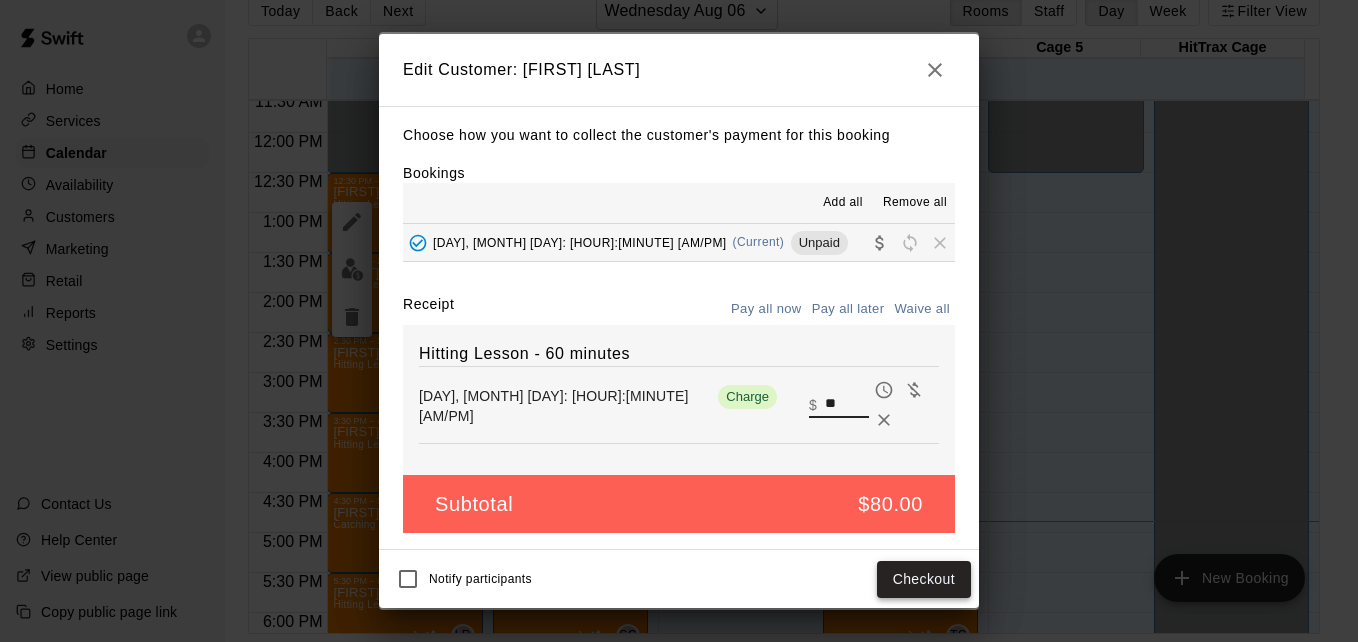 type on "**" 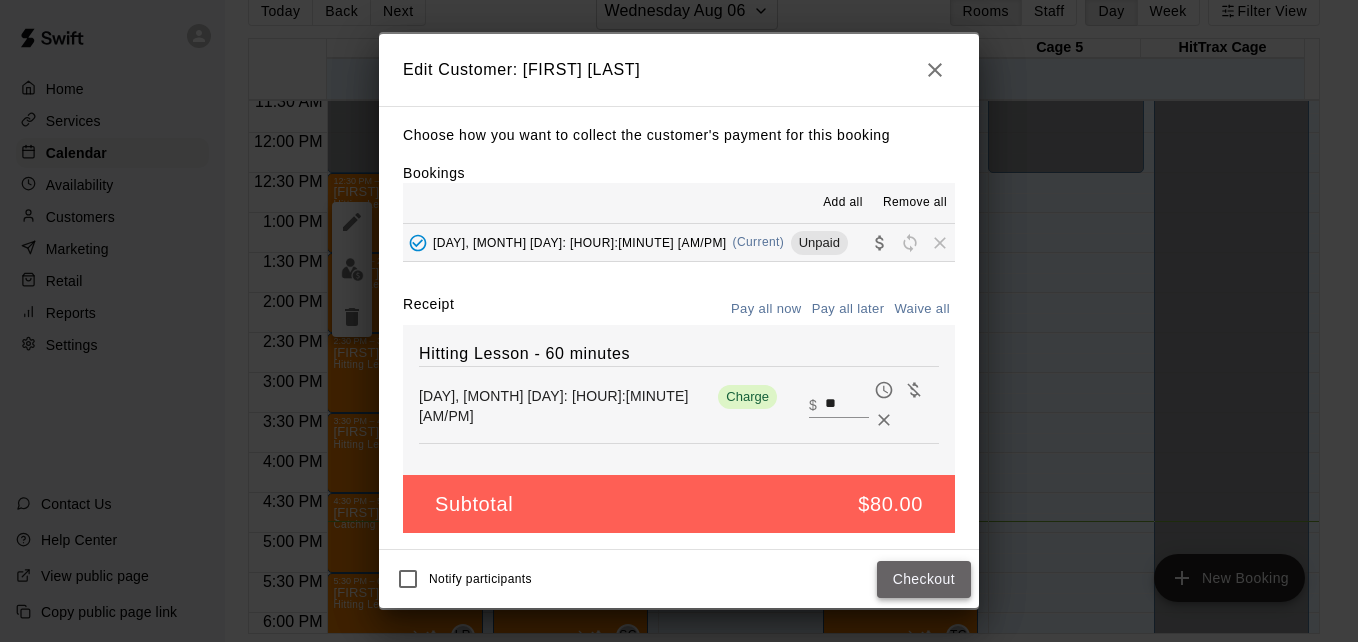click on "Checkout" at bounding box center [924, 579] 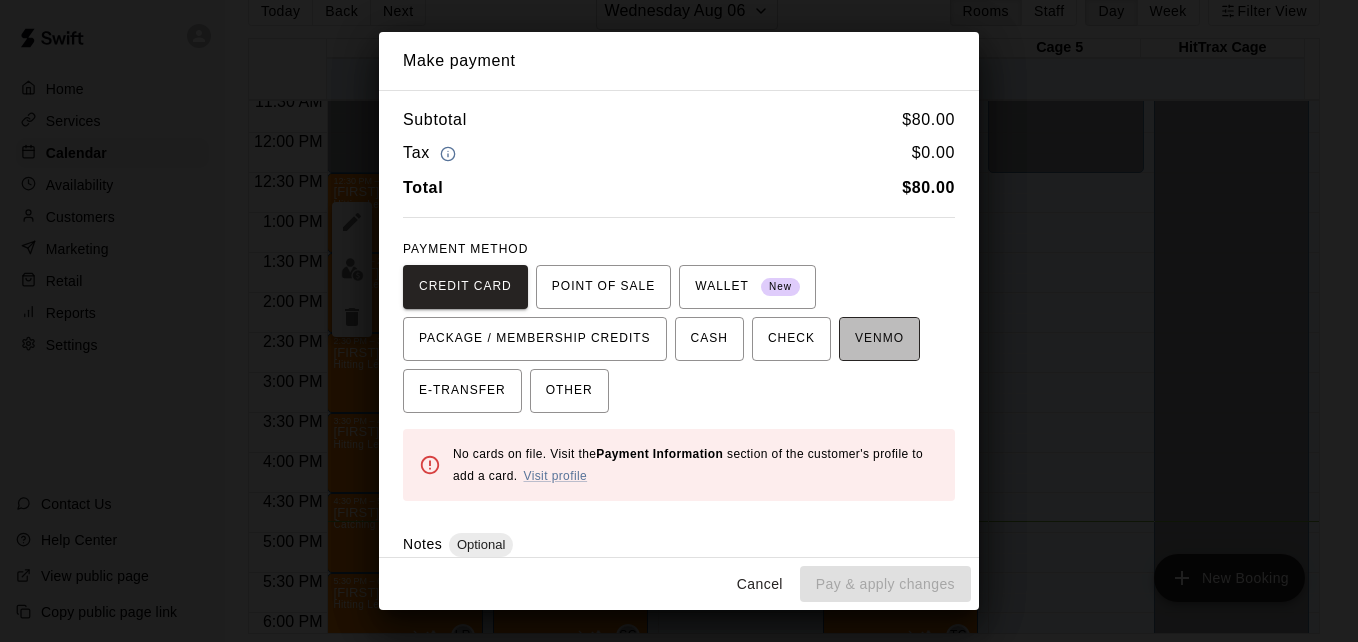 click on "VENMO" at bounding box center [879, 339] 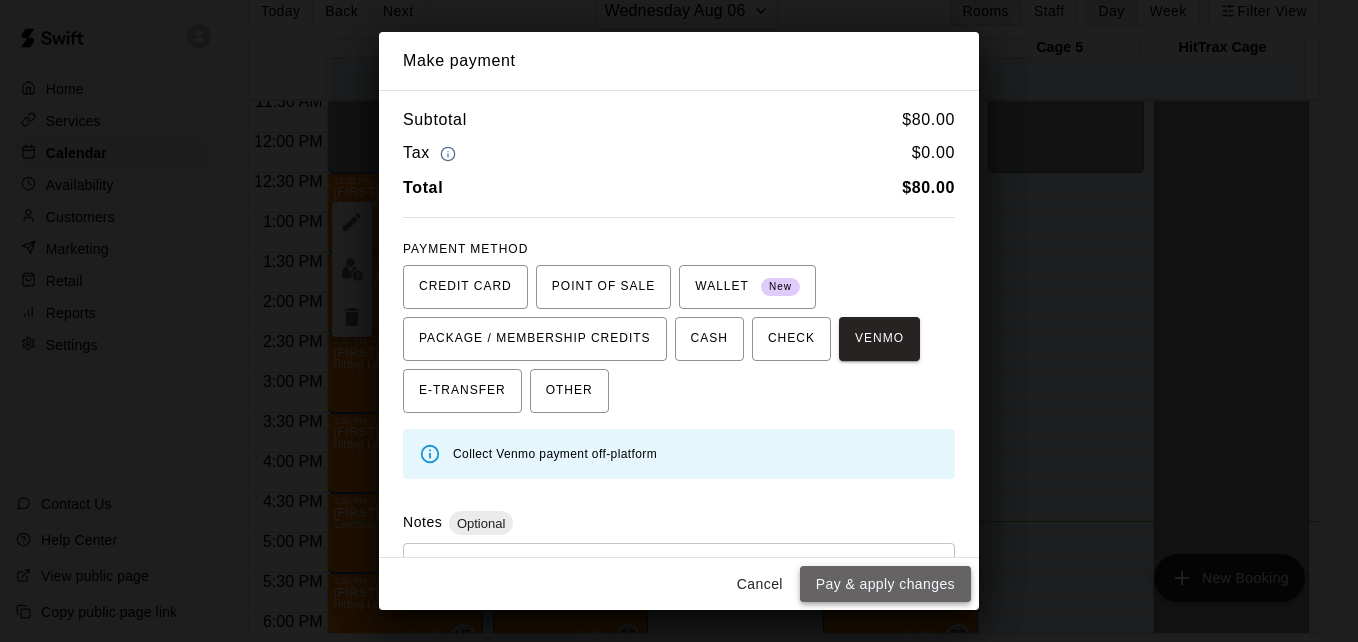 click on "Pay & apply changes" at bounding box center (885, 584) 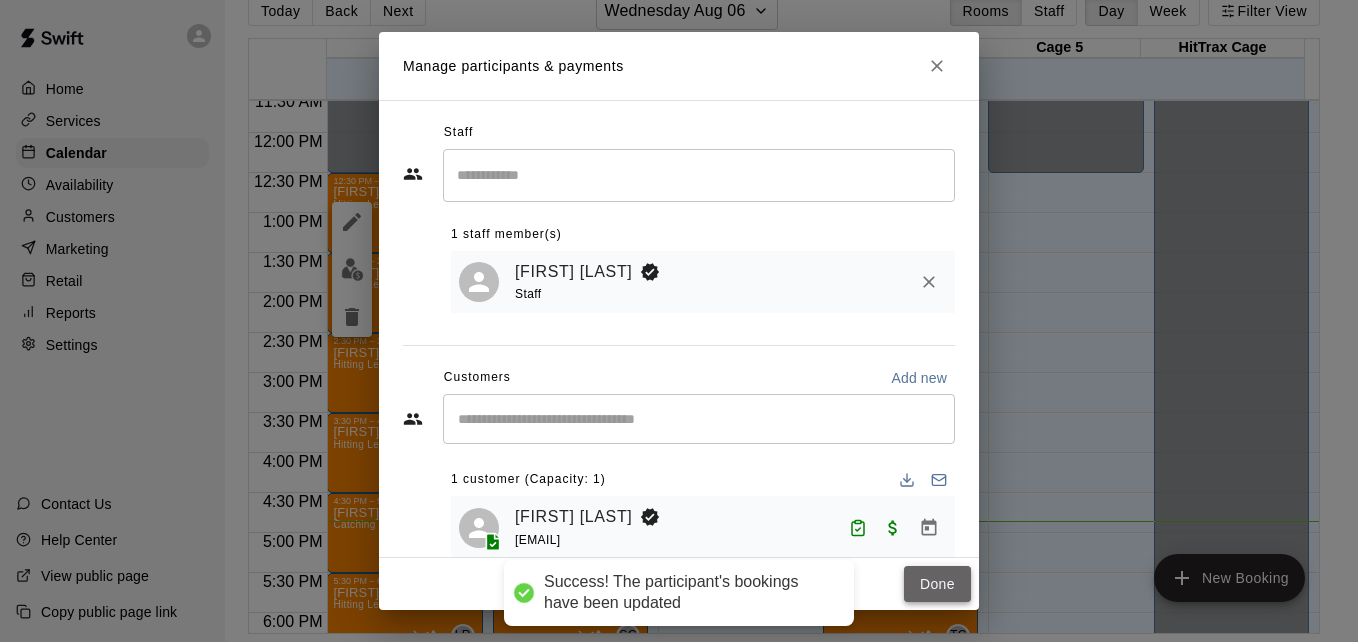 click on "Done" at bounding box center (937, 584) 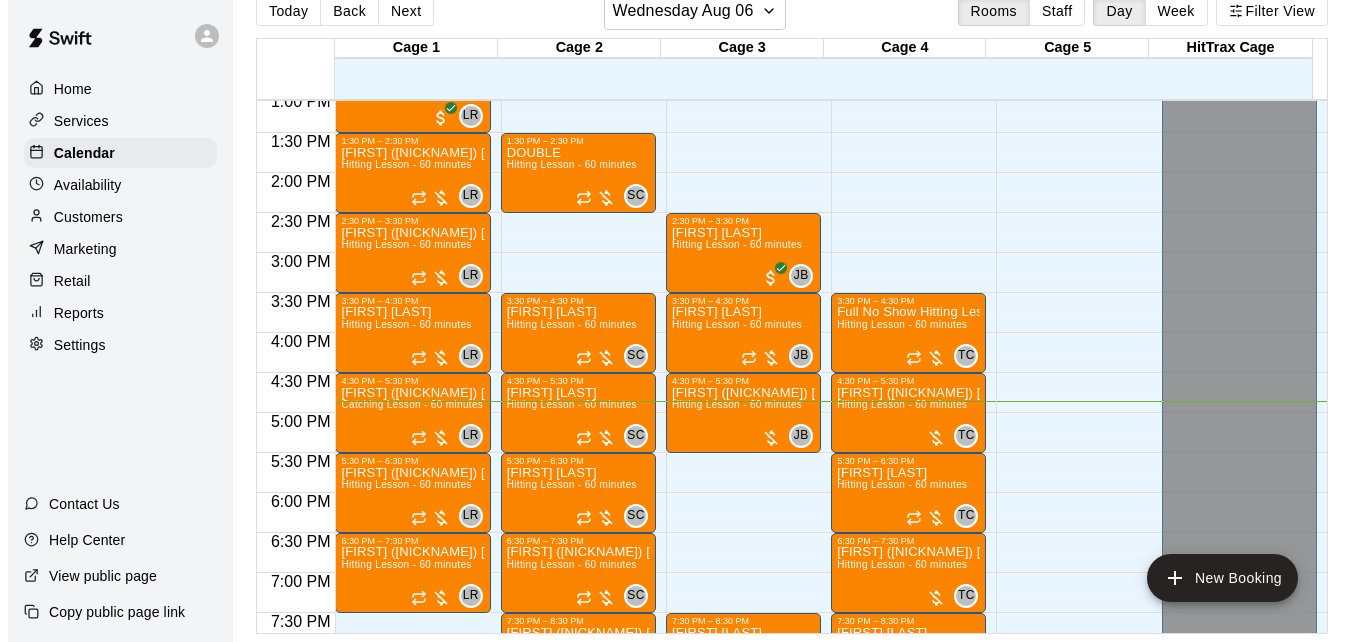 scroll, scrollTop: 1088, scrollLeft: 0, axis: vertical 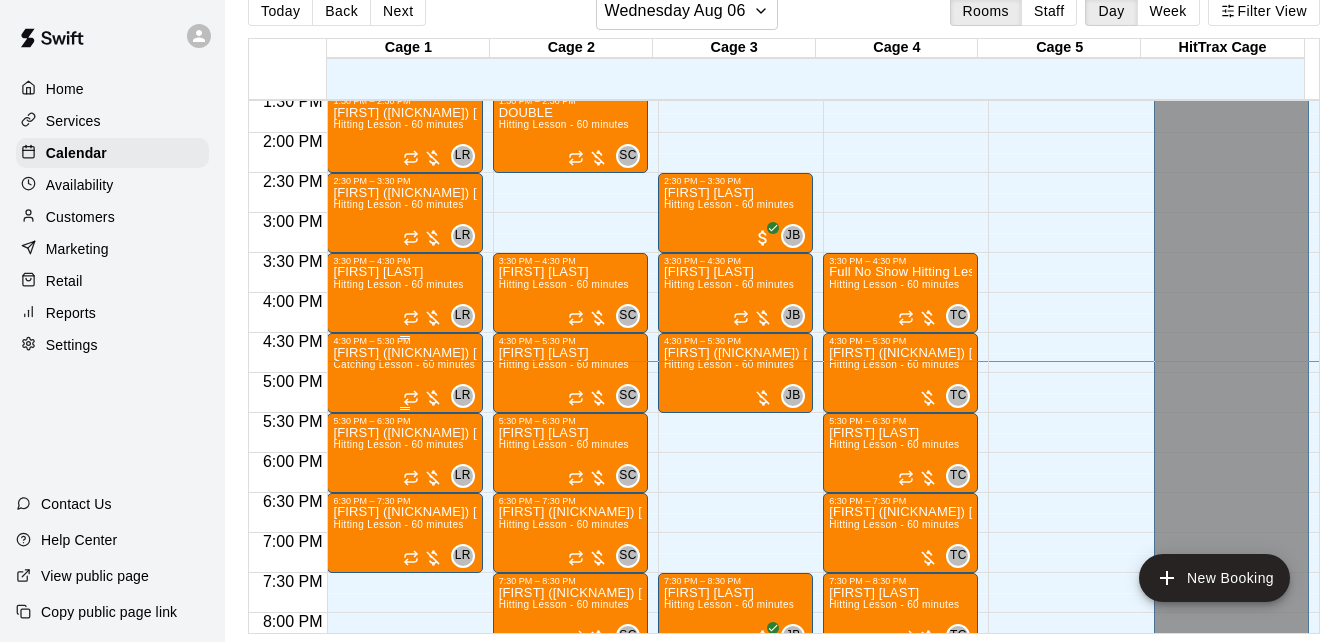 click on "Catching Lesson - 60 minutes" at bounding box center [404, 364] 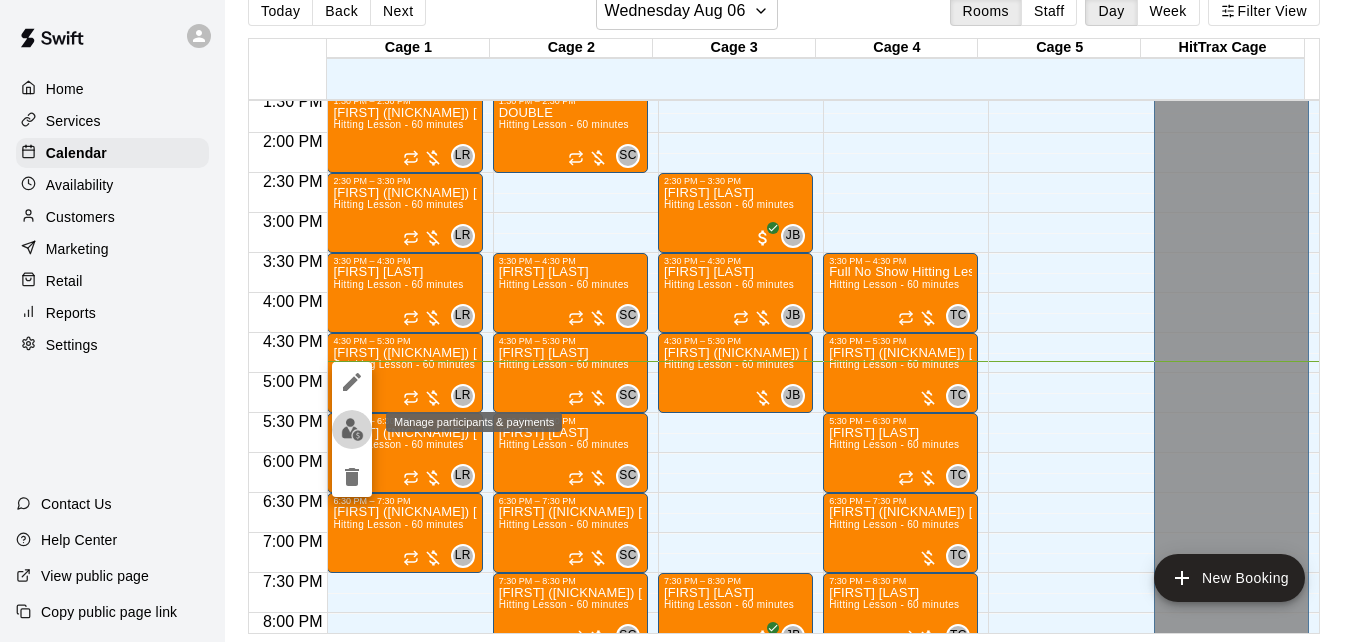 click at bounding box center (352, 429) 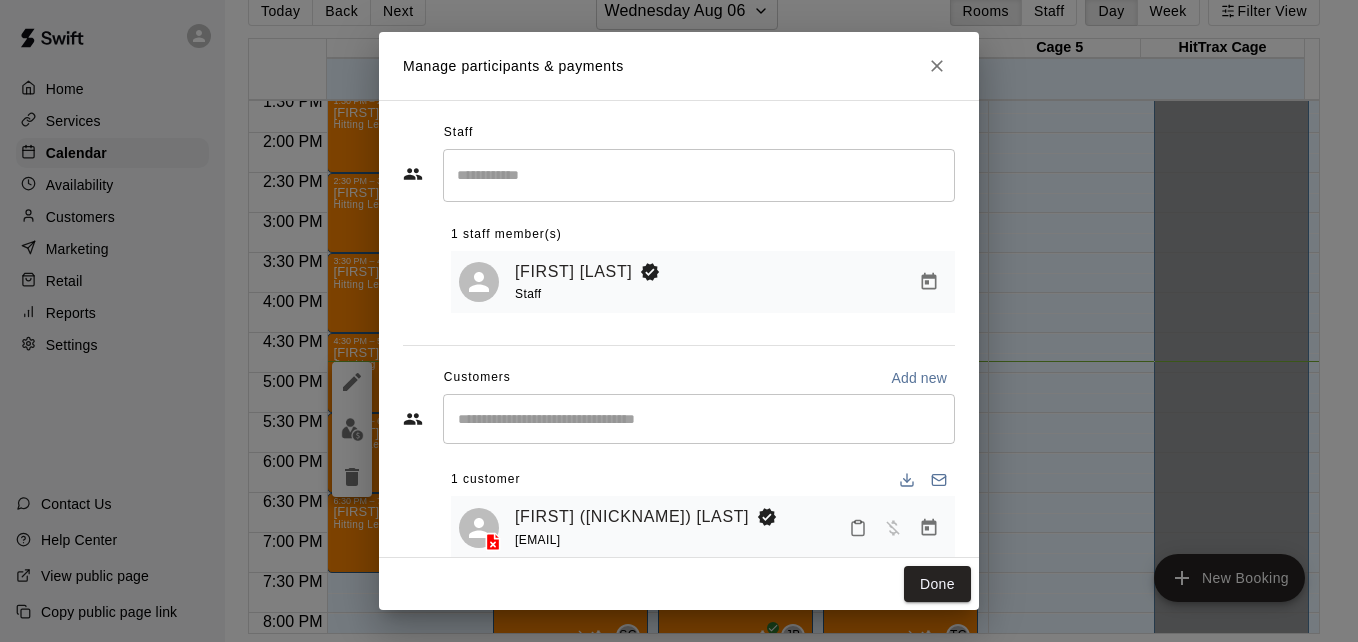 click on "​" at bounding box center [699, 419] 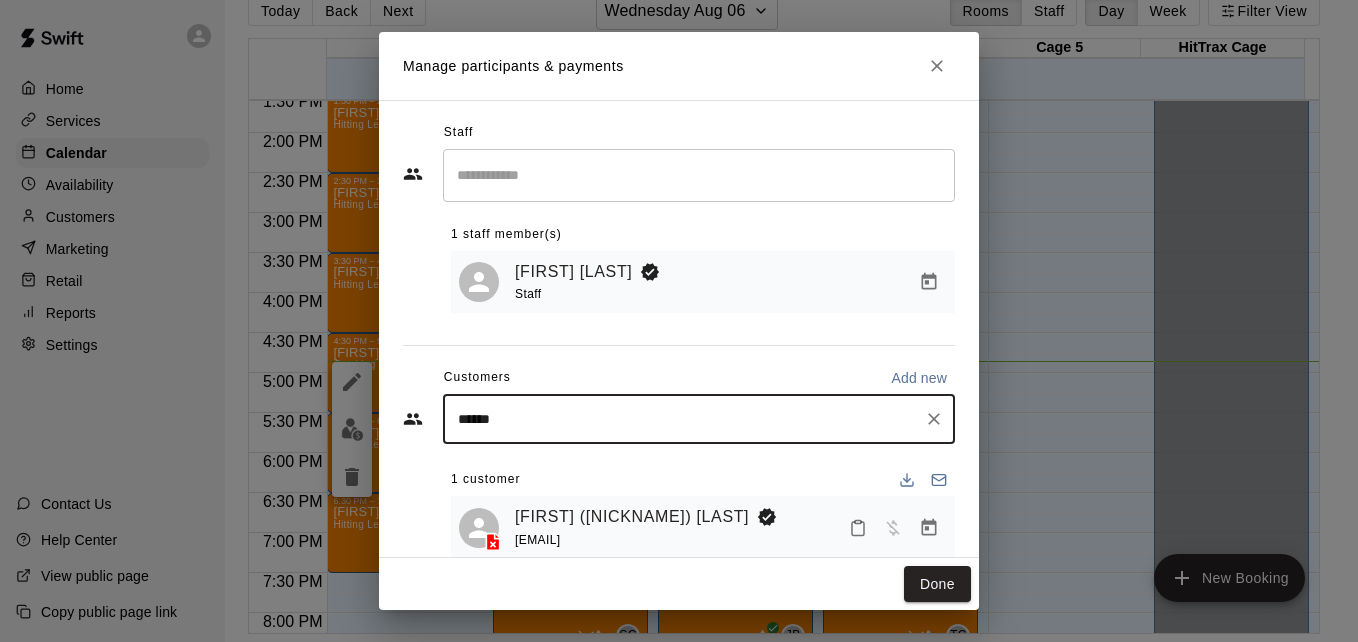 type on "*******" 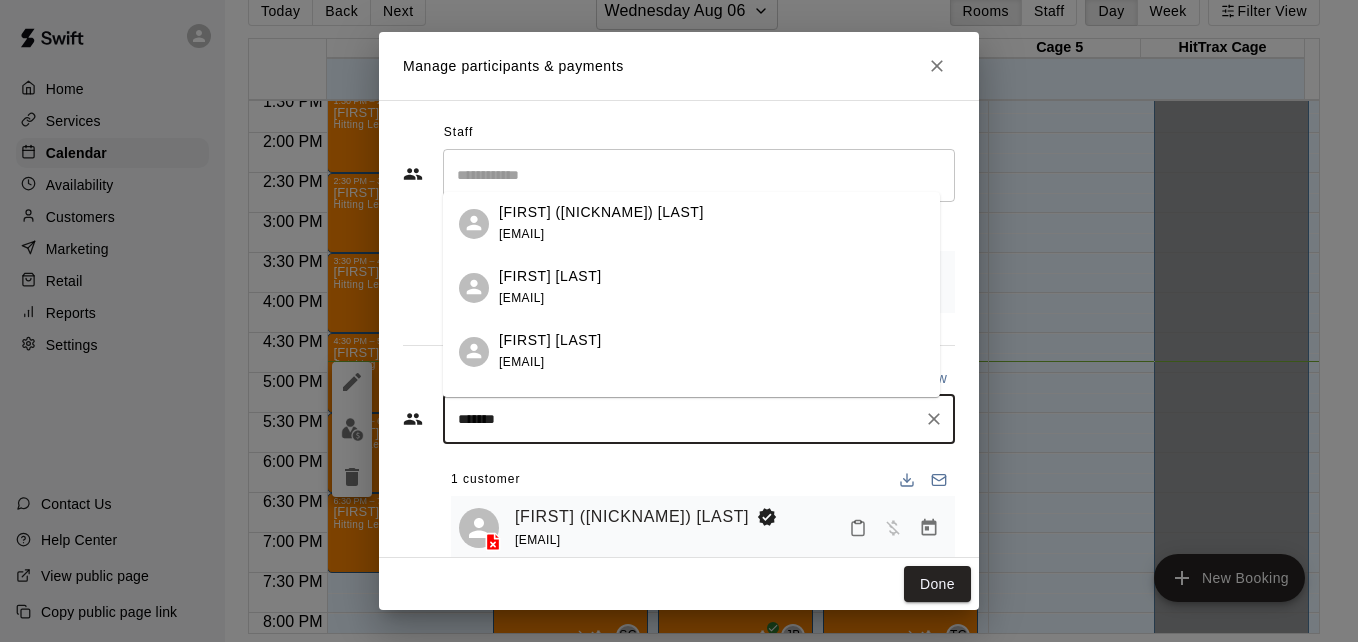 click on "[EMAIL]" at bounding box center (521, 298) 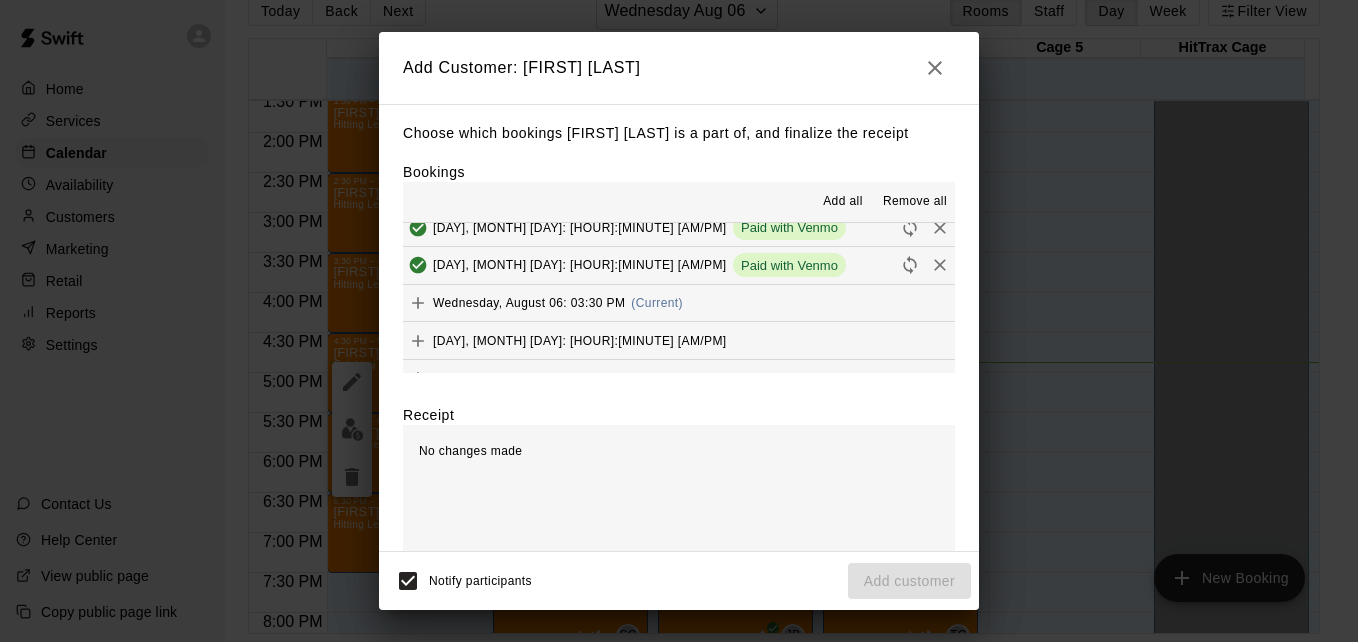 scroll, scrollTop: 240, scrollLeft: 0, axis: vertical 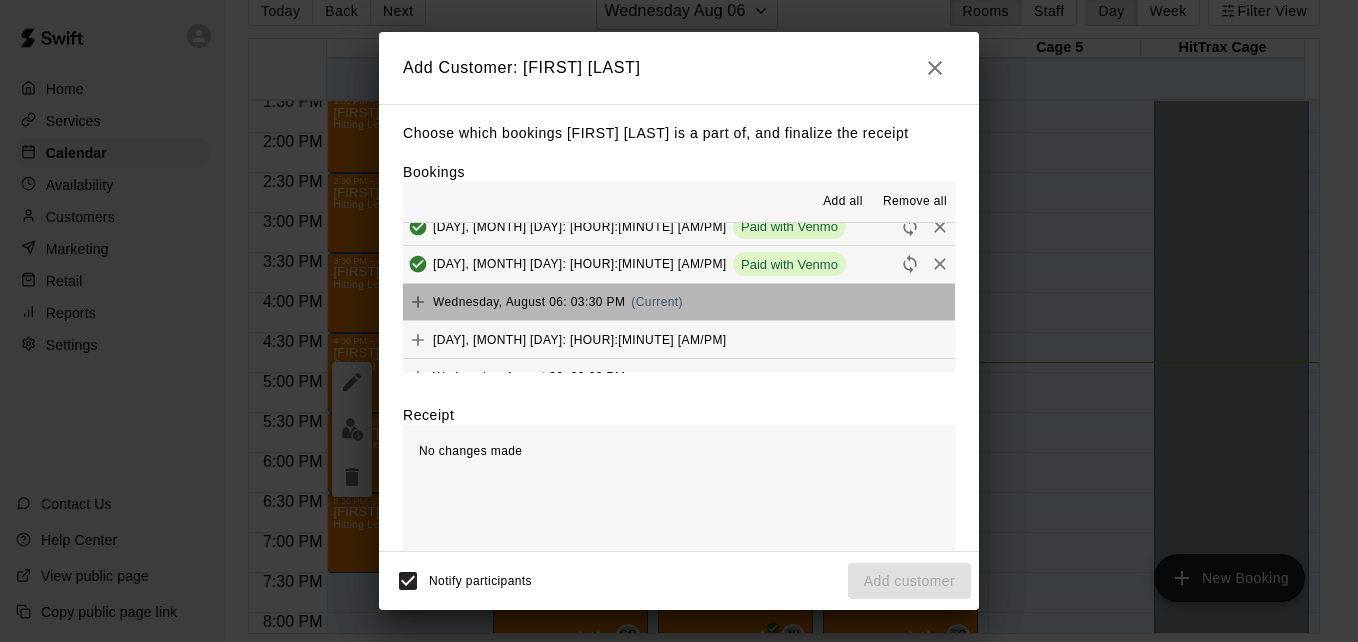 click on "Wednesday, August 06: 03:30 PM (Current)" at bounding box center [679, 302] 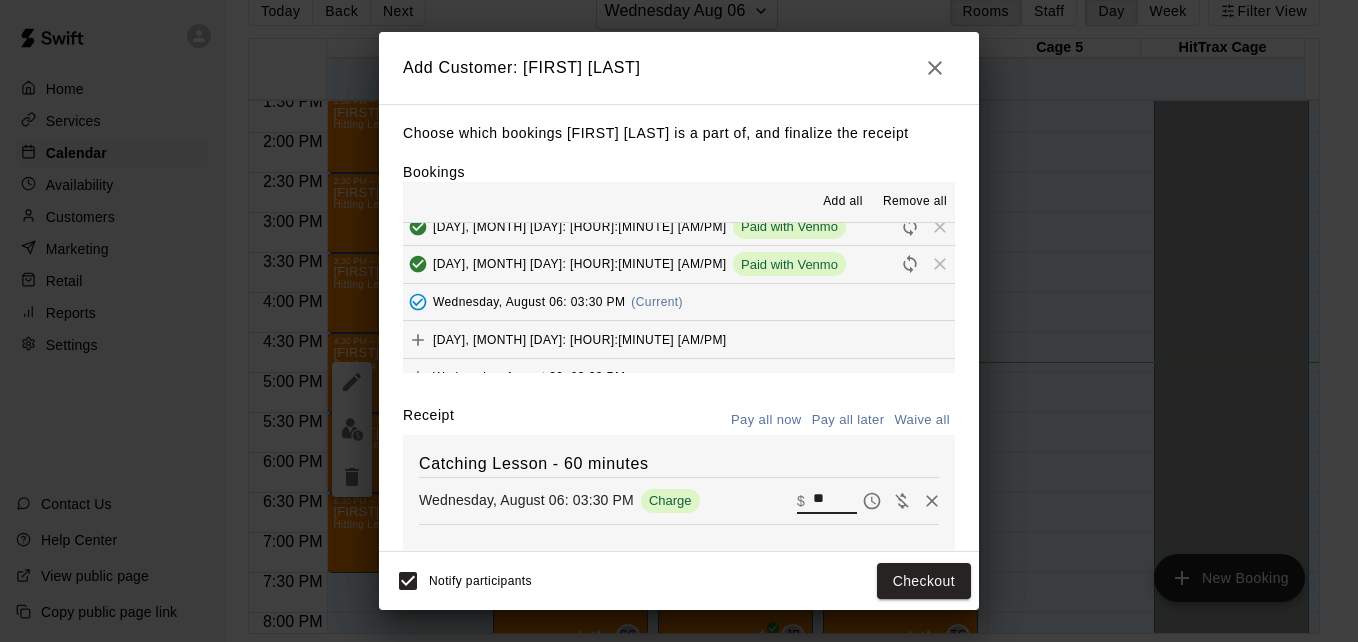 click on "**" at bounding box center [835, 501] 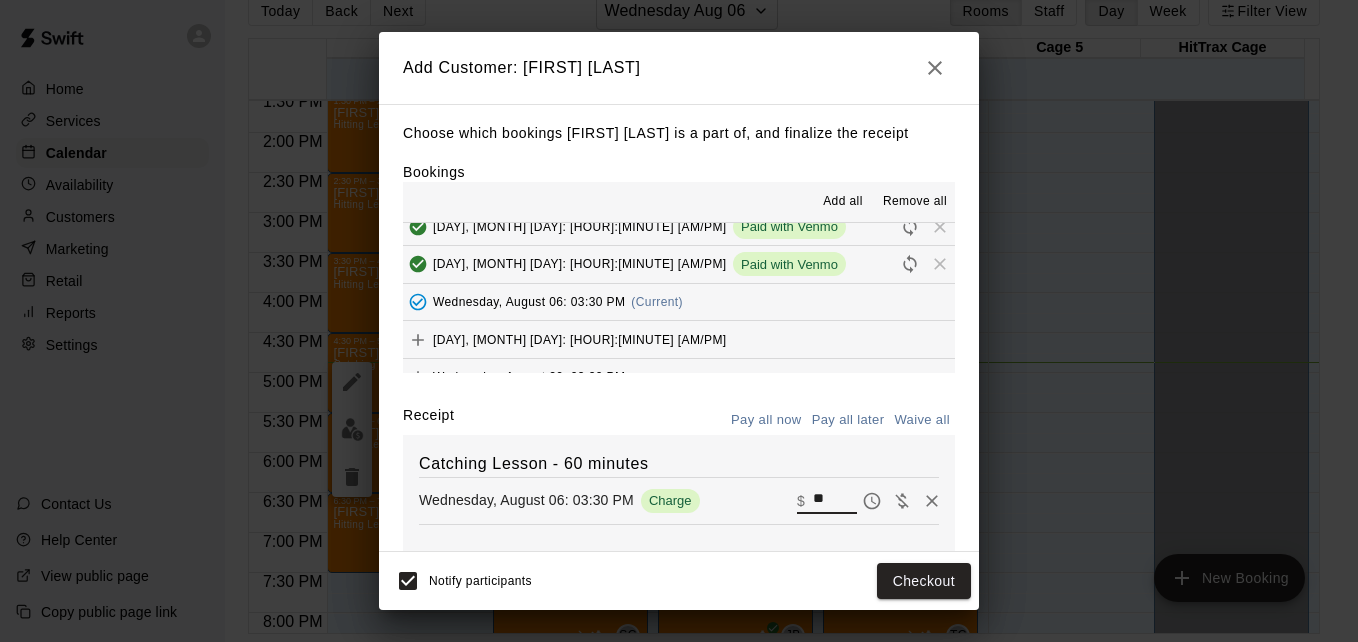 type on "**" 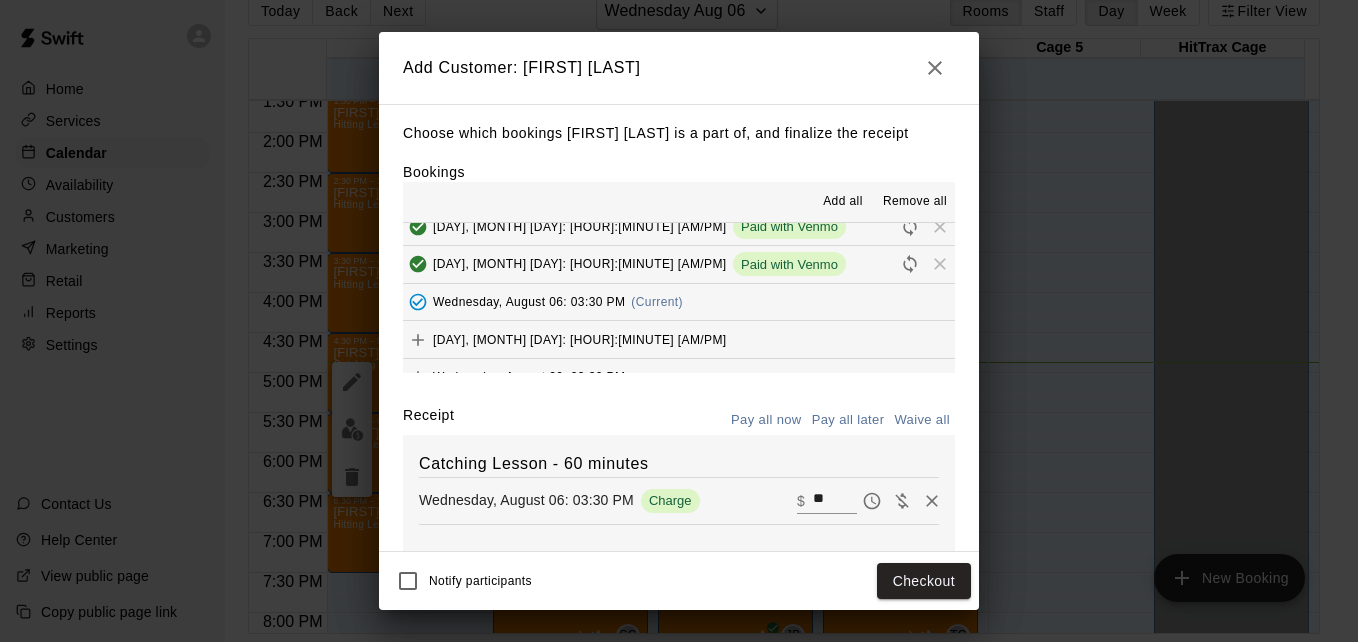 click on "Catching Lesson - 60 minutes [DAY], [MONTH] [DAY]: [HOUR]:[MINUTE] [AM/PM] Charge ​ $ **" at bounding box center [679, 510] 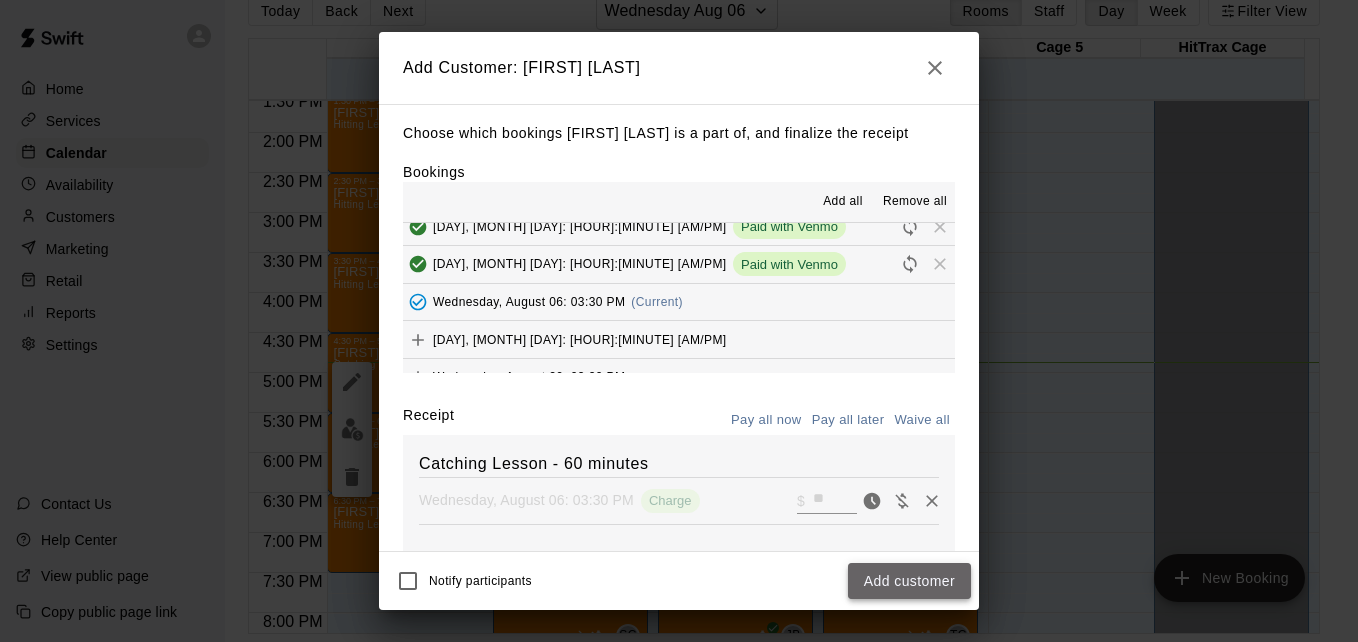 click on "Add customer" at bounding box center [909, 581] 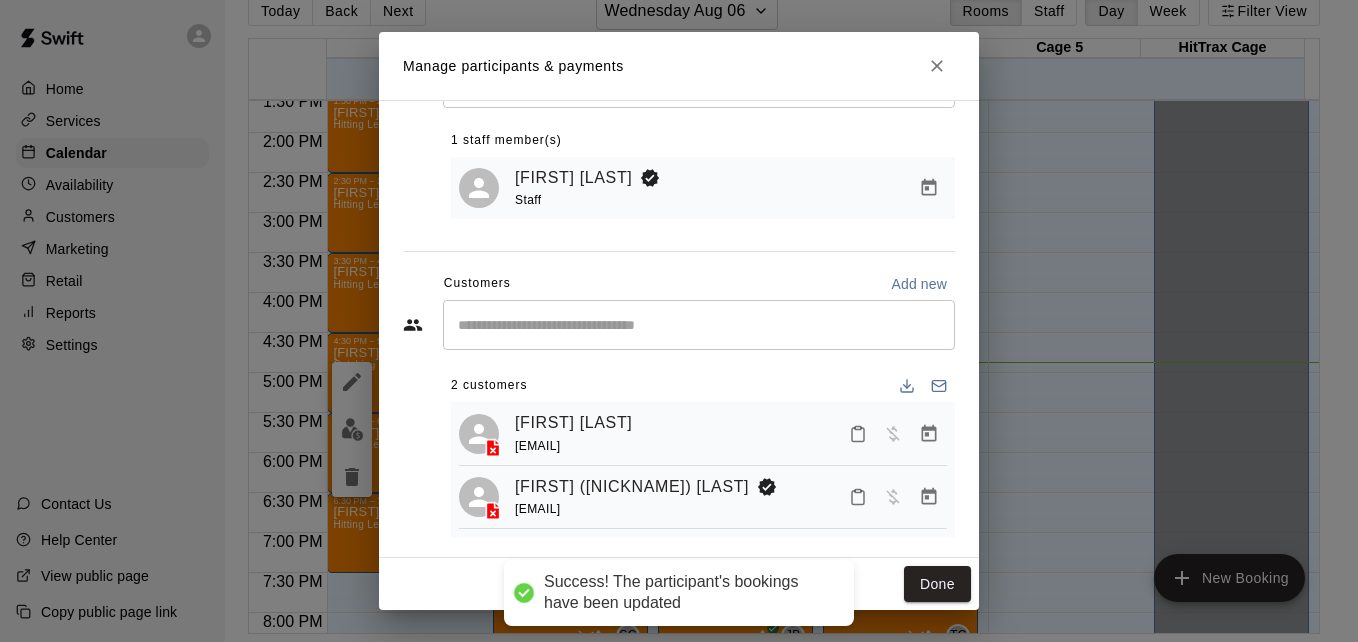 scroll, scrollTop: 115, scrollLeft: 0, axis: vertical 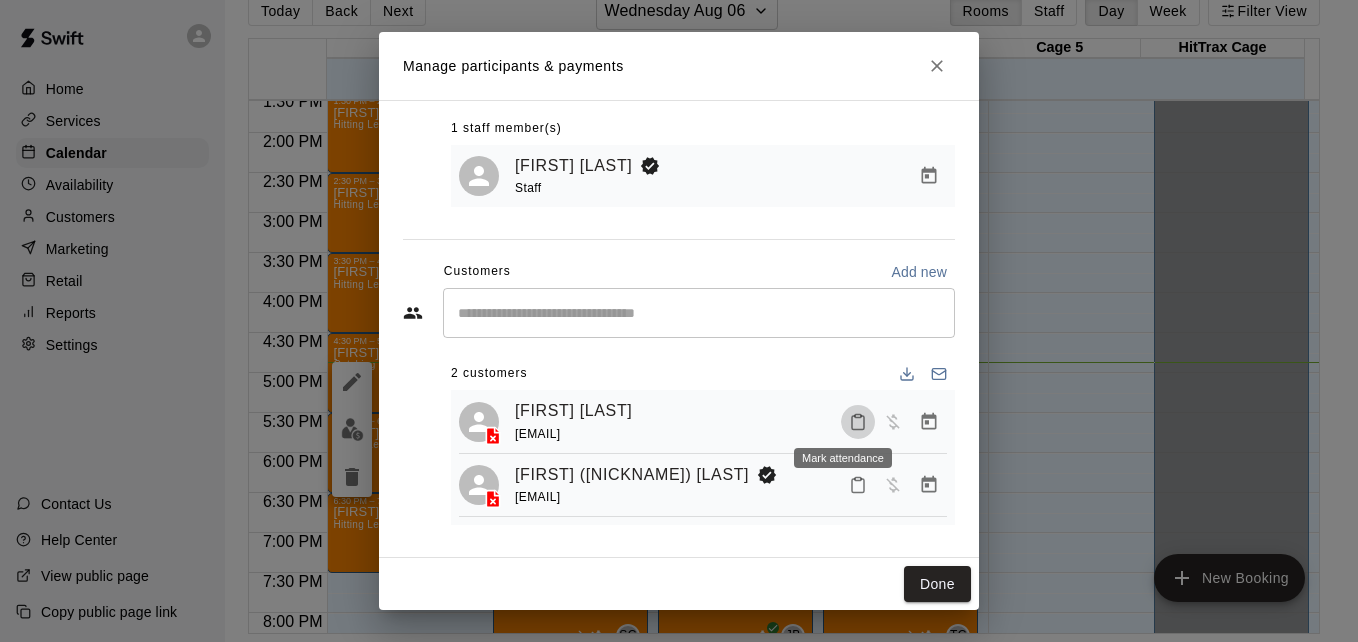 click 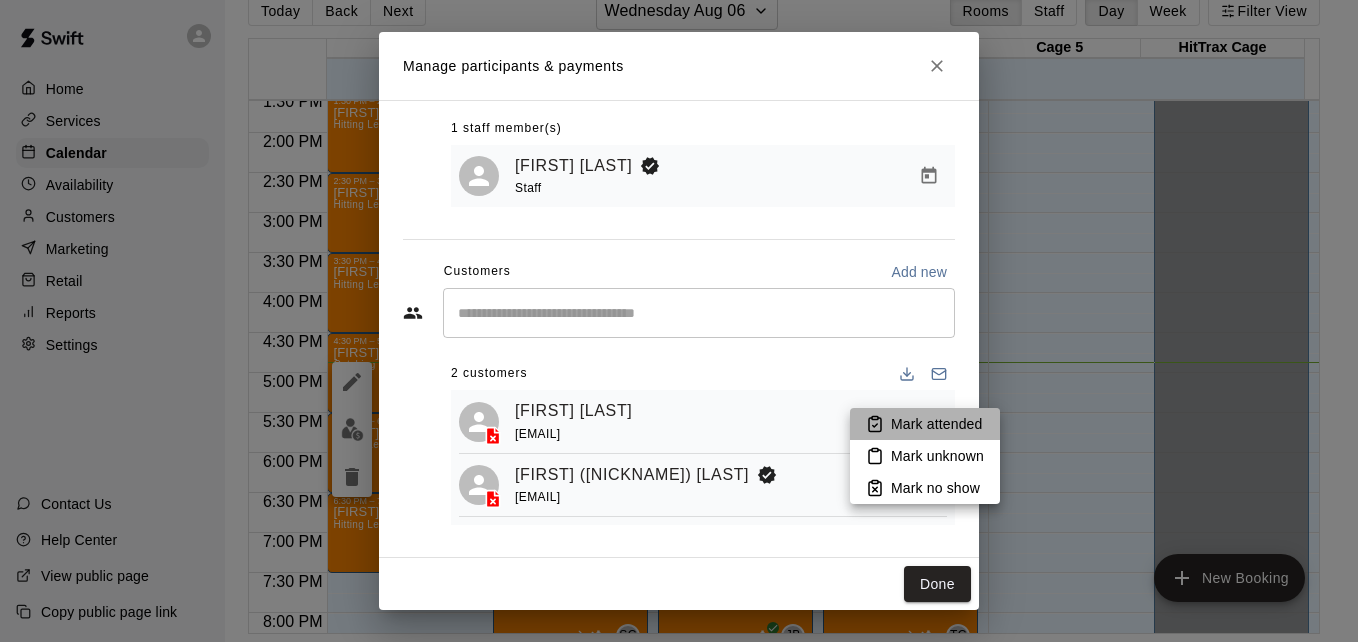 click on "Mark attended" at bounding box center [925, 424] 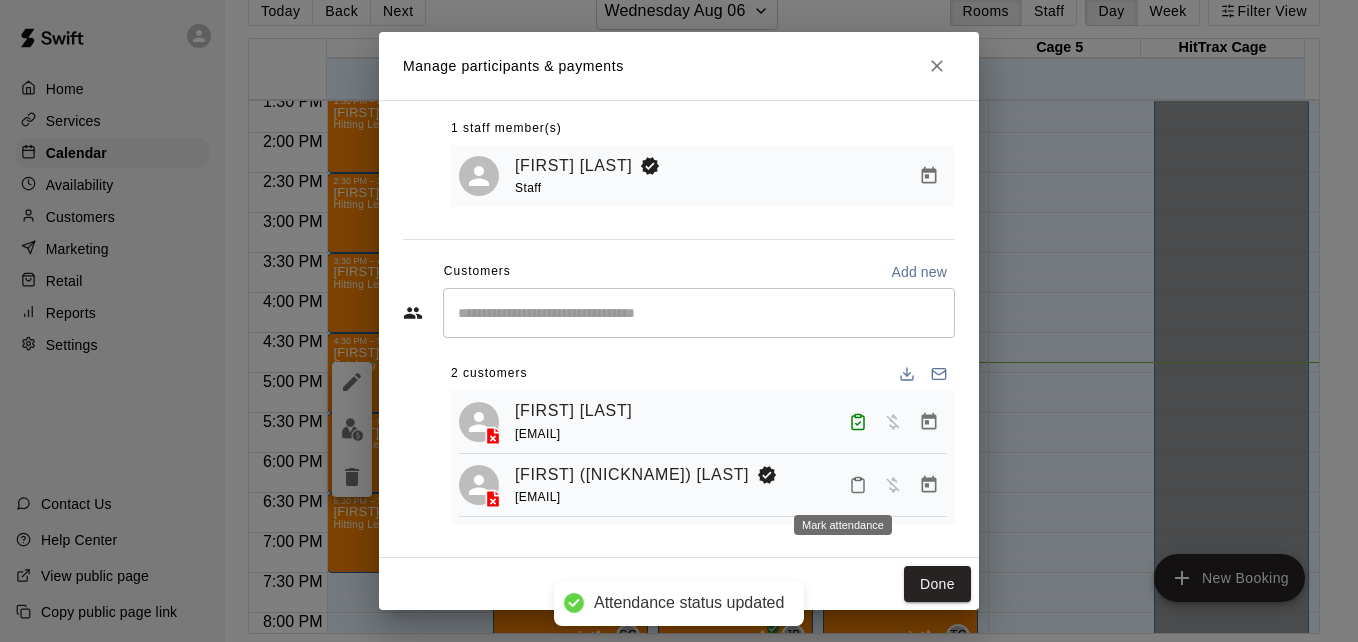 click 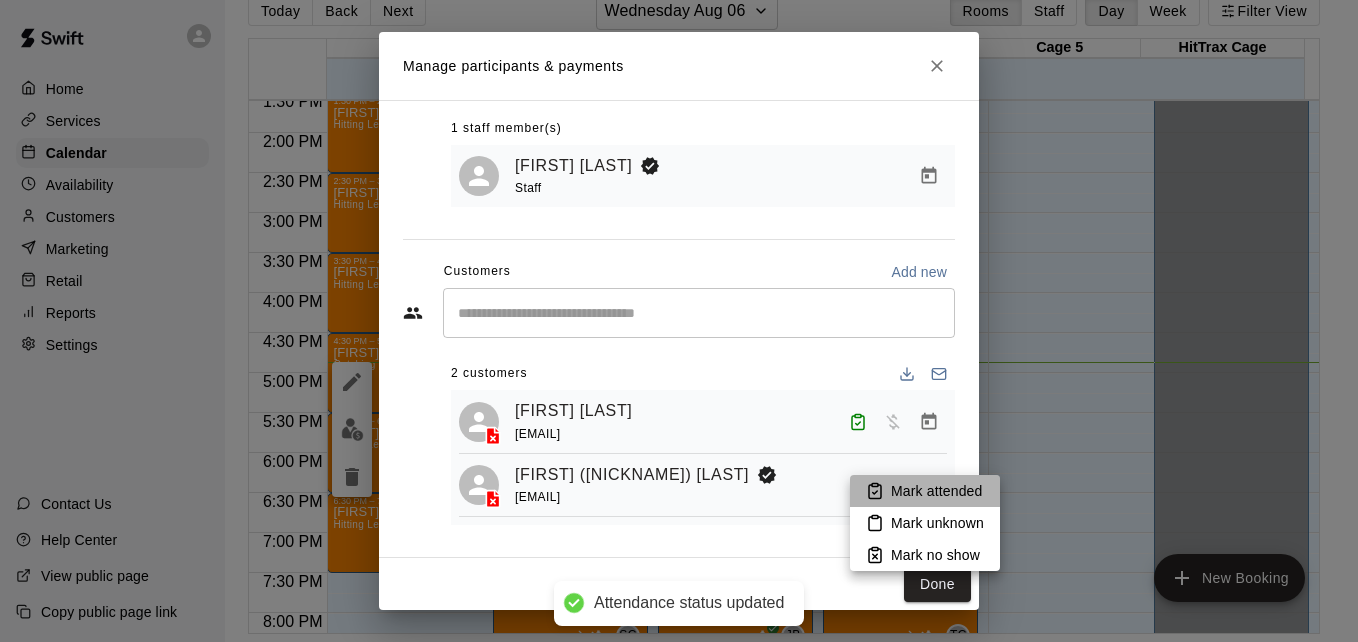 click on "Mark attended" at bounding box center [936, 491] 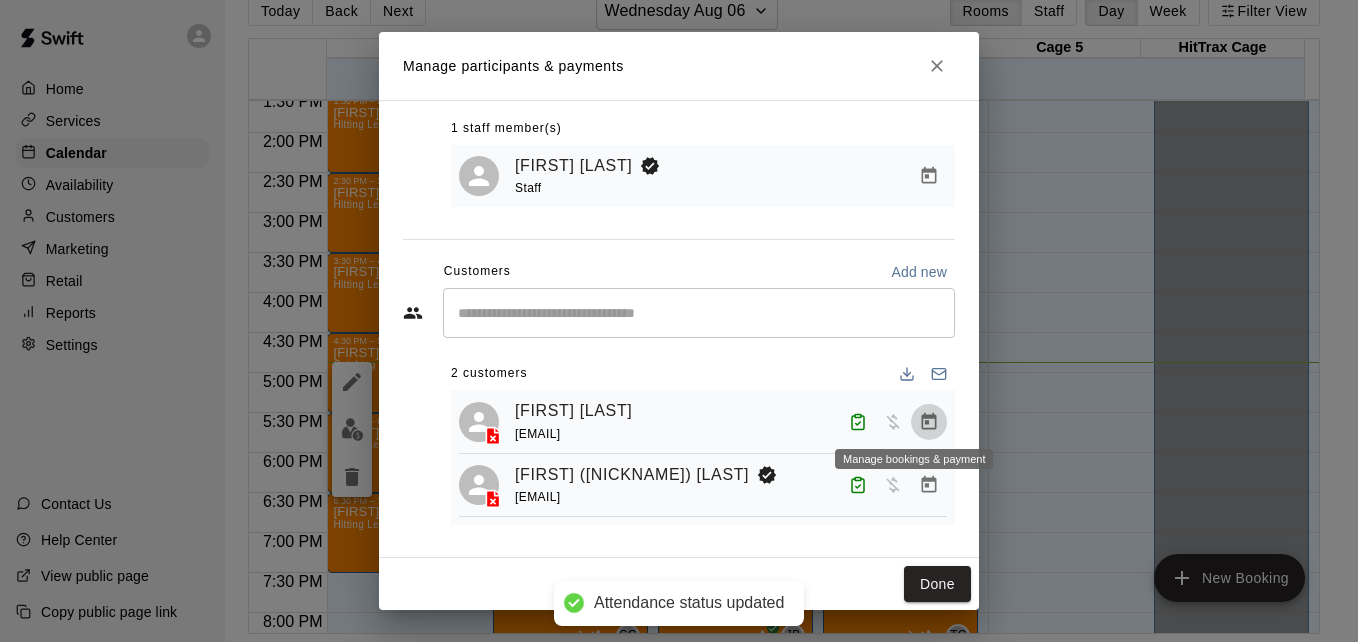 click 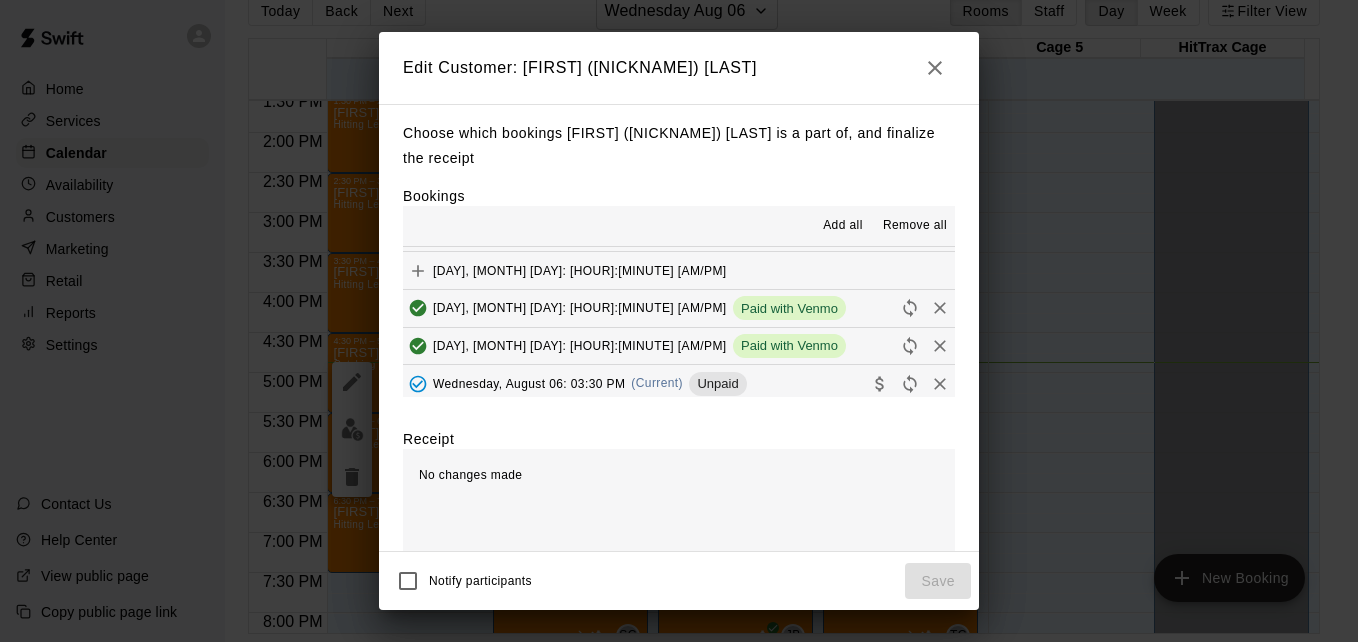 scroll, scrollTop: 200, scrollLeft: 0, axis: vertical 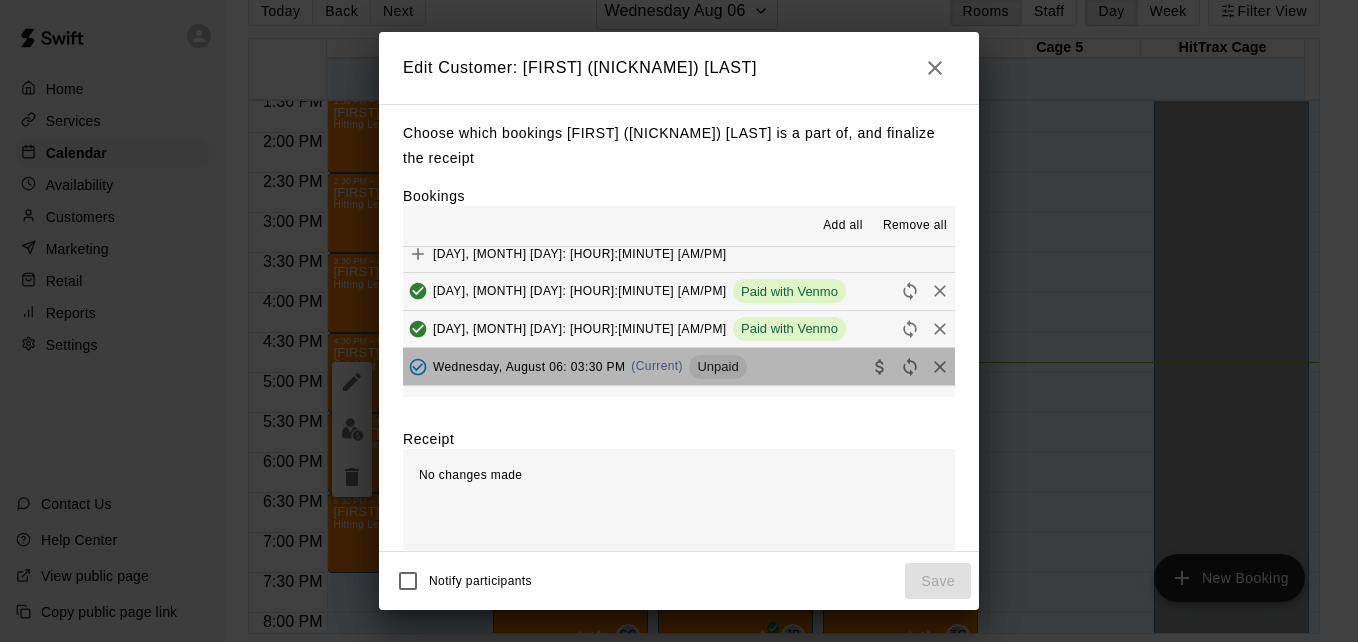 click on "[DAY], [MONTH] [DAY]: [HOUR]:[MINUTE] [AM/PM] (Current) Unpaid" at bounding box center (679, 366) 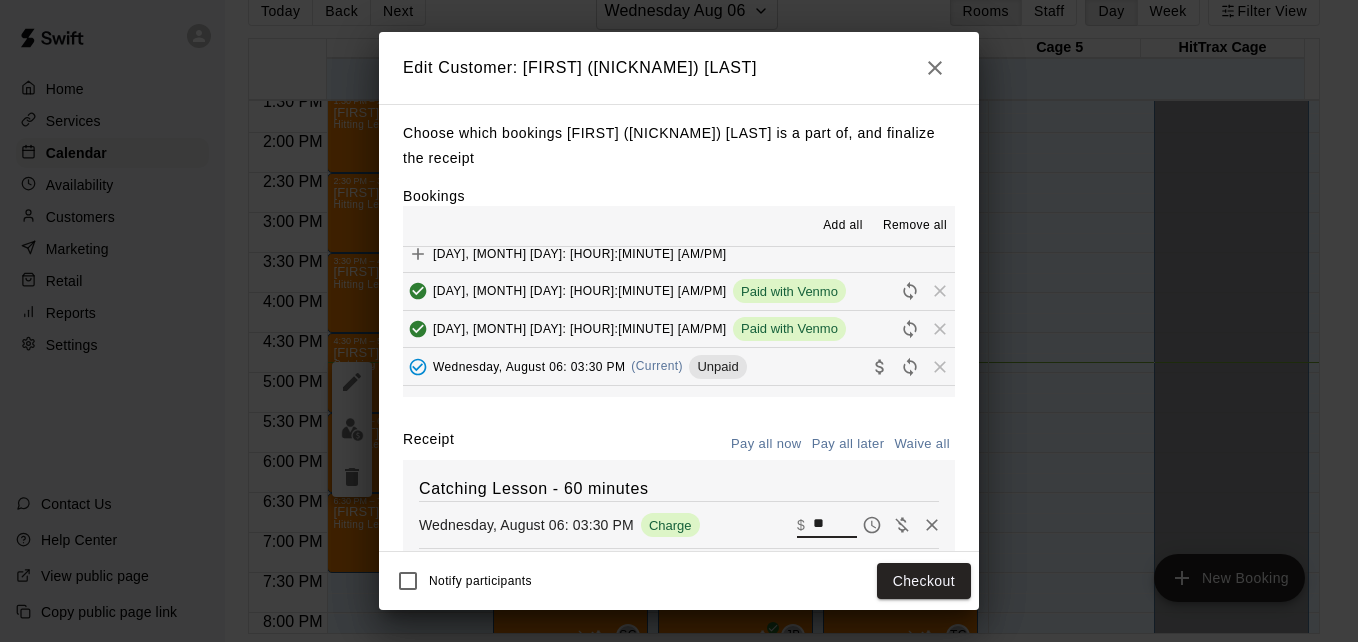 click on "**" at bounding box center [835, 525] 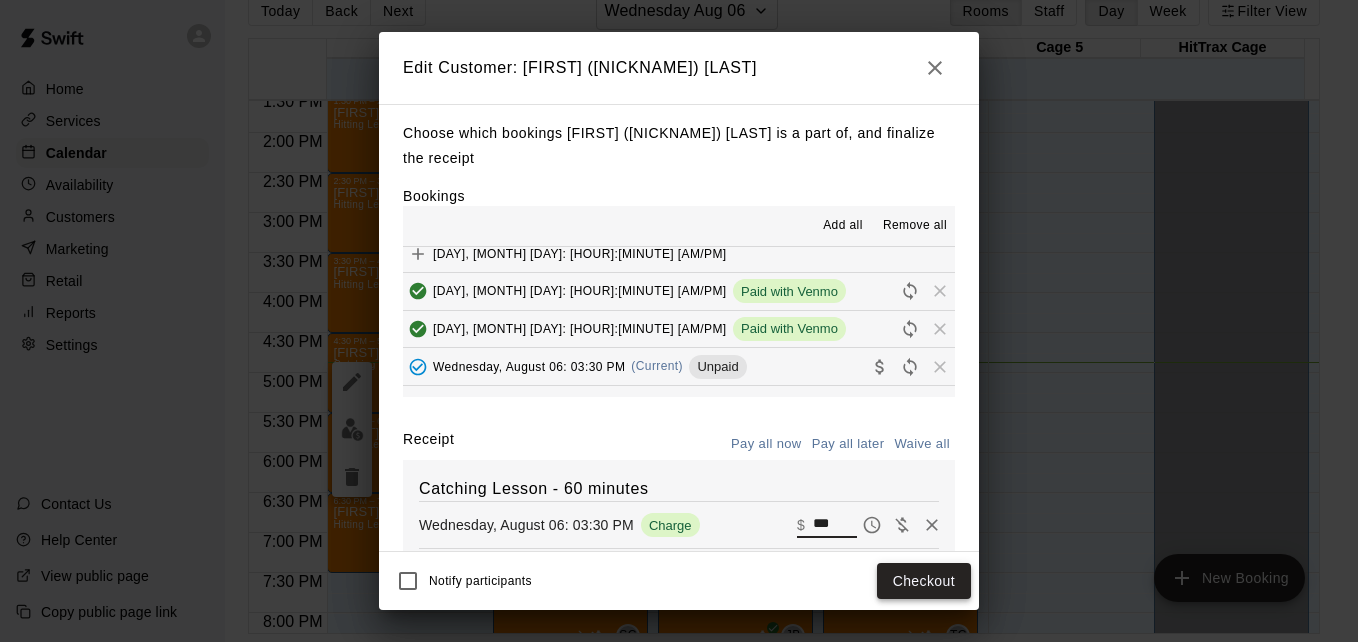type on "***" 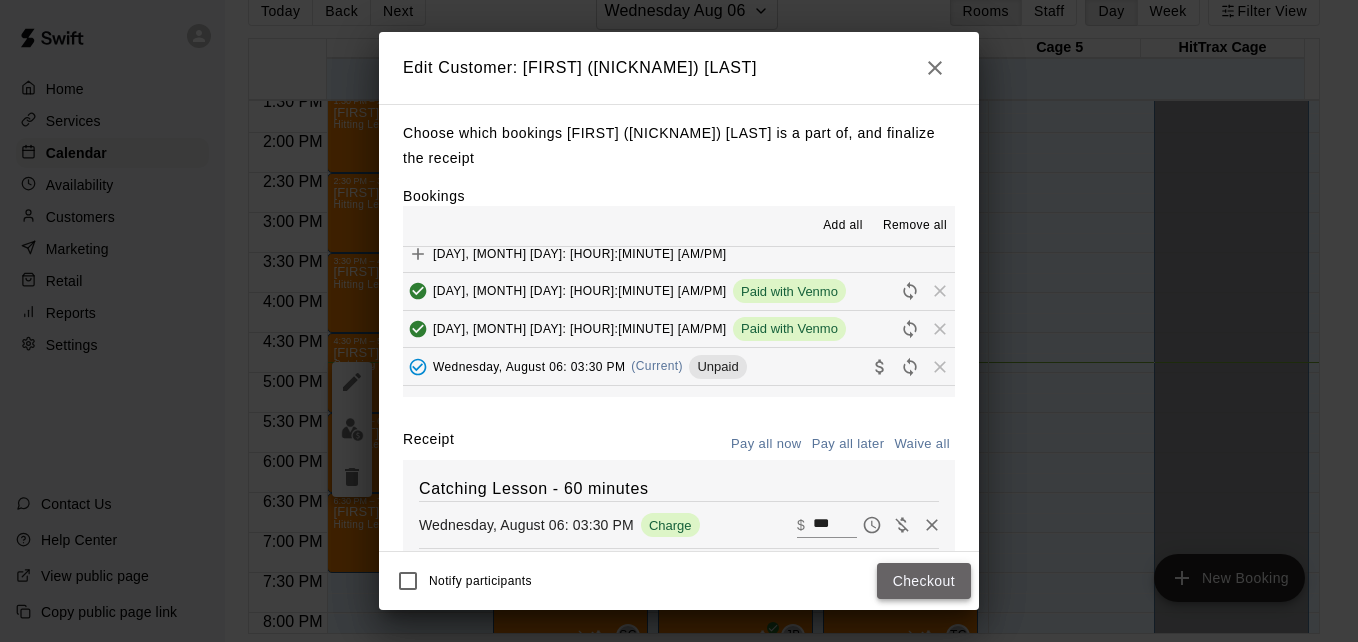 click on "Checkout" at bounding box center (924, 581) 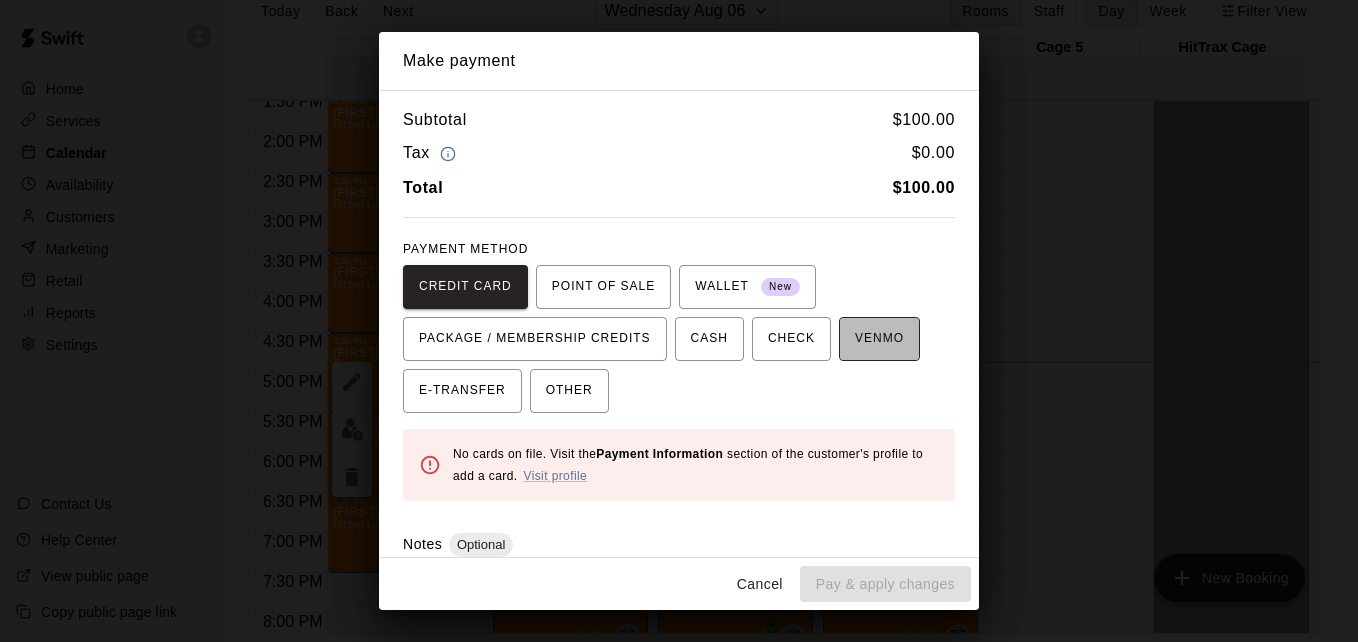 click on "VENMO" at bounding box center [879, 339] 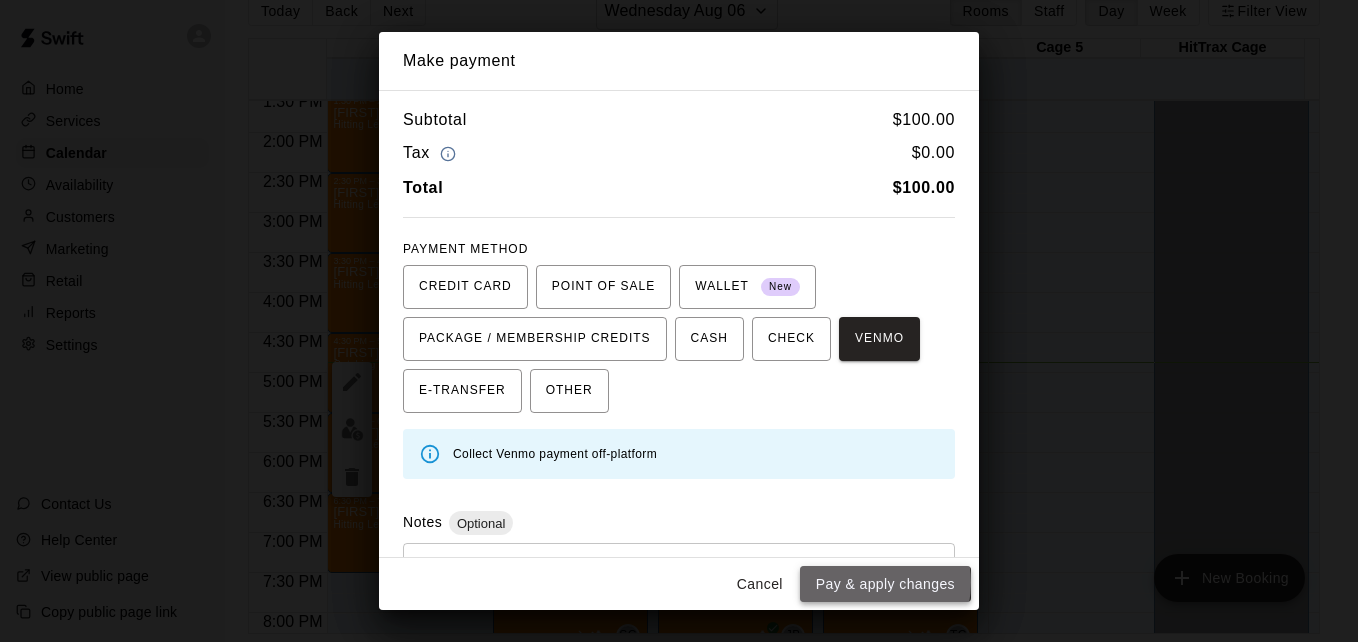 click on "Pay & apply changes" at bounding box center [885, 584] 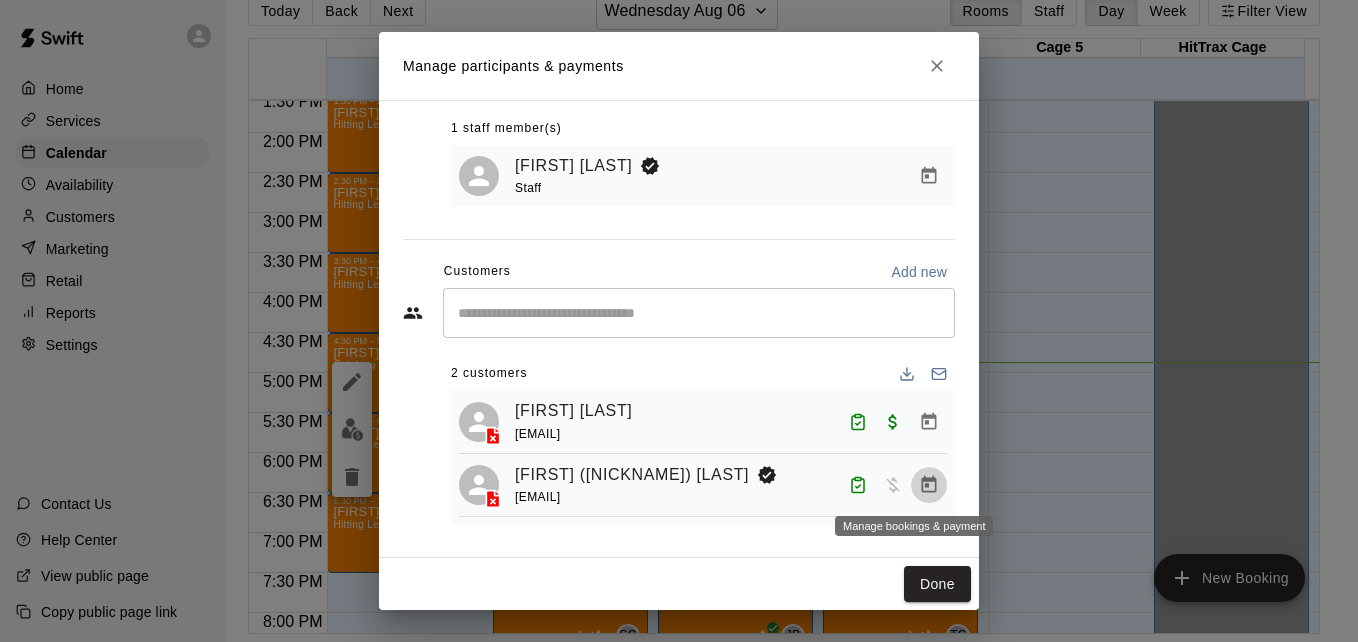 click 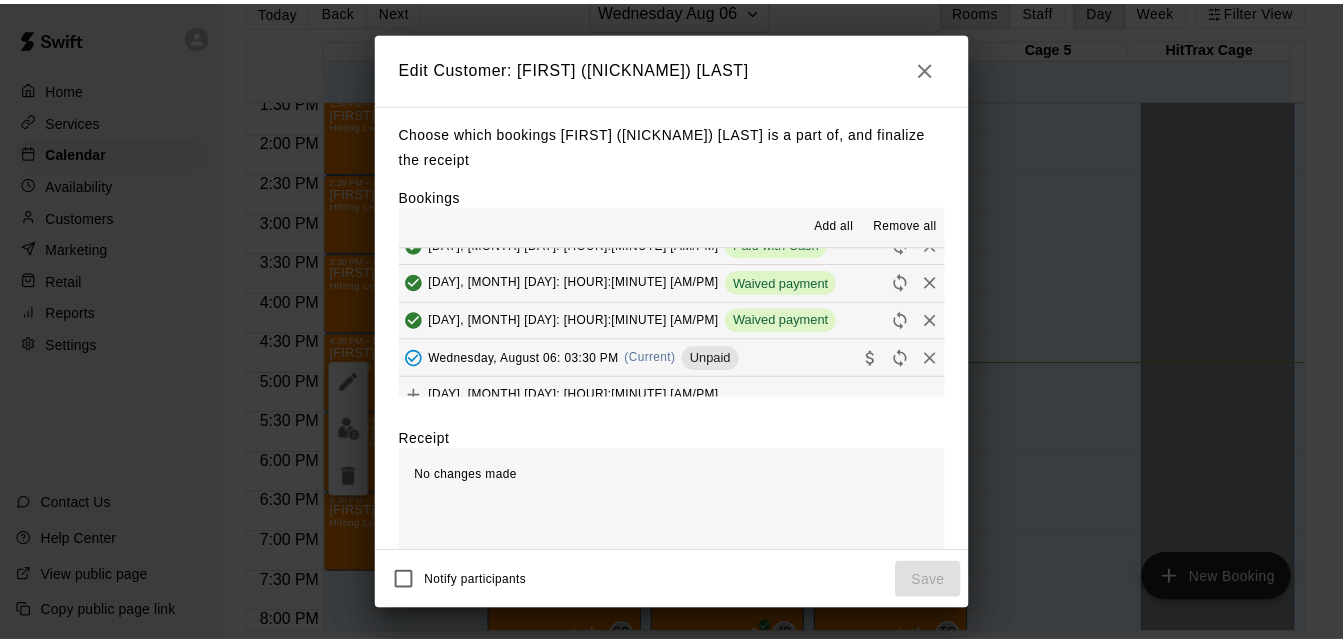 scroll, scrollTop: 240, scrollLeft: 0, axis: vertical 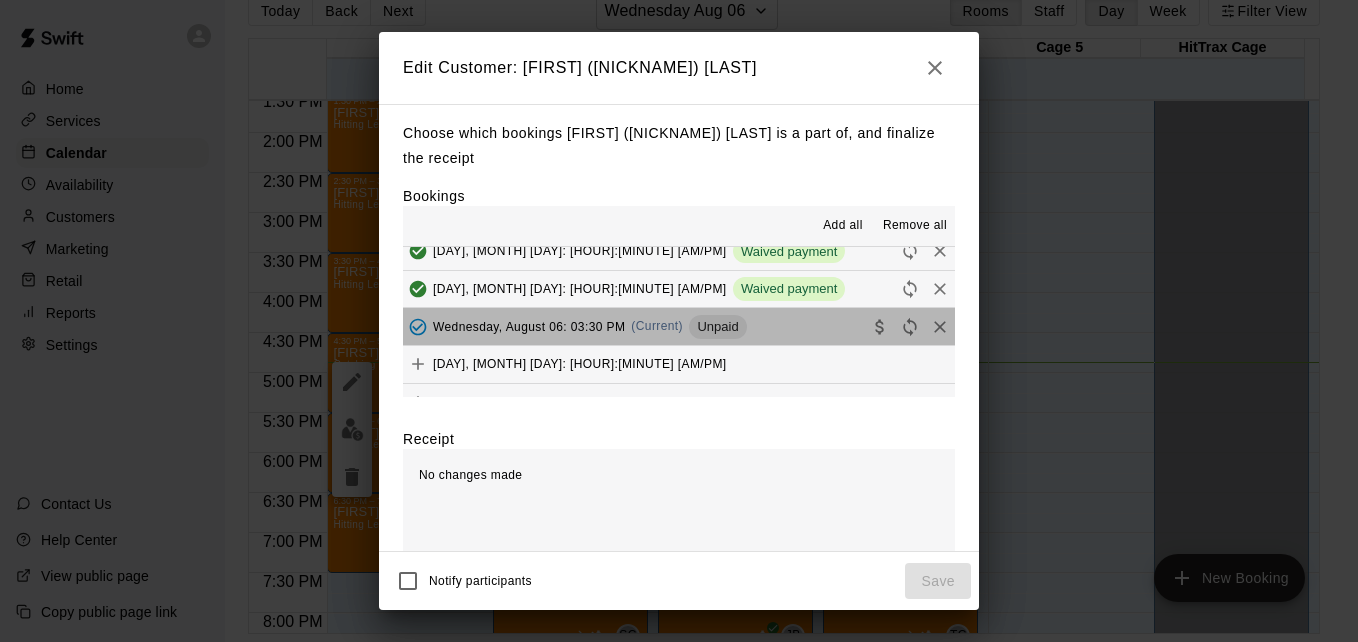 click on "[DAY], [MONTH] [DAY]: [HOUR]:[MINUTE] [AM/PM] (Current) Unpaid" at bounding box center [679, 326] 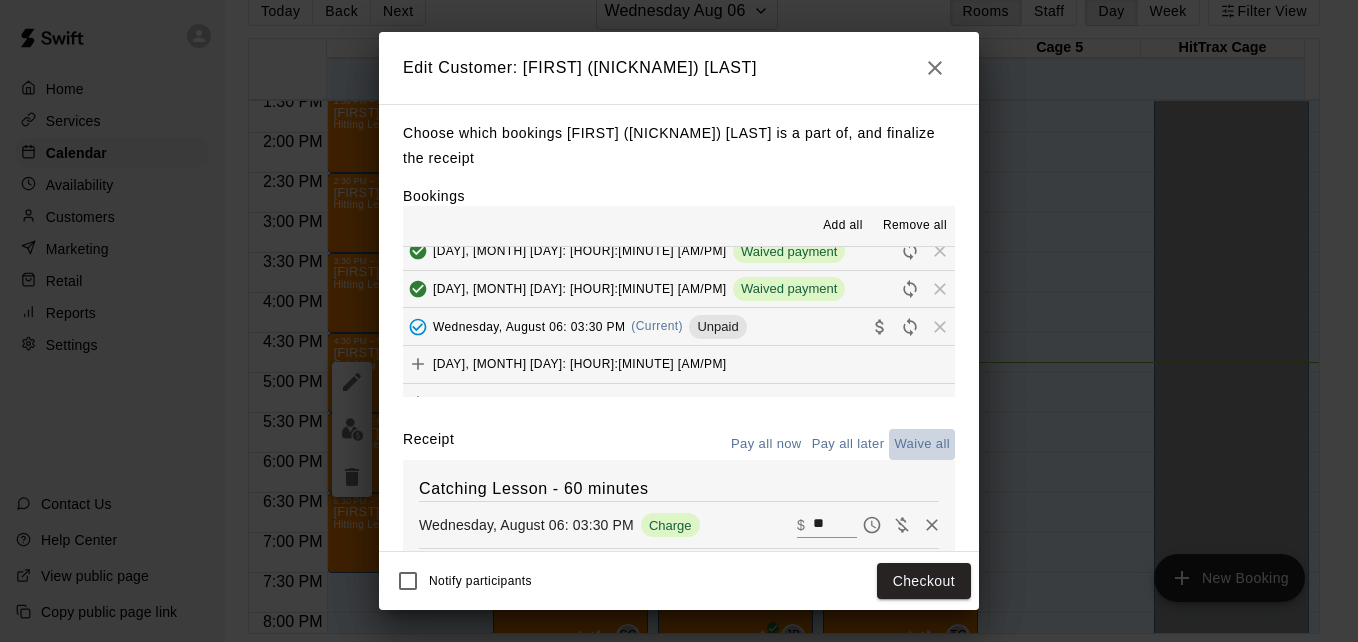 click on "Waive all" at bounding box center (922, 444) 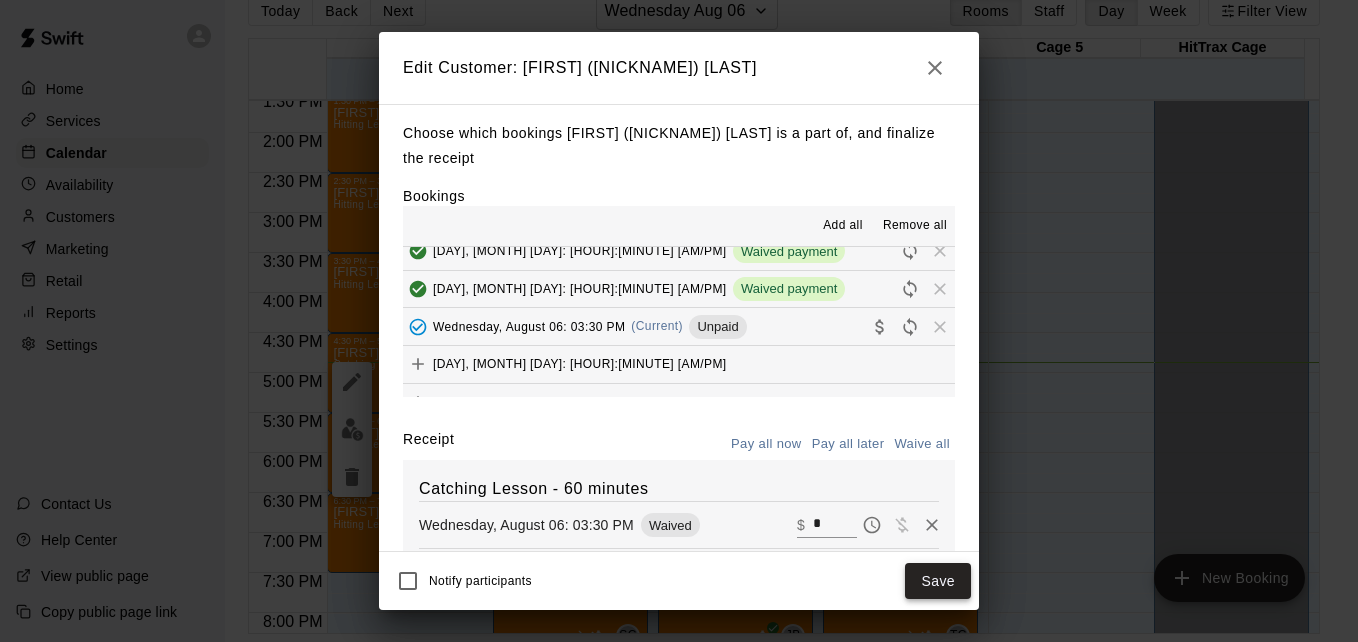 click on "Save" at bounding box center [938, 581] 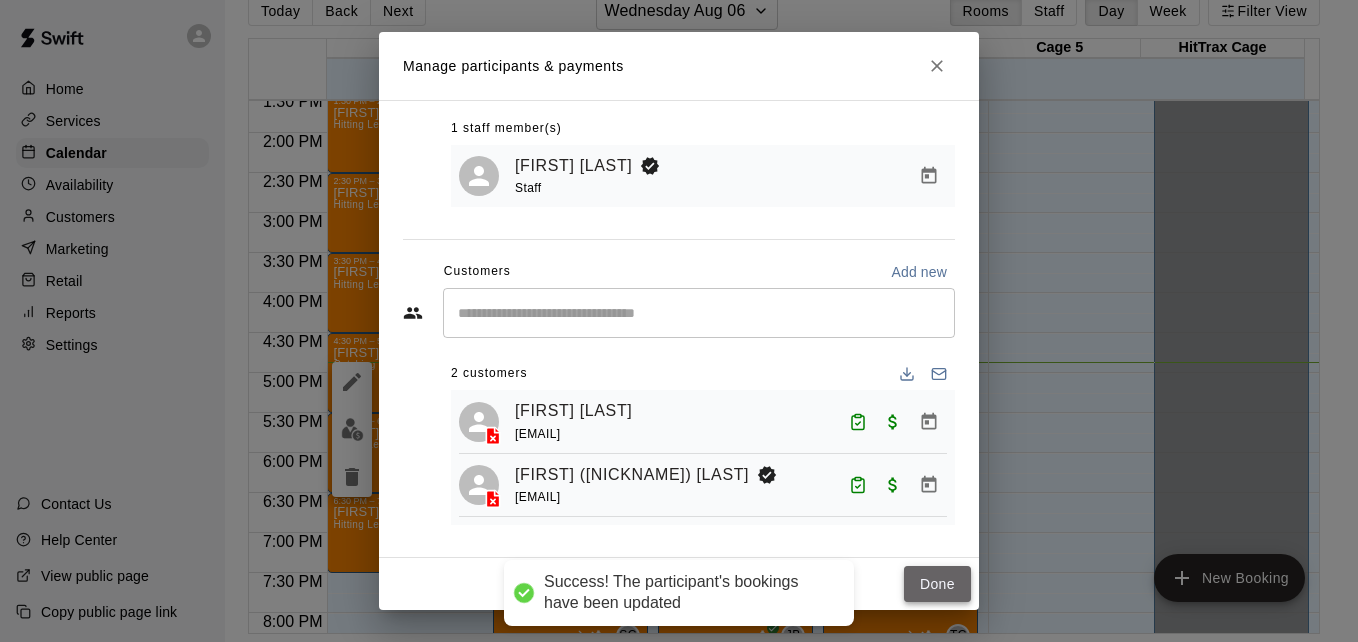 click on "Done" at bounding box center [937, 584] 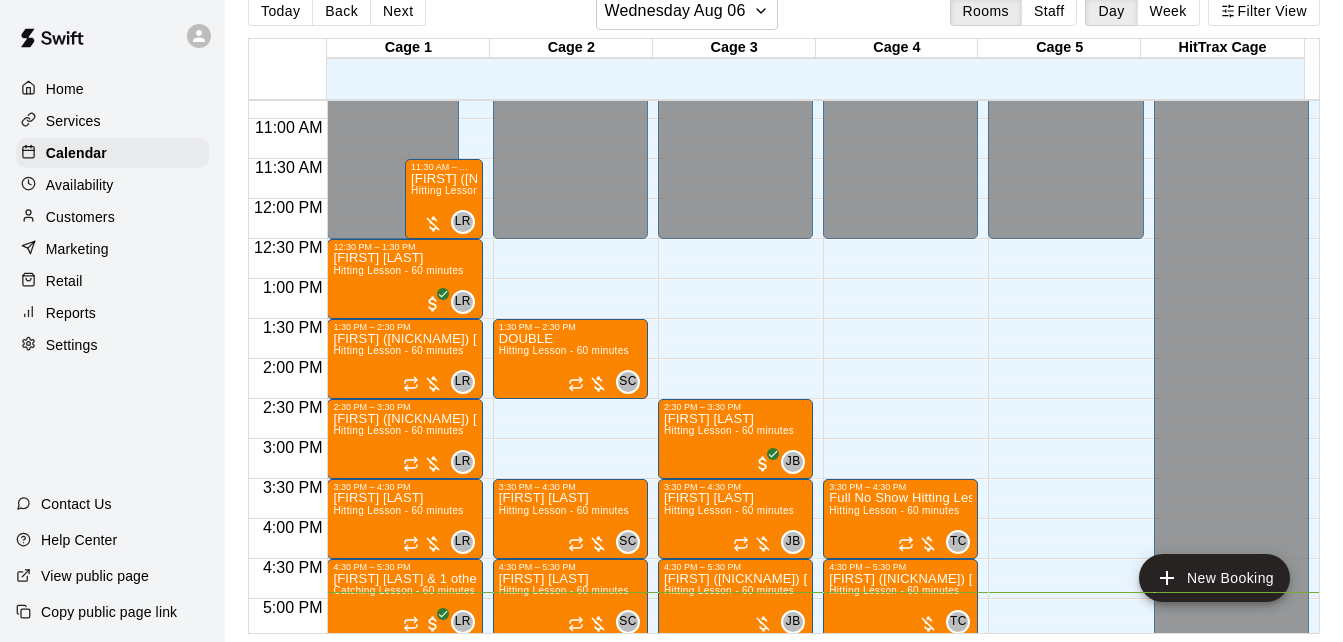 scroll, scrollTop: 848, scrollLeft: 0, axis: vertical 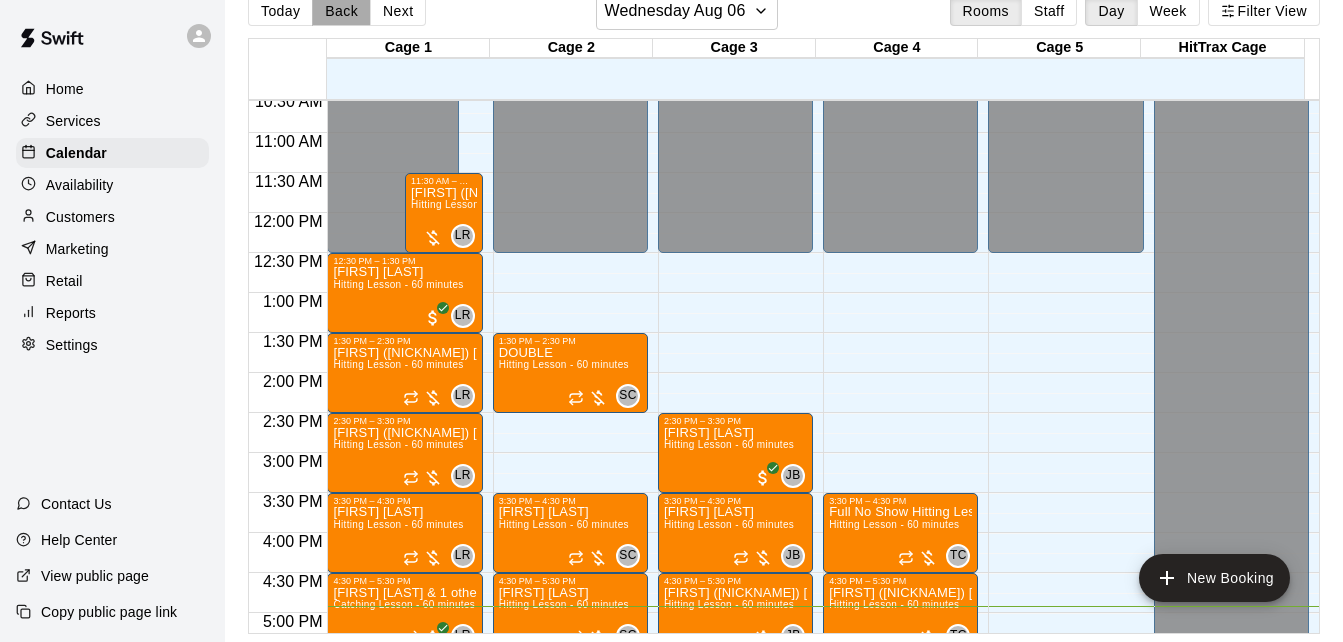 click on "Back" at bounding box center [341, 11] 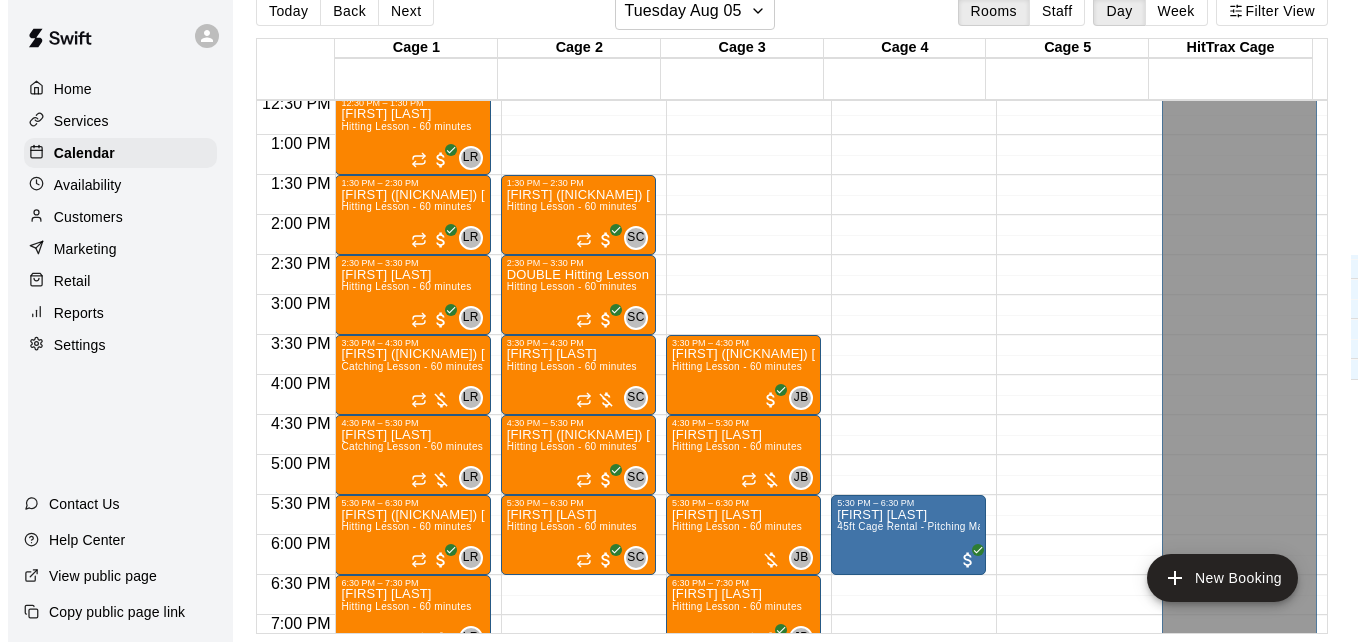 scroll, scrollTop: 1008, scrollLeft: 0, axis: vertical 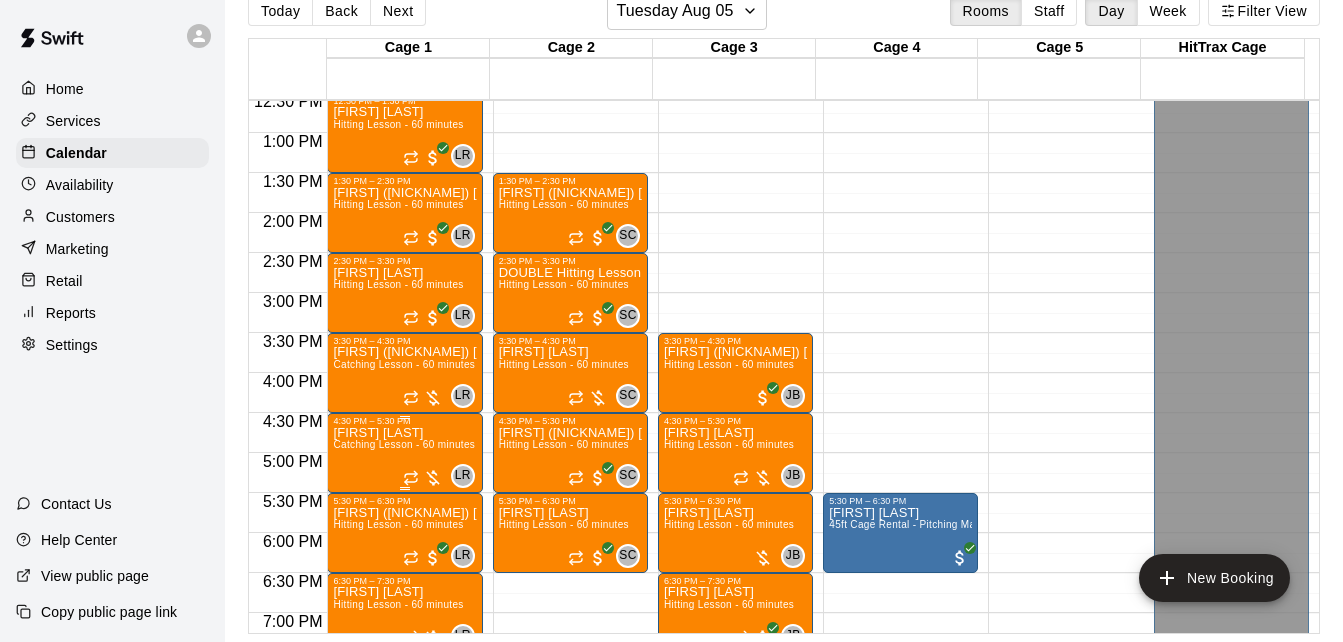 click on "Catching Lesson - 60 minutes" at bounding box center [404, 444] 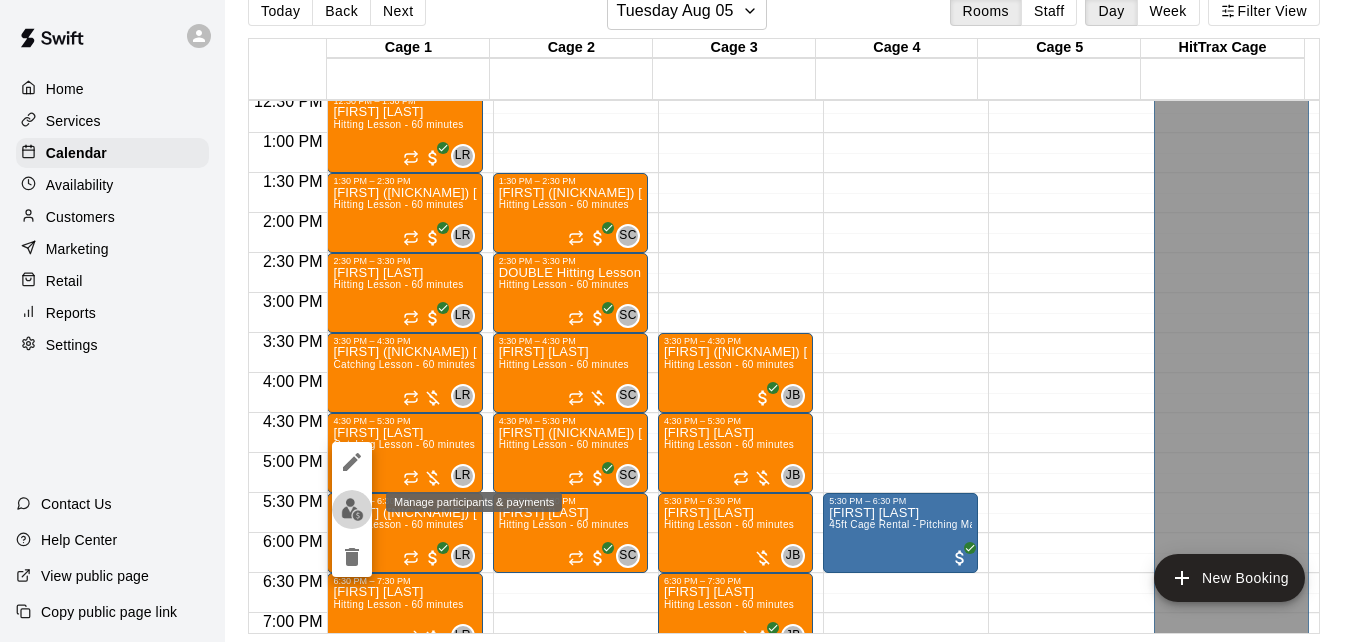 click at bounding box center [352, 509] 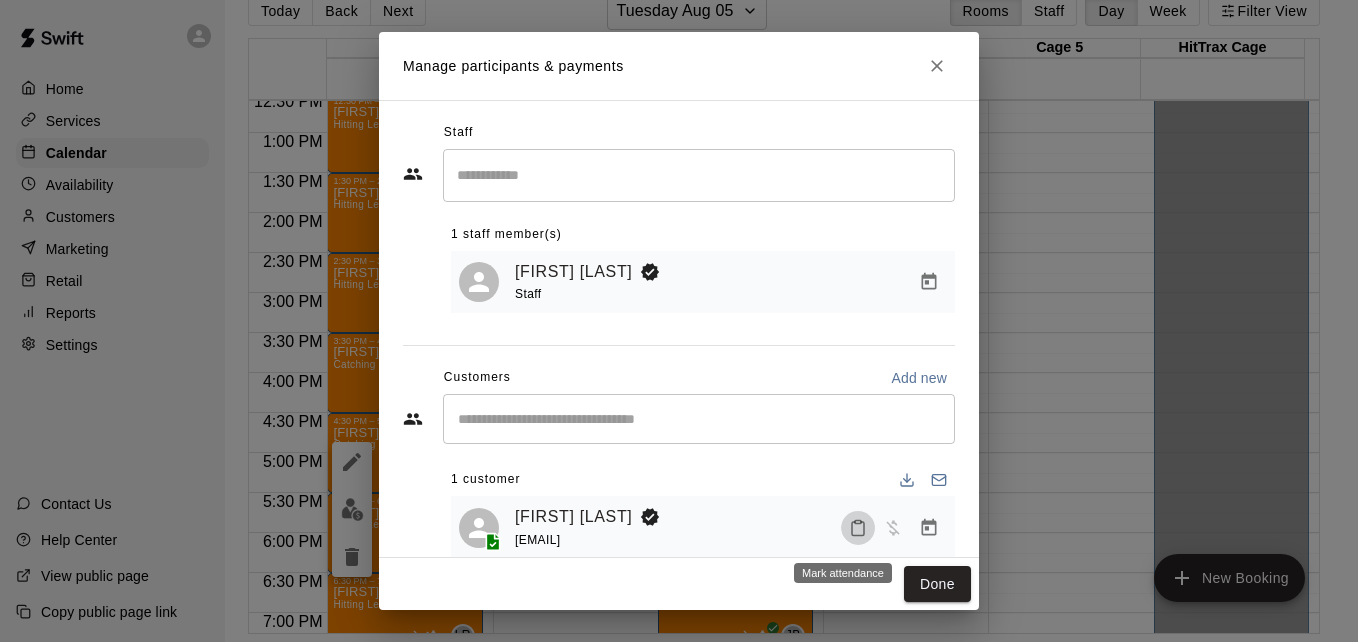 click 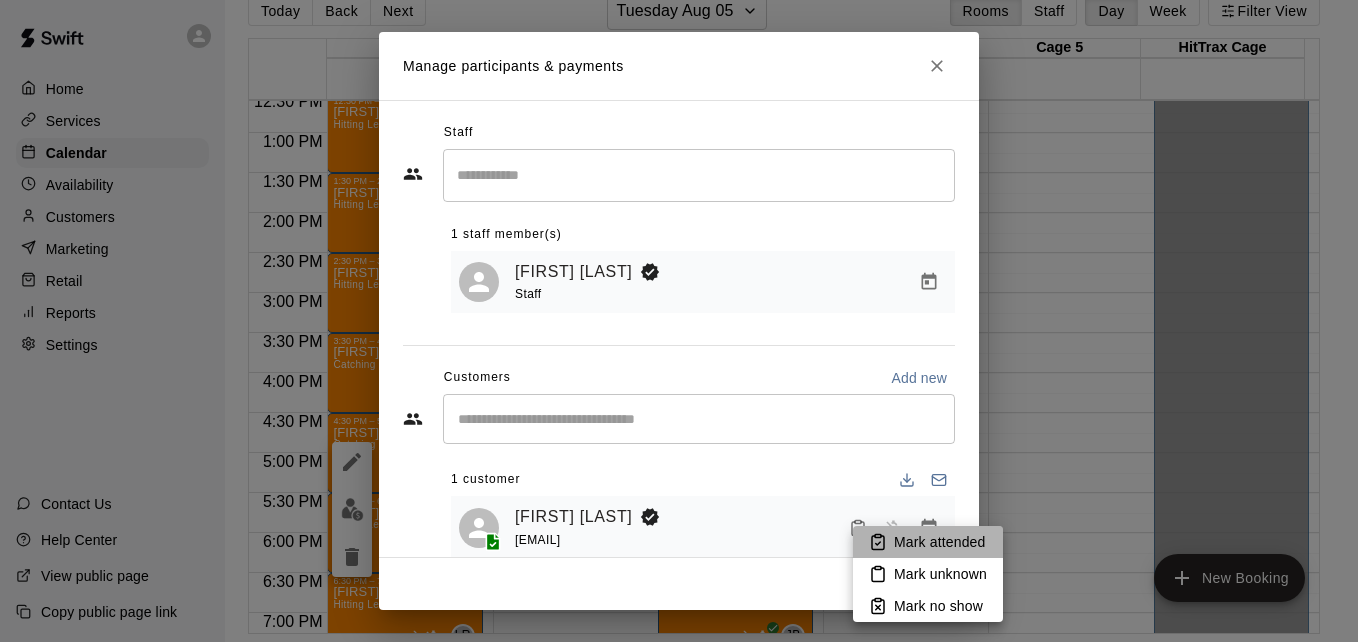 click on "Mark attended" at bounding box center [928, 542] 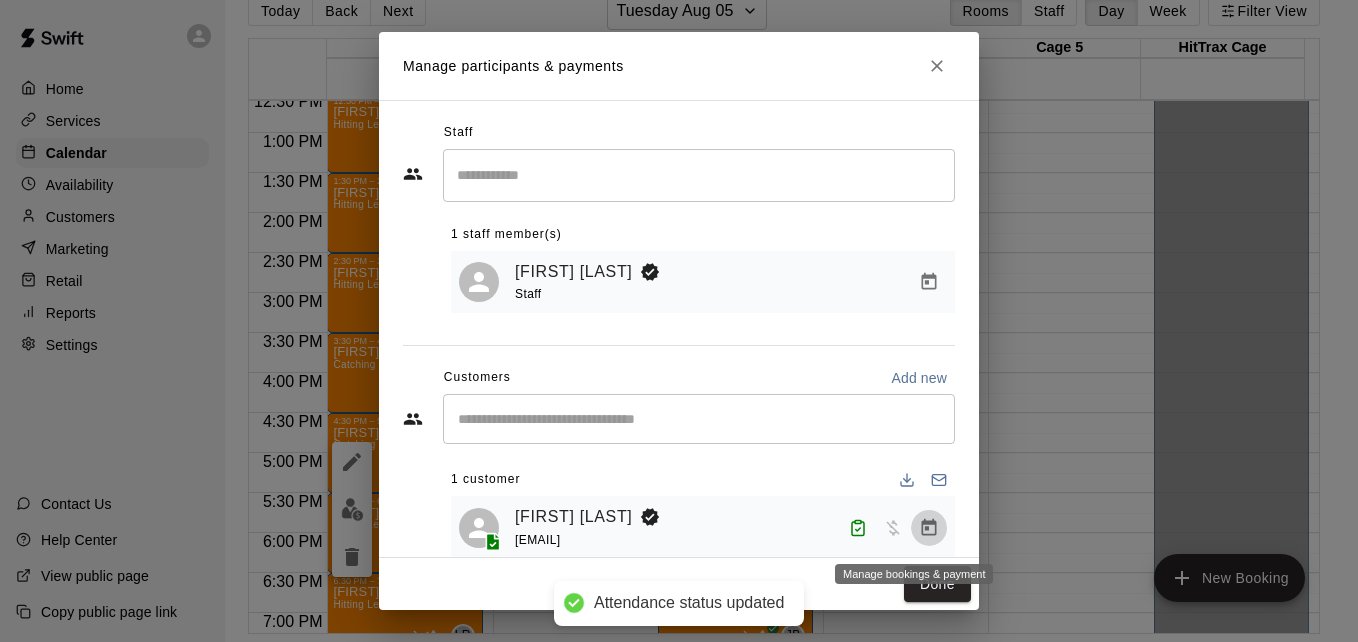 click 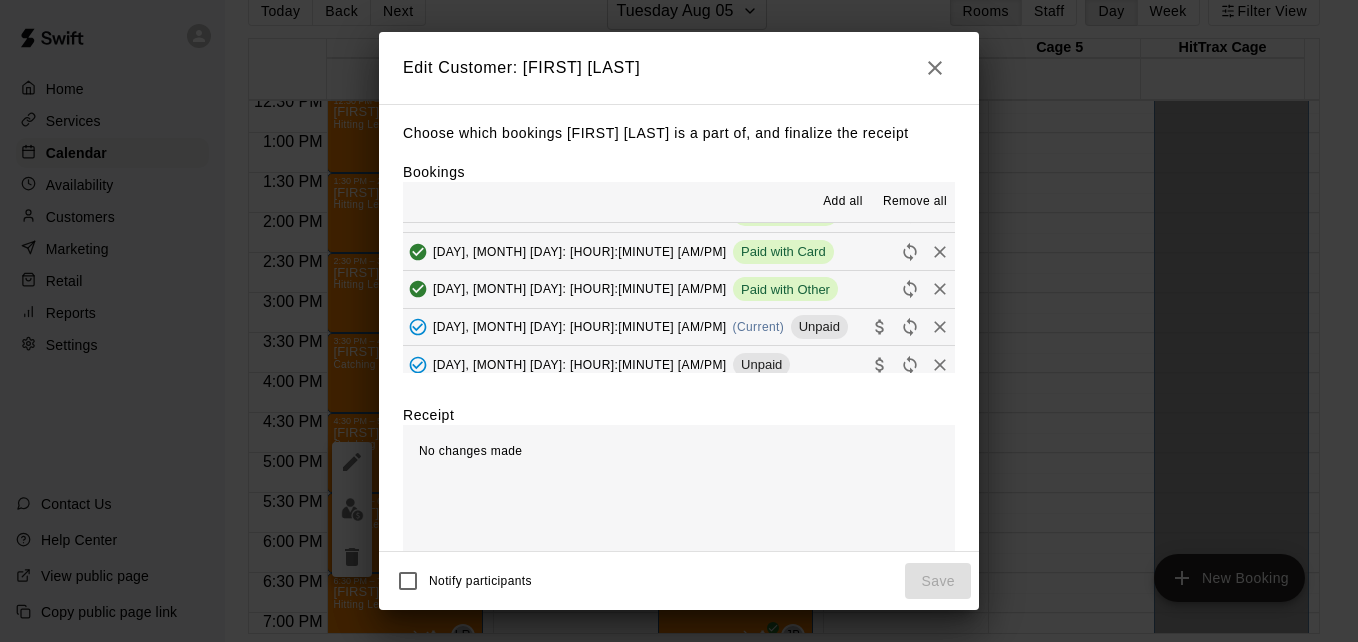 scroll, scrollTop: 707, scrollLeft: 0, axis: vertical 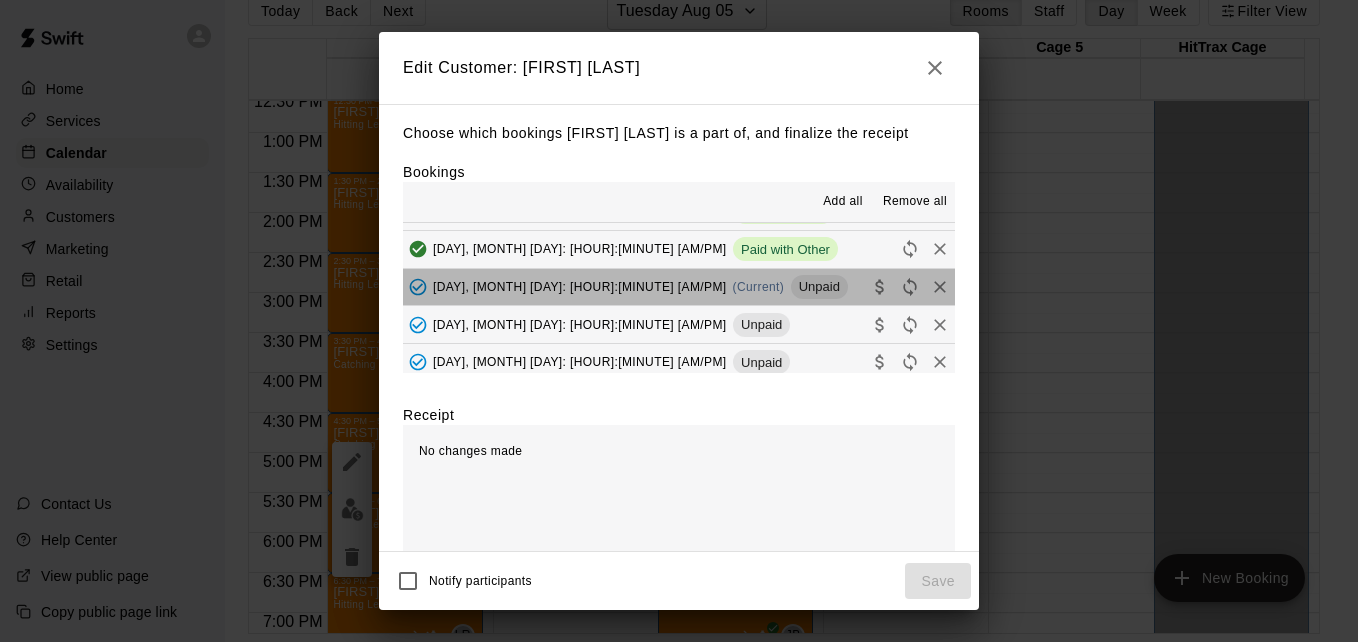 click on "[DAY], [MONTH] [DAY]: [HOUR]:[MINUTE] [AM/PM] (Current) Unpaid" at bounding box center [679, 287] 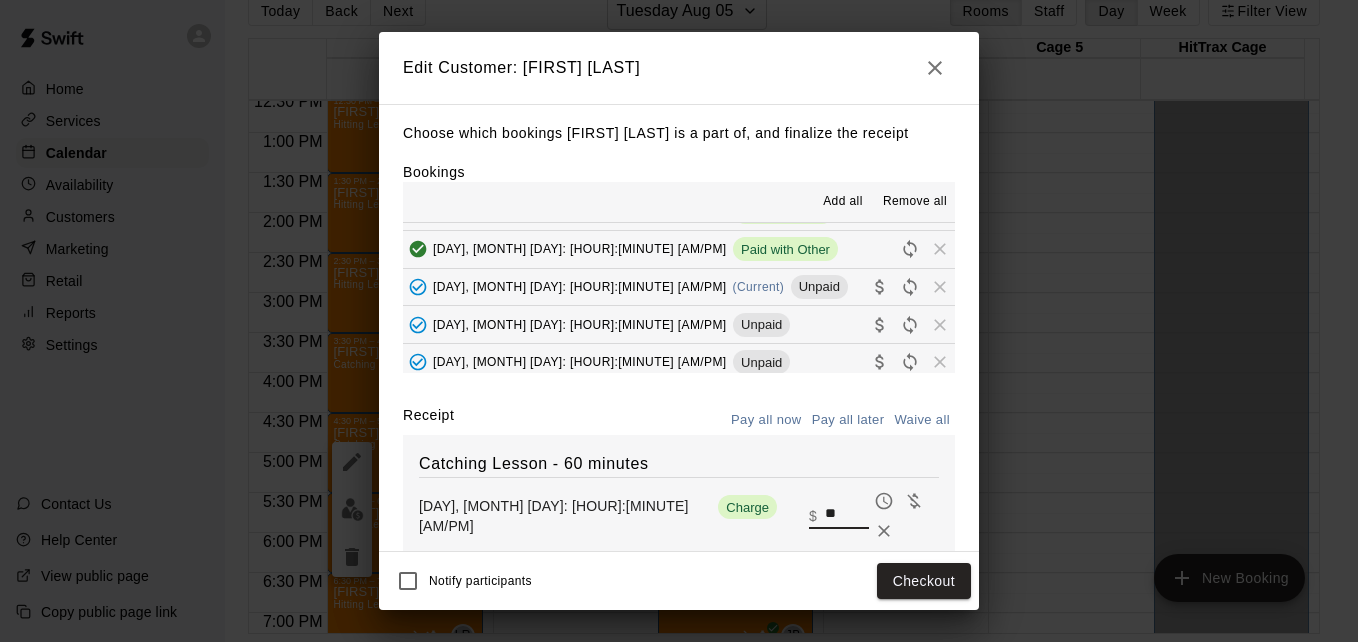 click on "**" at bounding box center (847, 516) 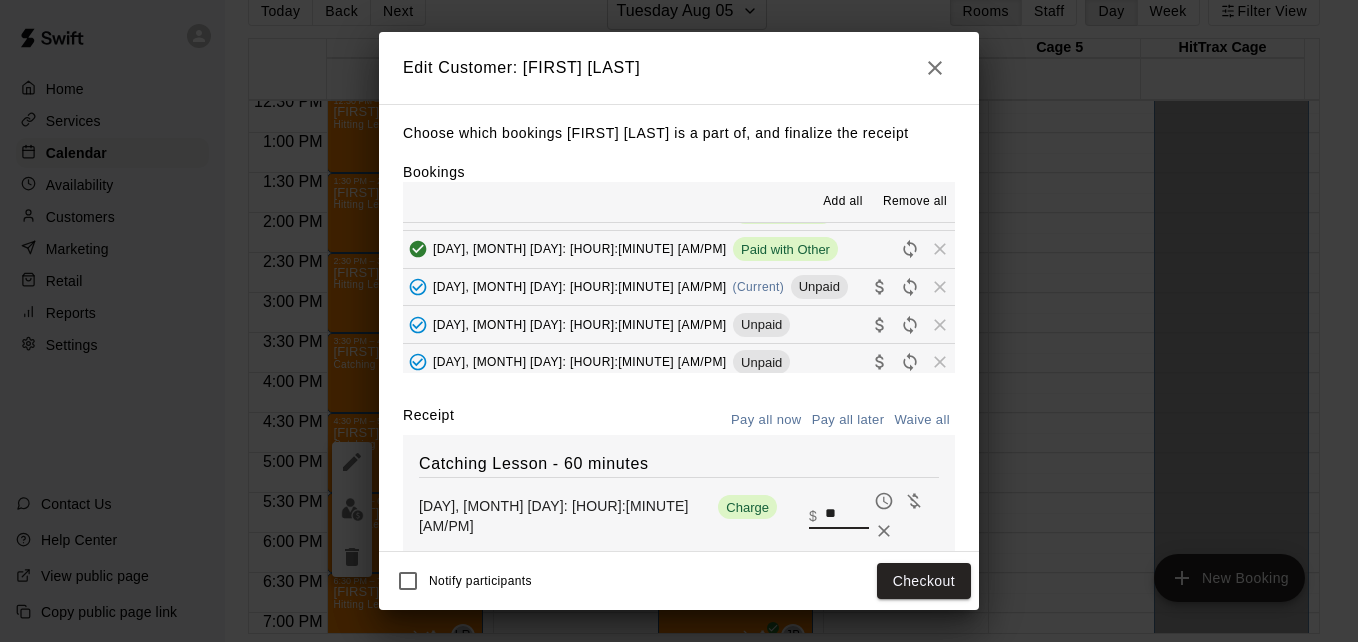 type on "*" 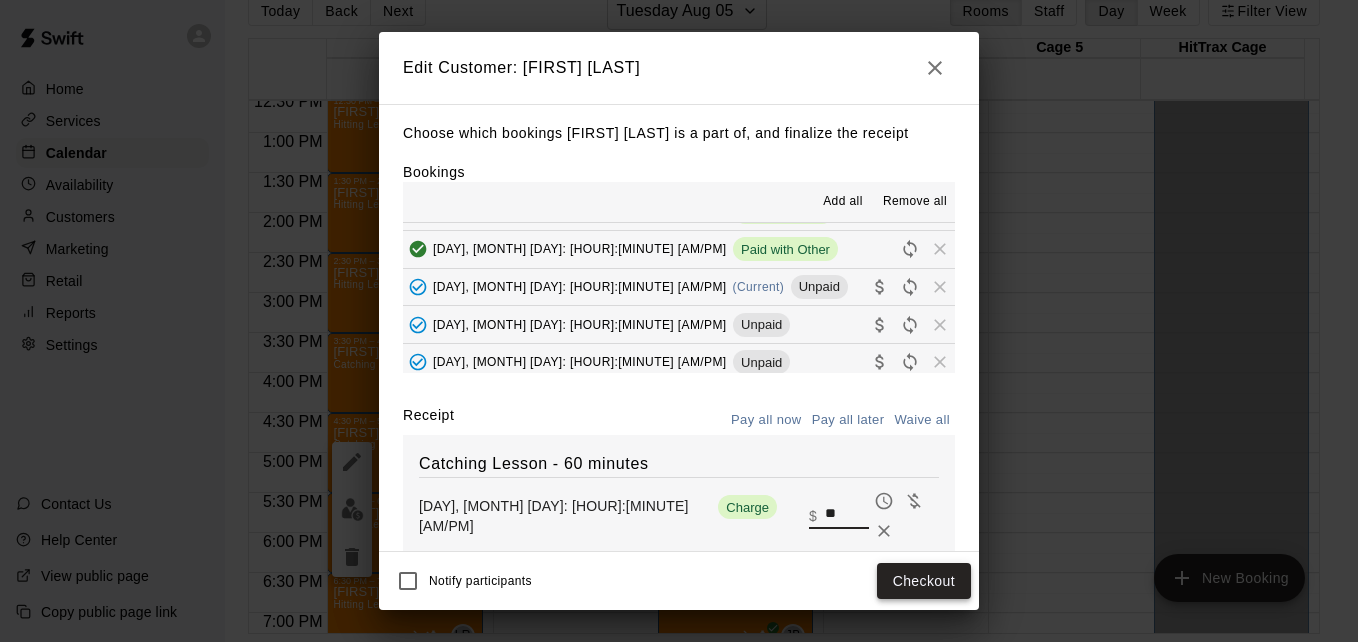 type on "**" 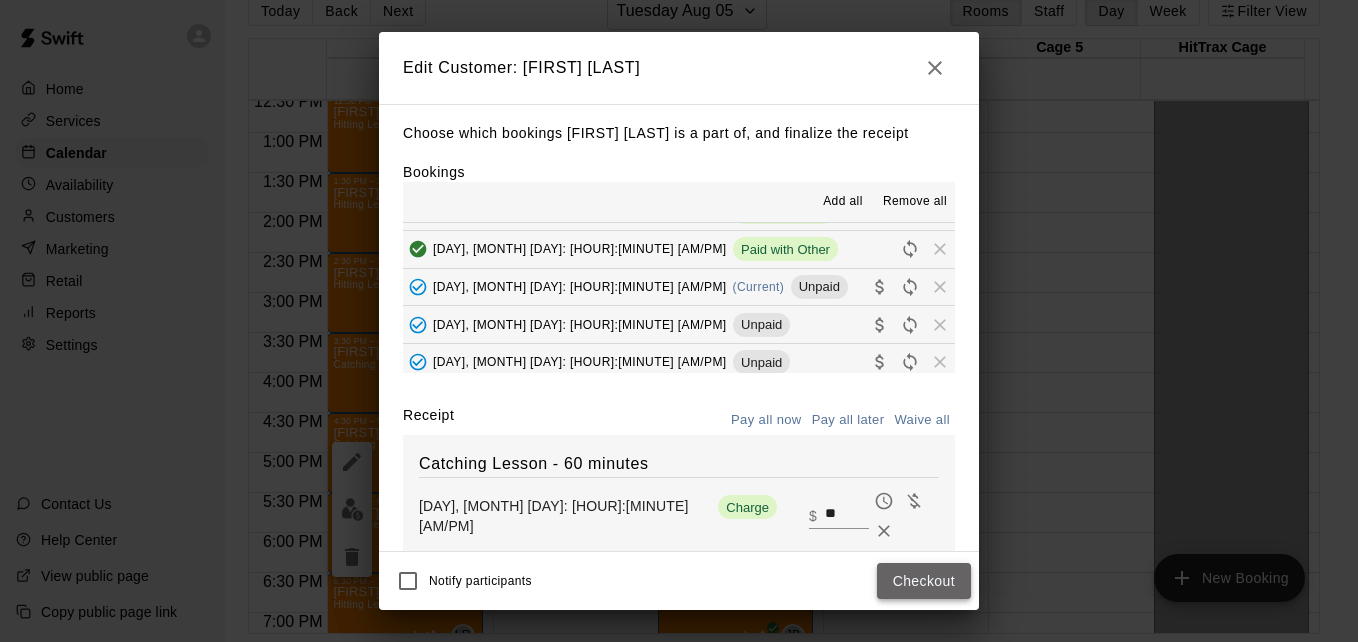 click on "Checkout" at bounding box center (924, 581) 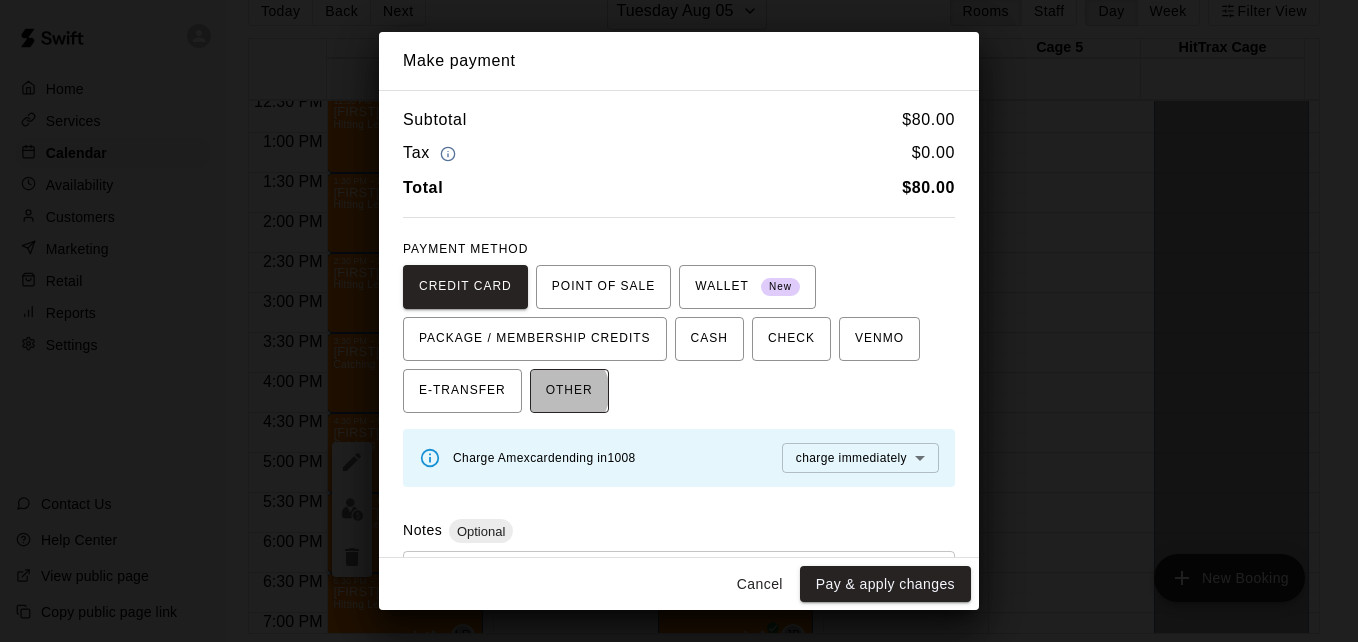 click on "OTHER" at bounding box center (569, 391) 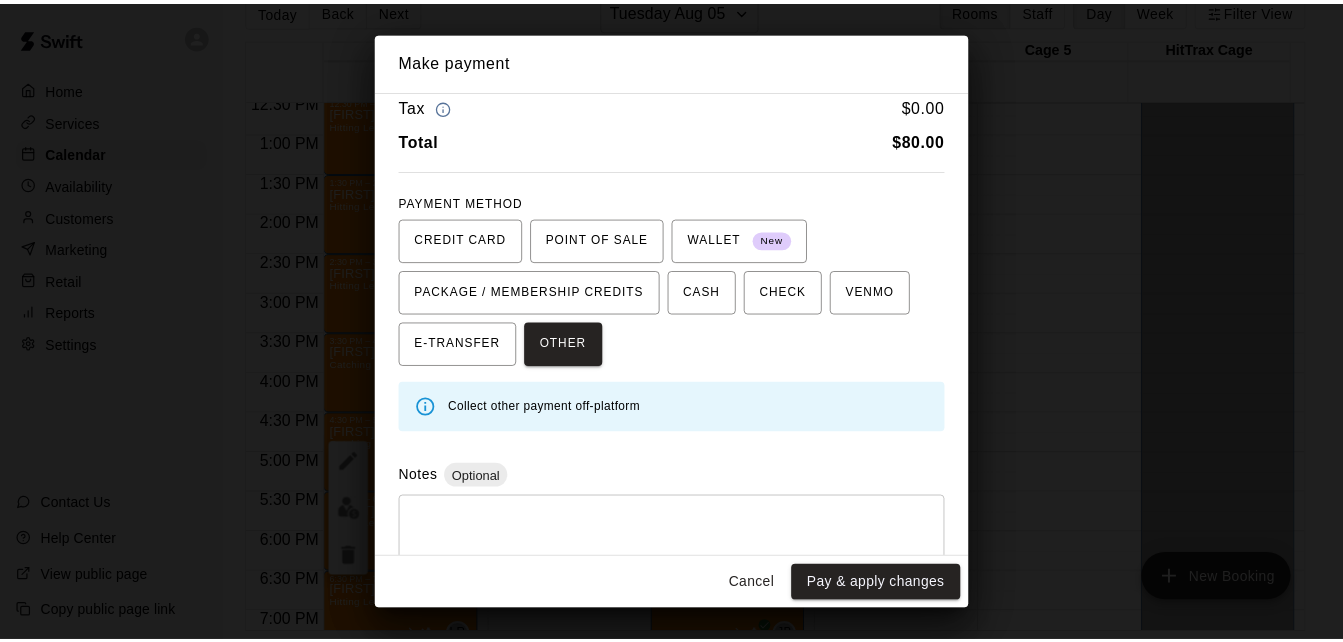 scroll, scrollTop: 90, scrollLeft: 0, axis: vertical 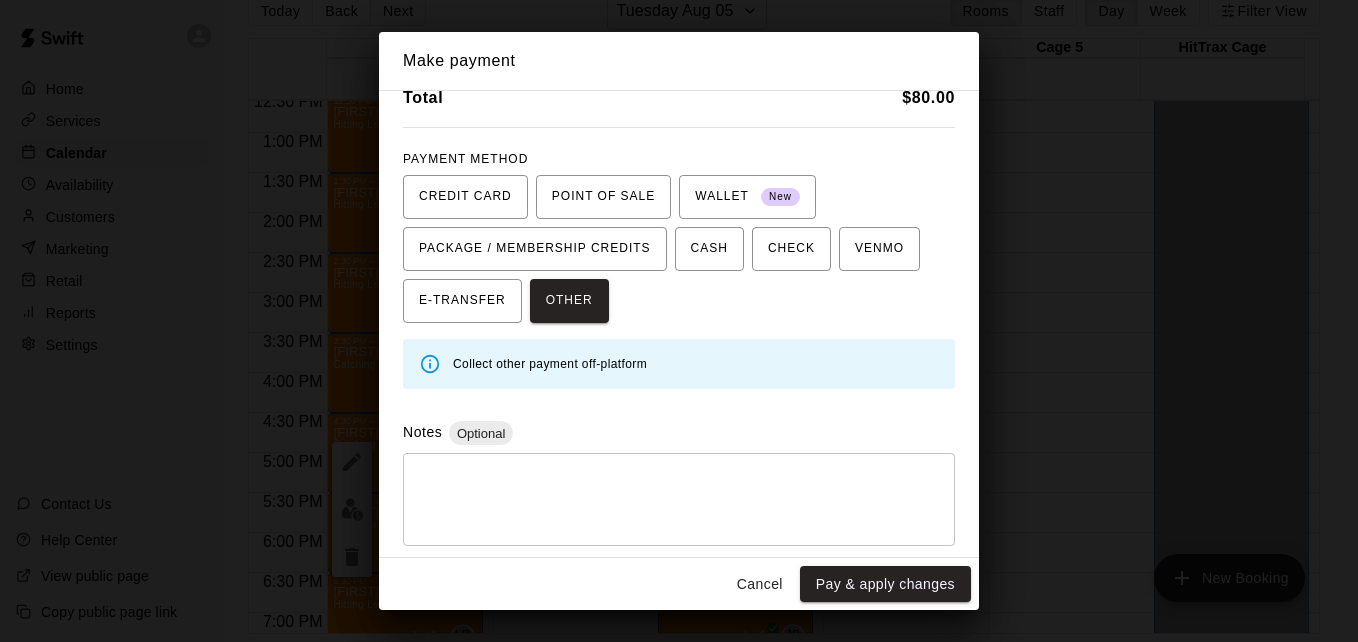 click at bounding box center (679, 500) 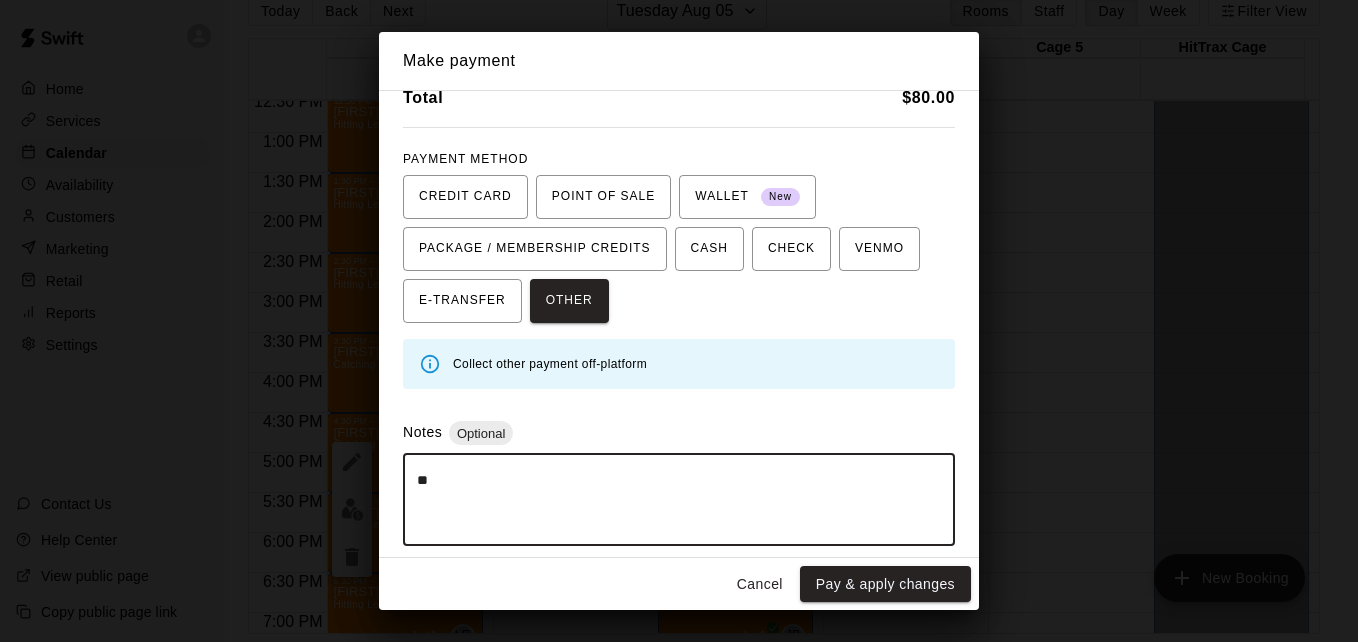 type on "*" 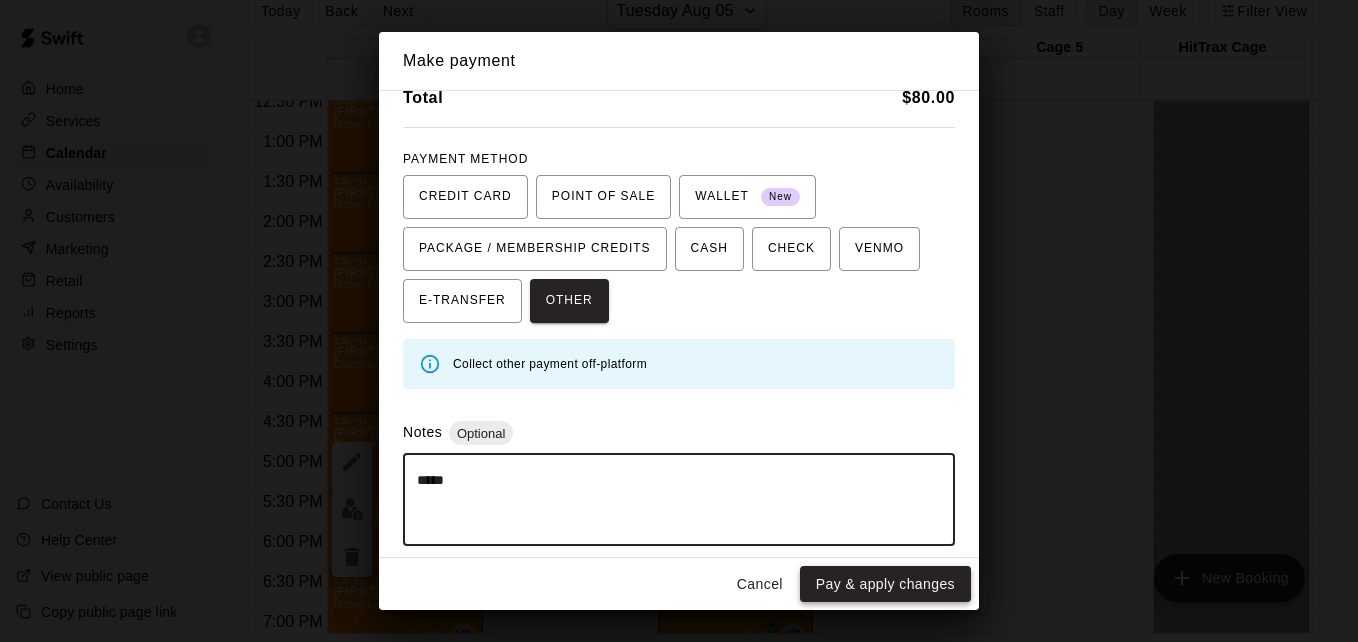 type on "*****" 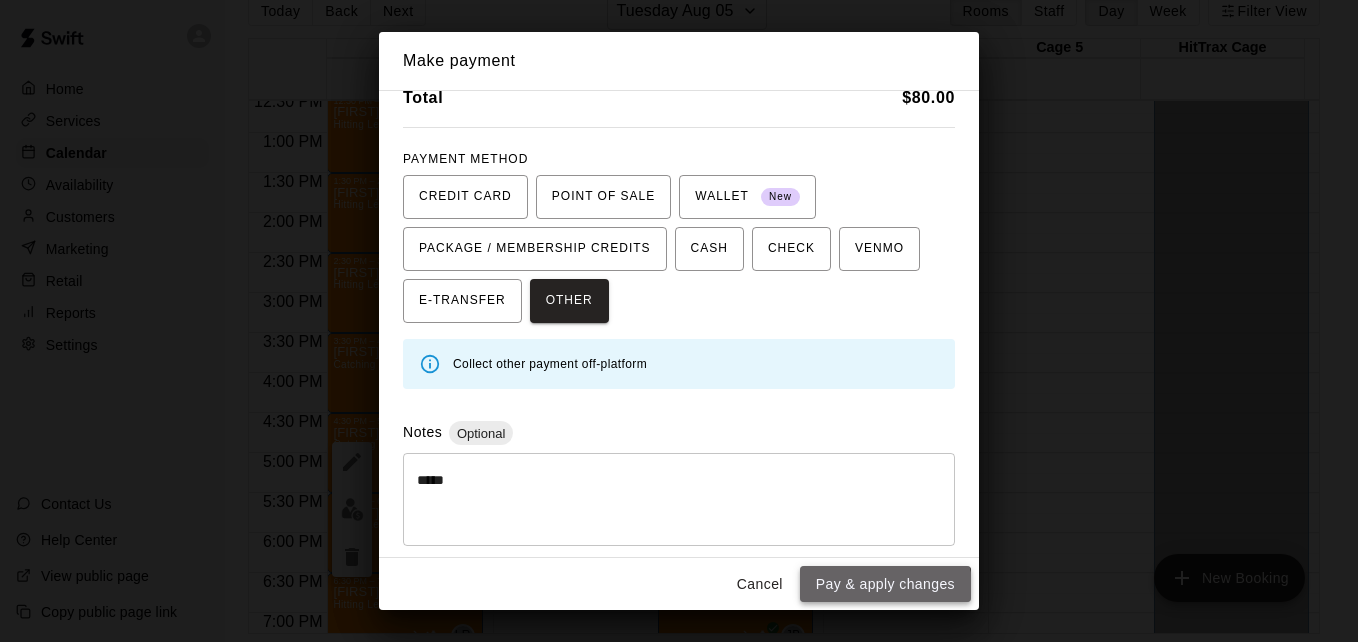 click on "Pay & apply changes" at bounding box center (885, 584) 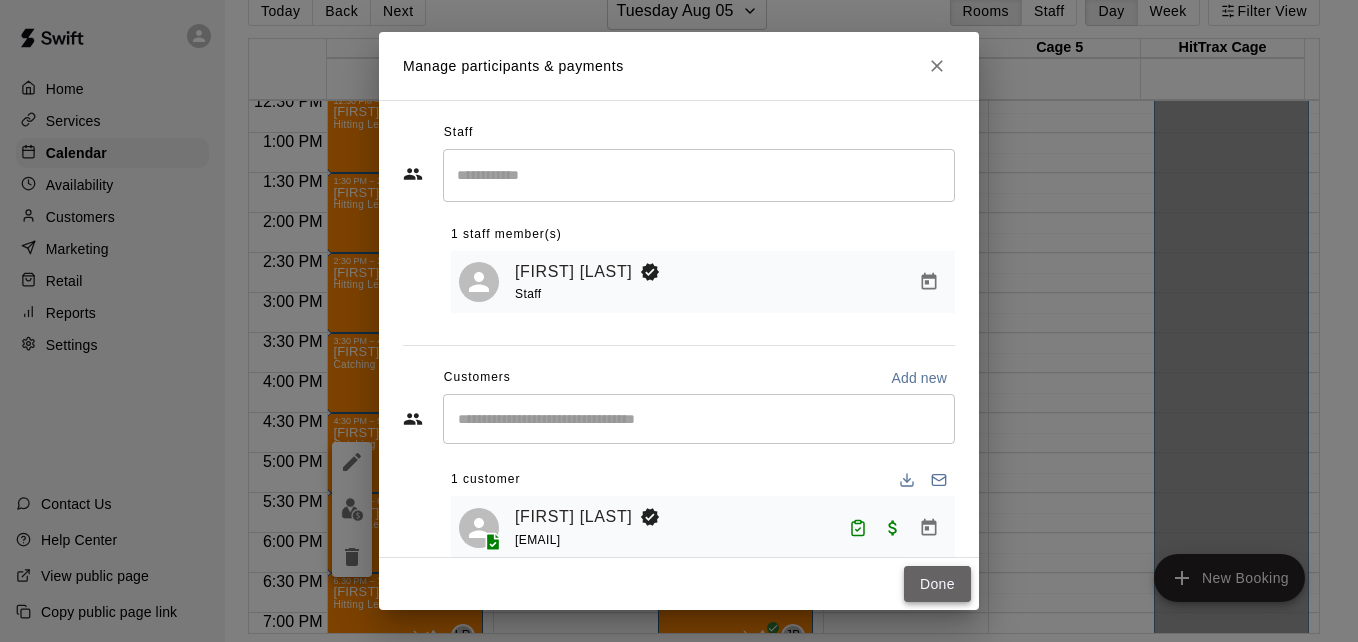 click on "Done" at bounding box center [937, 584] 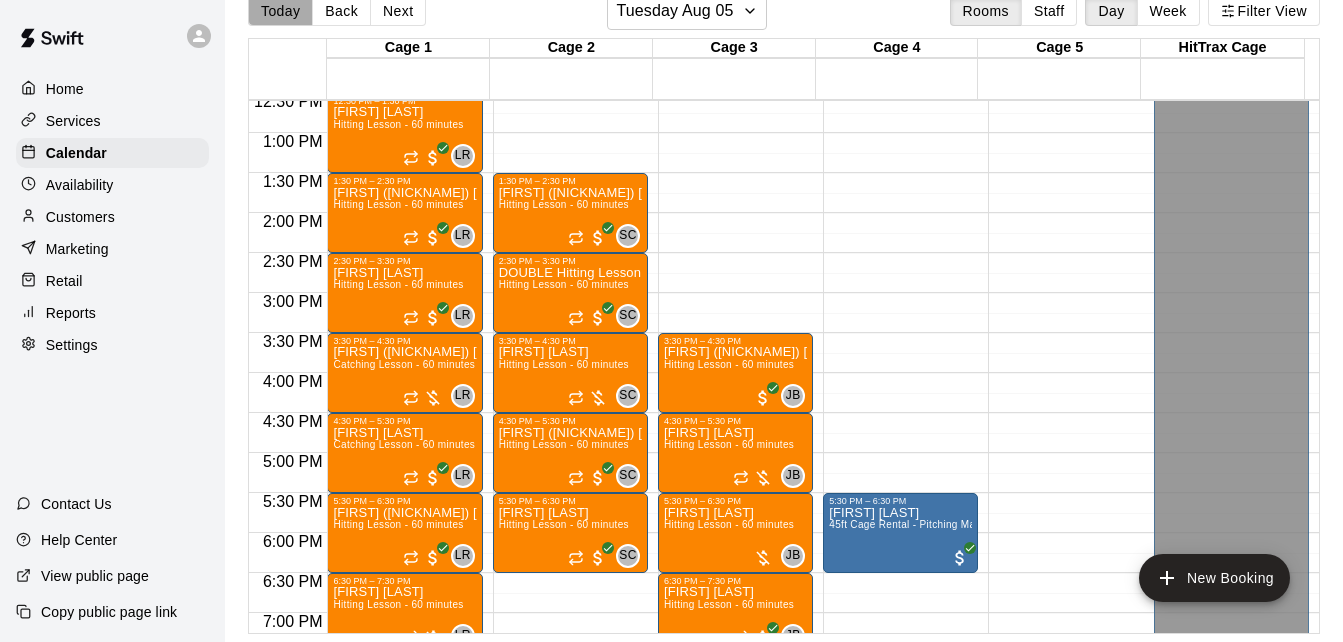 click on "Today" at bounding box center [280, 11] 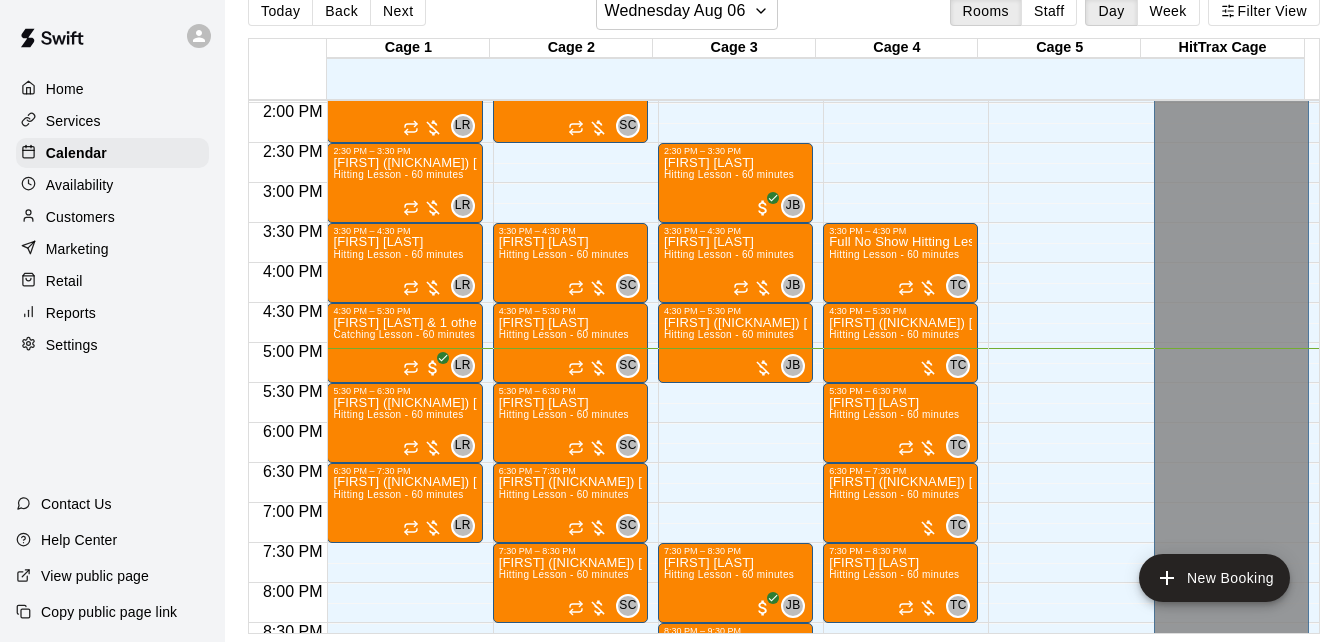 scroll, scrollTop: 1128, scrollLeft: 0, axis: vertical 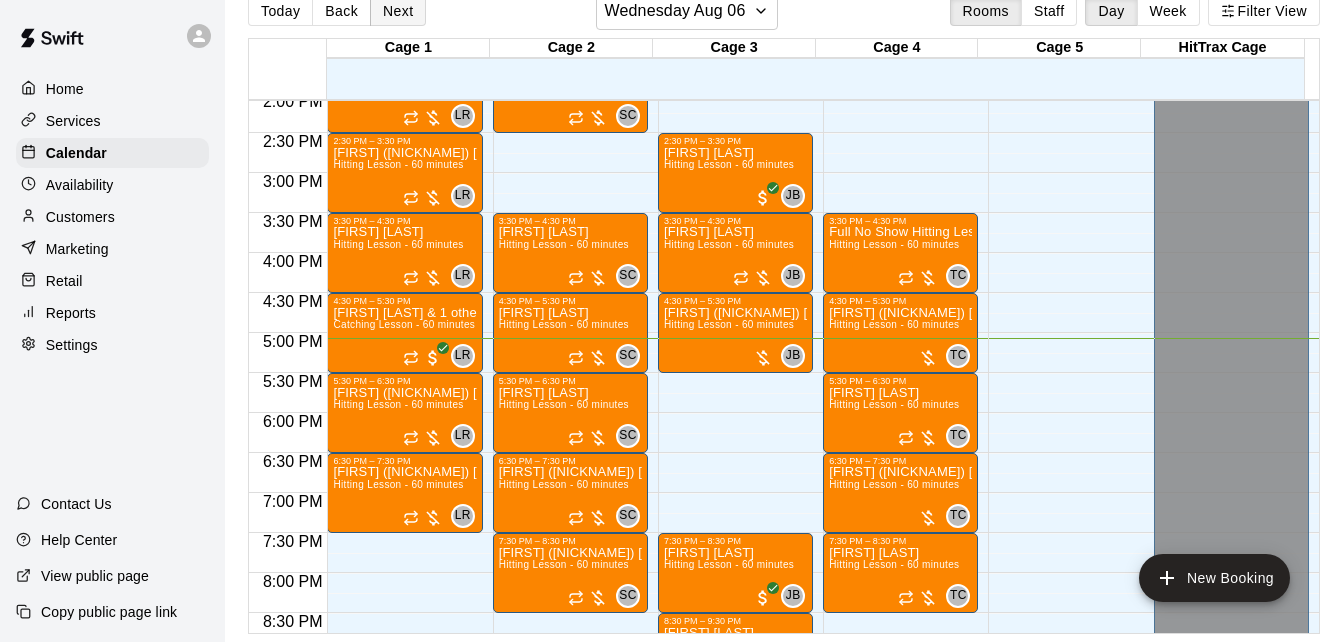 click on "Next" at bounding box center (398, 11) 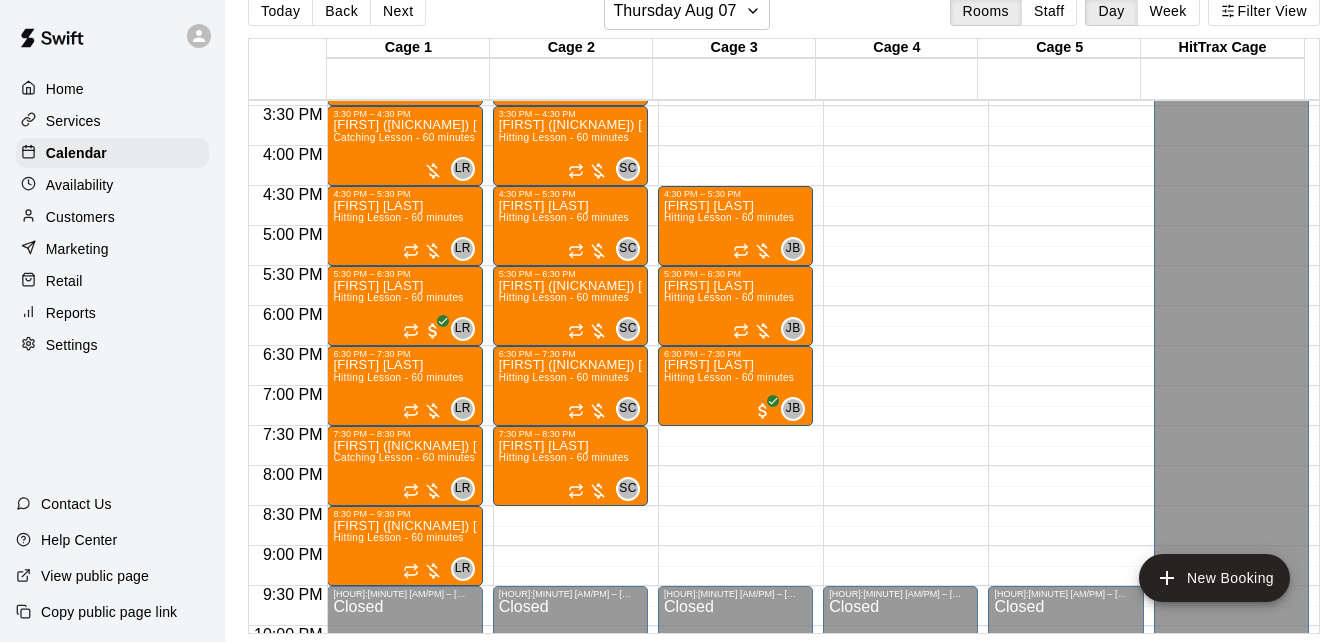 scroll, scrollTop: 1248, scrollLeft: 0, axis: vertical 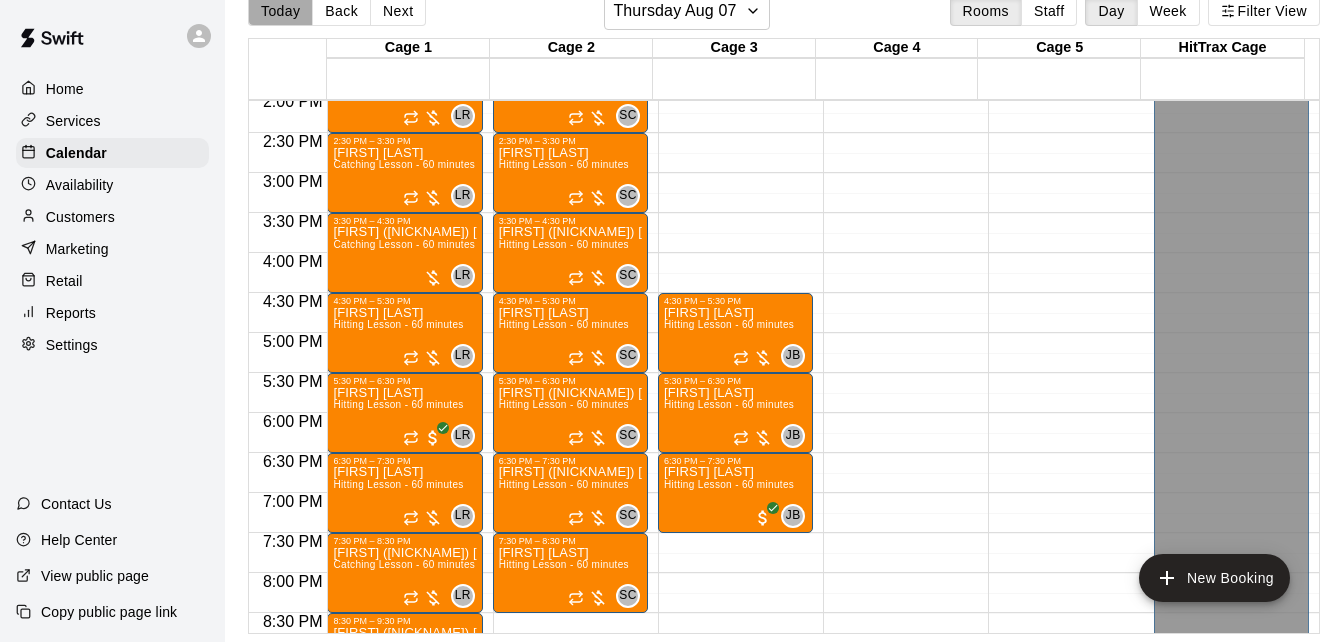 click on "Today" at bounding box center [280, 11] 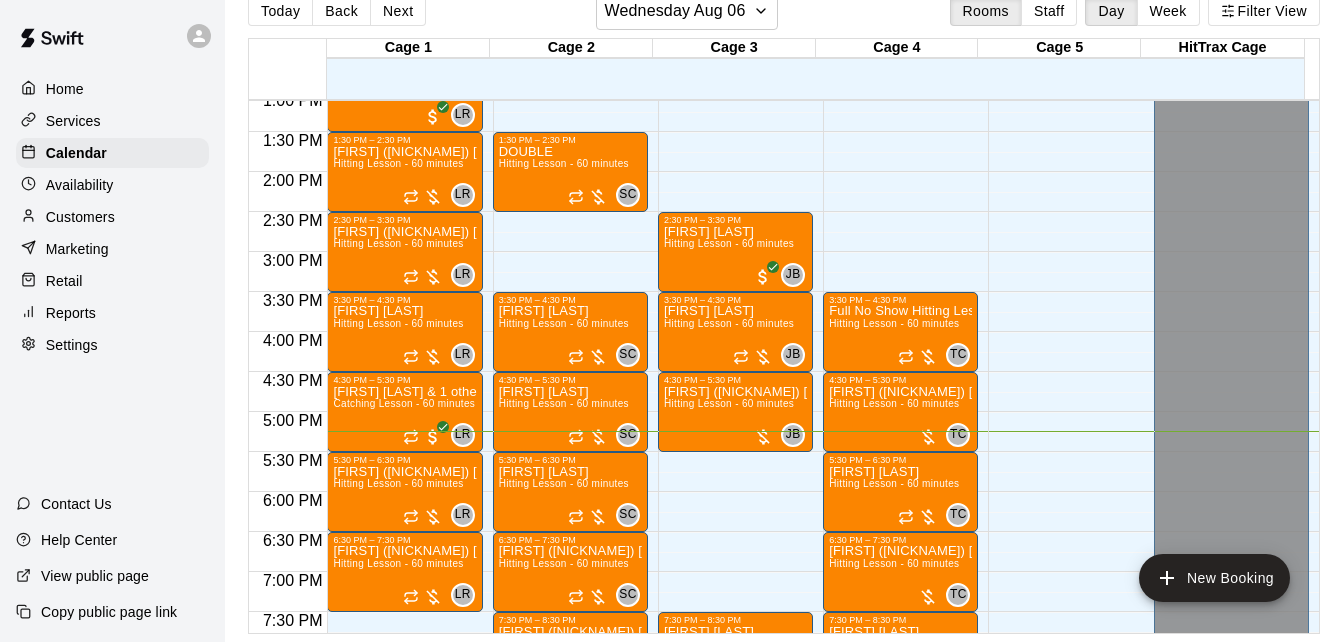 scroll, scrollTop: 1048, scrollLeft: 0, axis: vertical 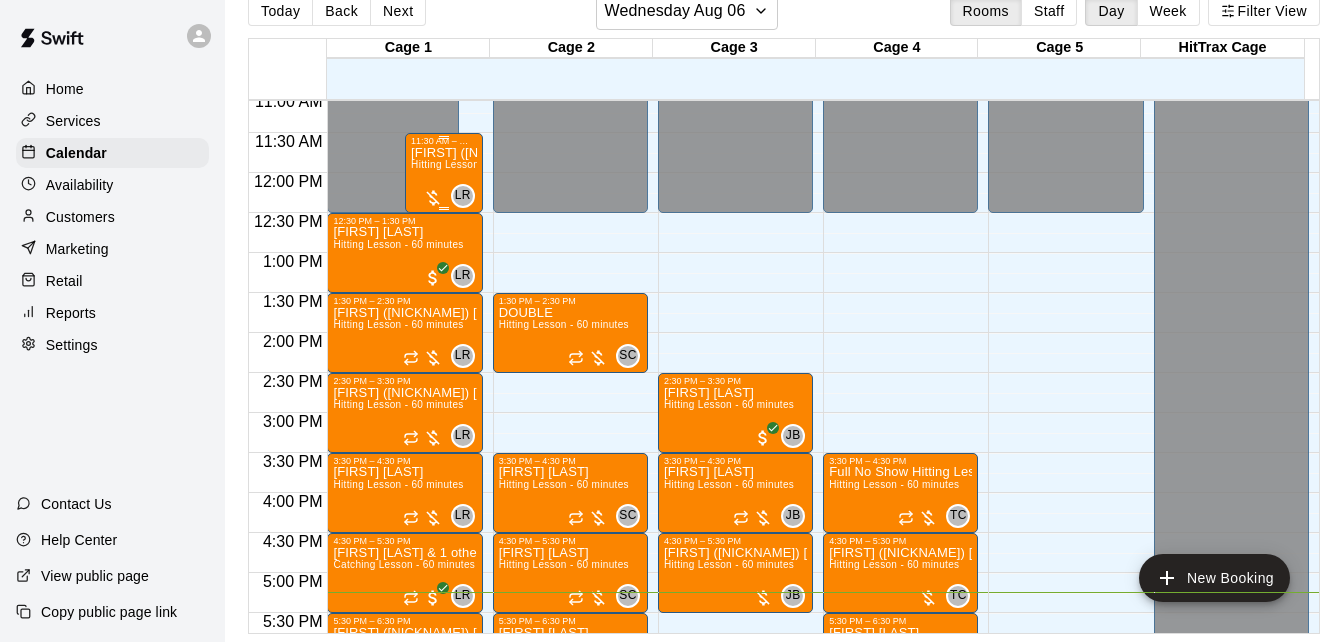 click on "[FIRST] ([NICKNAME]) [LAST] Hitting Lesson - 60 minutes" at bounding box center (444, 467) 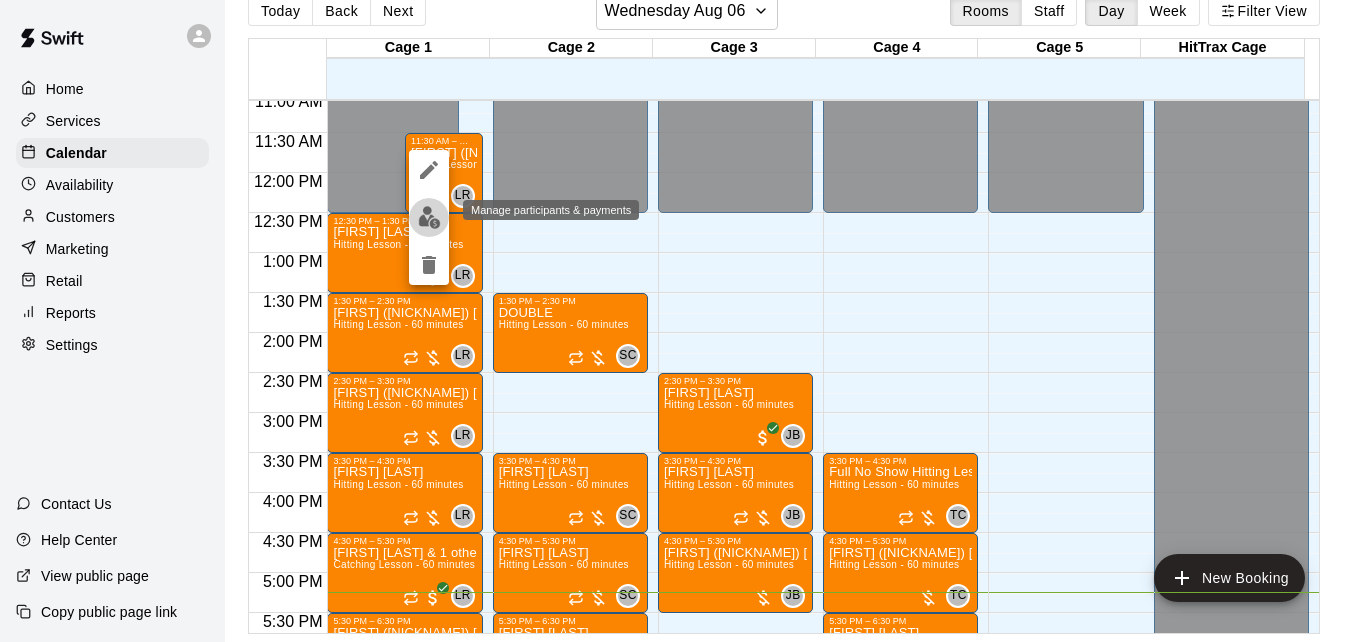 click at bounding box center (429, 217) 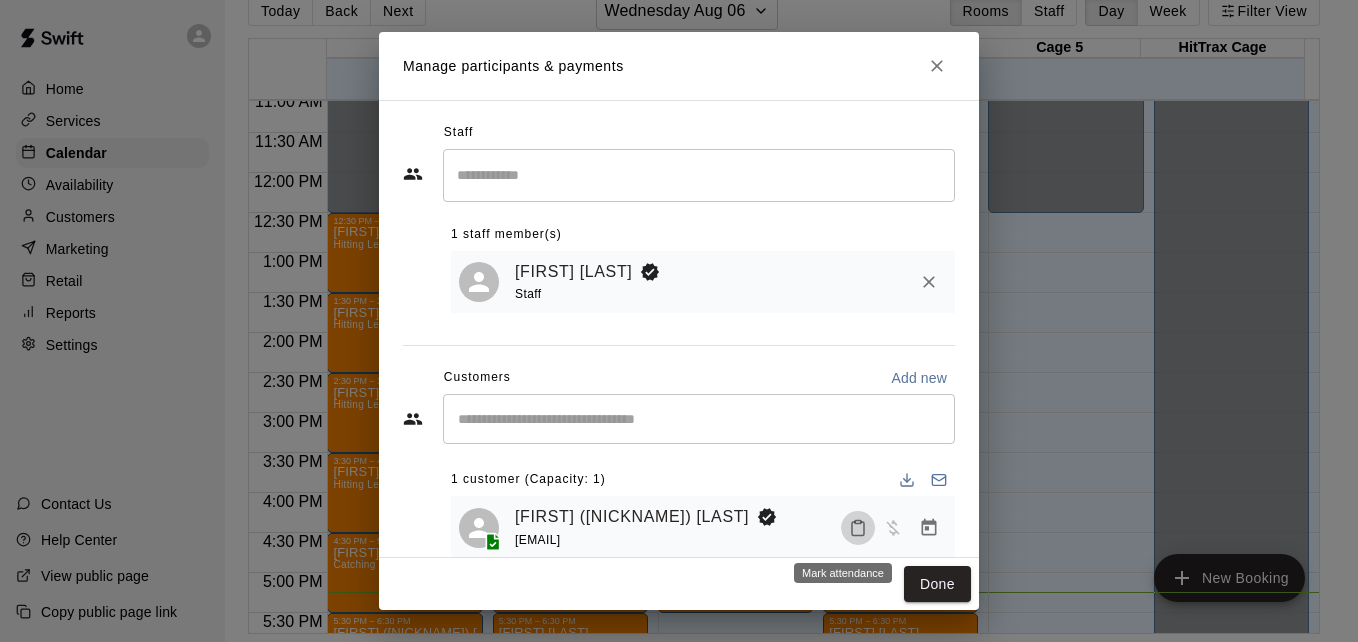 click 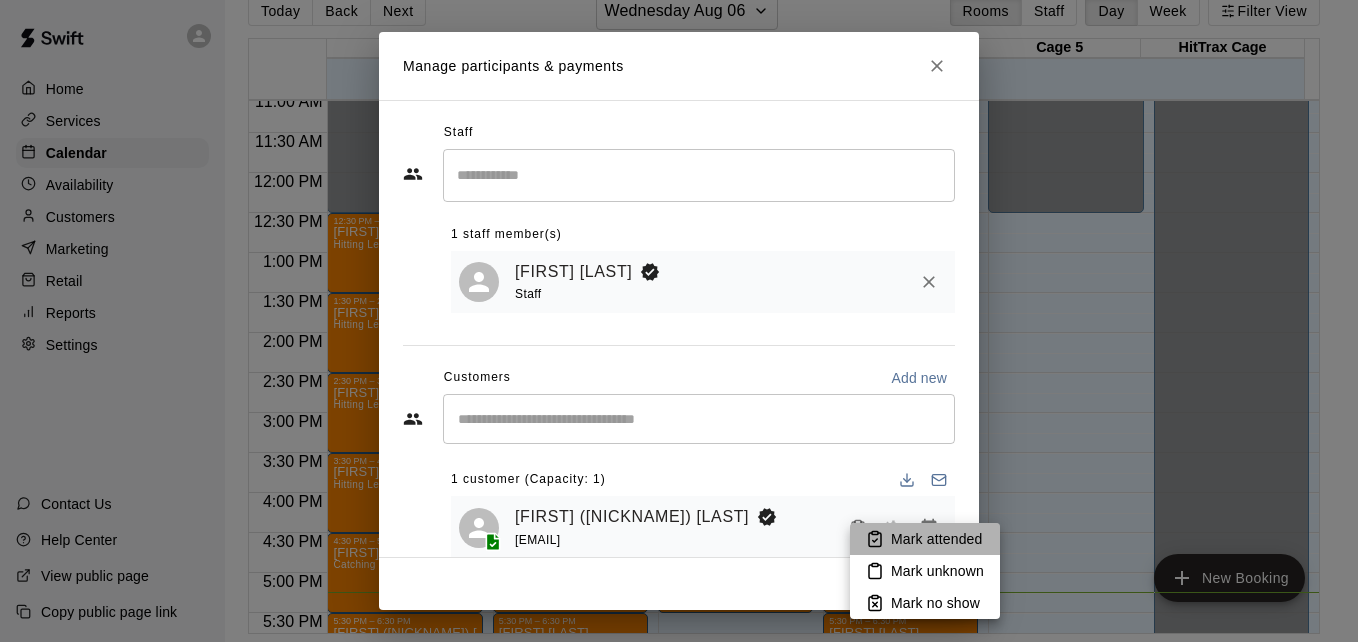 click on "Mark attended" at bounding box center [936, 539] 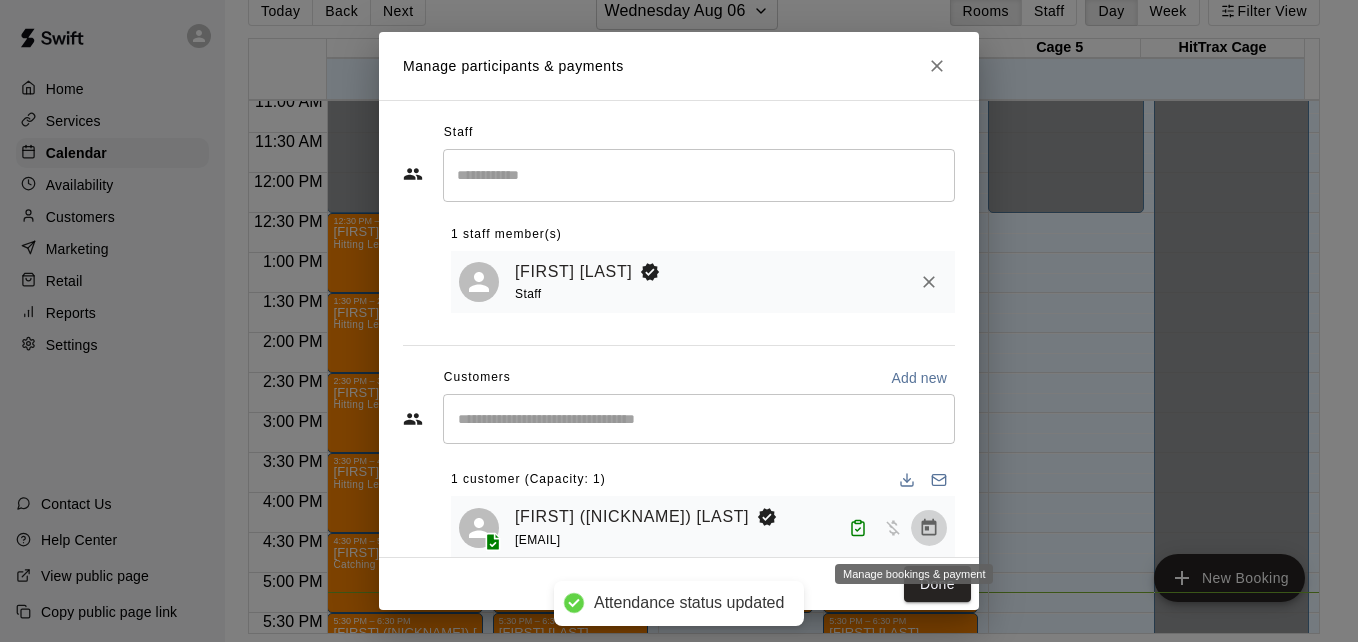 click 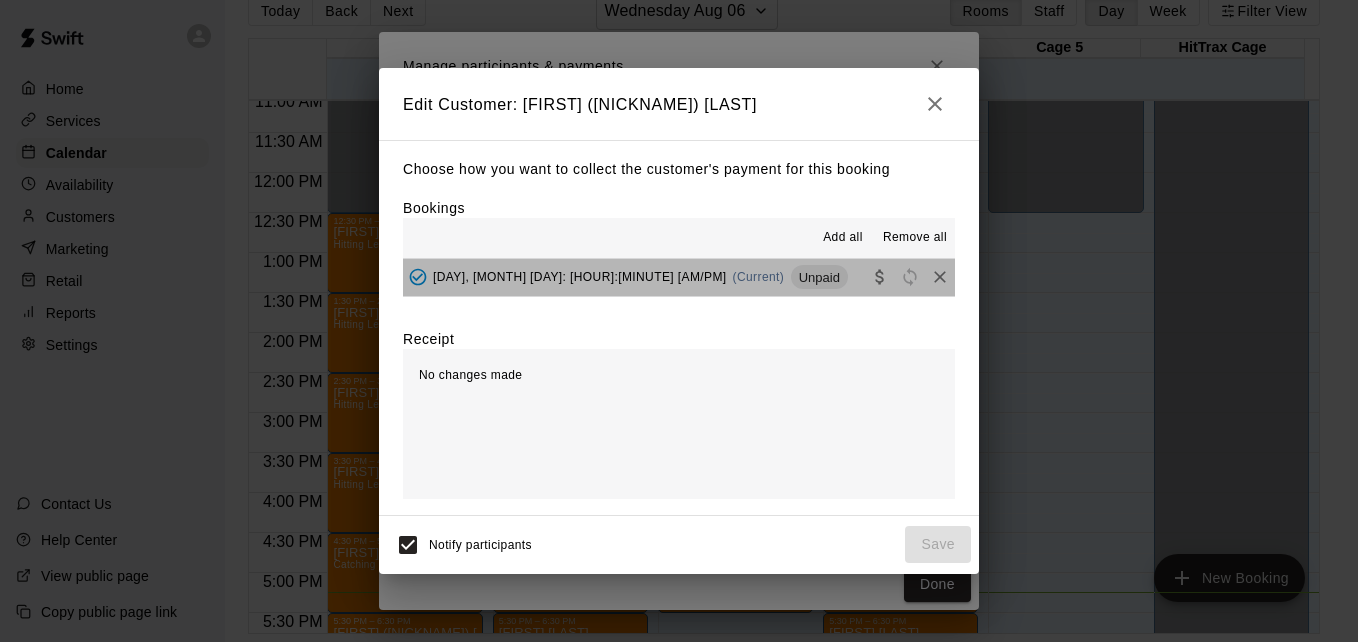 click on "[DAY], [MONTH] [DAY]: [HOUR]:[MINUTE] [AM/PM] (Current) Unpaid" at bounding box center [679, 277] 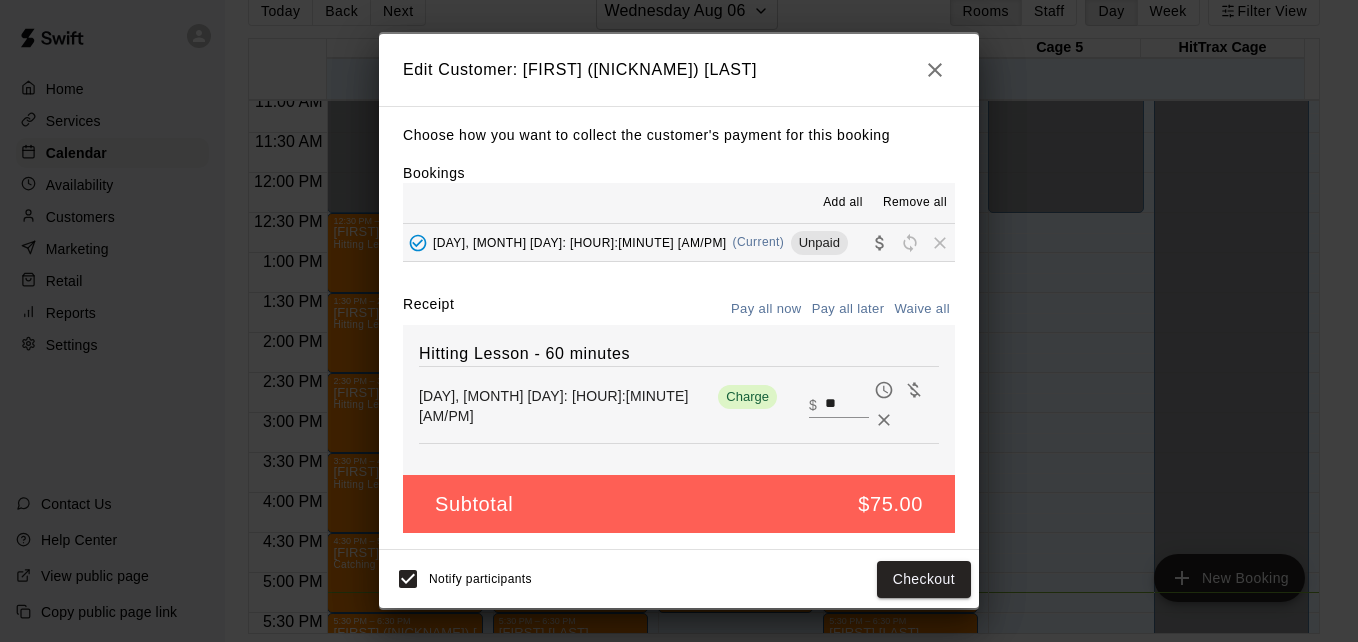 click on "**" at bounding box center (847, 405) 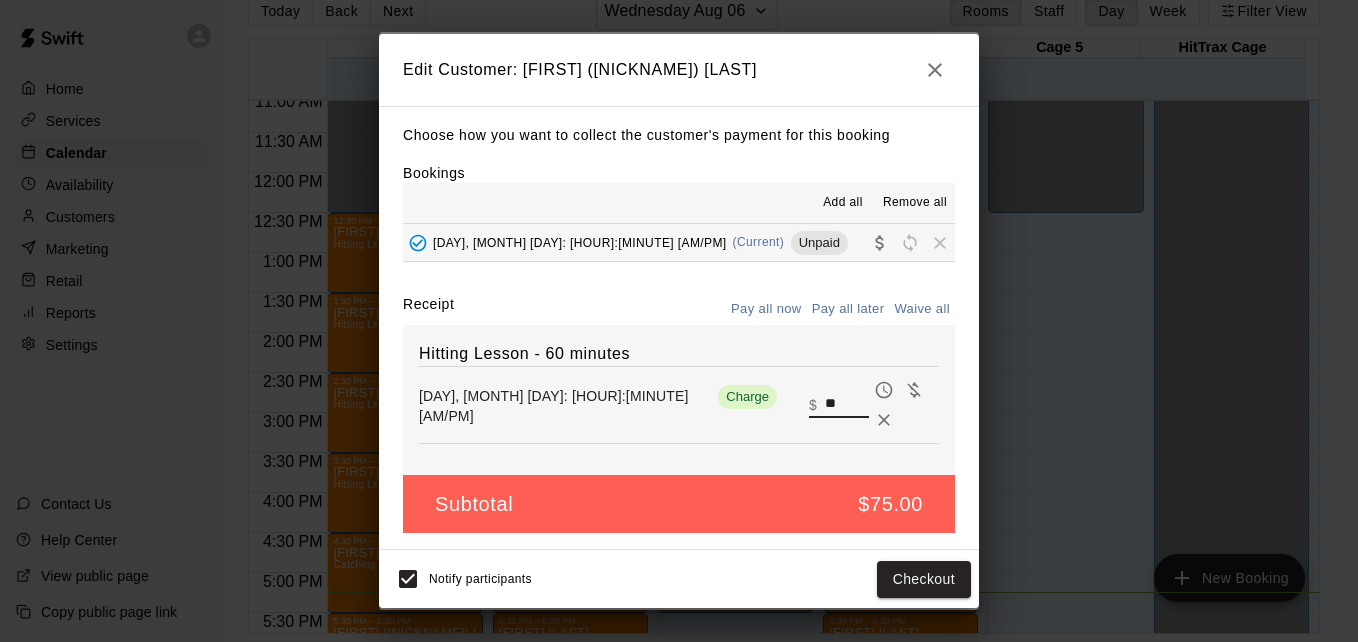 type on "*" 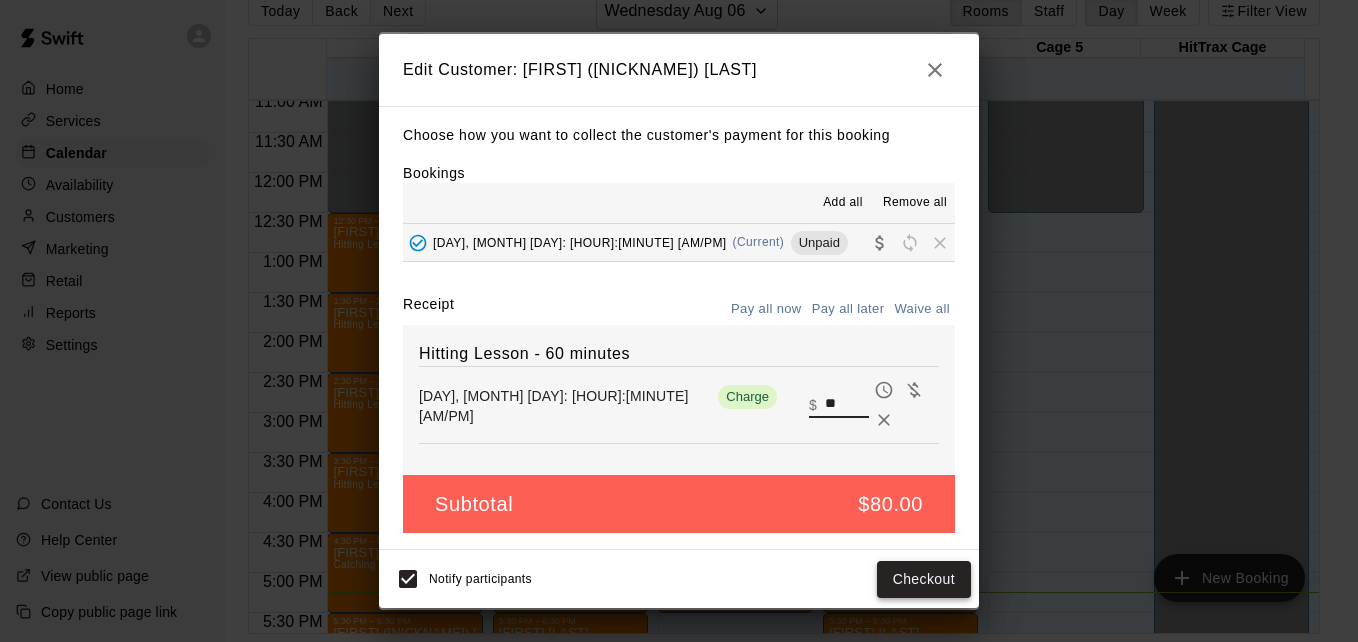 type on "**" 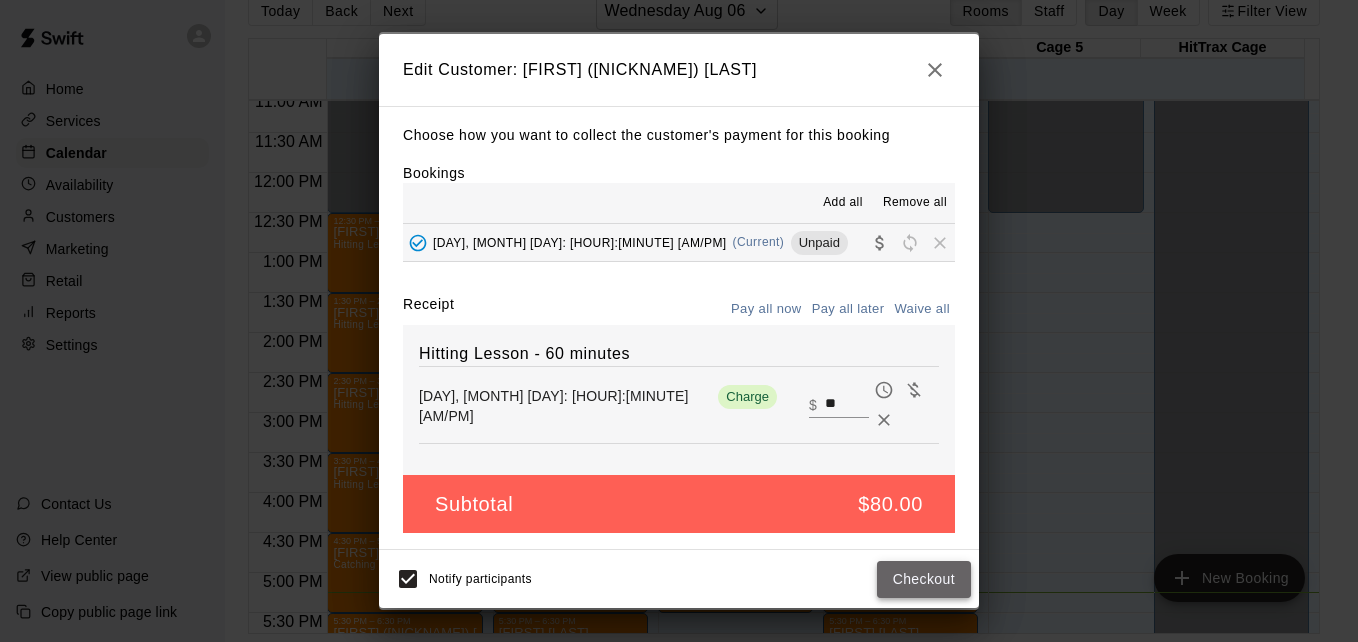 click on "Checkout" at bounding box center (924, 579) 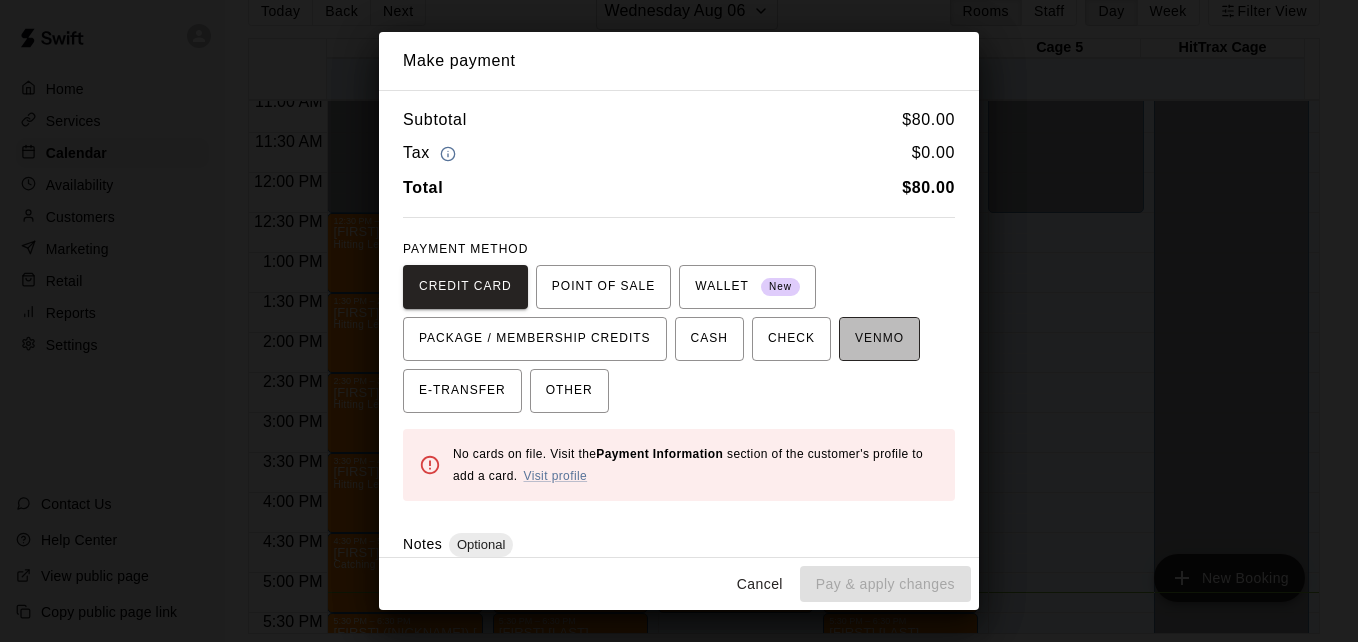 click on "VENMO" at bounding box center (879, 339) 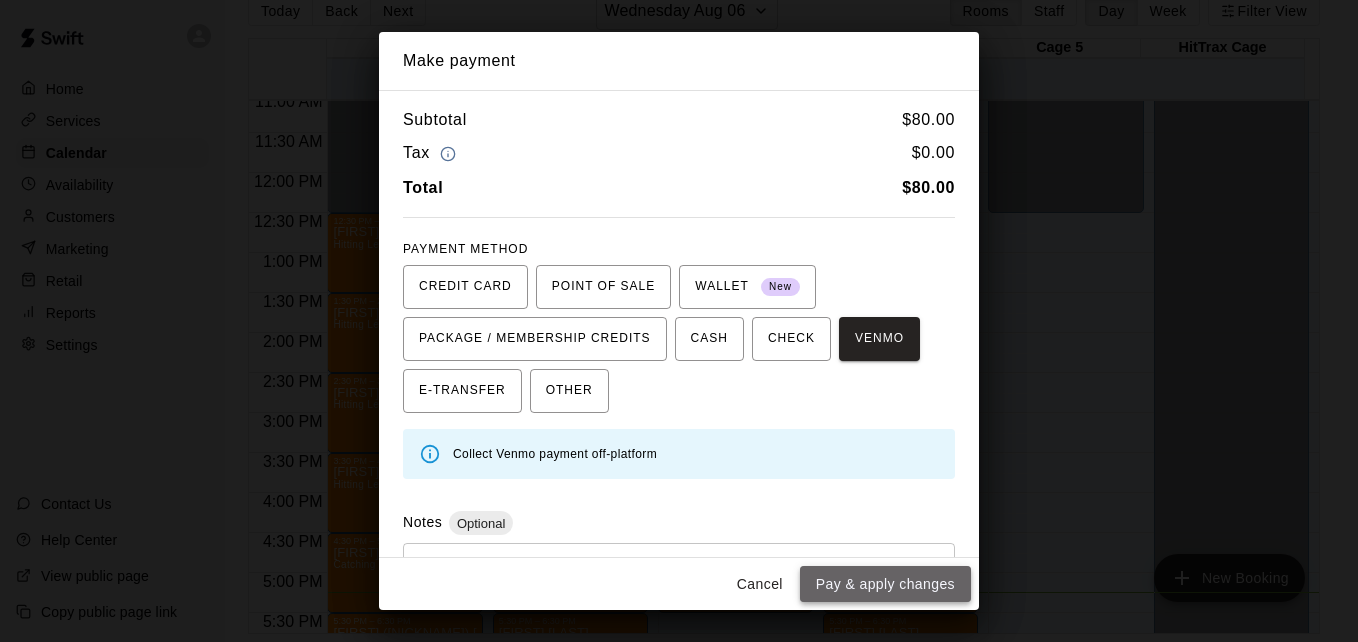 click on "Pay & apply changes" at bounding box center [885, 584] 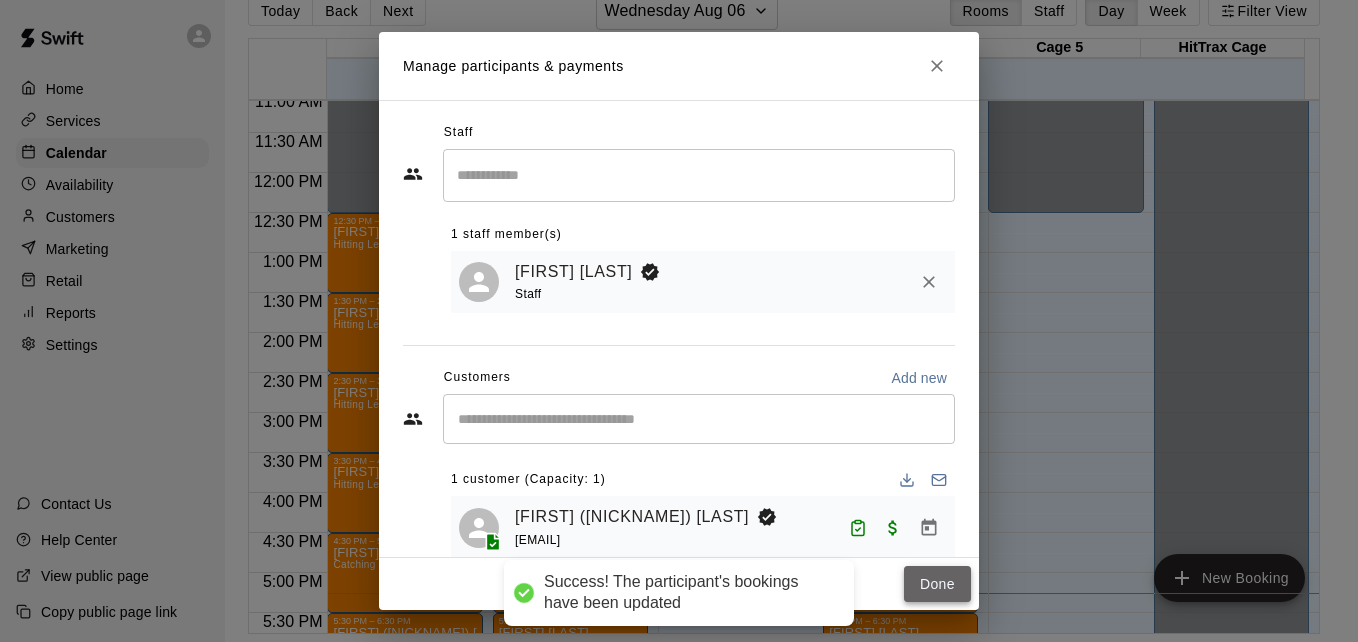 click on "Done" at bounding box center [937, 584] 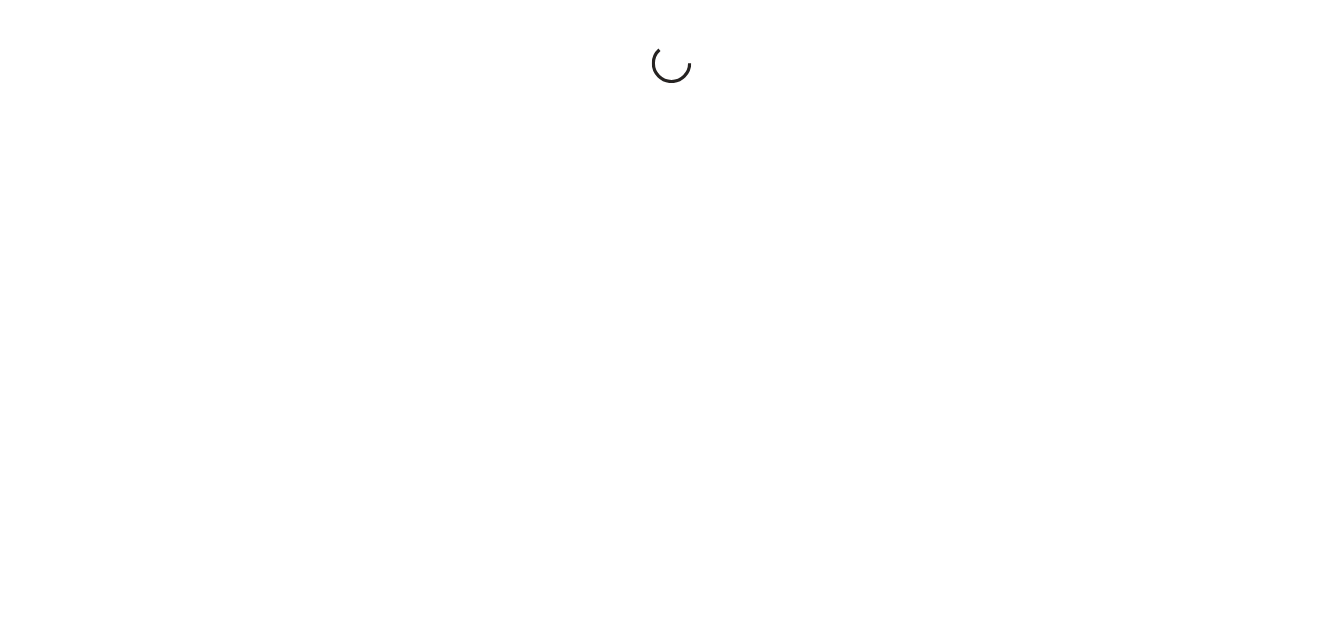 scroll, scrollTop: 0, scrollLeft: 0, axis: both 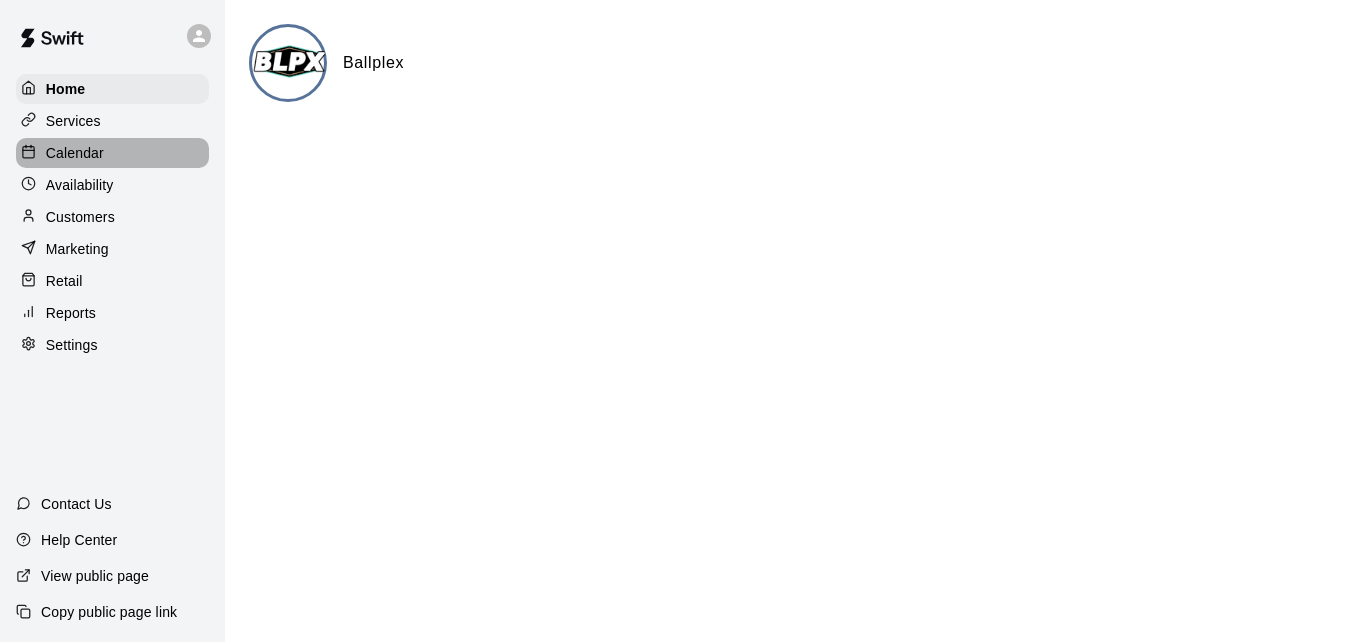 click on "Calendar" at bounding box center (112, 153) 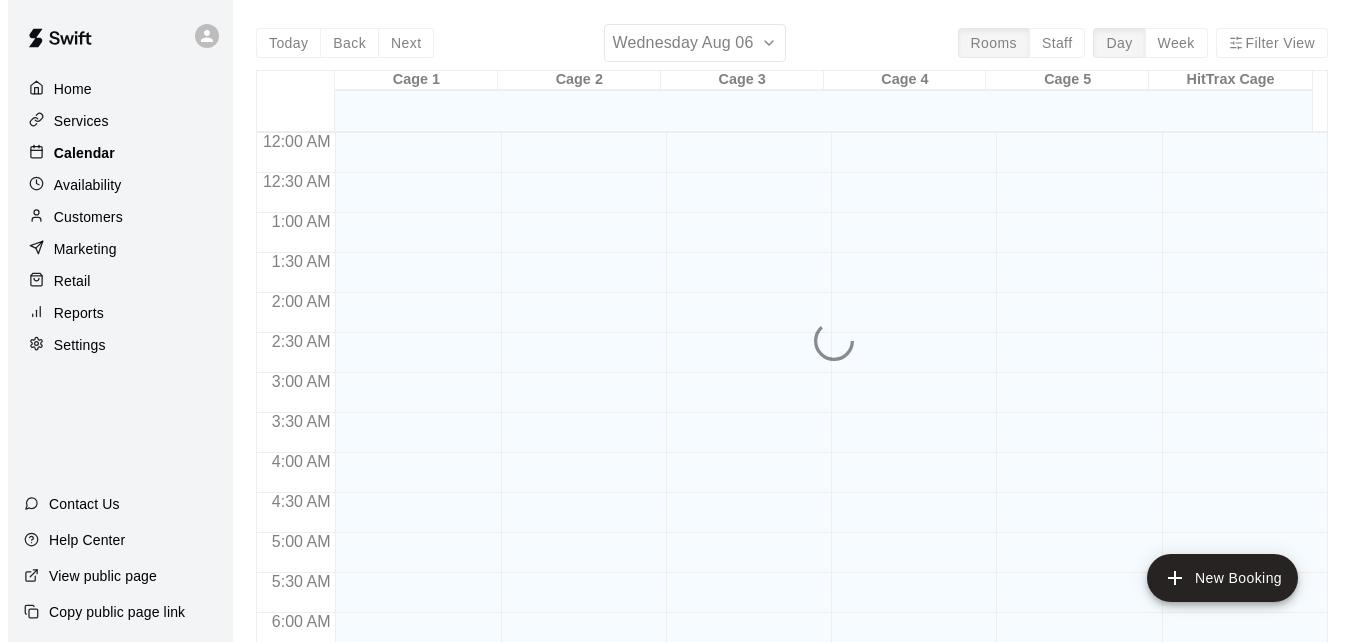 scroll, scrollTop: 1328, scrollLeft: 0, axis: vertical 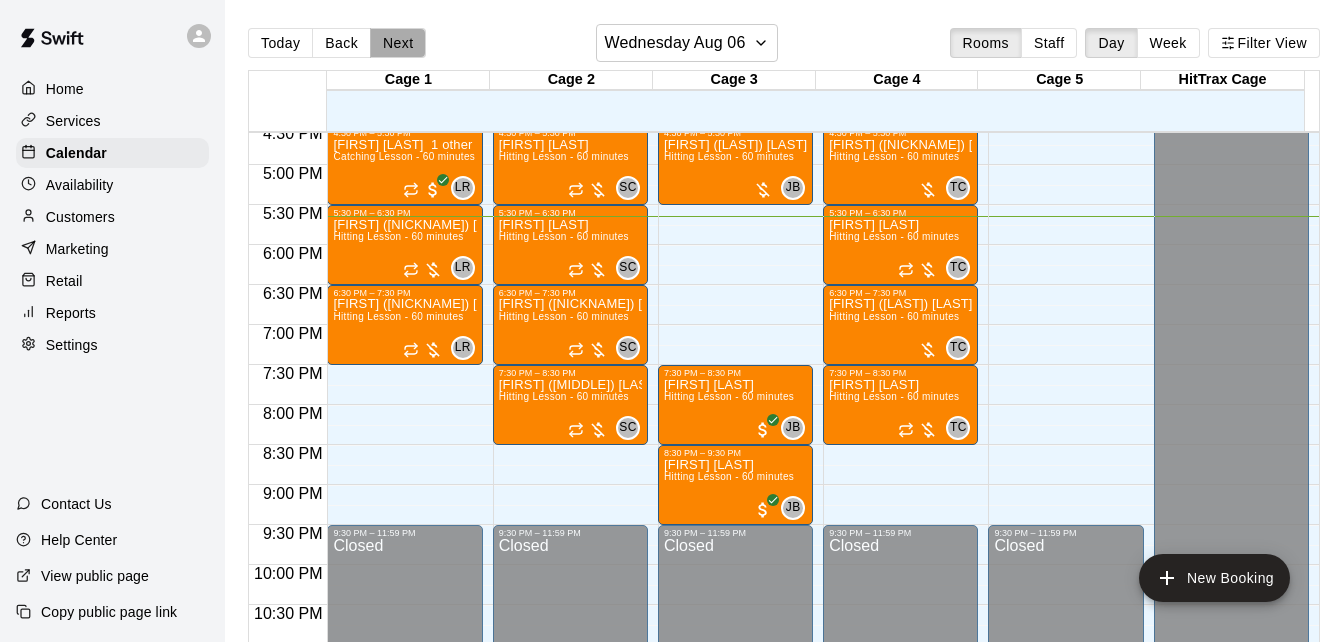 click on "Next" at bounding box center (398, 43) 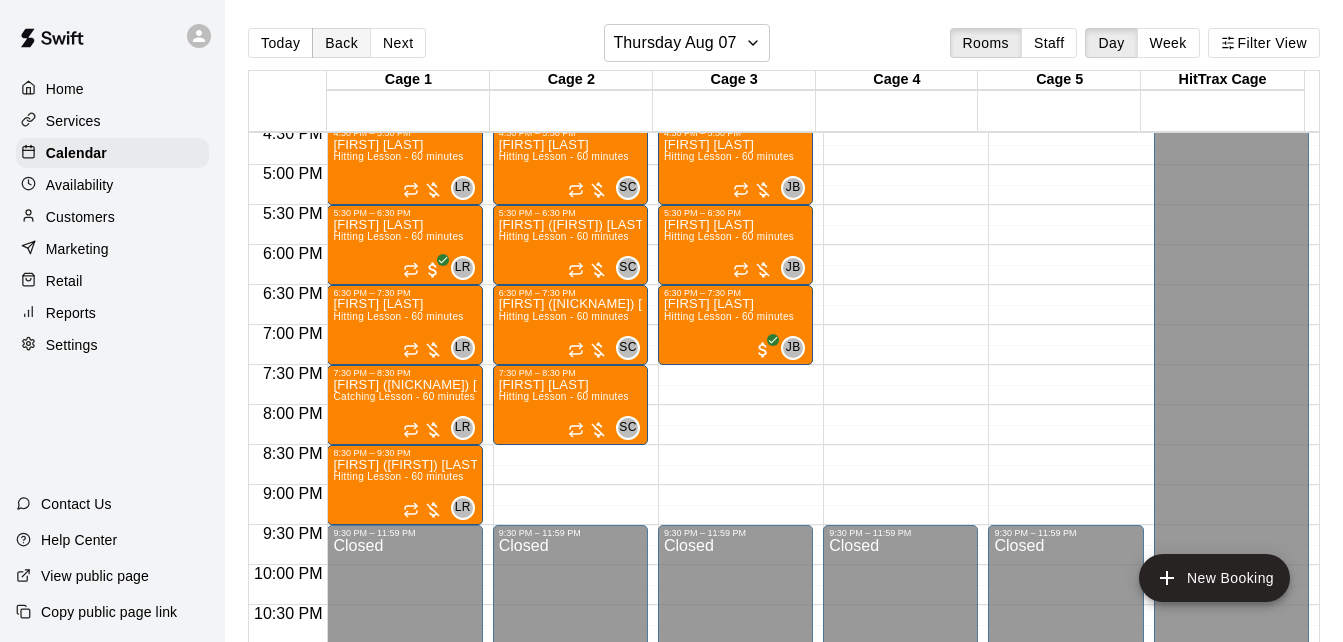 click on "Back" at bounding box center (341, 43) 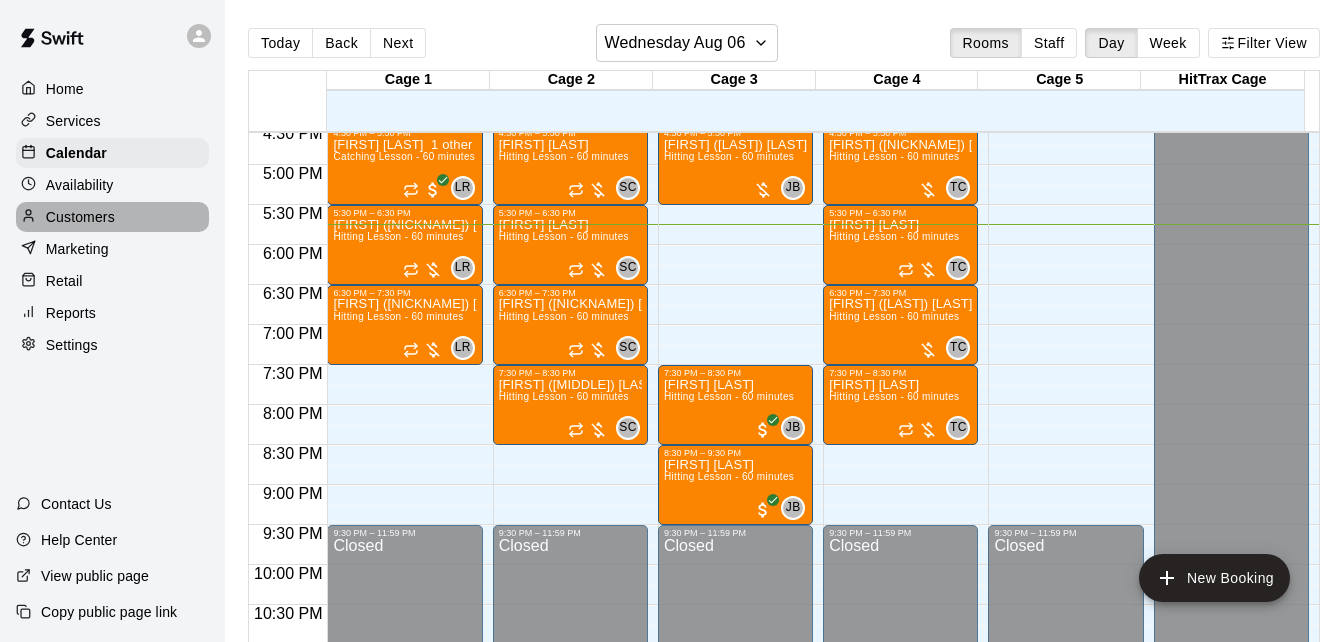 click on "Customers" at bounding box center (112, 217) 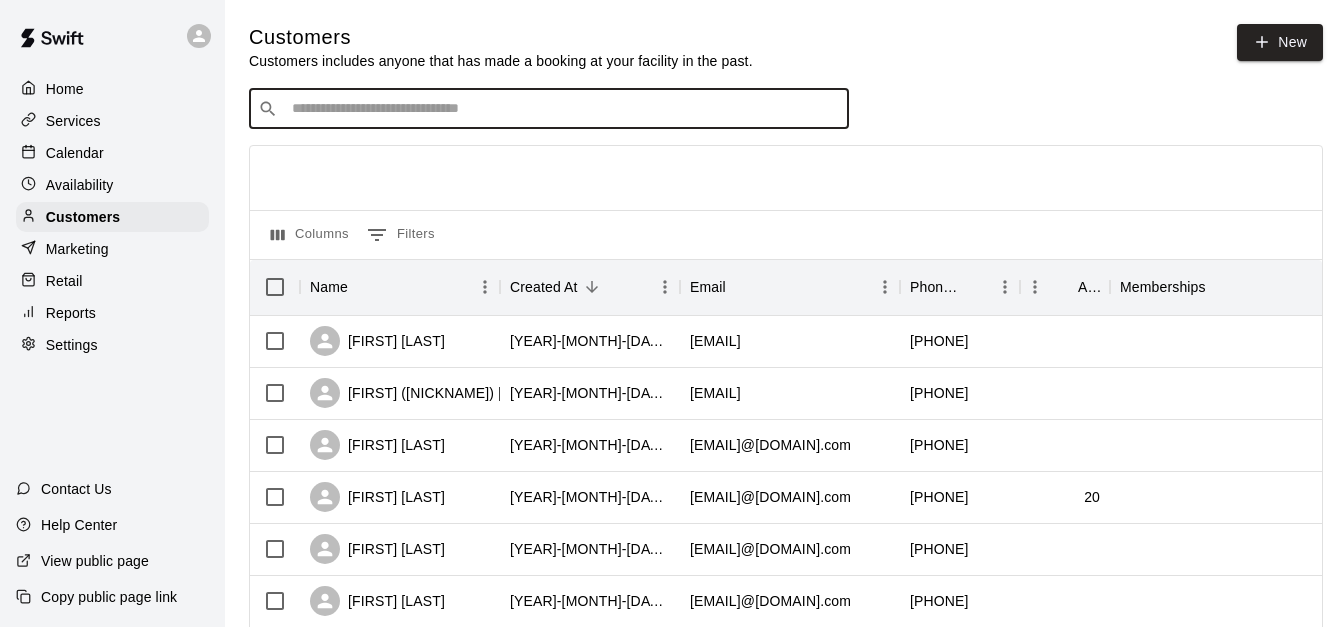 click at bounding box center (563, 109) 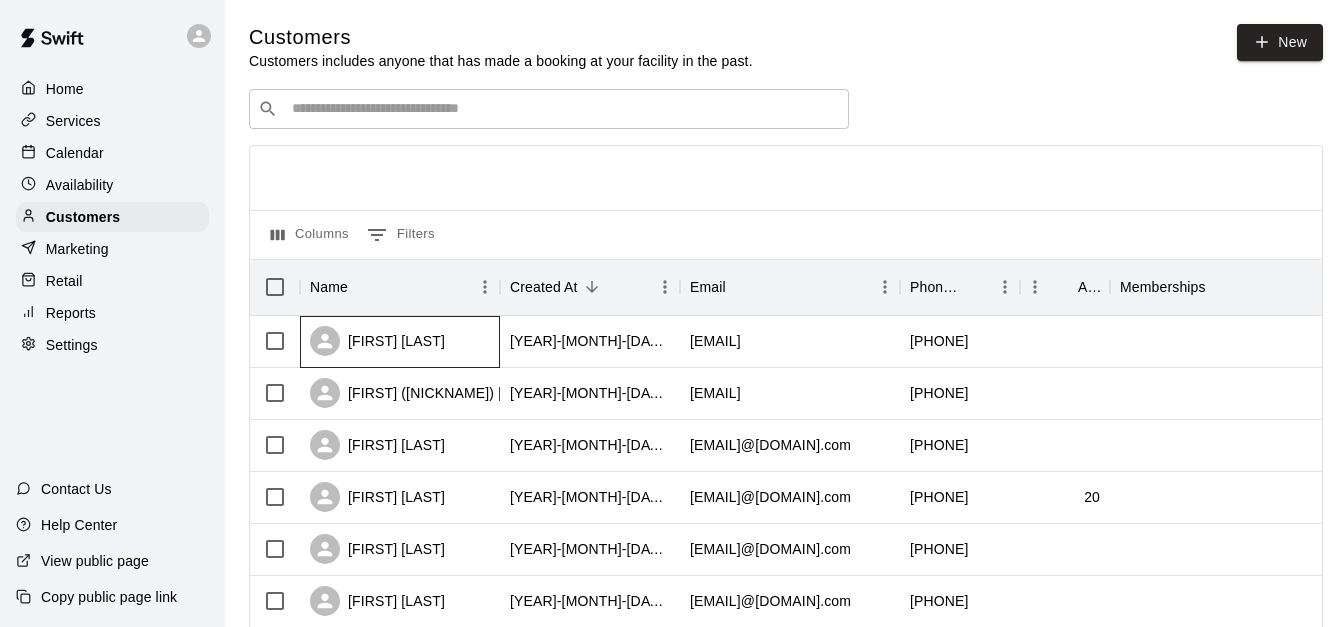 click on "John  Naleppa" at bounding box center [400, 342] 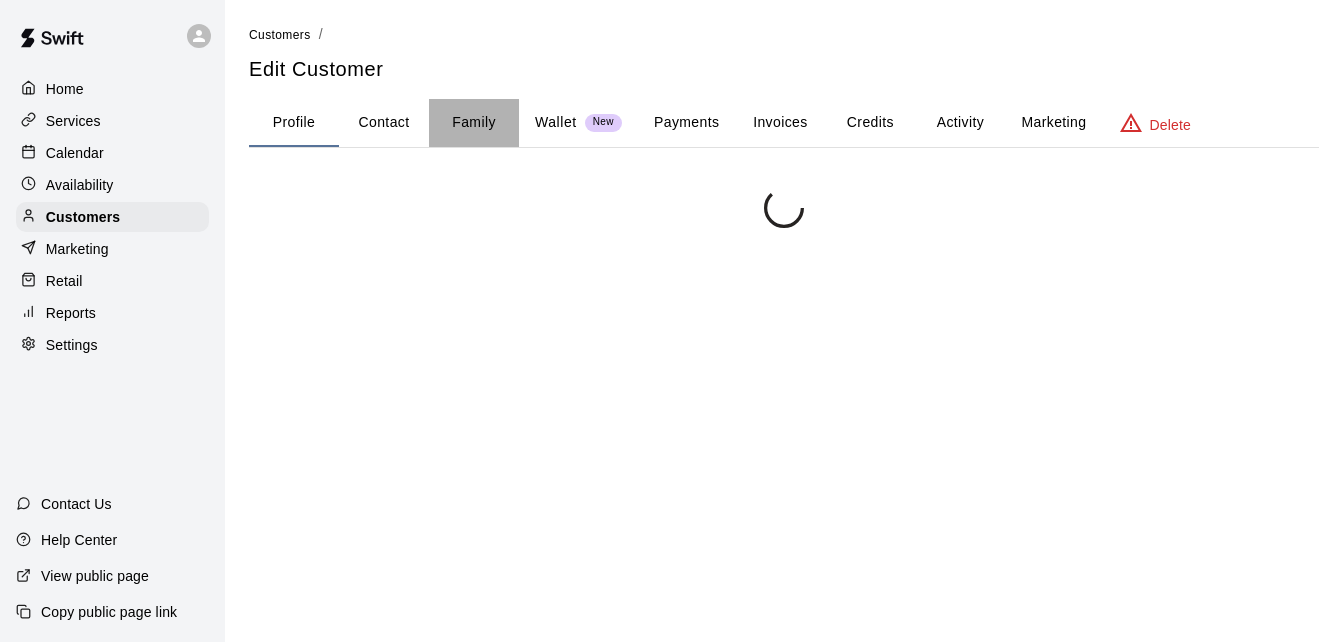 click on "Family" at bounding box center [474, 123] 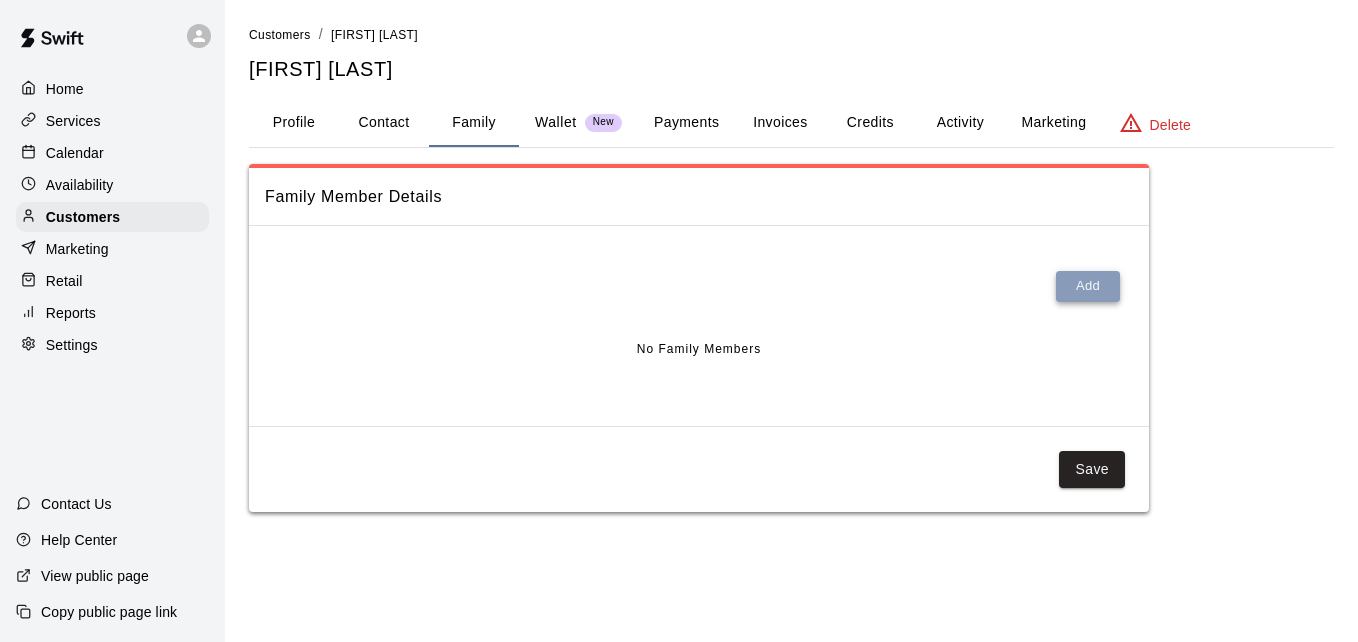 click on "Add" at bounding box center [1088, 286] 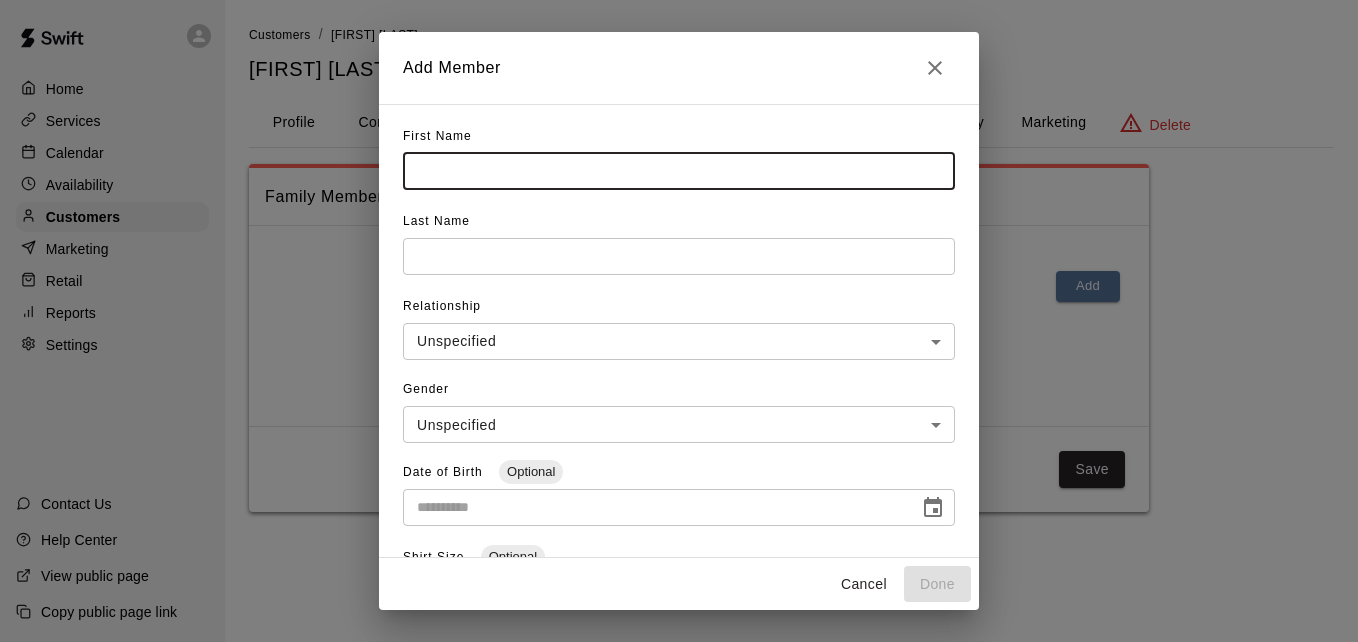click at bounding box center (679, 171) 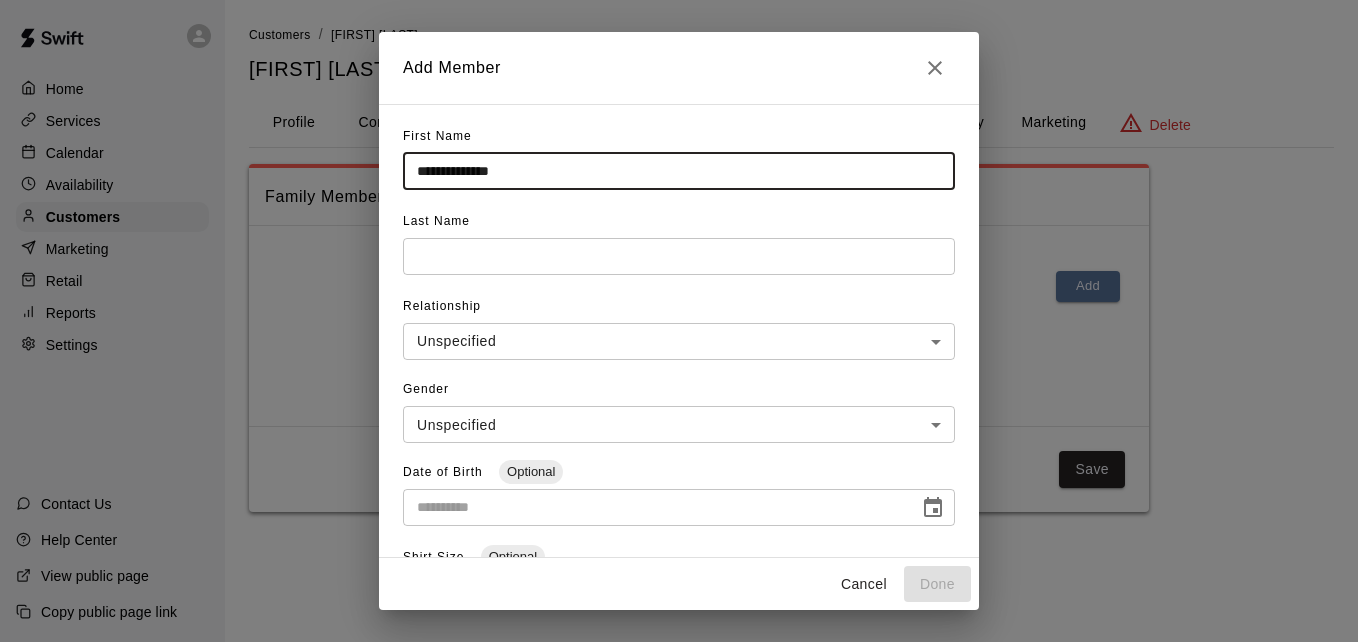 type on "**********" 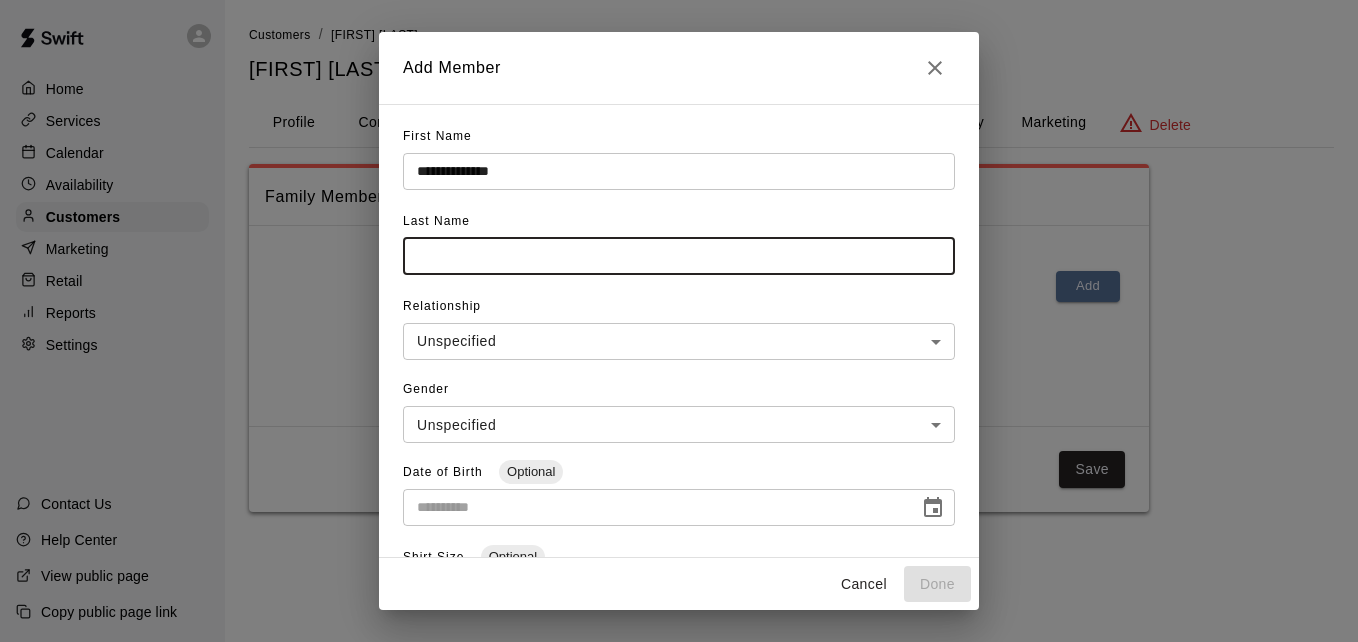 click at bounding box center [679, 256] 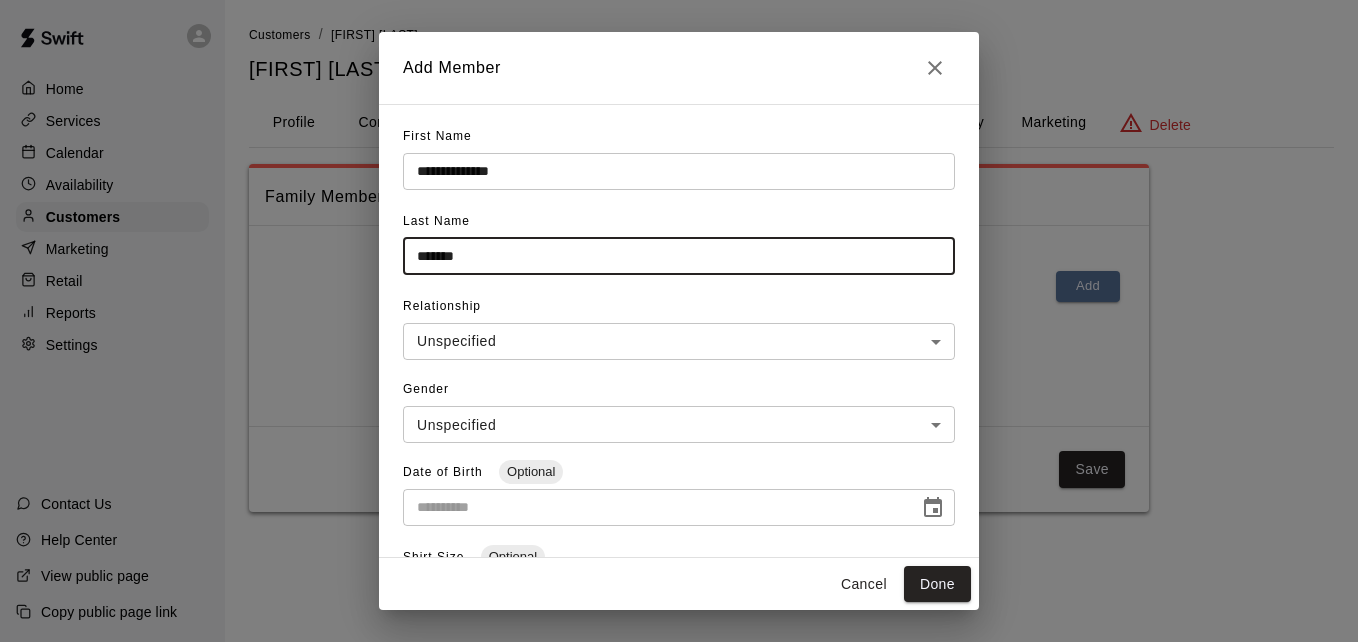 type on "*******" 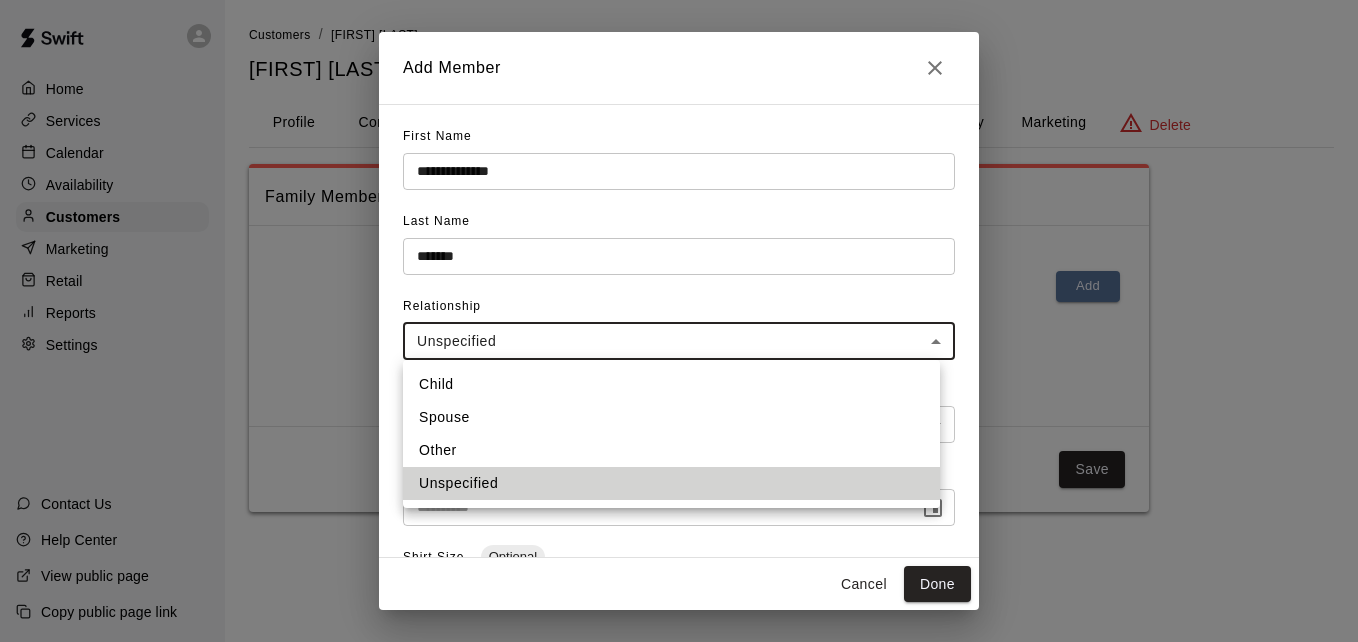 click on "**********" at bounding box center [679, 276] 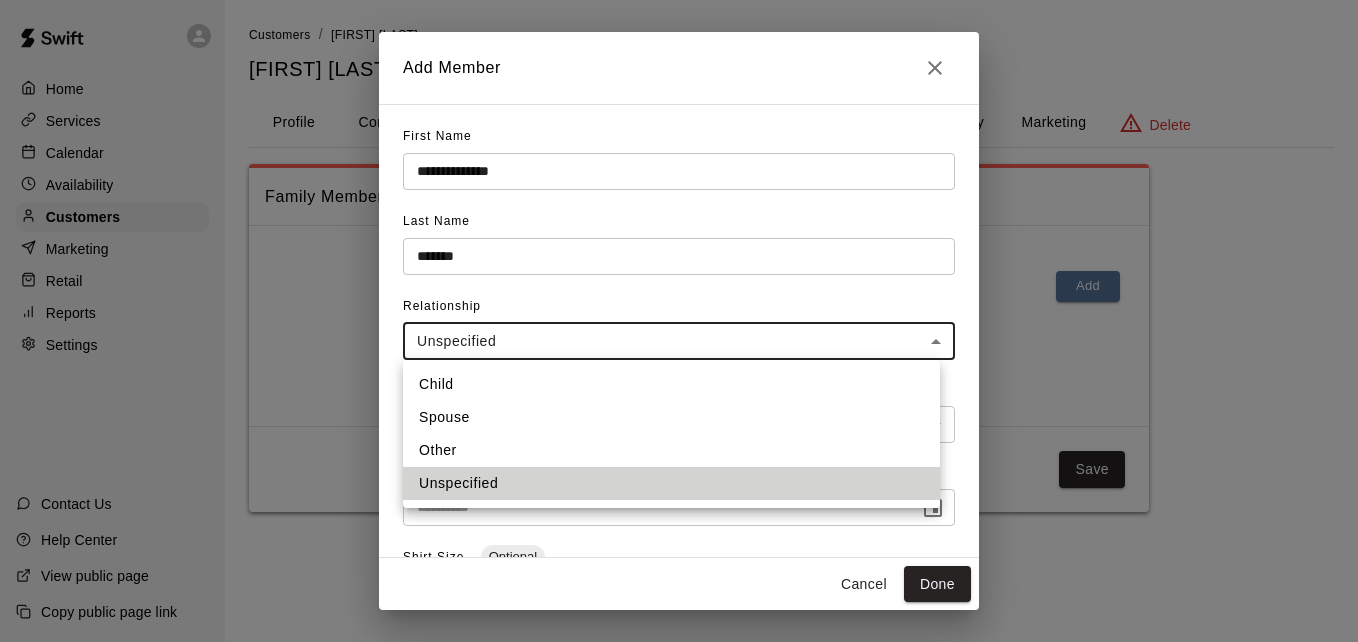 click on "Child" at bounding box center [671, 384] 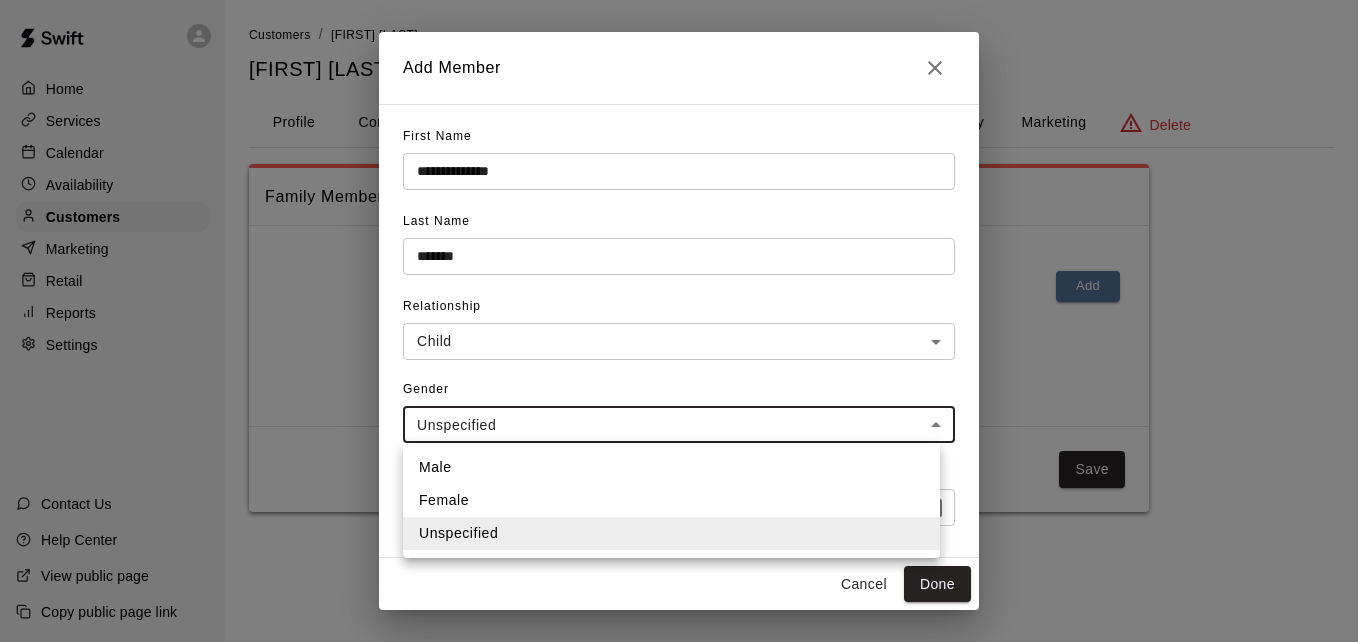 click on "**********" at bounding box center (679, 276) 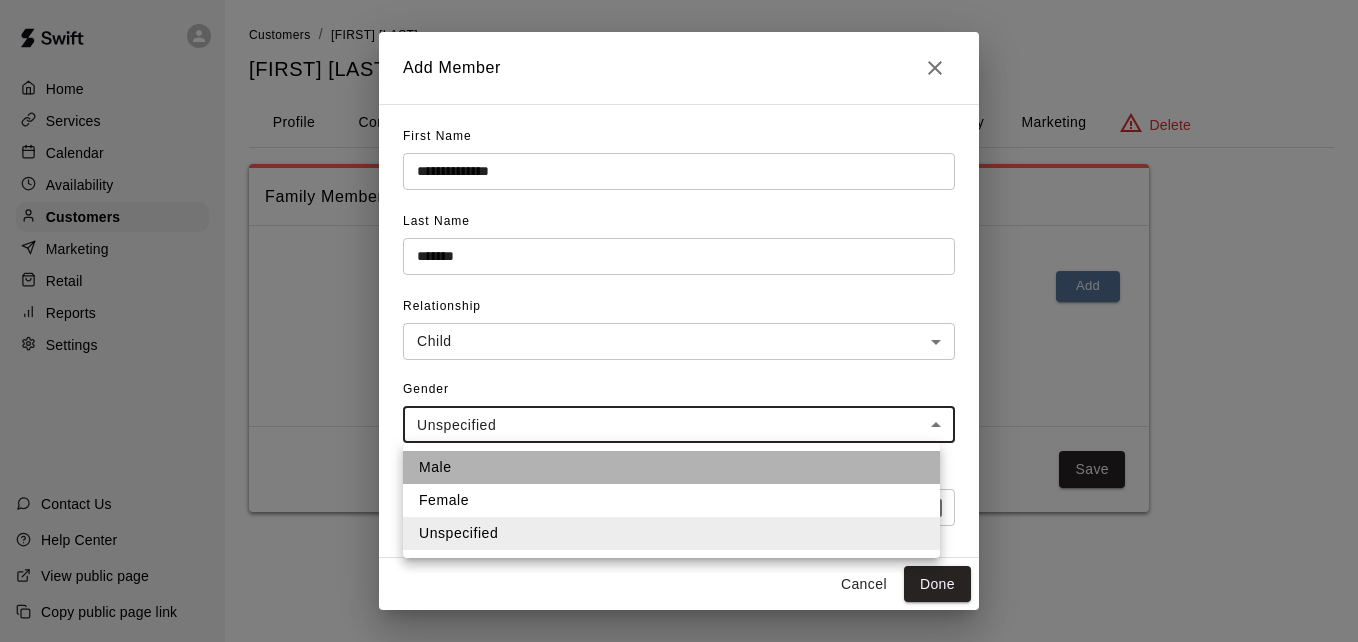 click on "Male" at bounding box center (671, 467) 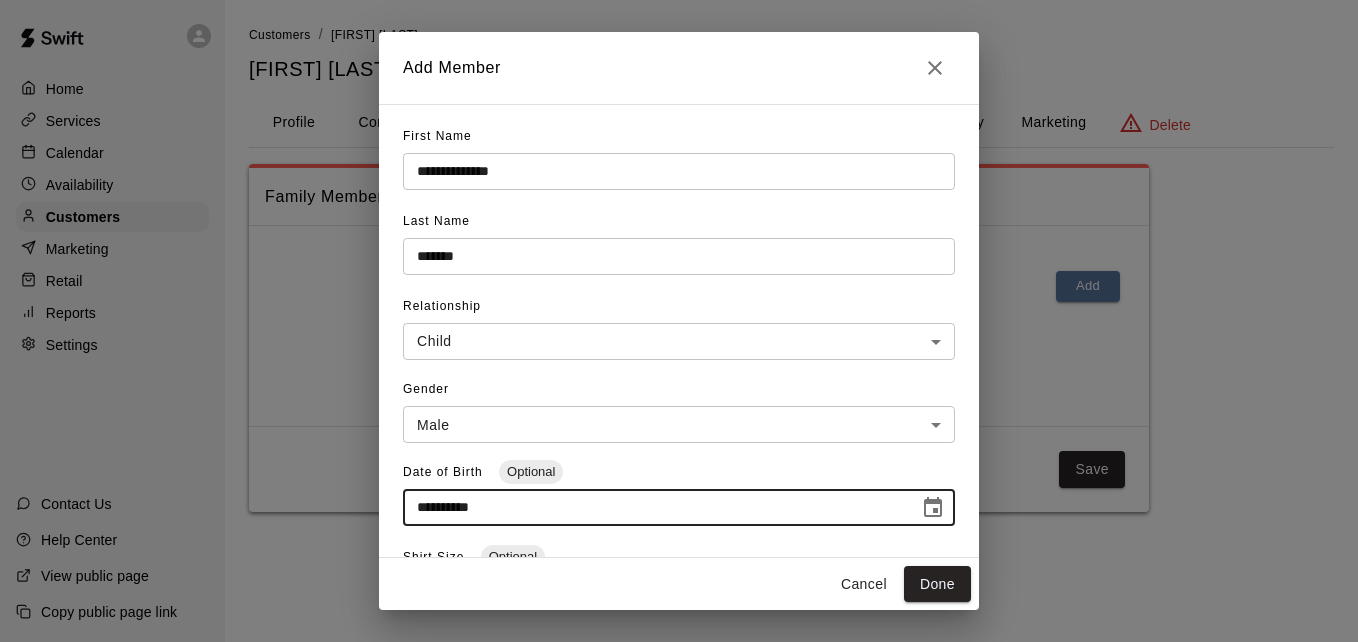 click on "**********" at bounding box center (654, 507) 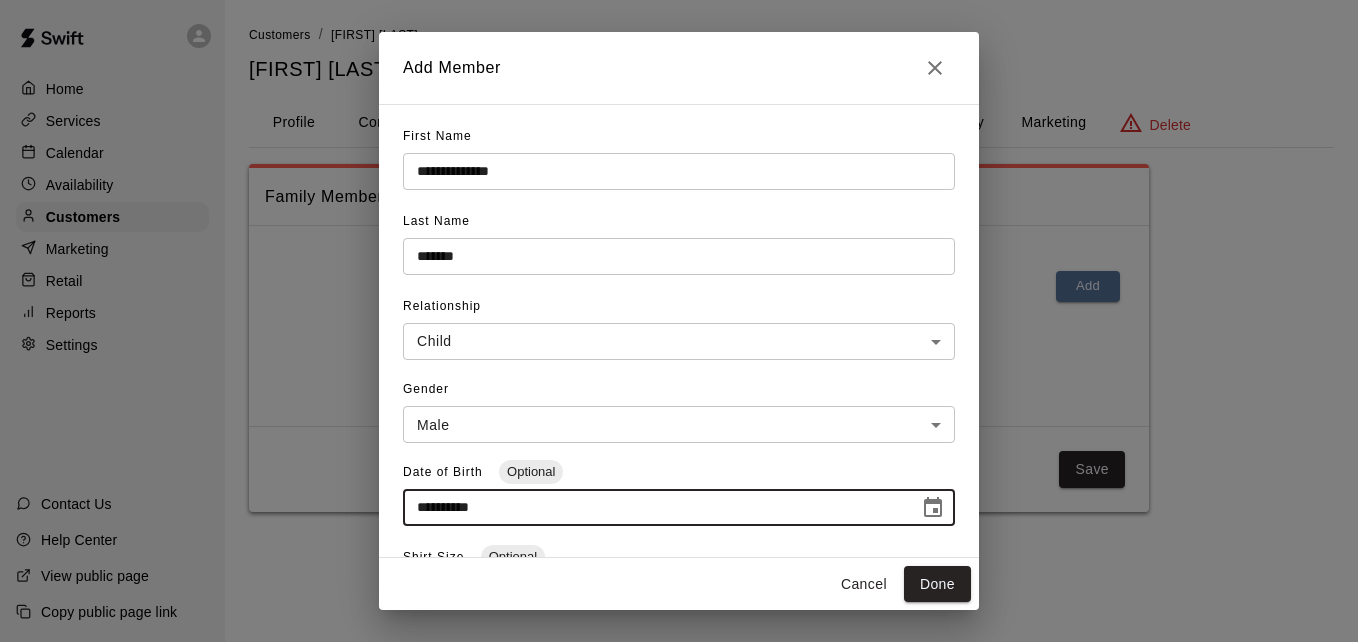 type on "**********" 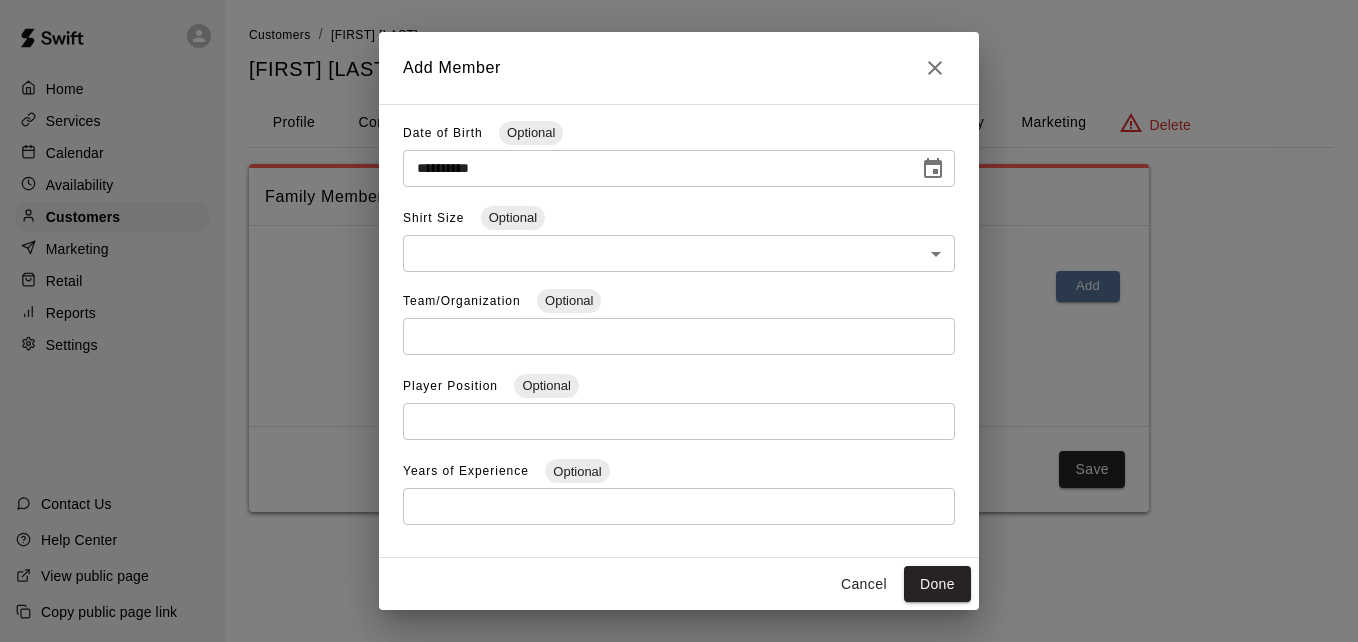 scroll, scrollTop: 360, scrollLeft: 0, axis: vertical 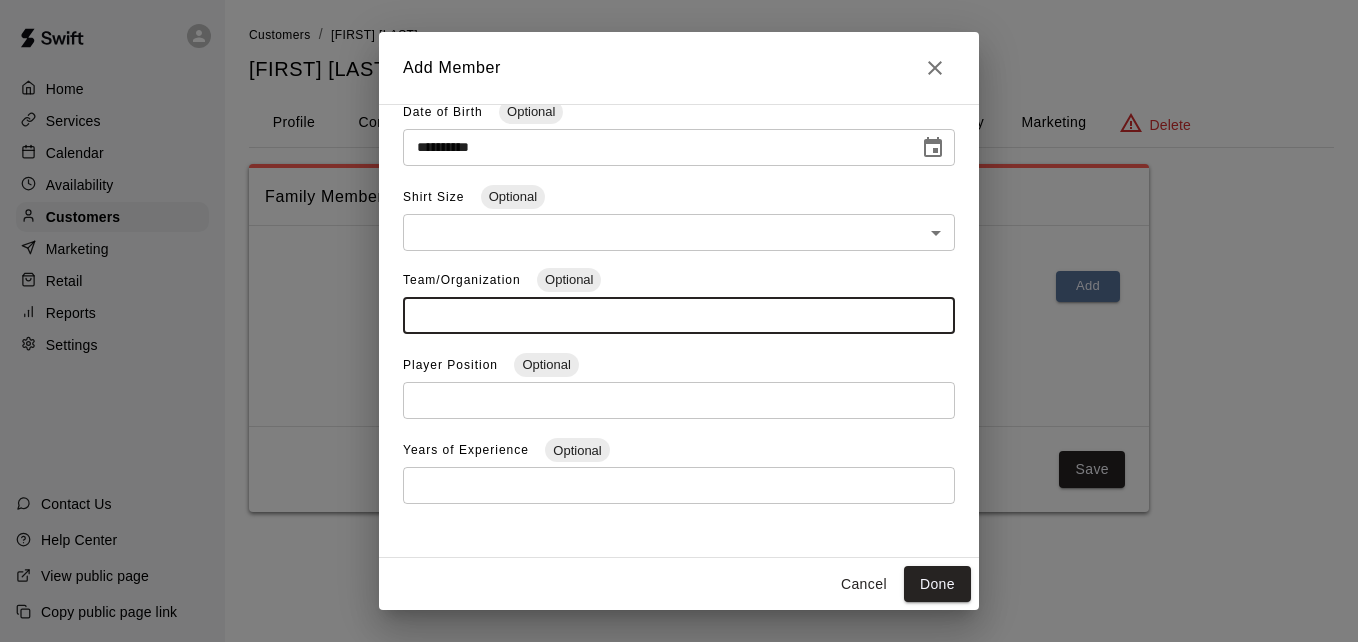 click at bounding box center [679, 315] 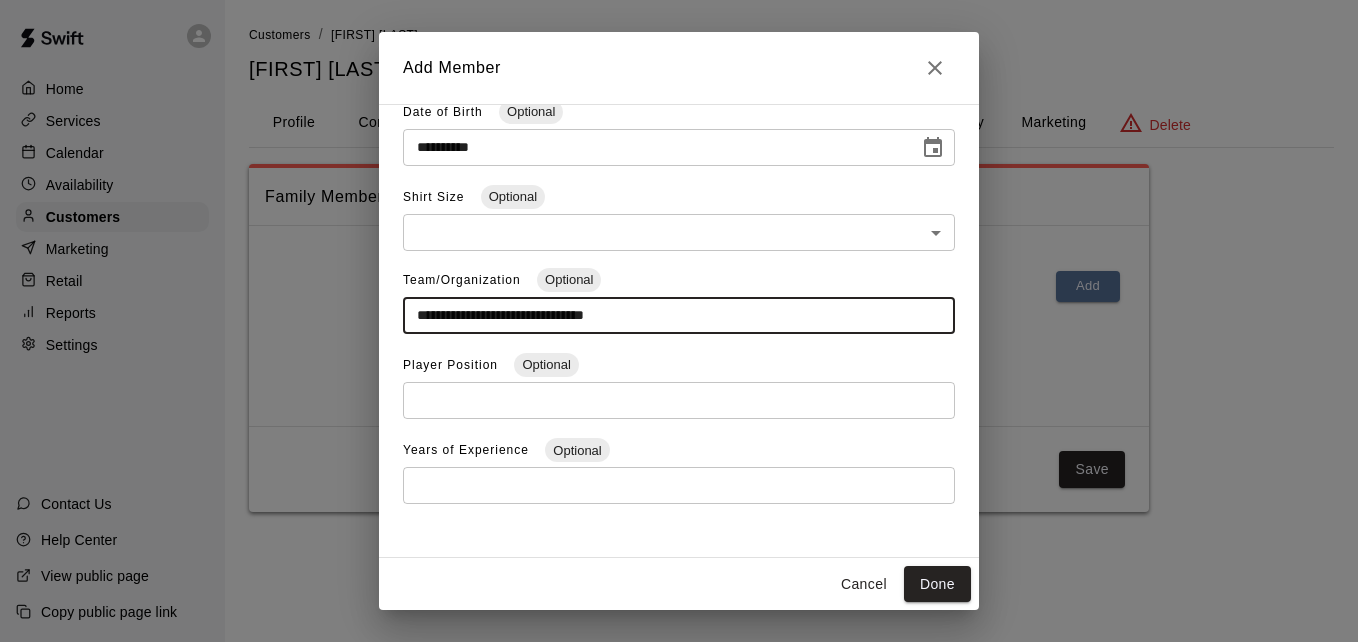 type on "**********" 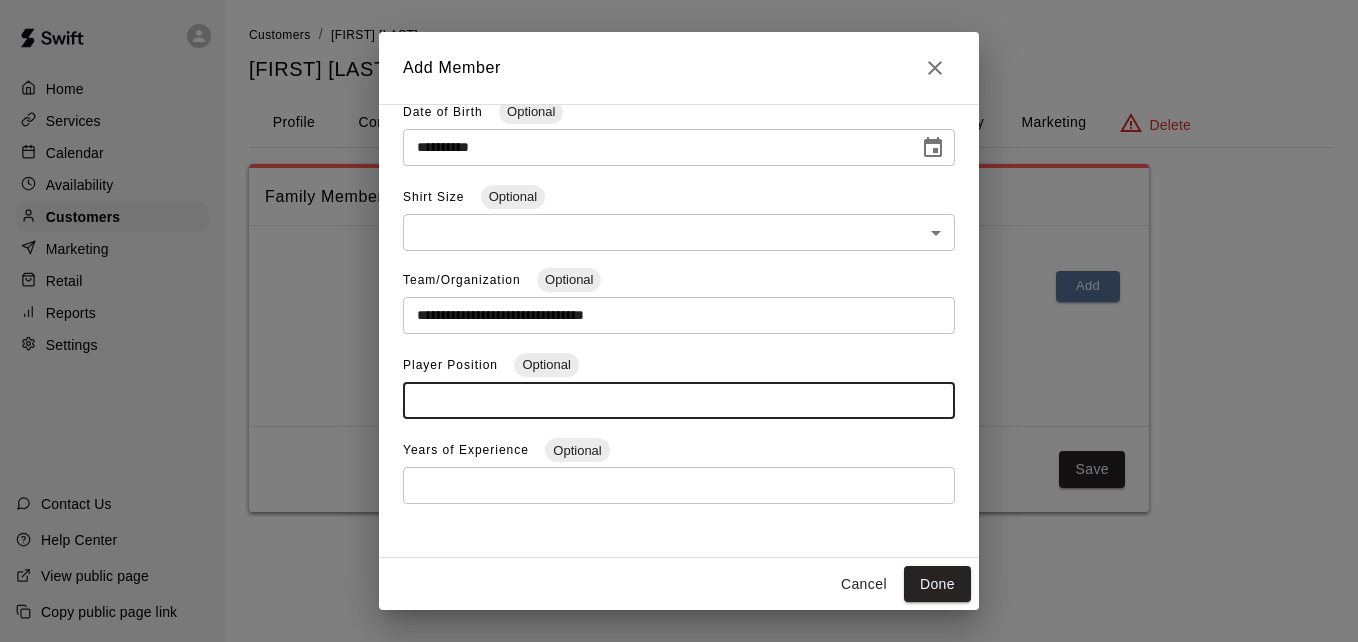 click at bounding box center (679, 400) 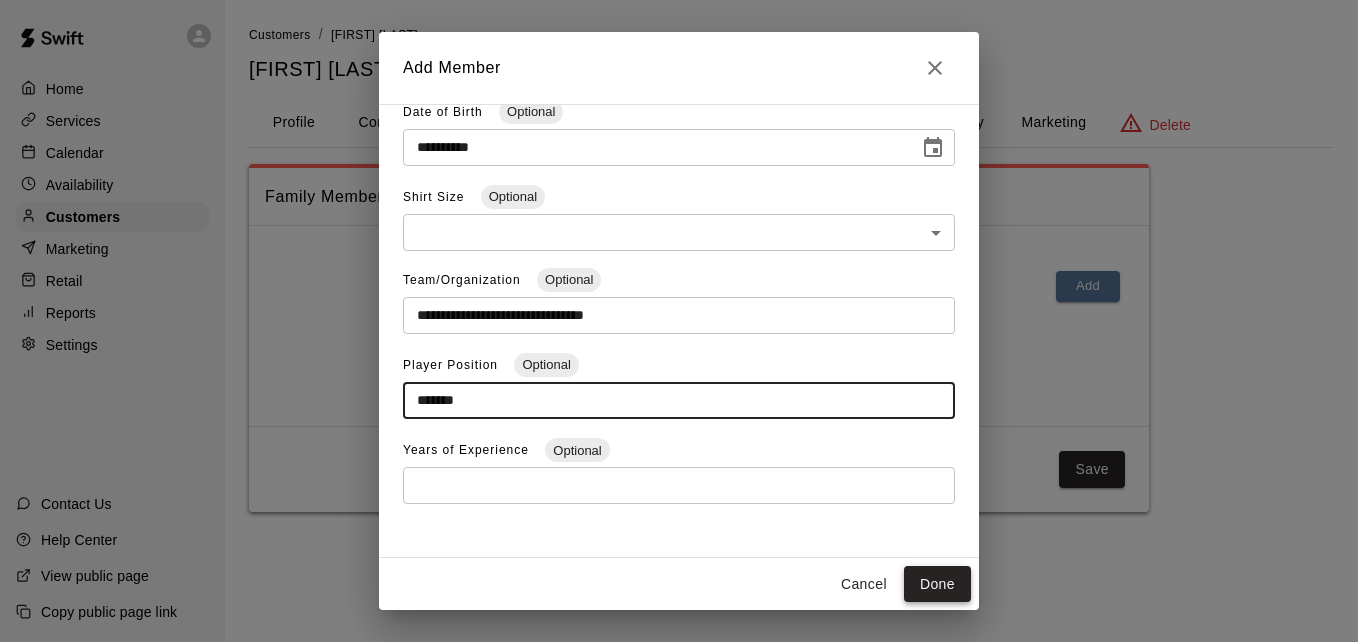 type on "*******" 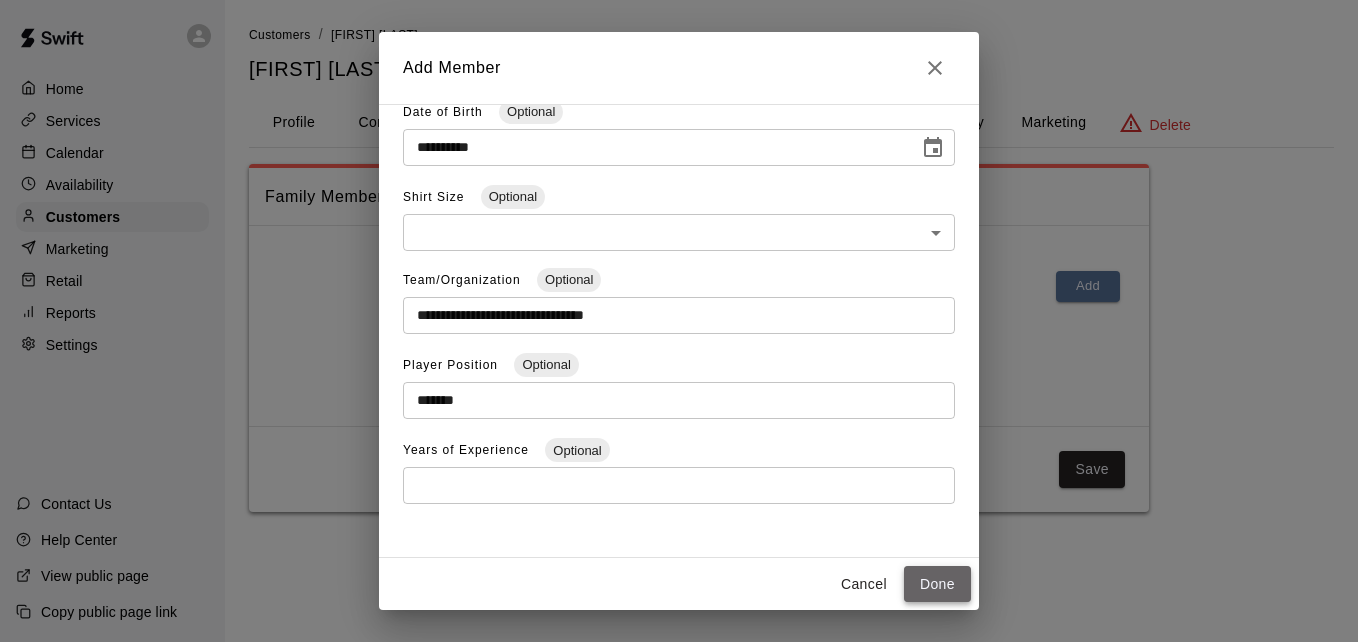 click on "Done" at bounding box center (937, 584) 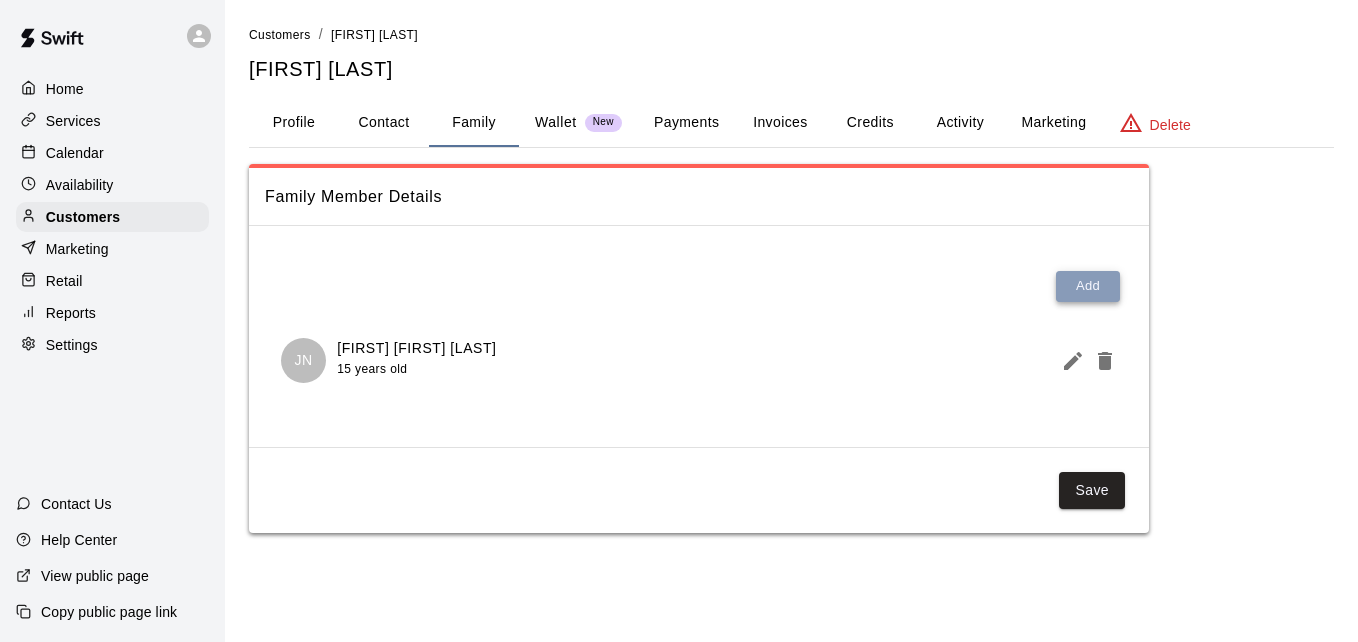 click on "Add" at bounding box center (1088, 286) 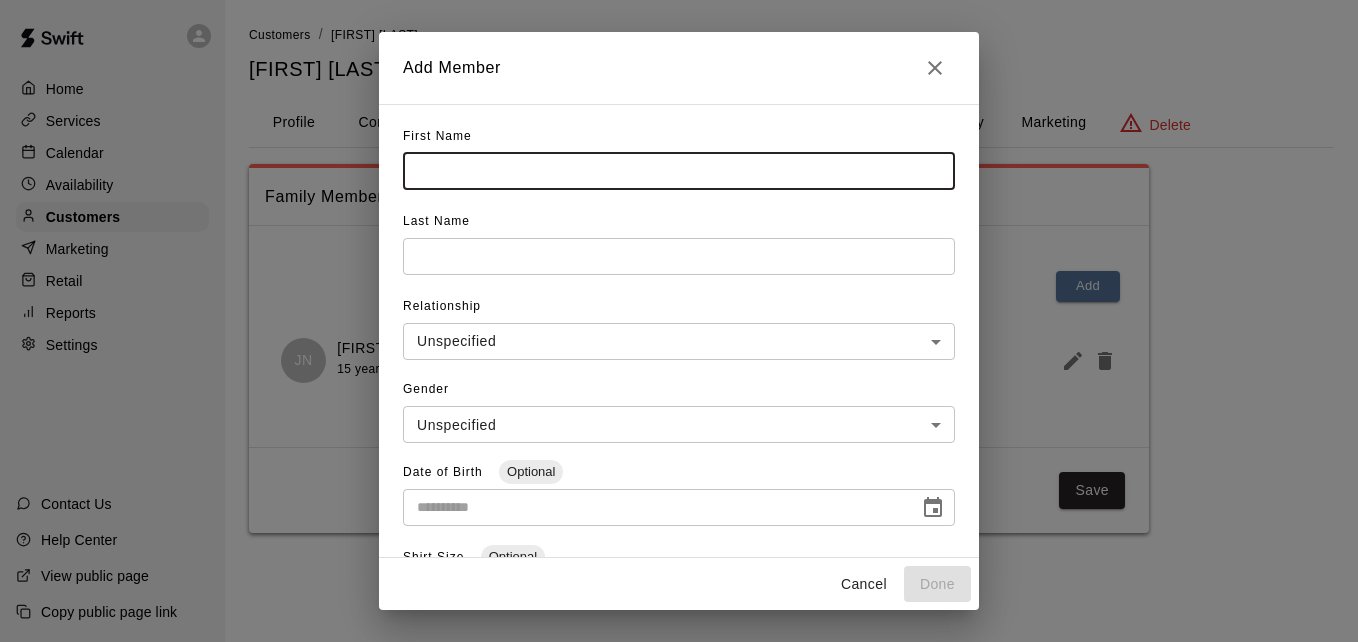 click at bounding box center (679, 171) 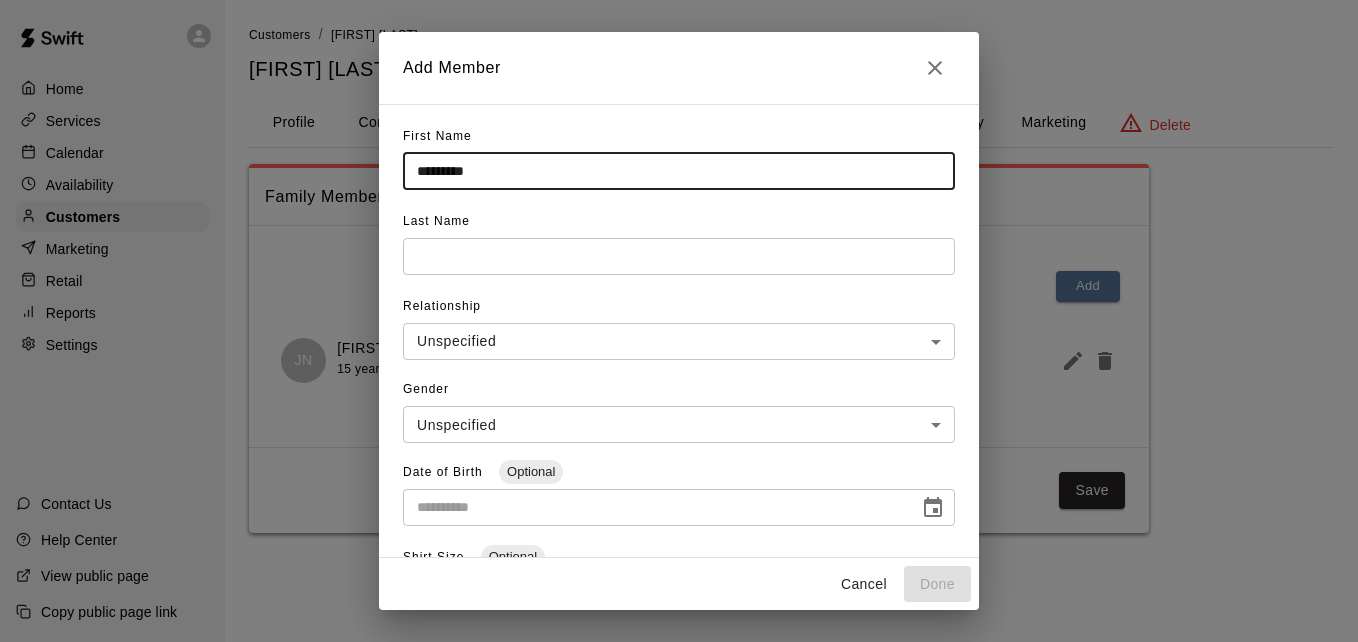type on "*********" 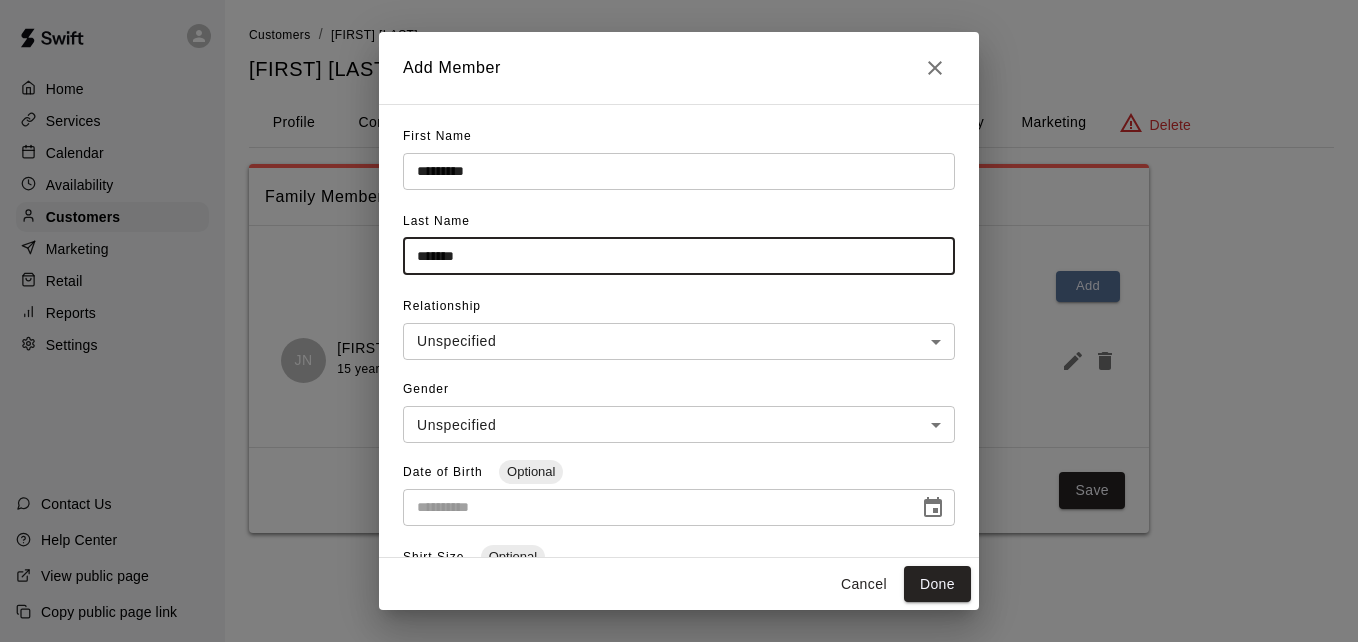 type on "*******" 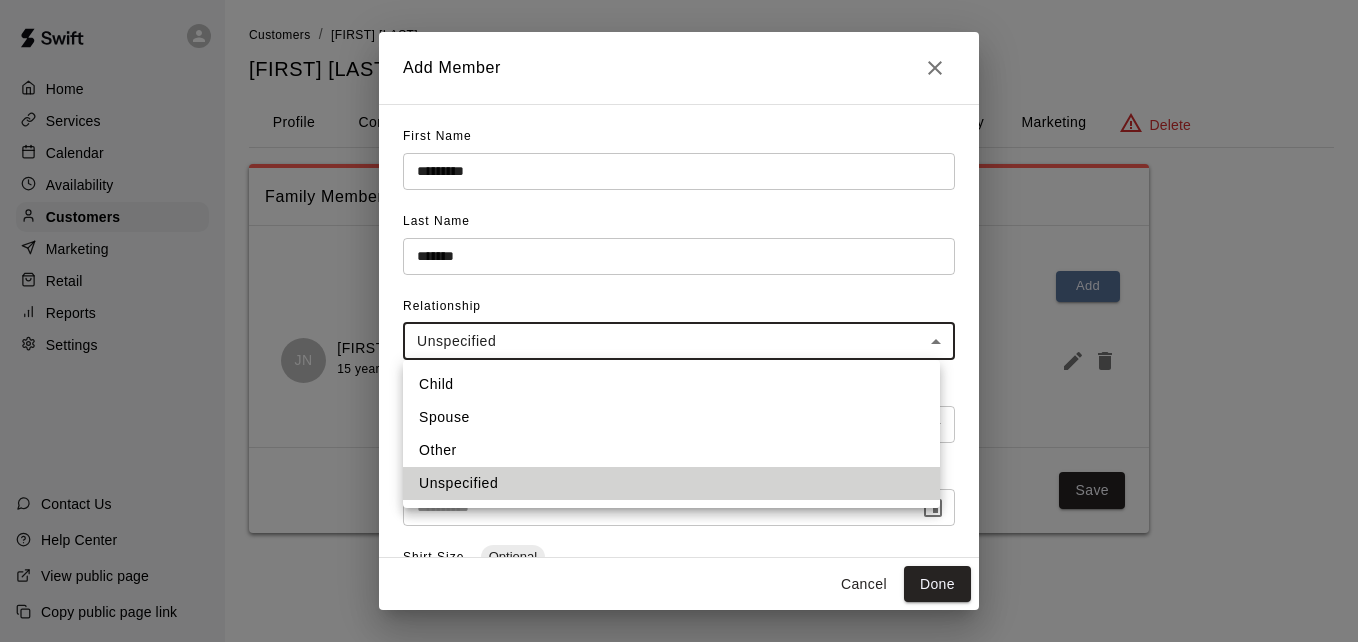 click on "**********" at bounding box center [679, 286] 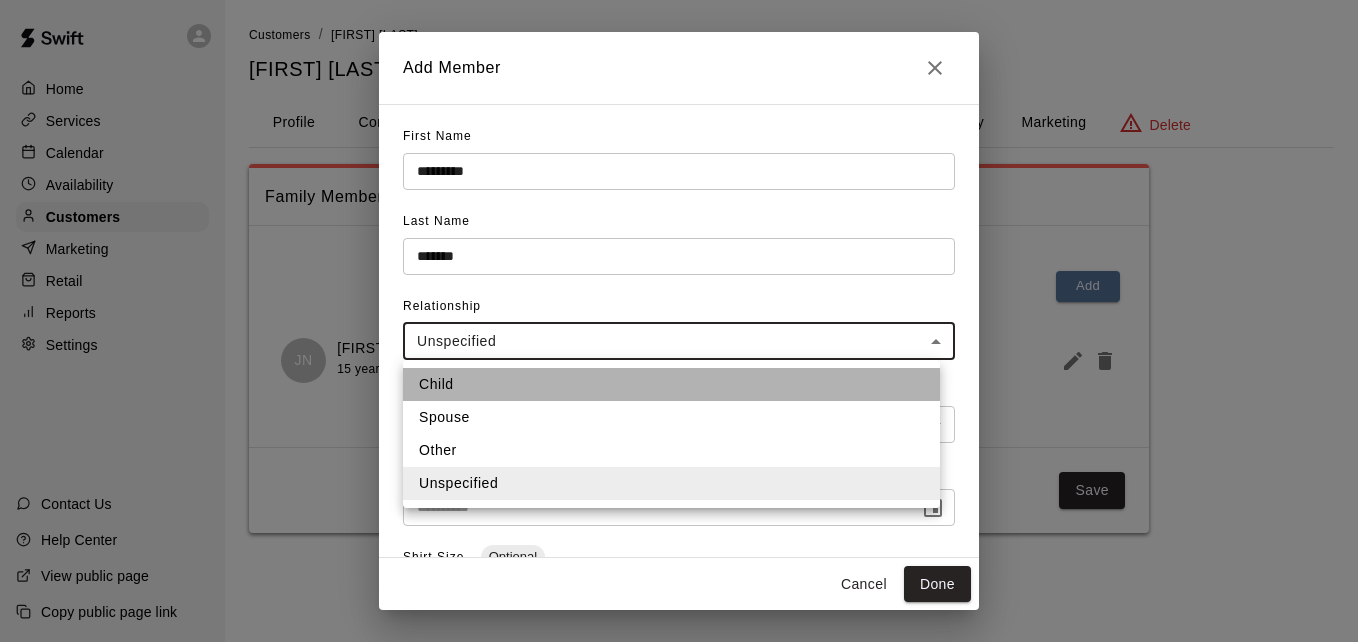 click on "Child" at bounding box center (671, 384) 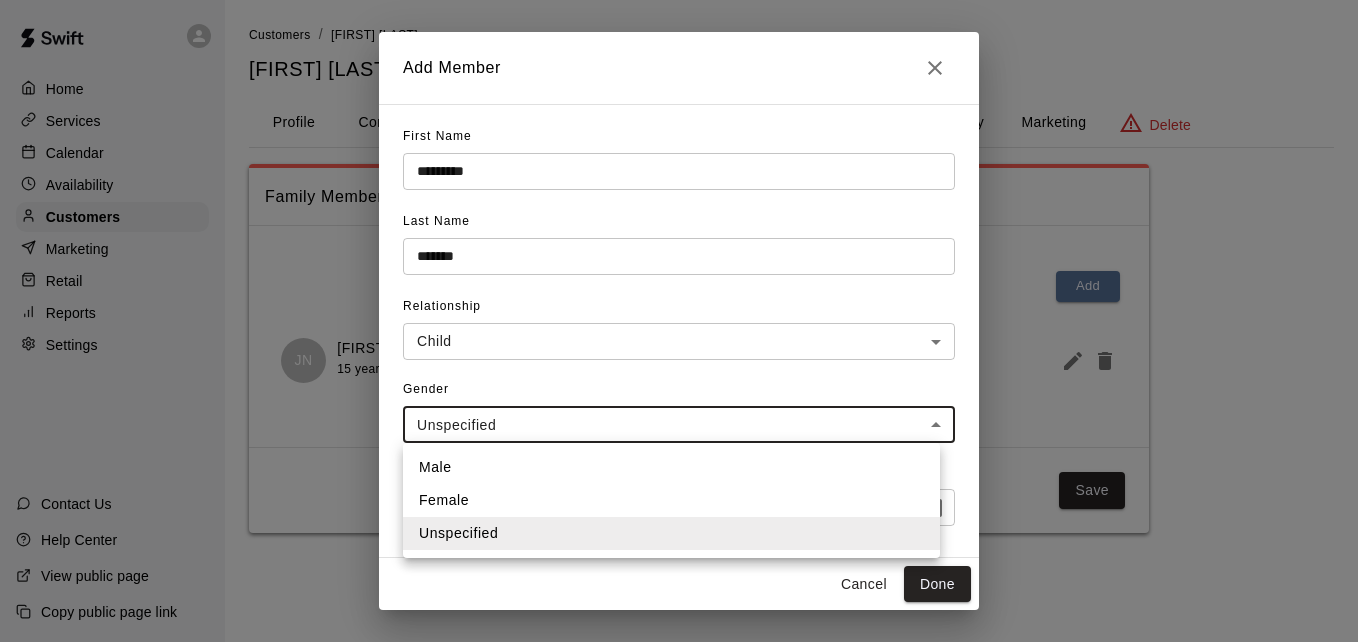 click on "**********" at bounding box center (679, 286) 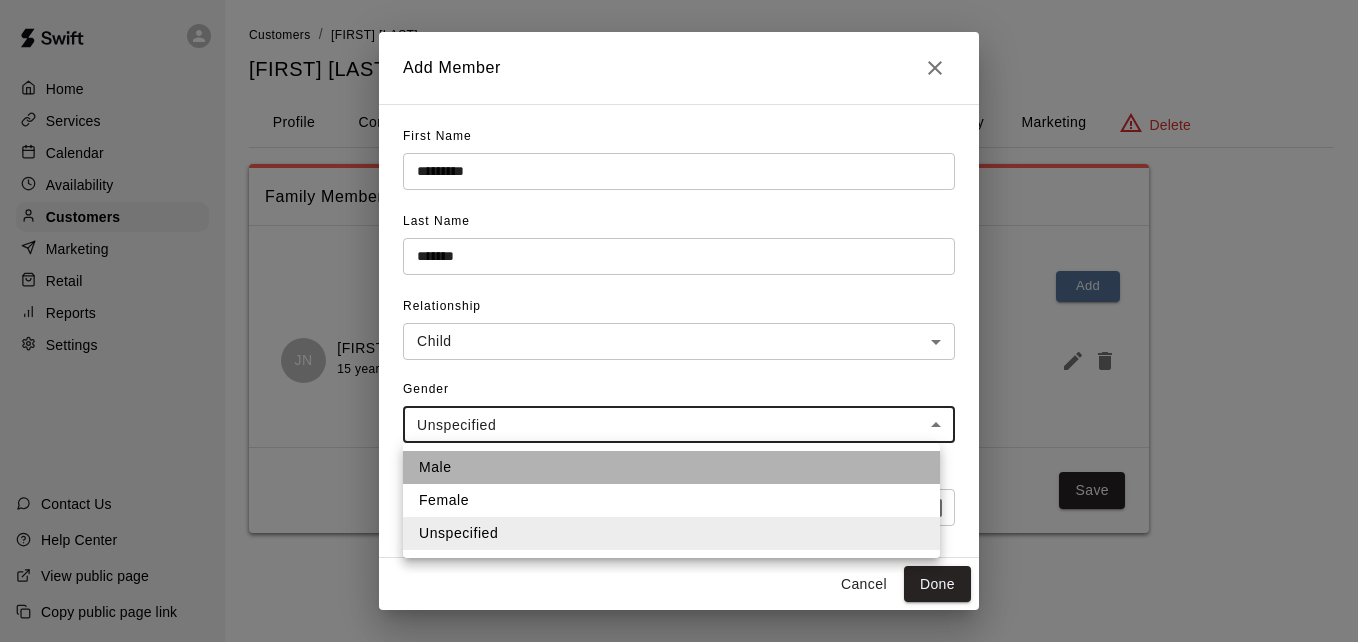click on "Male" at bounding box center [671, 467] 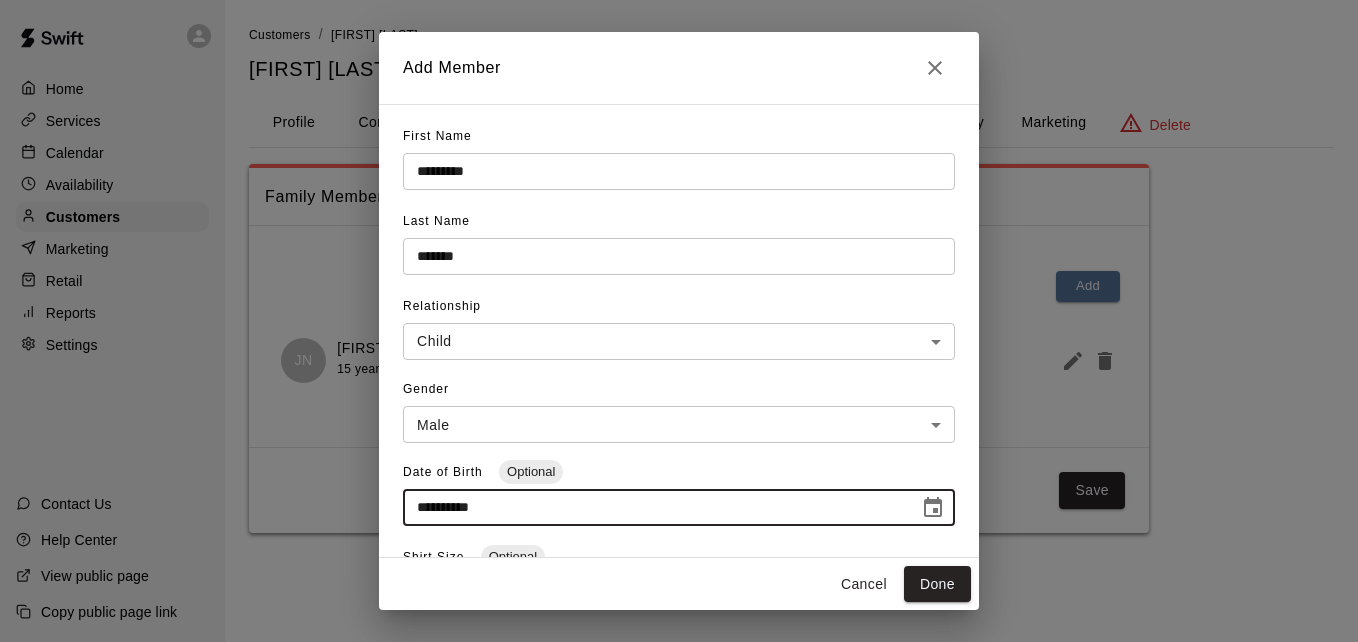 click on "**********" at bounding box center (654, 507) 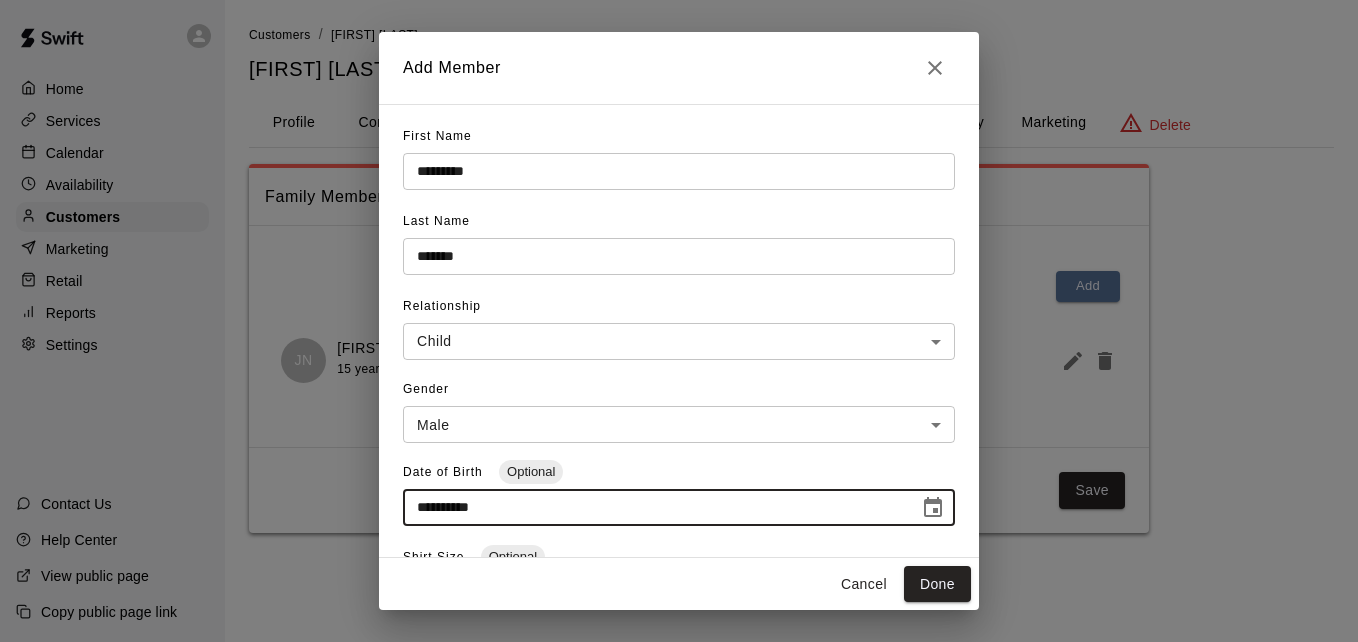 type on "**********" 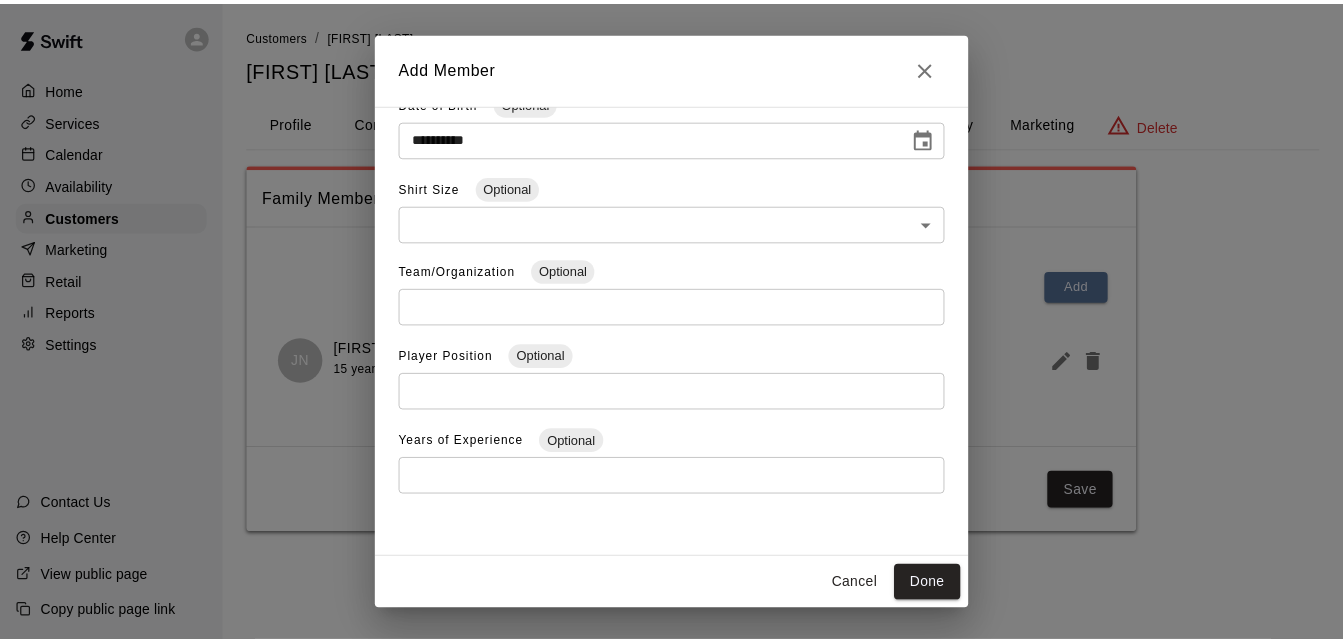 scroll, scrollTop: 371, scrollLeft: 0, axis: vertical 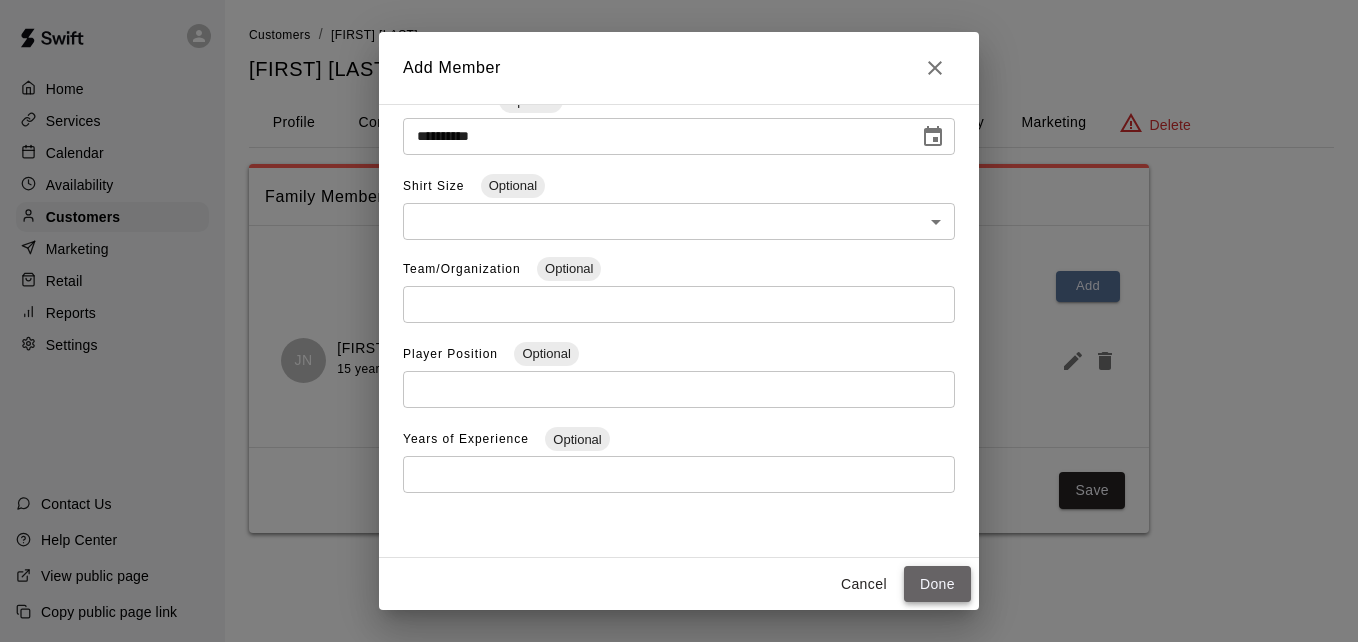 click on "Done" at bounding box center (937, 584) 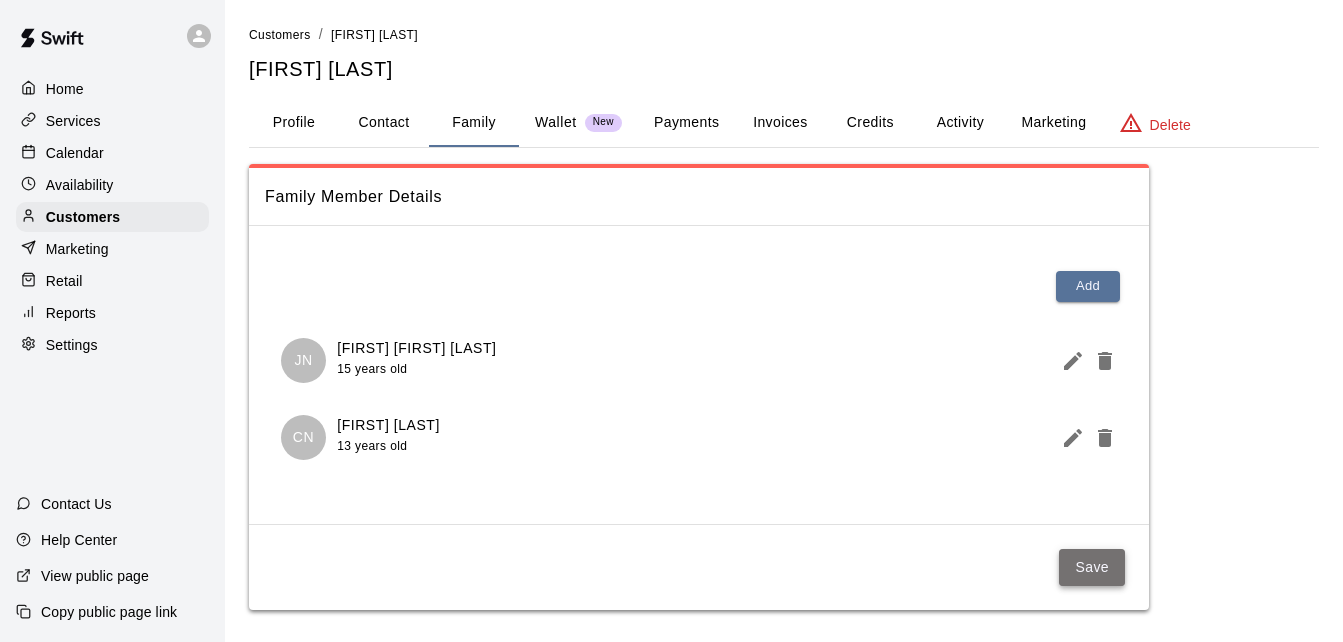 click on "Save" at bounding box center [1092, 567] 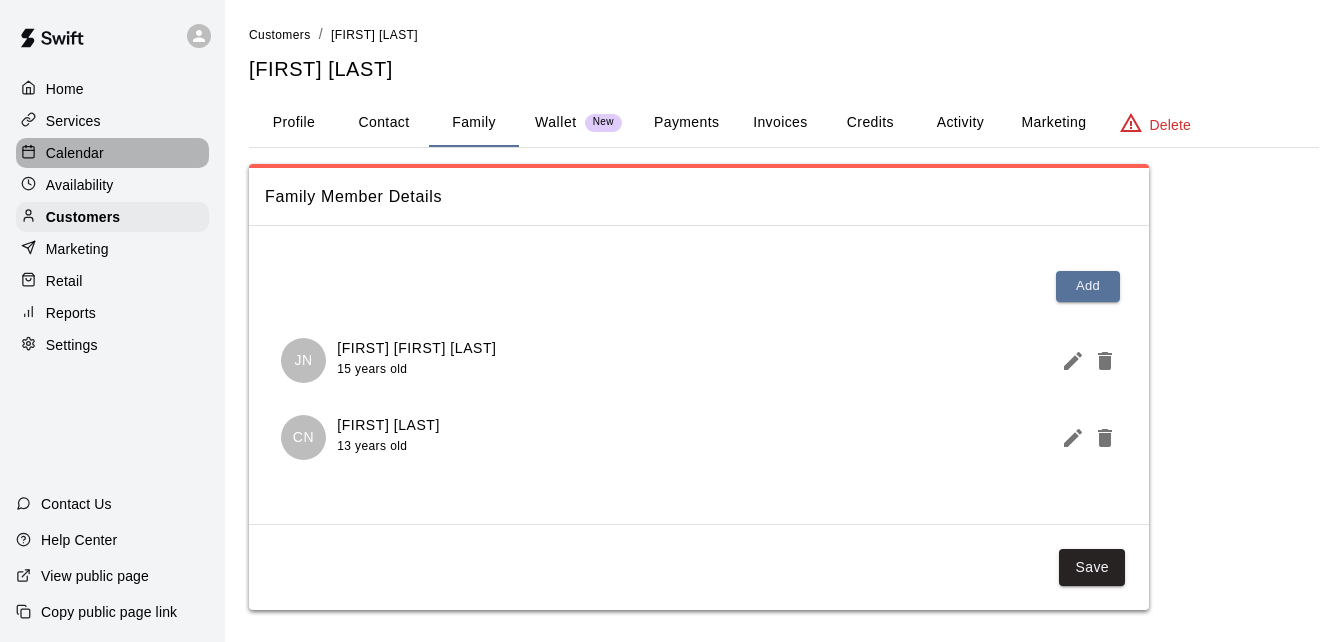 click on "Calendar" at bounding box center (112, 153) 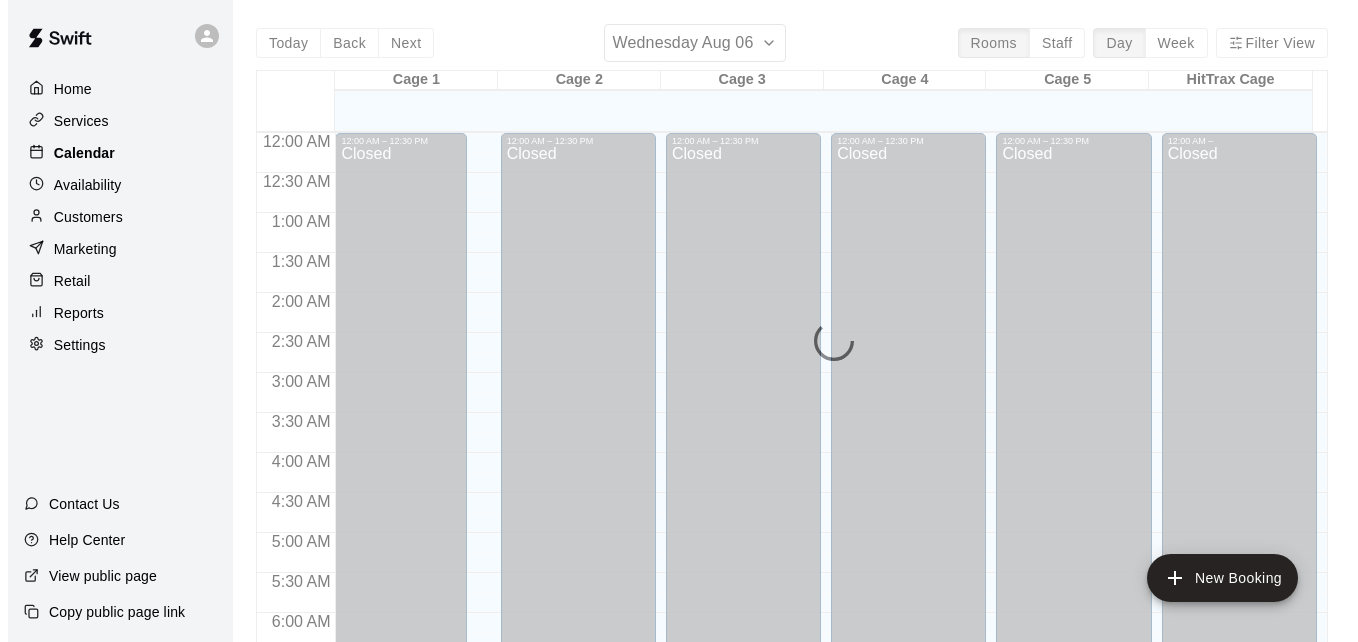 scroll, scrollTop: 1328, scrollLeft: 0, axis: vertical 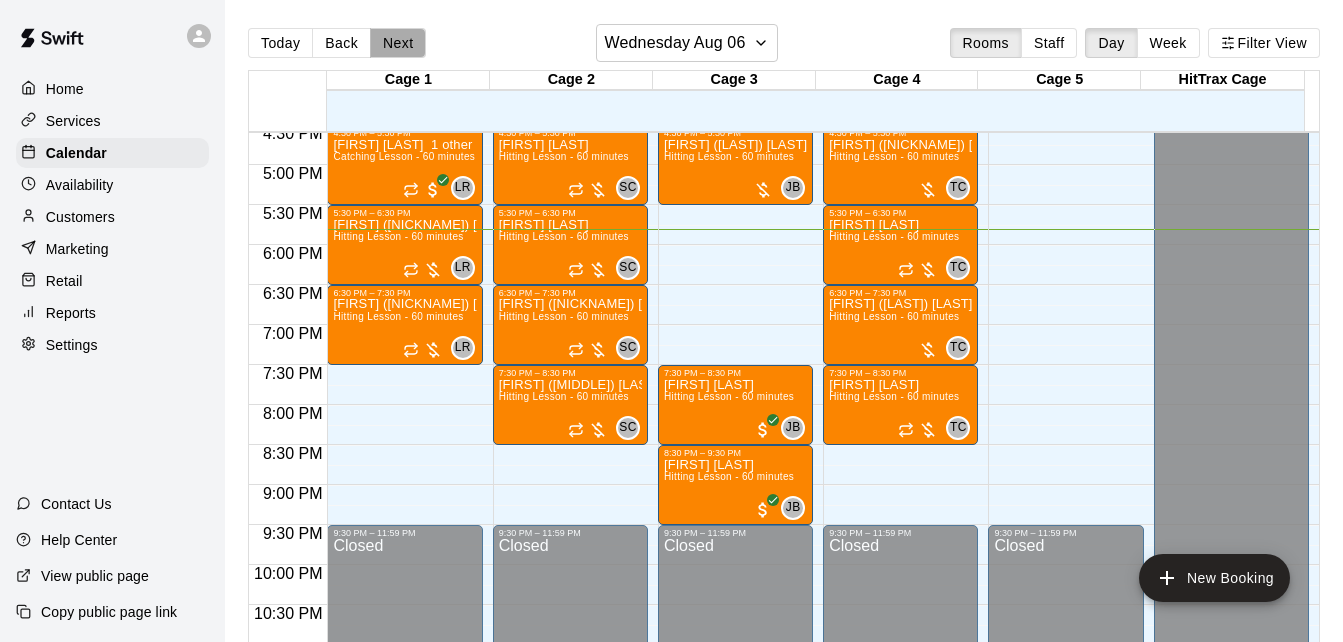 click on "Next" at bounding box center (398, 43) 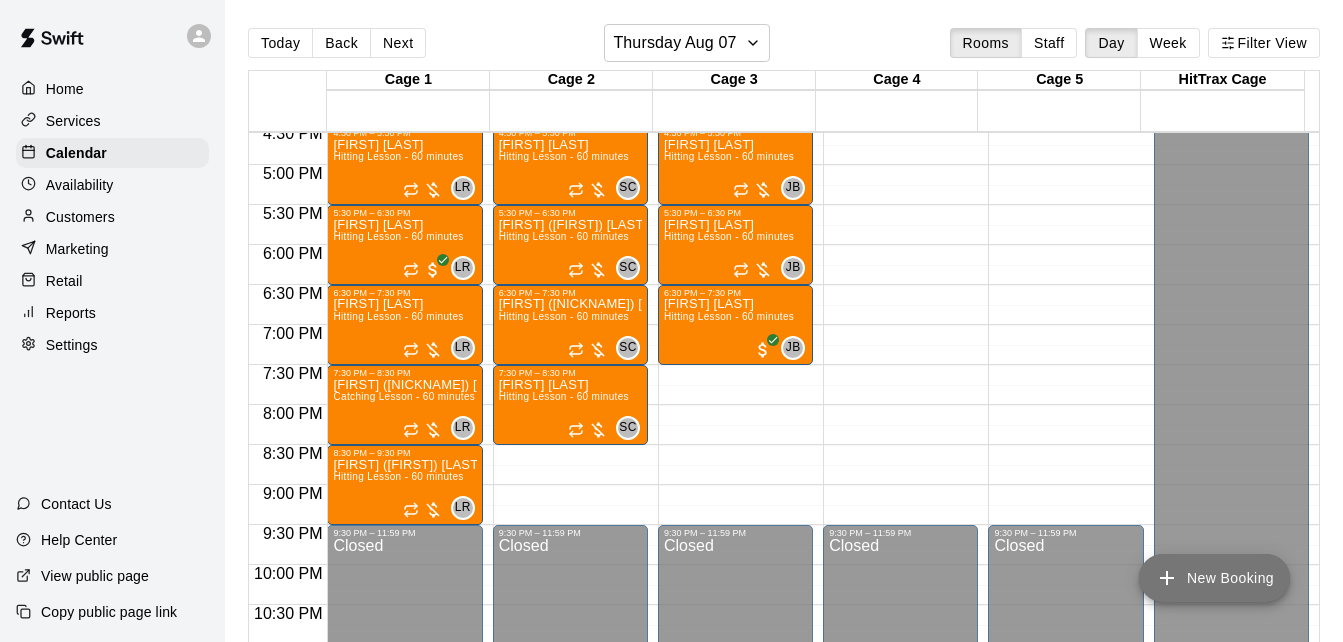 click on "New Booking" at bounding box center (1214, 578) 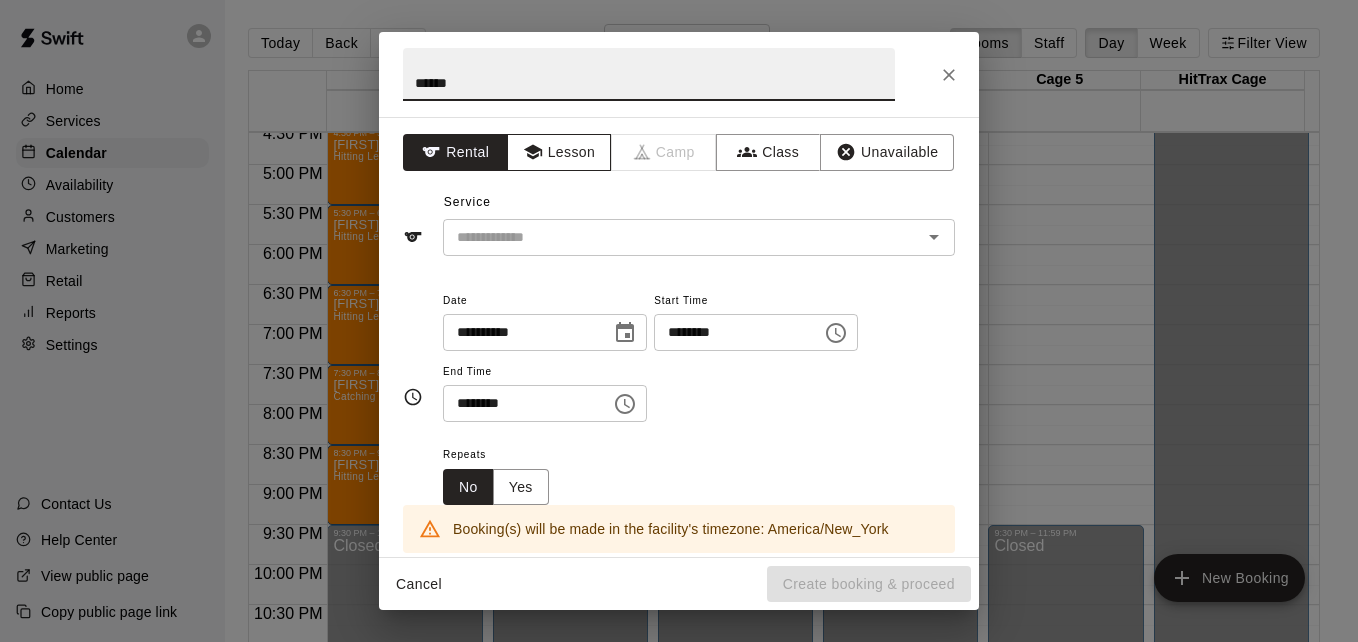 type on "******" 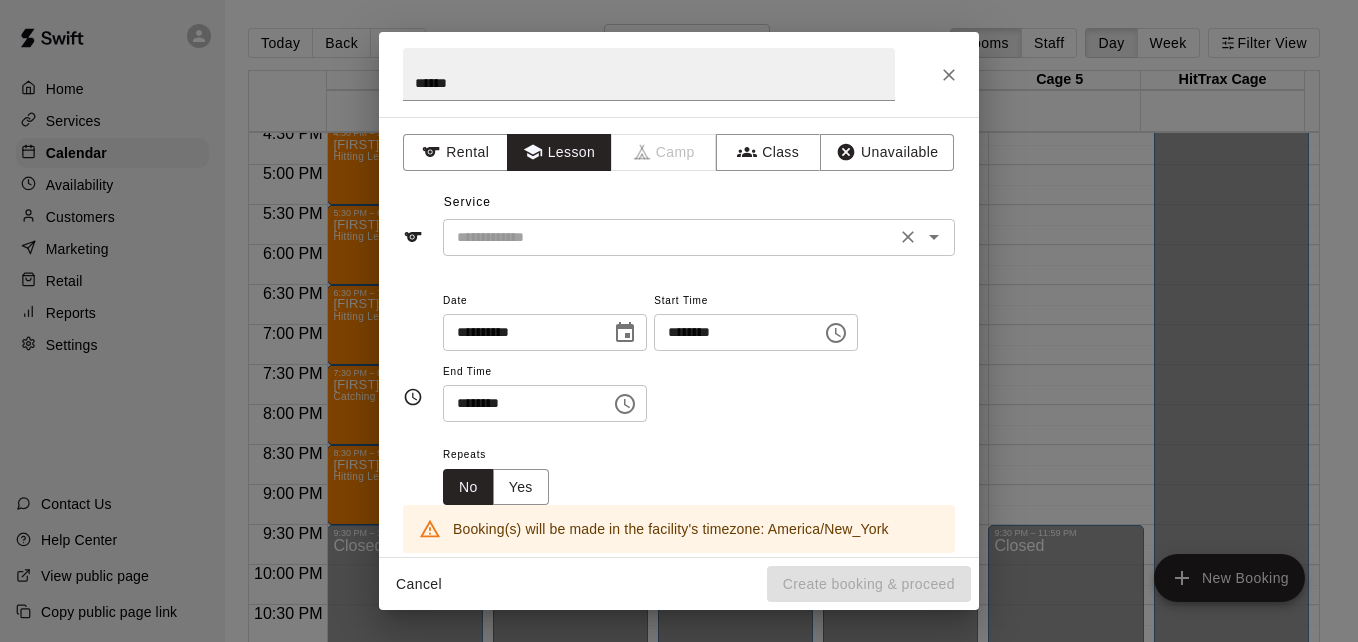 click at bounding box center (669, 237) 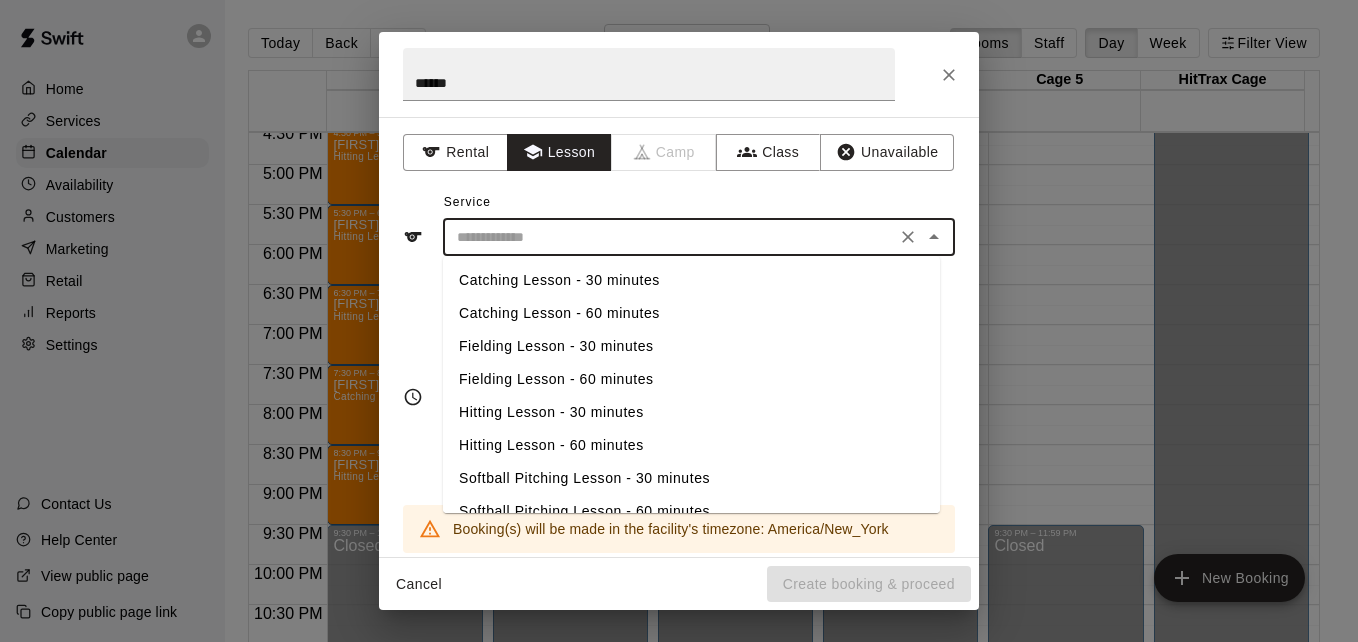 click on "Hitting Lesson - 60 minutes" at bounding box center (691, 445) 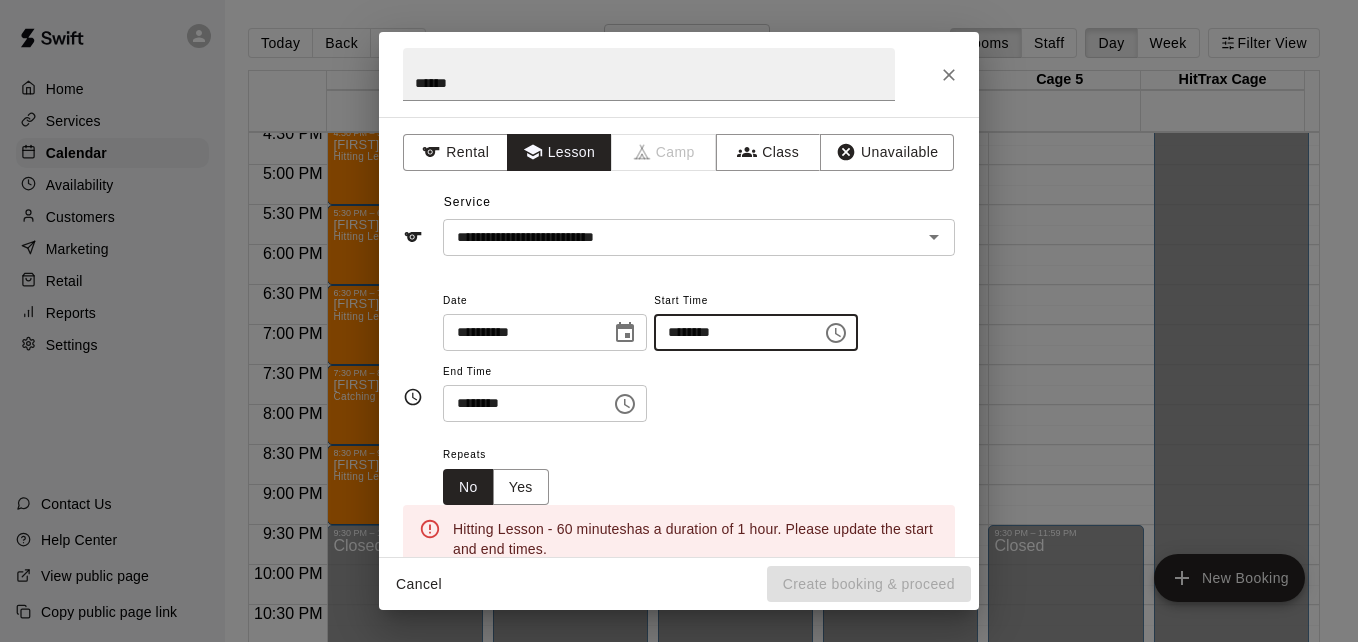 click on "********" at bounding box center (731, 332) 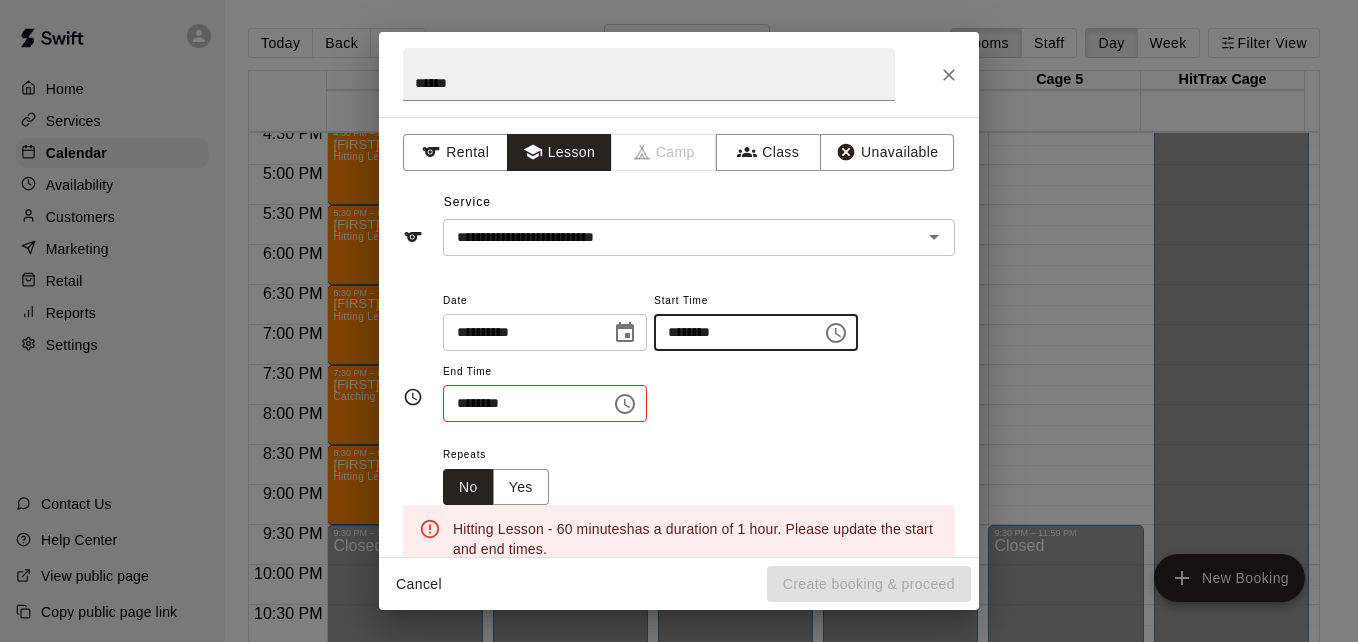 type on "********" 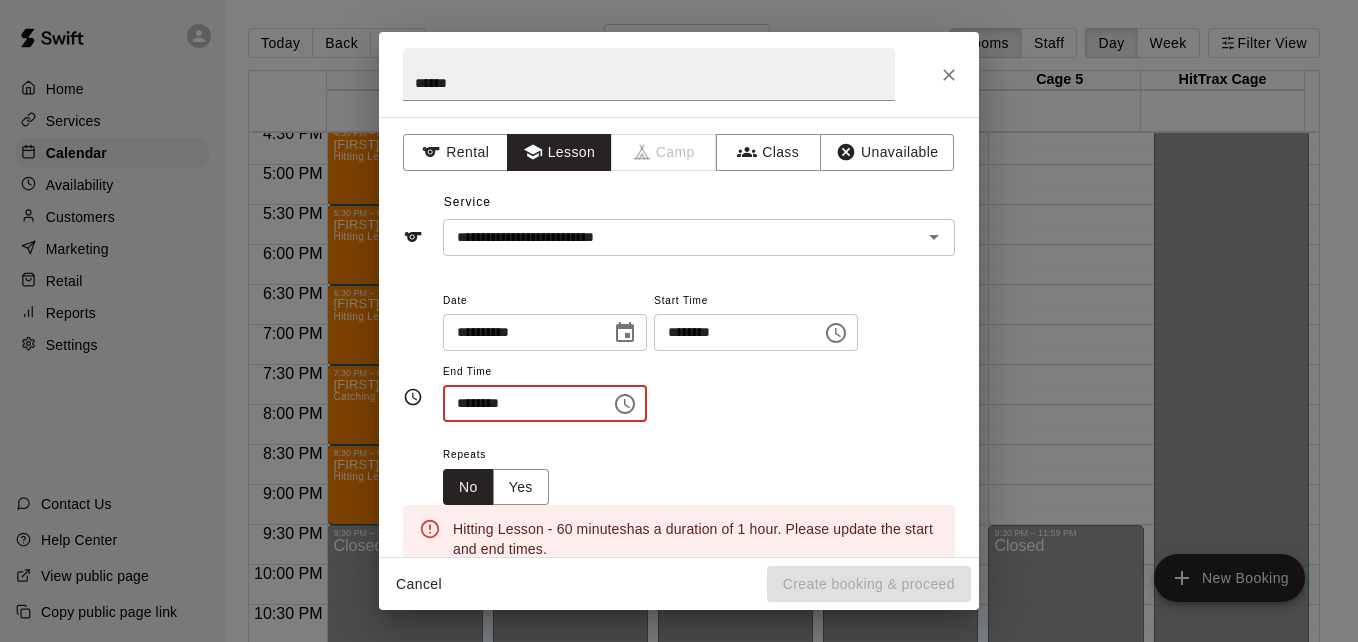 click on "********" at bounding box center [520, 403] 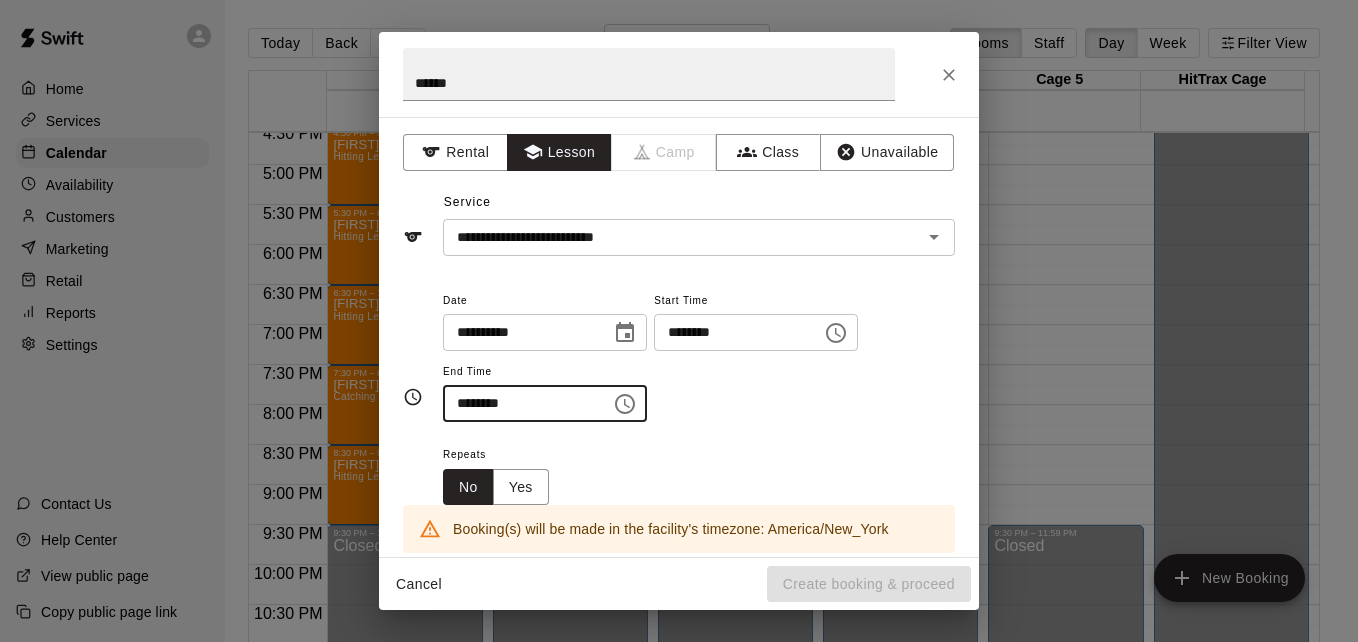 type on "********" 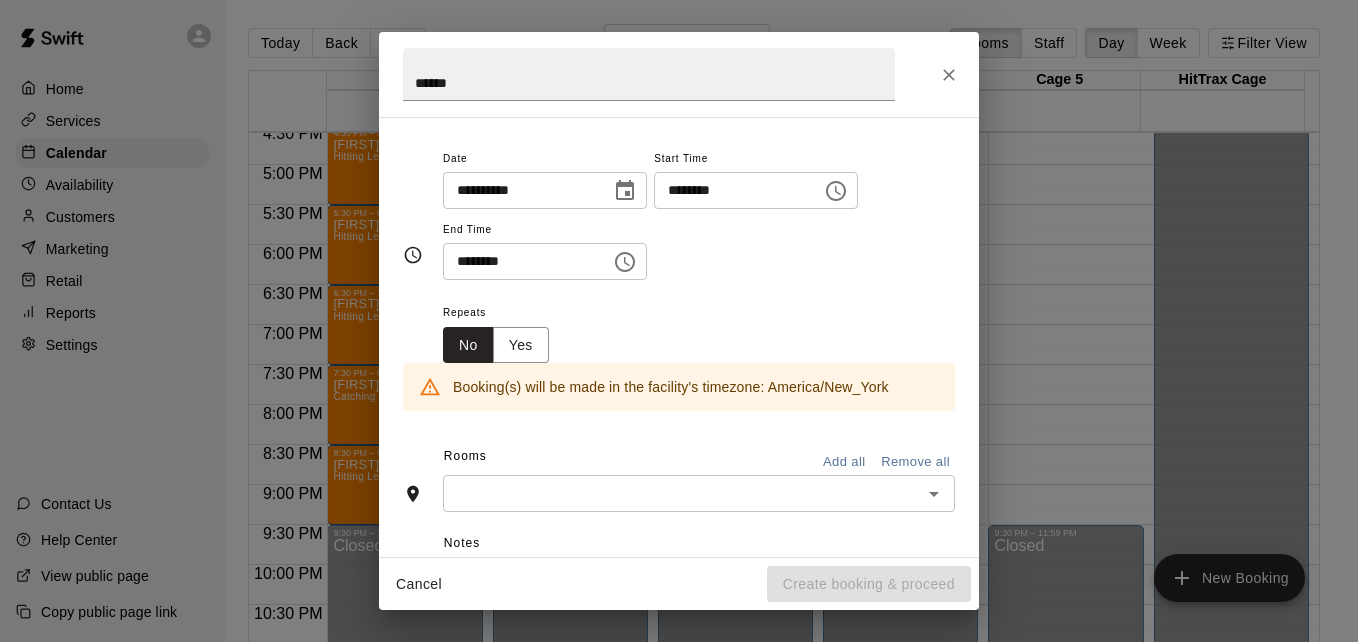 scroll, scrollTop: 160, scrollLeft: 0, axis: vertical 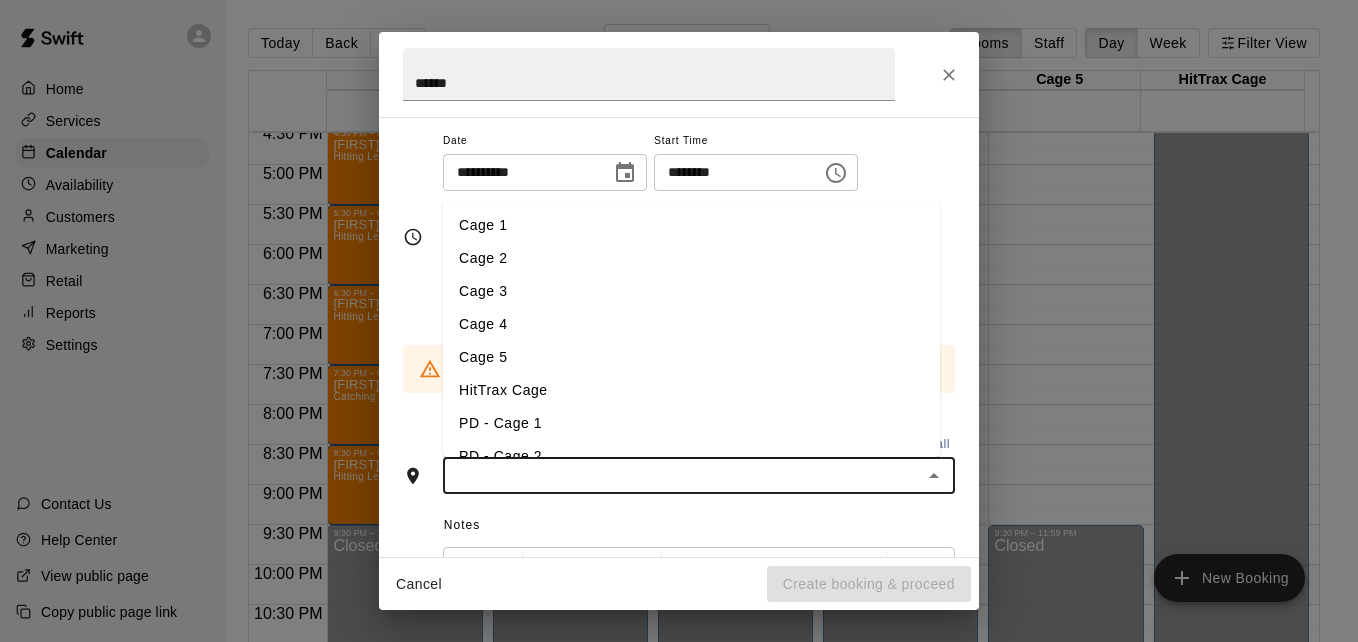 click at bounding box center (682, 475) 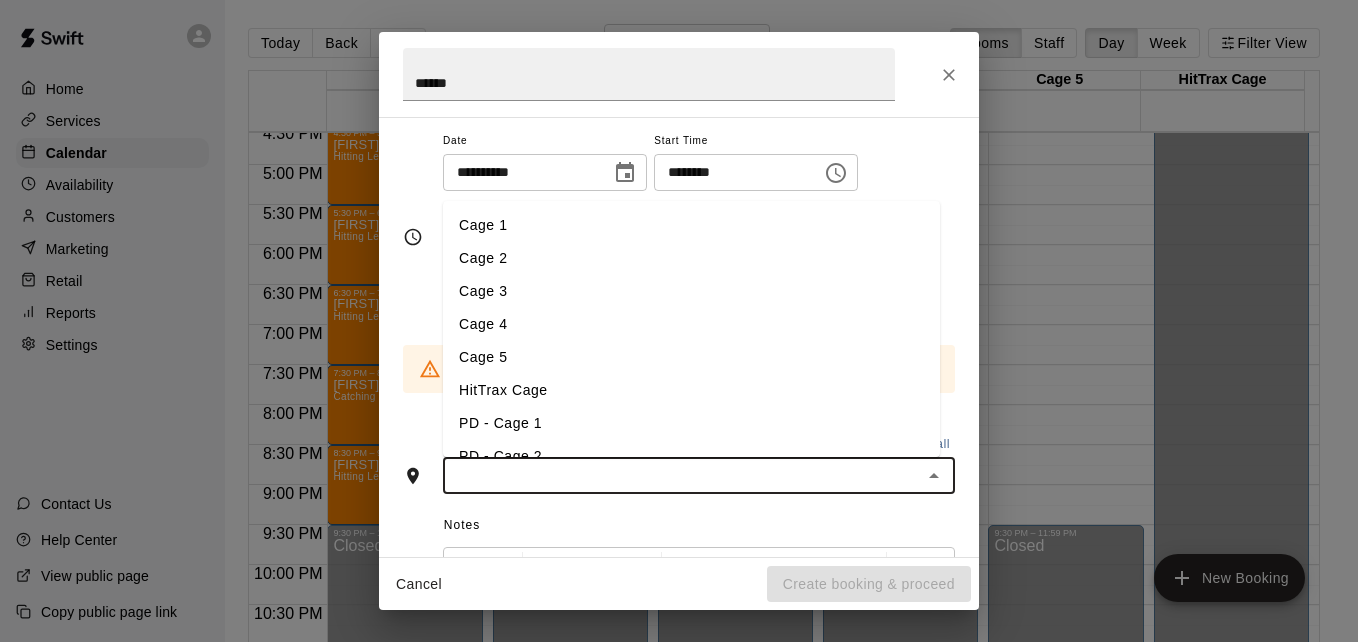 click on "Cage 3" at bounding box center [691, 291] 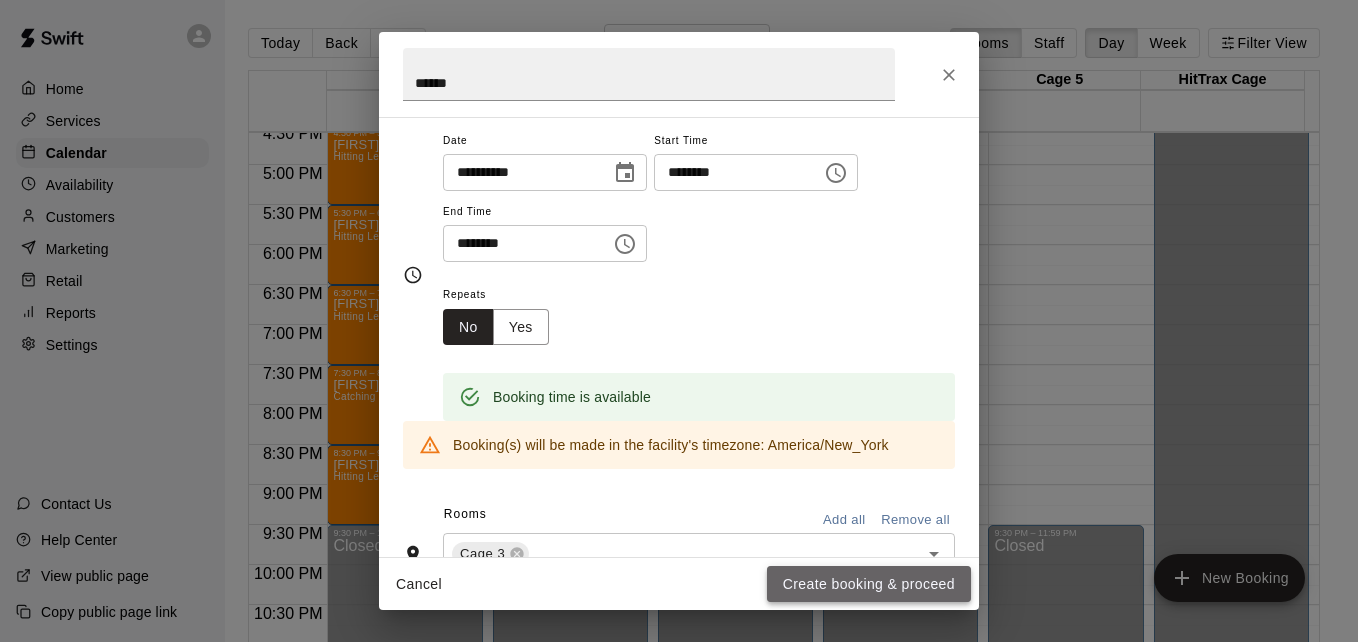 click on "Create booking & proceed" at bounding box center [869, 584] 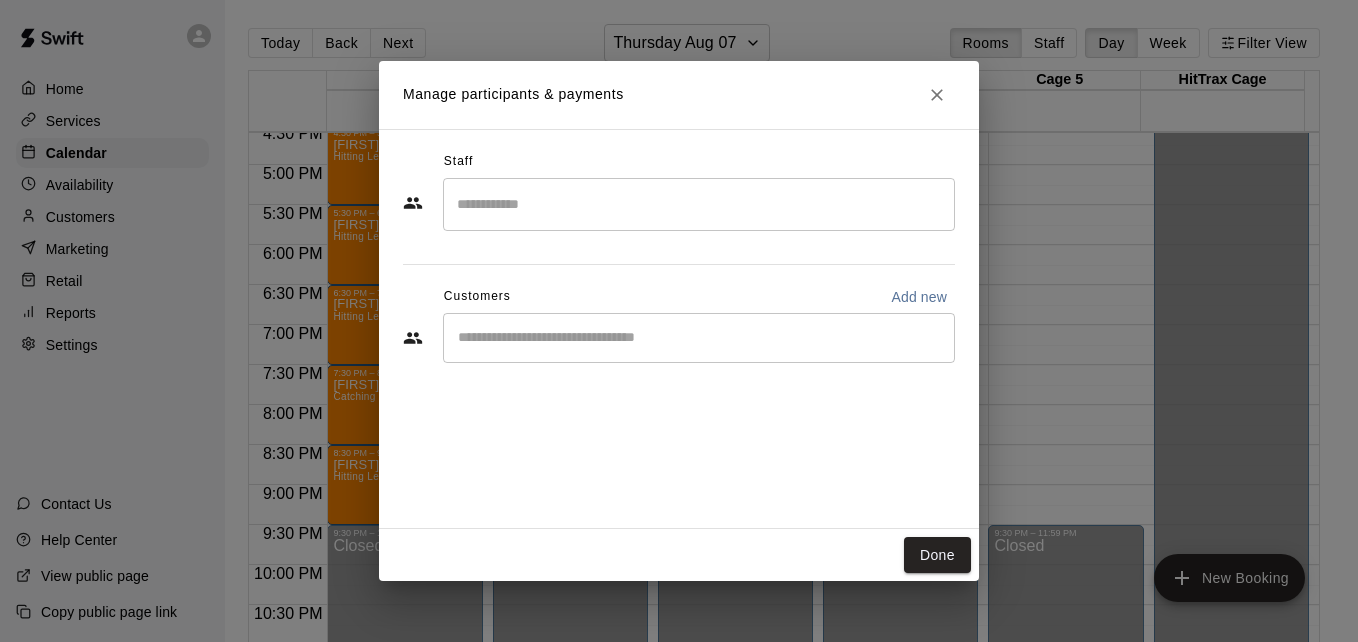 click on "​" at bounding box center (699, 204) 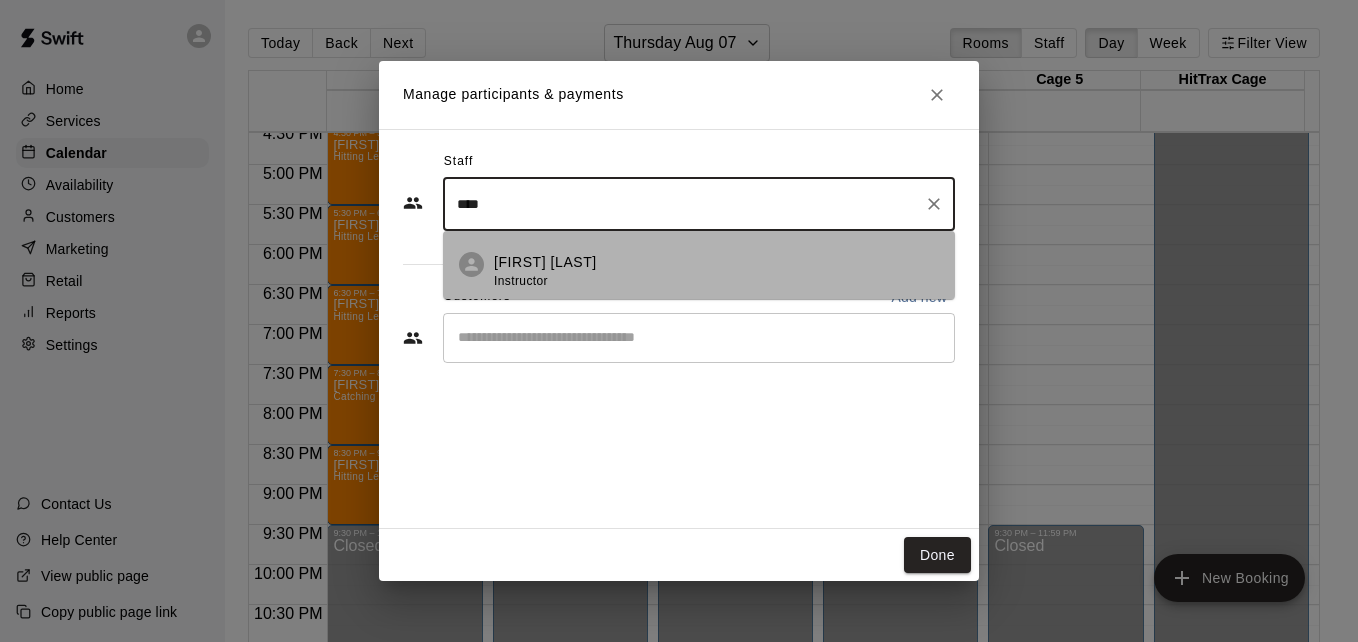 click on "Jose Bermudez Instructor" at bounding box center [716, 271] 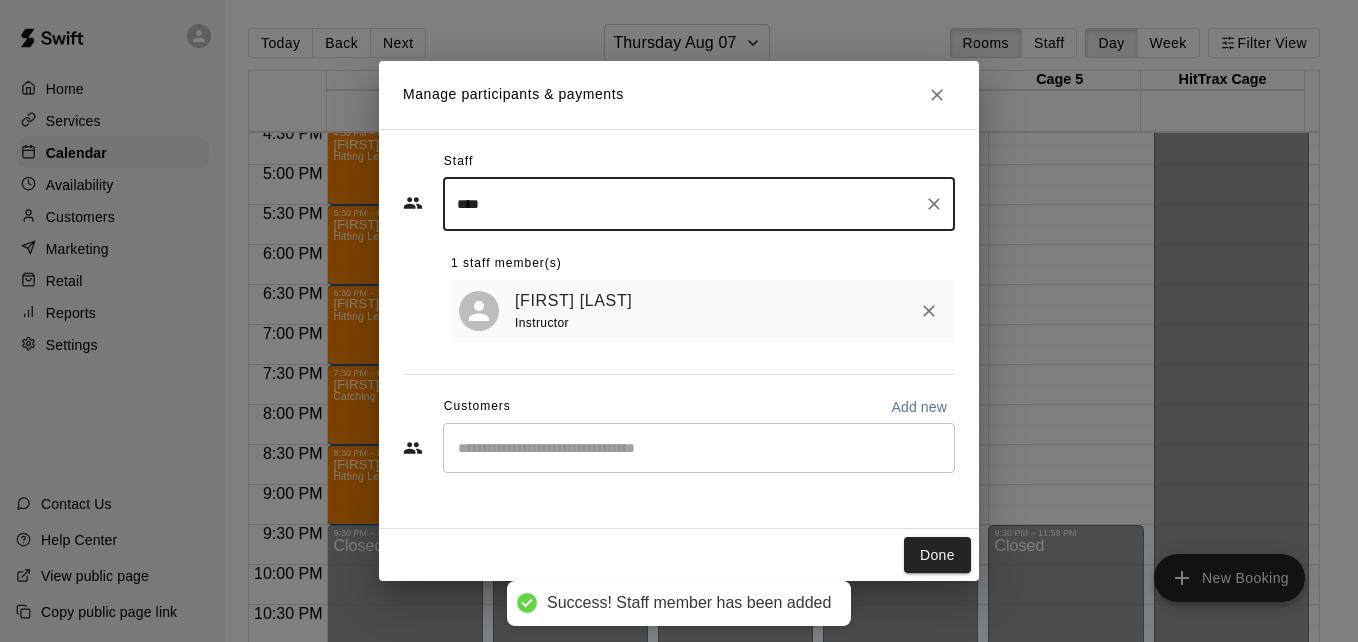 type on "****" 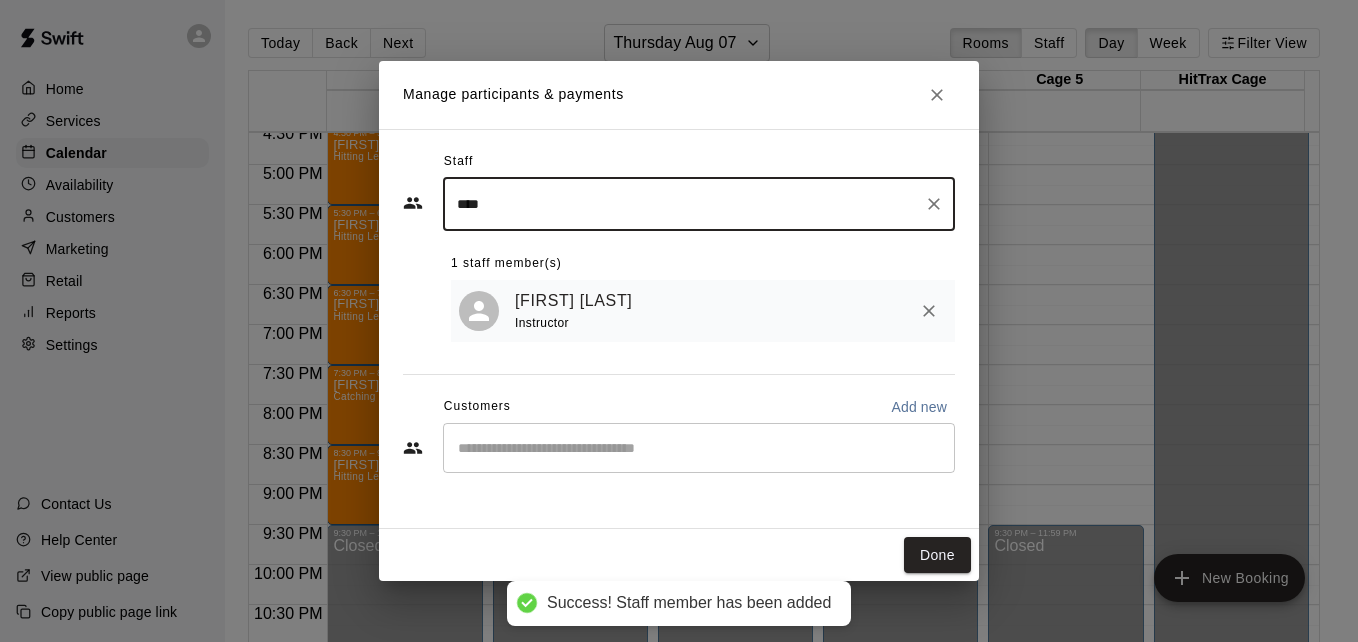click at bounding box center (699, 448) 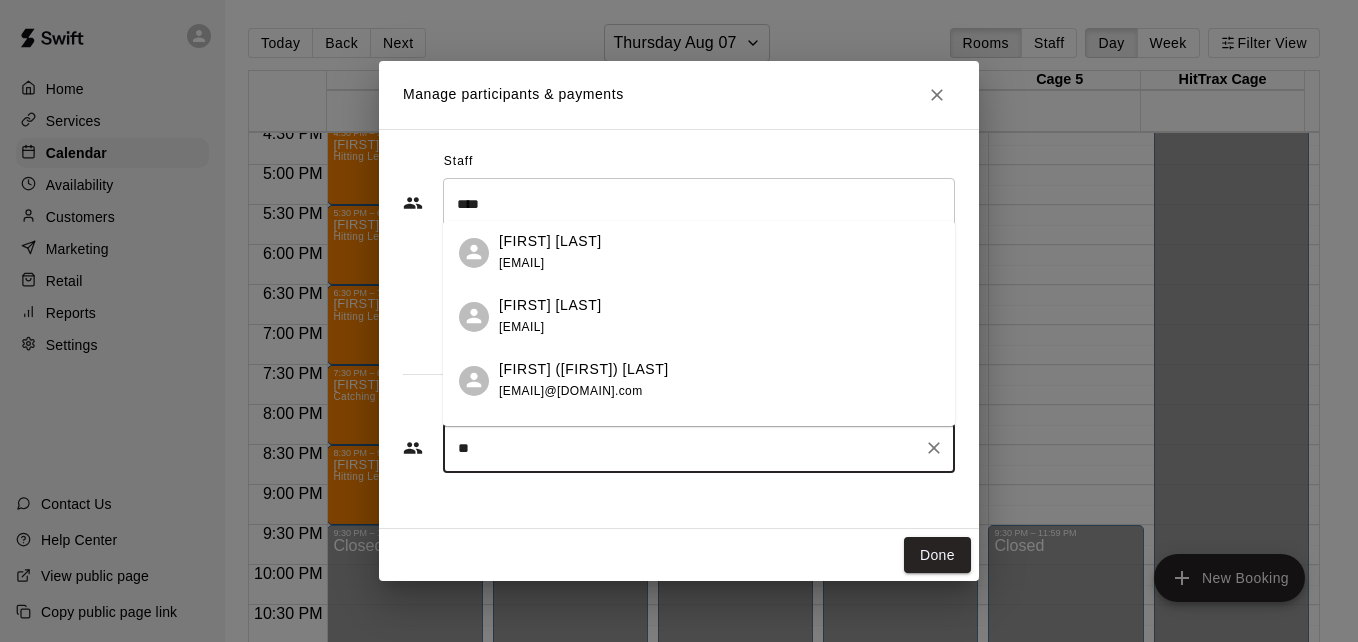 type on "*" 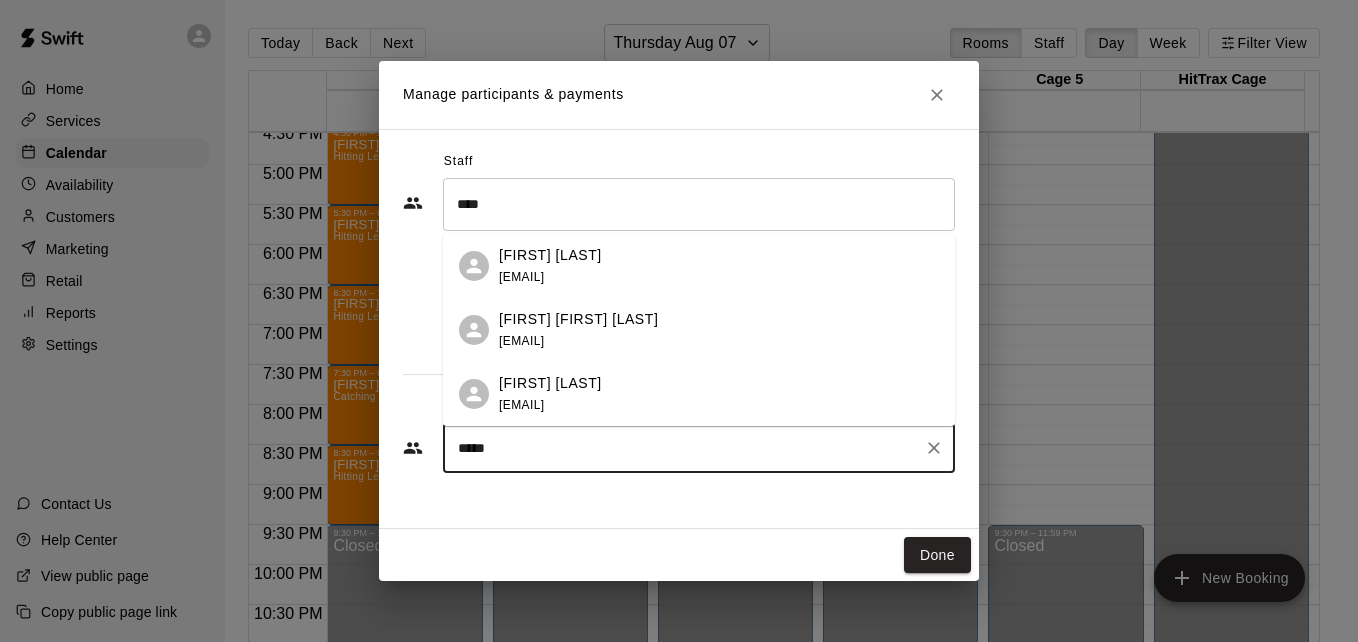 type on "******" 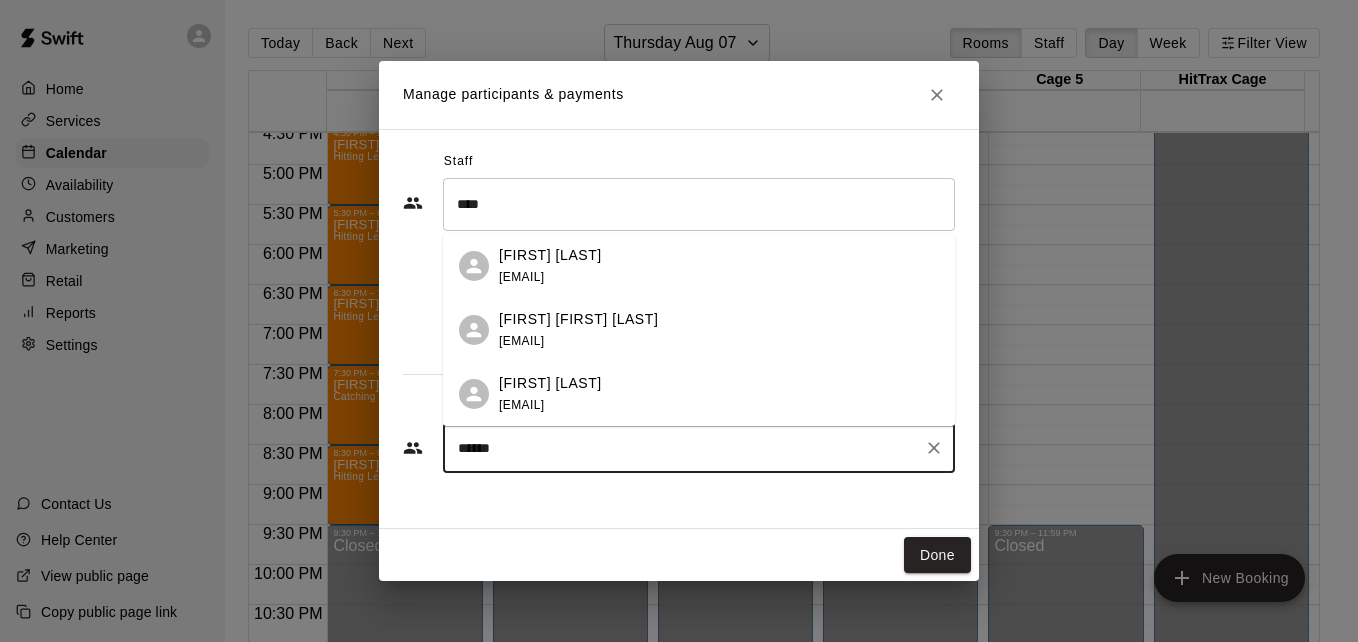 click on "John Alexander Naleppa john.naleppa.jn@gmail.com" at bounding box center (719, 330) 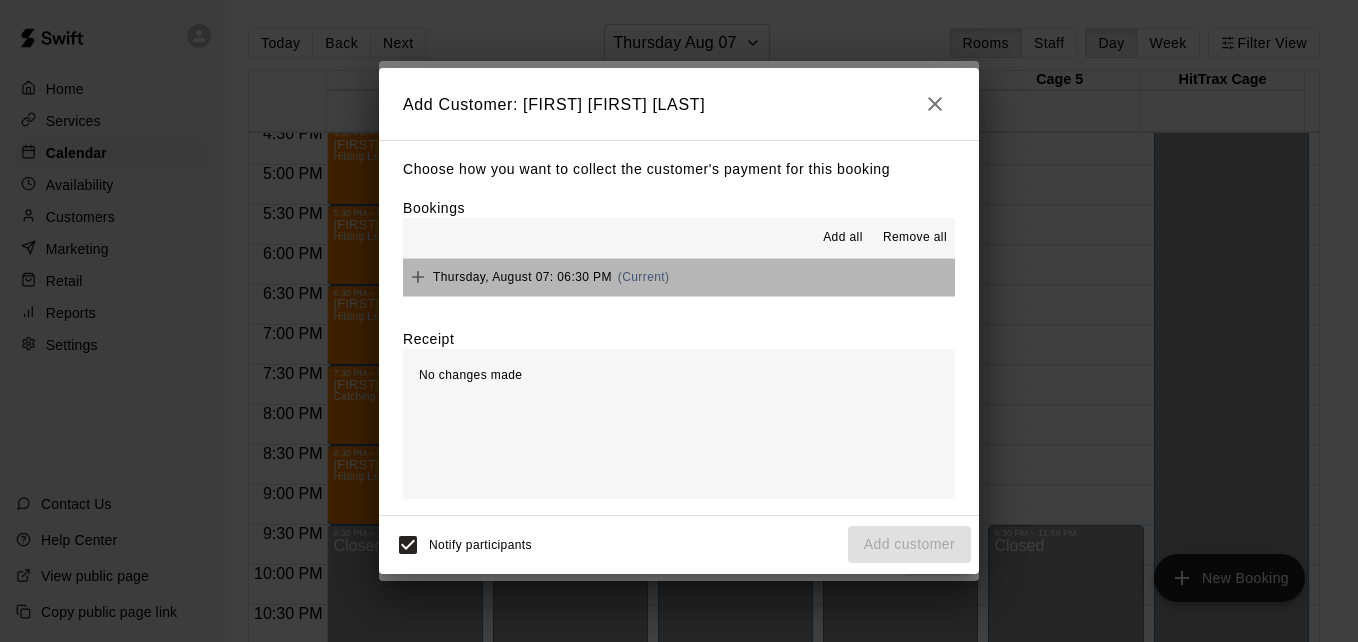 click on "Thursday, August 07: 06:30 PM (Current)" at bounding box center (679, 277) 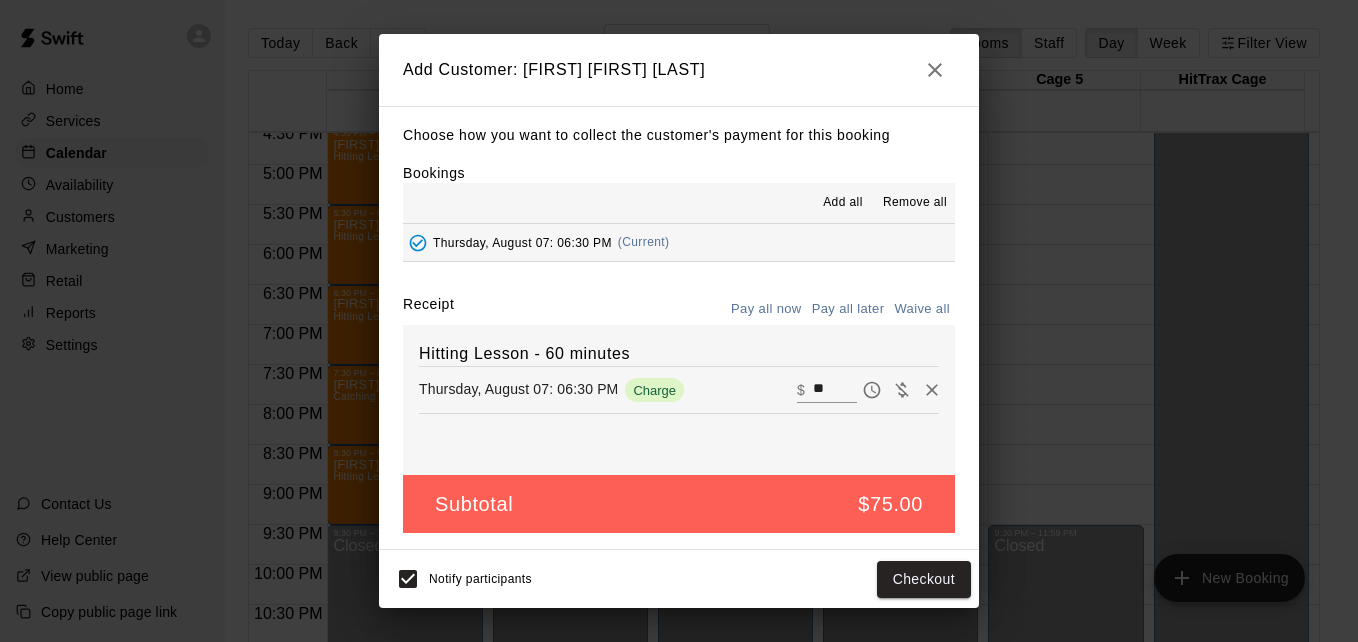 click on "**" at bounding box center [835, 390] 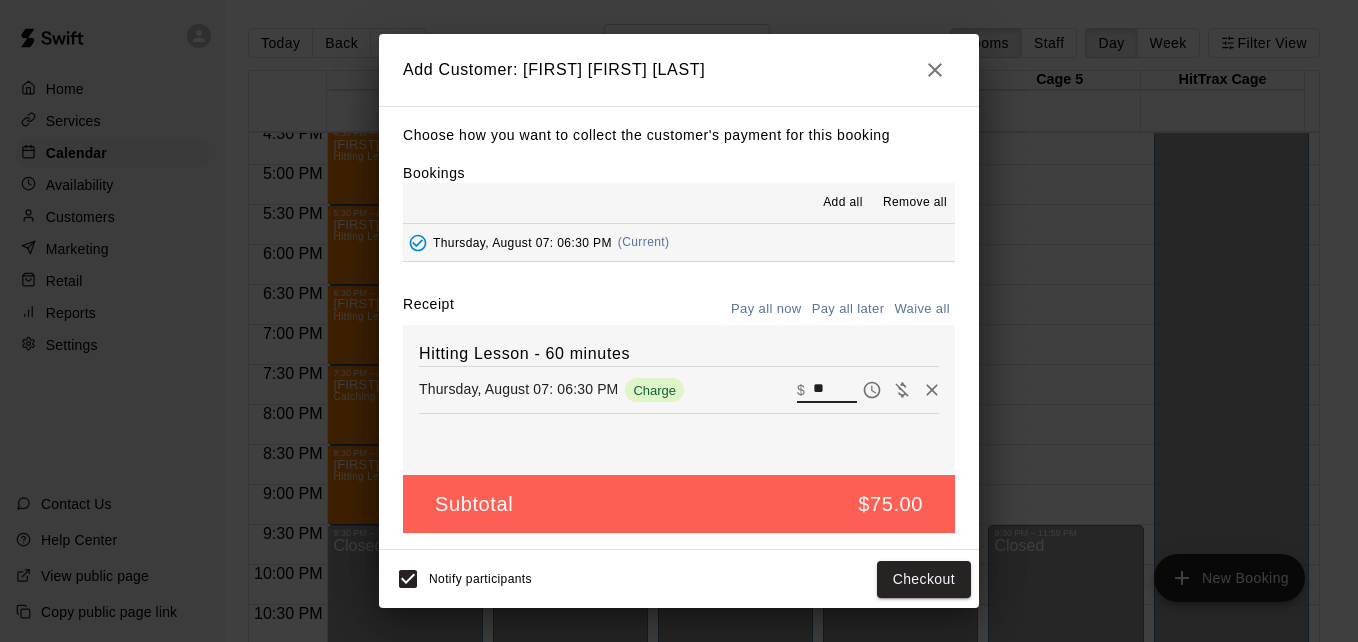 type on "*" 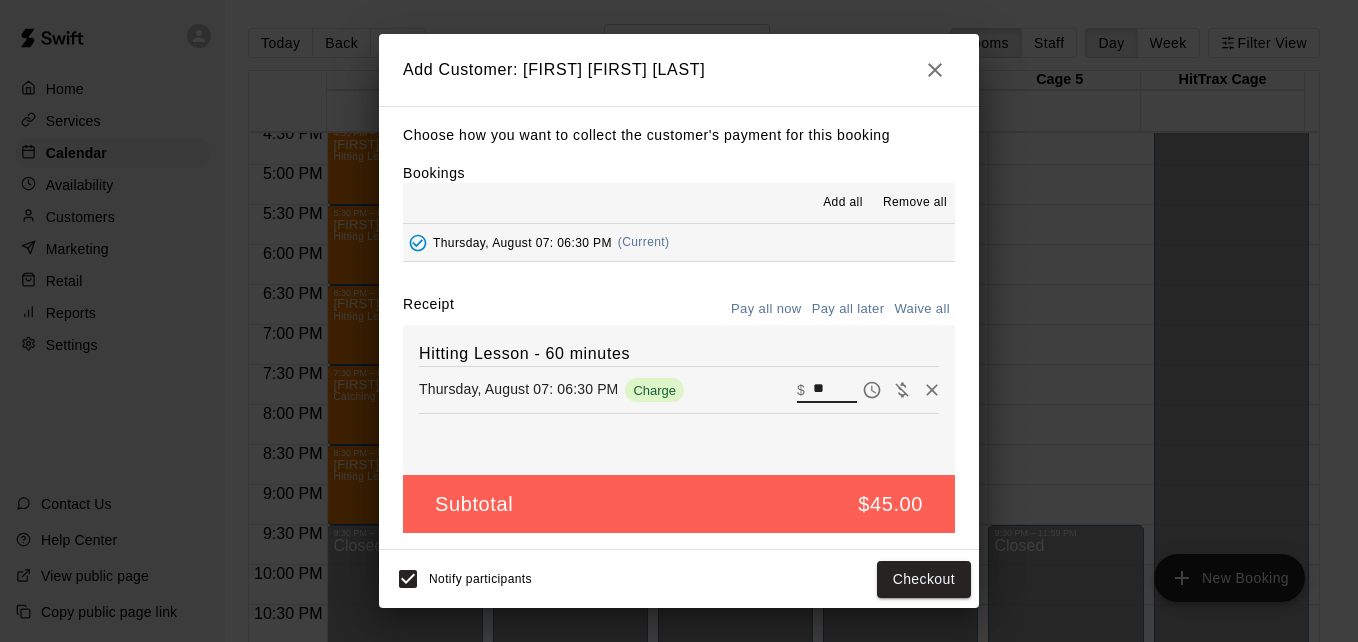 type on "**" 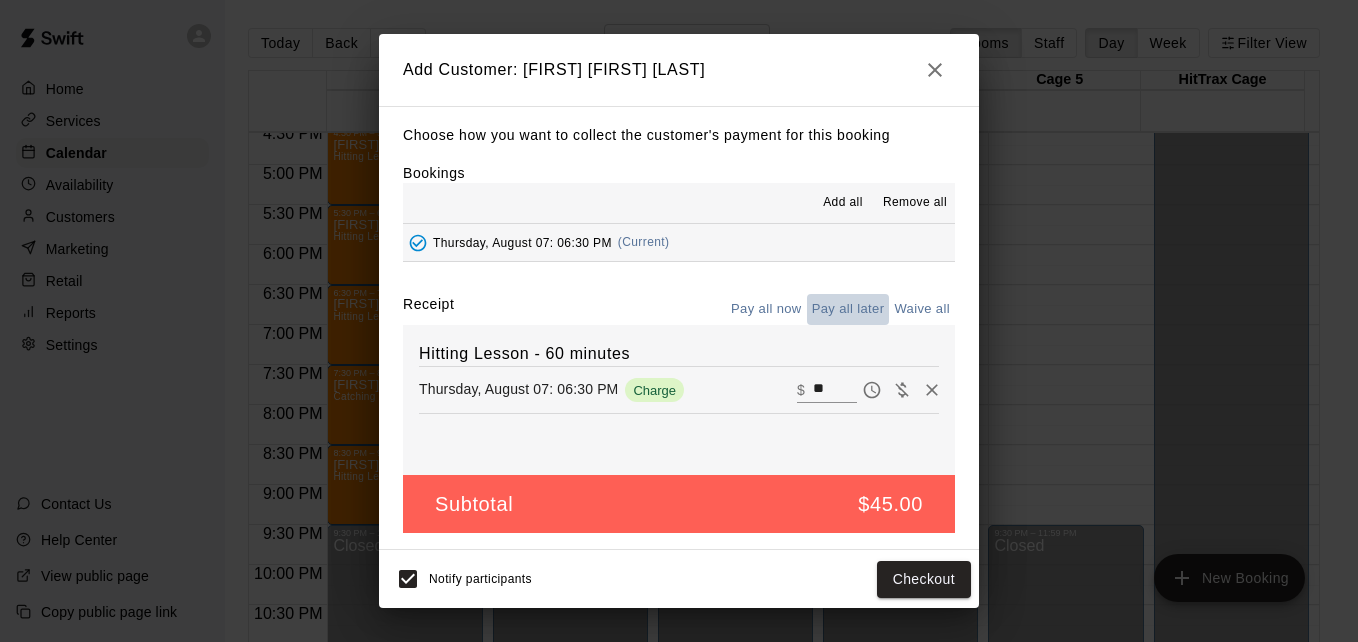 click on "Pay all later" at bounding box center [848, 309] 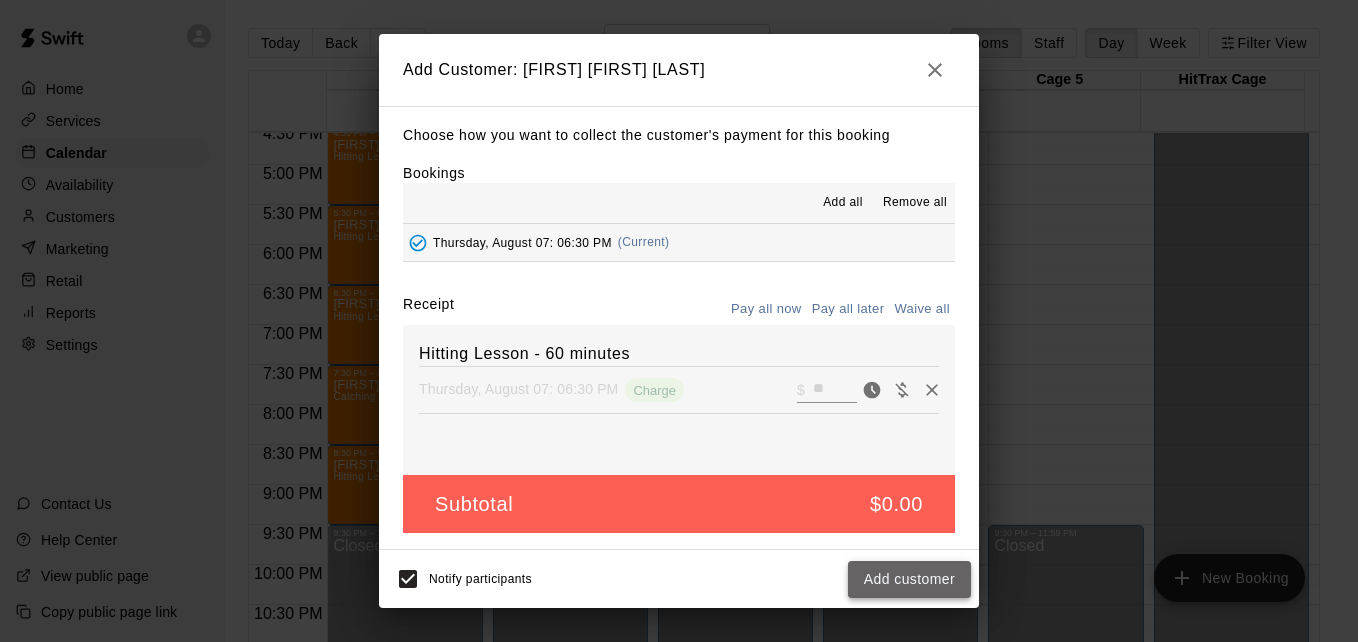 click on "Add customer" at bounding box center (909, 579) 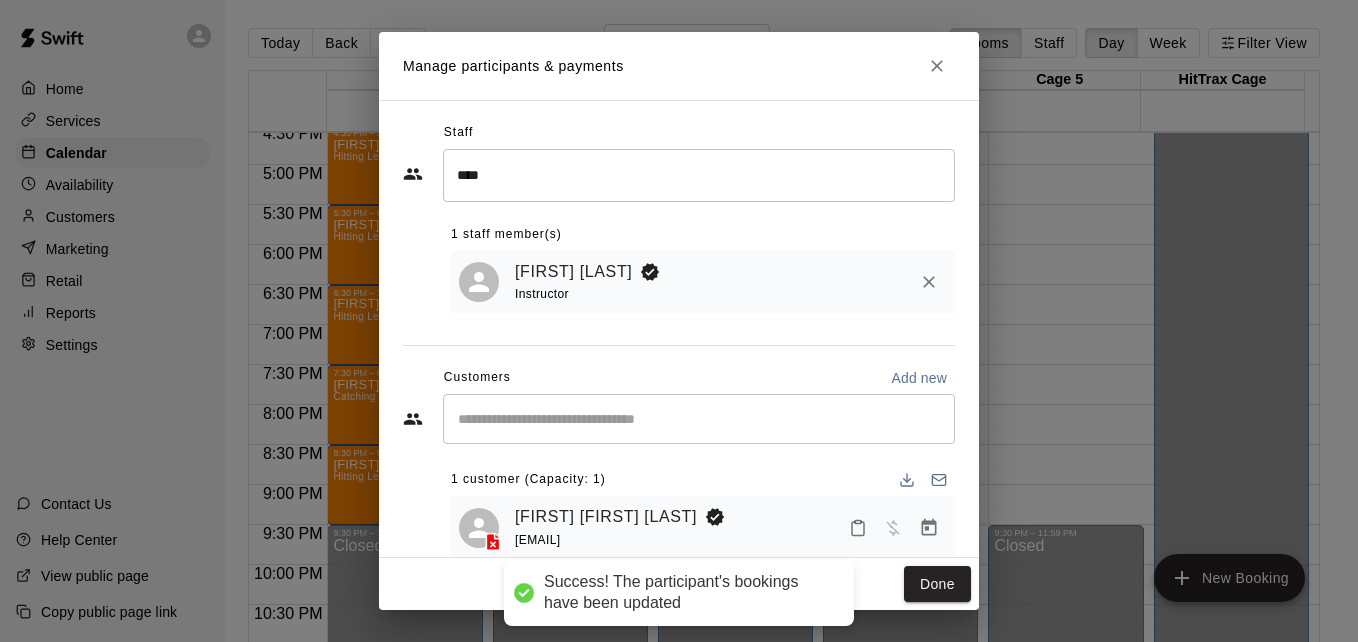 click on "​" at bounding box center (699, 419) 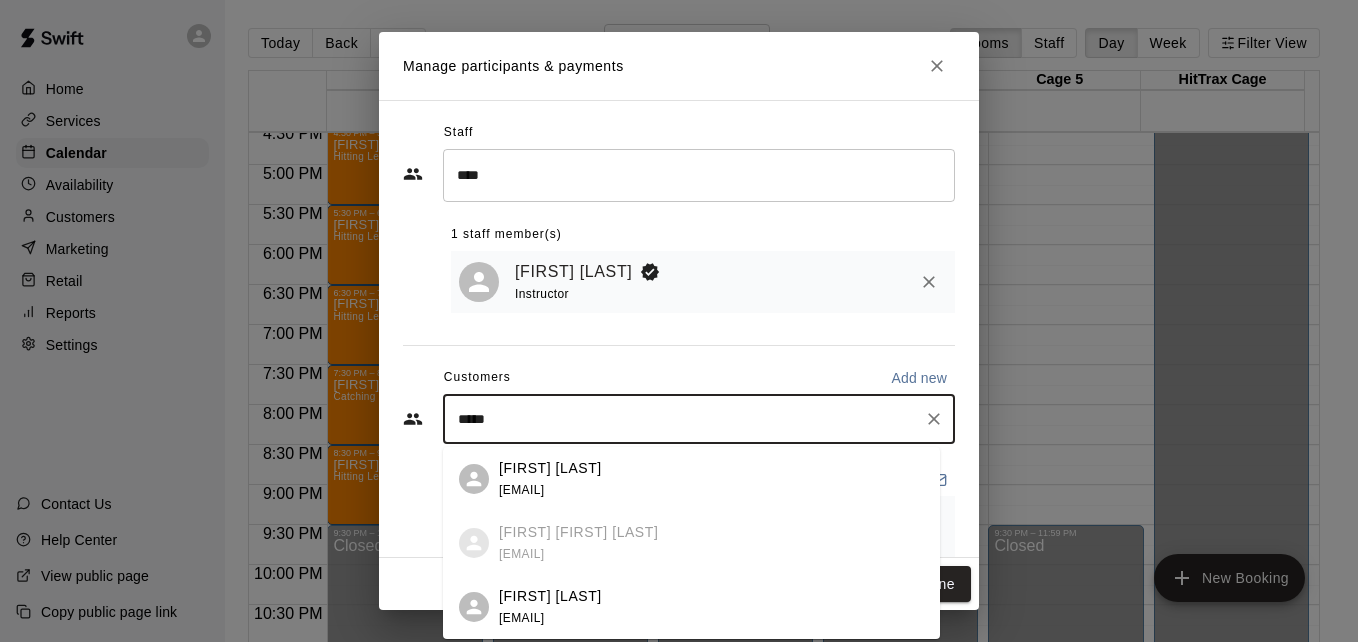 type on "******" 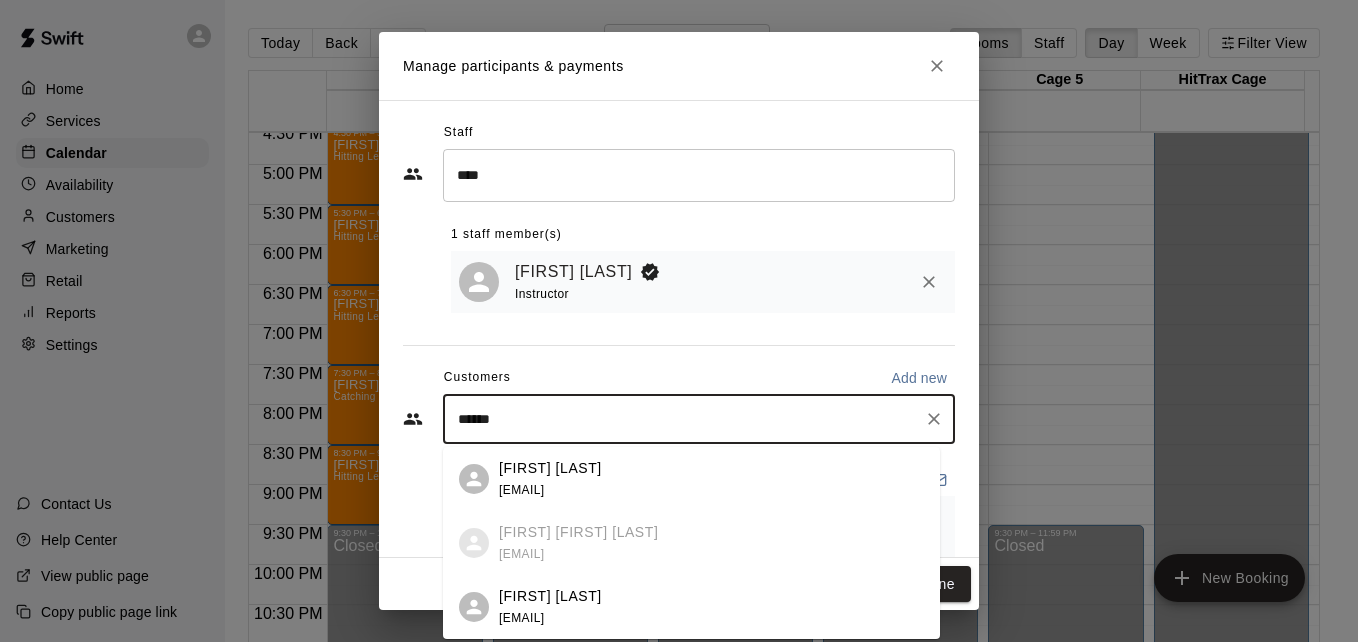 click on "Christian Naleppa john.naleppa.jn@gmail.com" at bounding box center (711, 607) 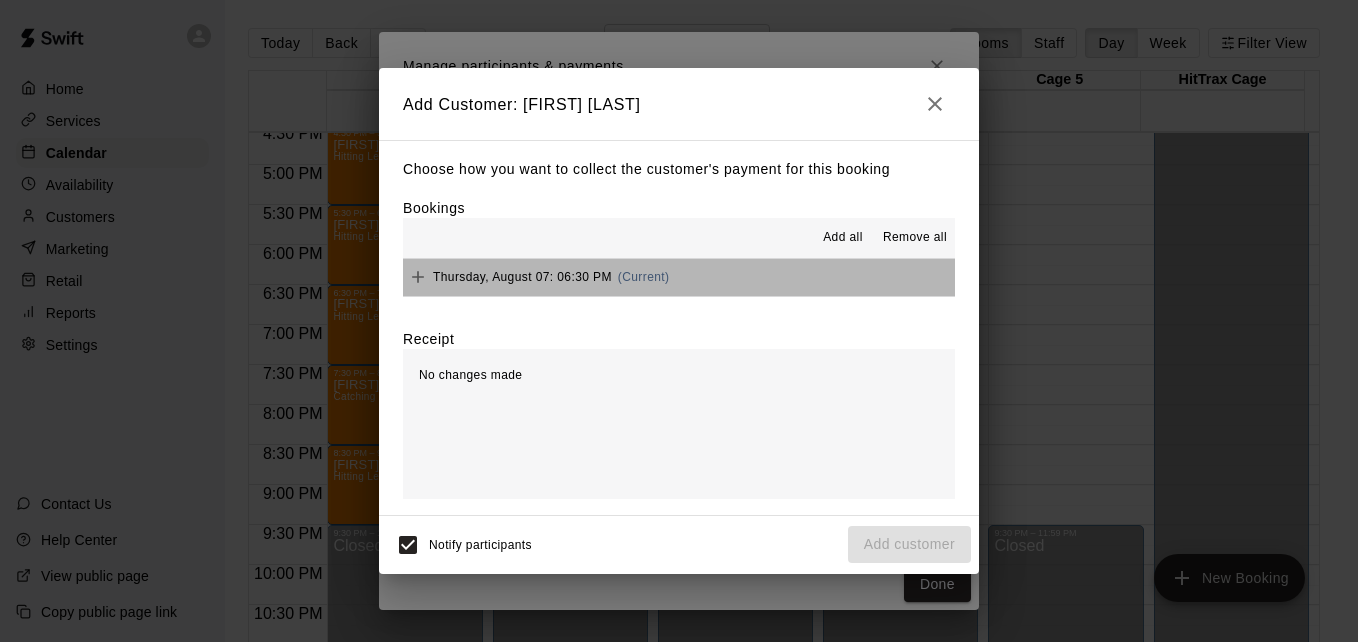 click on "Thursday, August 07: 06:30 PM (Current)" at bounding box center [679, 277] 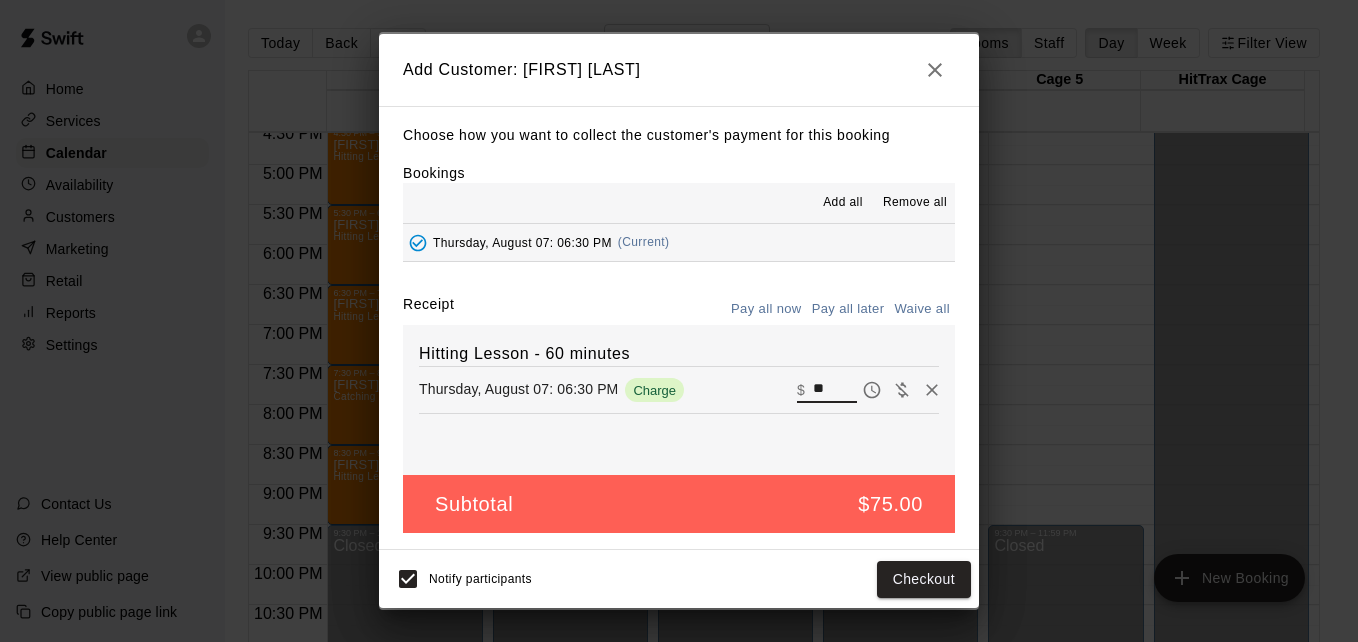 click on "**" at bounding box center (835, 390) 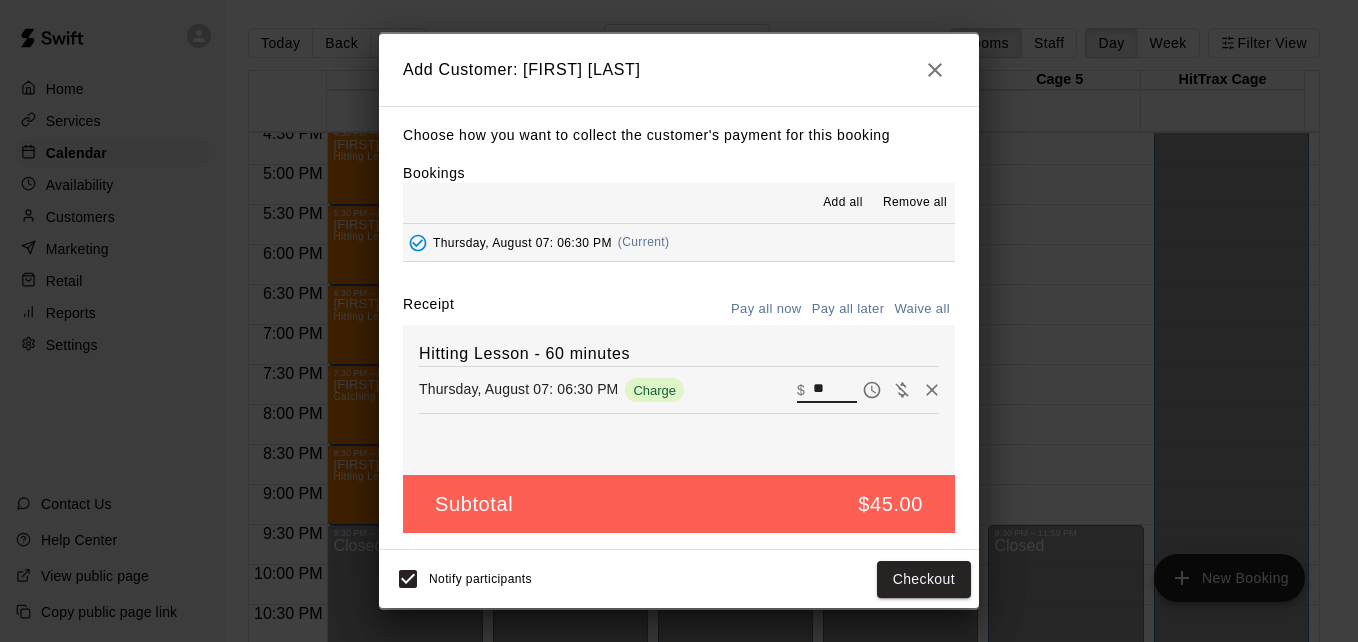 type on "**" 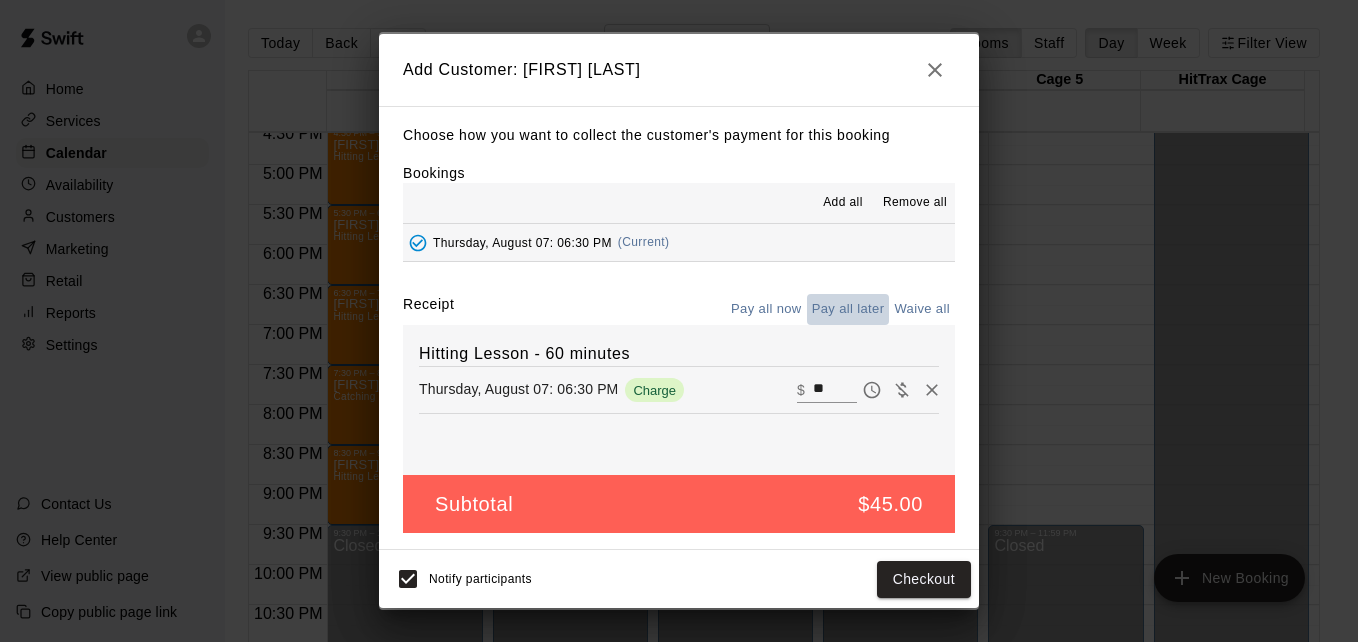 click on "Pay all later" at bounding box center (848, 309) 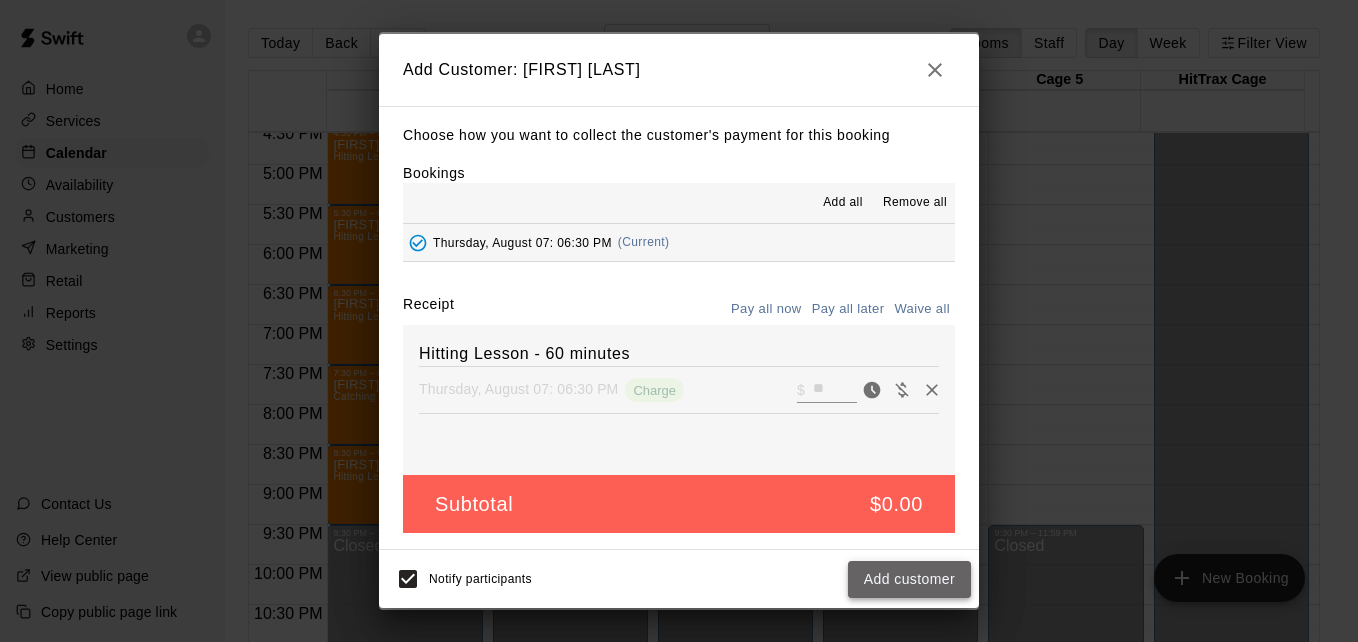 click on "Add customer" at bounding box center (909, 579) 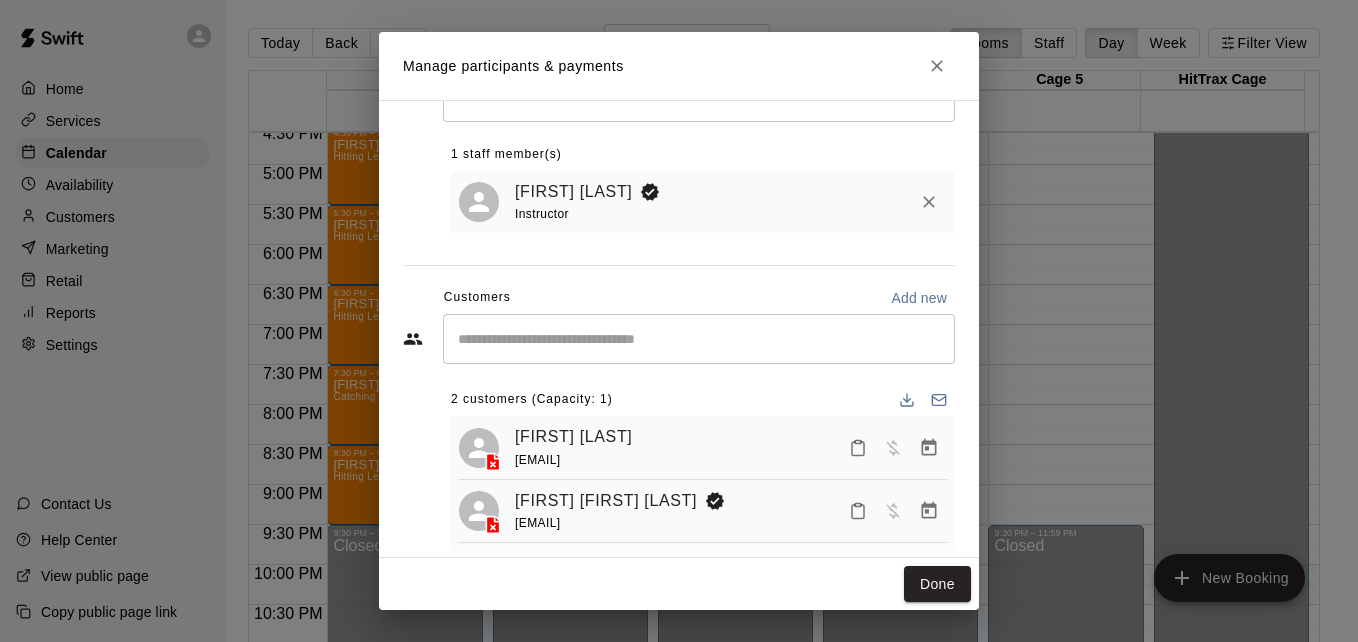 scroll, scrollTop: 115, scrollLeft: 0, axis: vertical 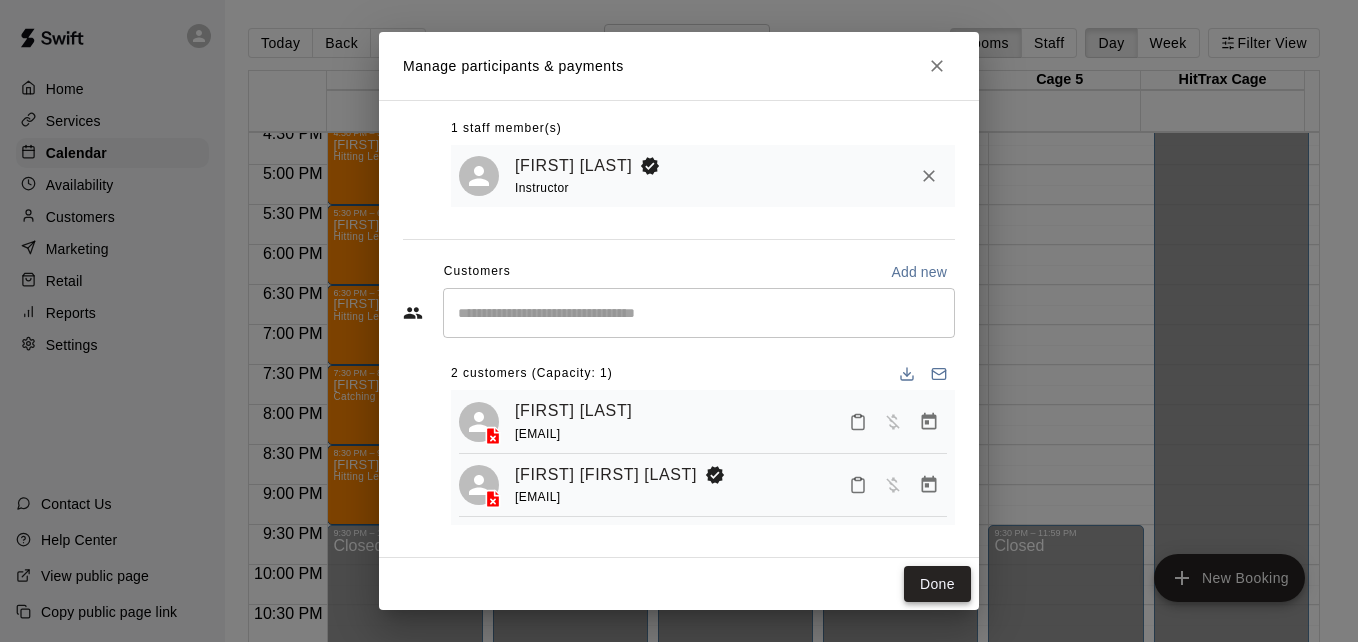 click on "Done" at bounding box center [937, 584] 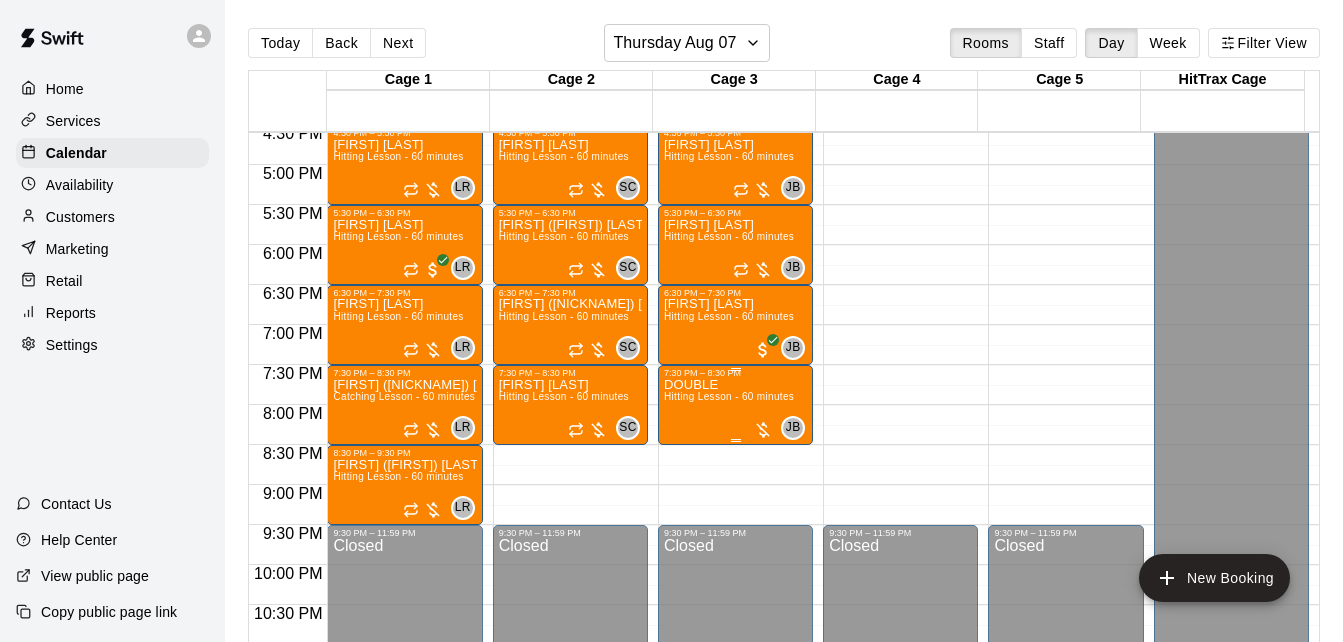 click on "DOUBLE Hitting Lesson - 60 minutes" at bounding box center [729, 699] 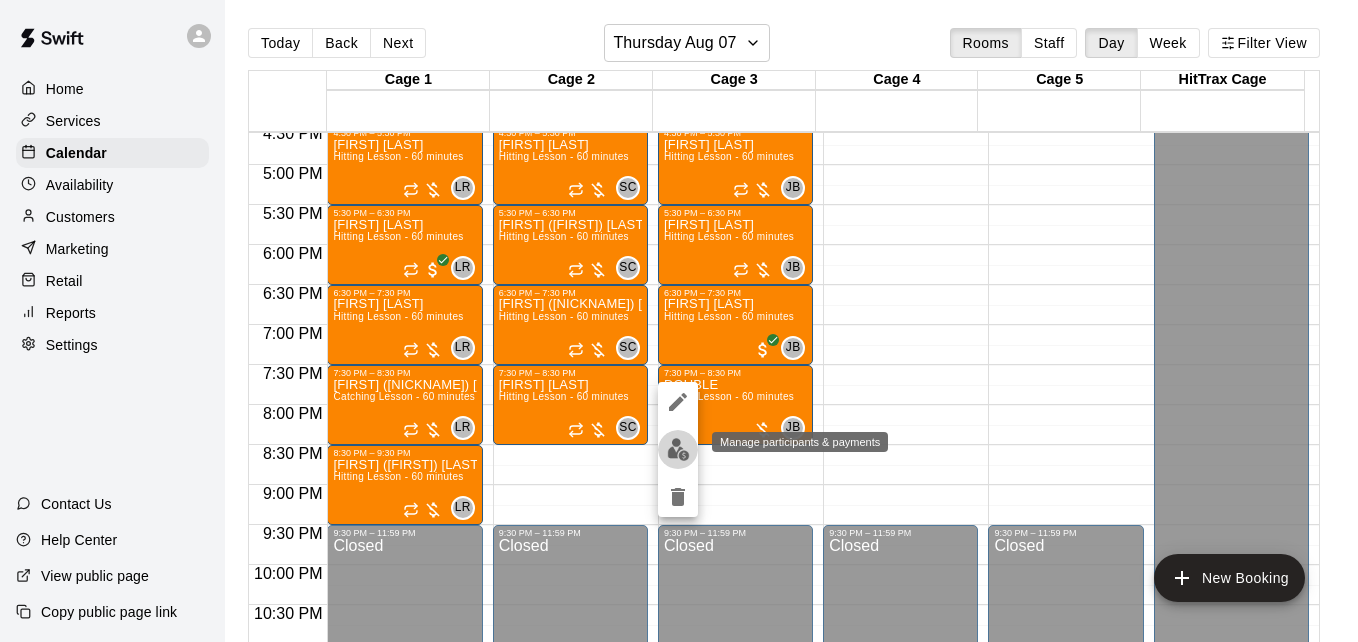 click at bounding box center [678, 449] 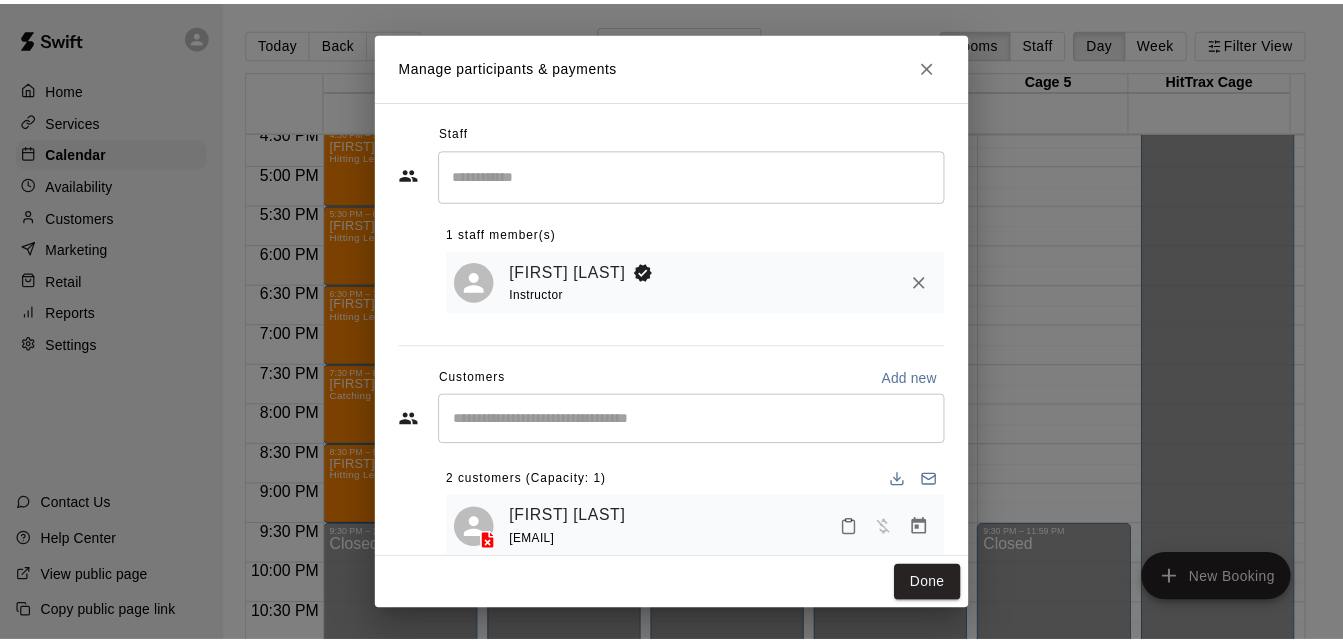 scroll, scrollTop: 114, scrollLeft: 0, axis: vertical 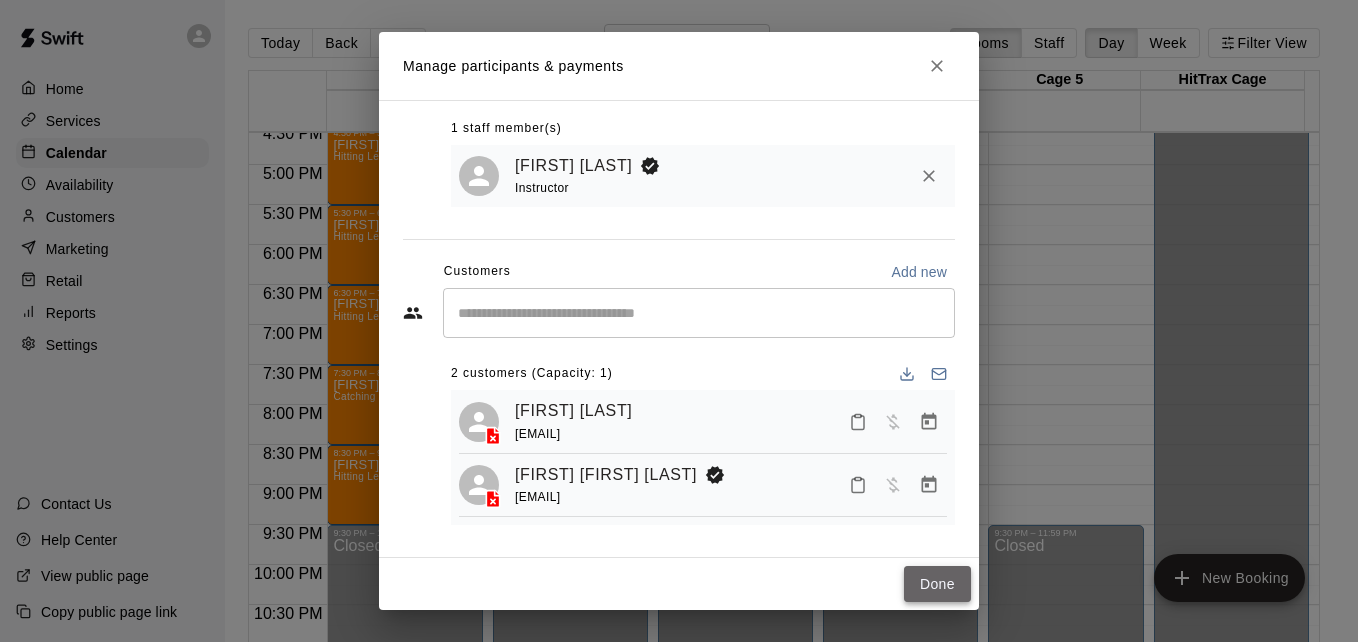 click on "Done" at bounding box center (937, 584) 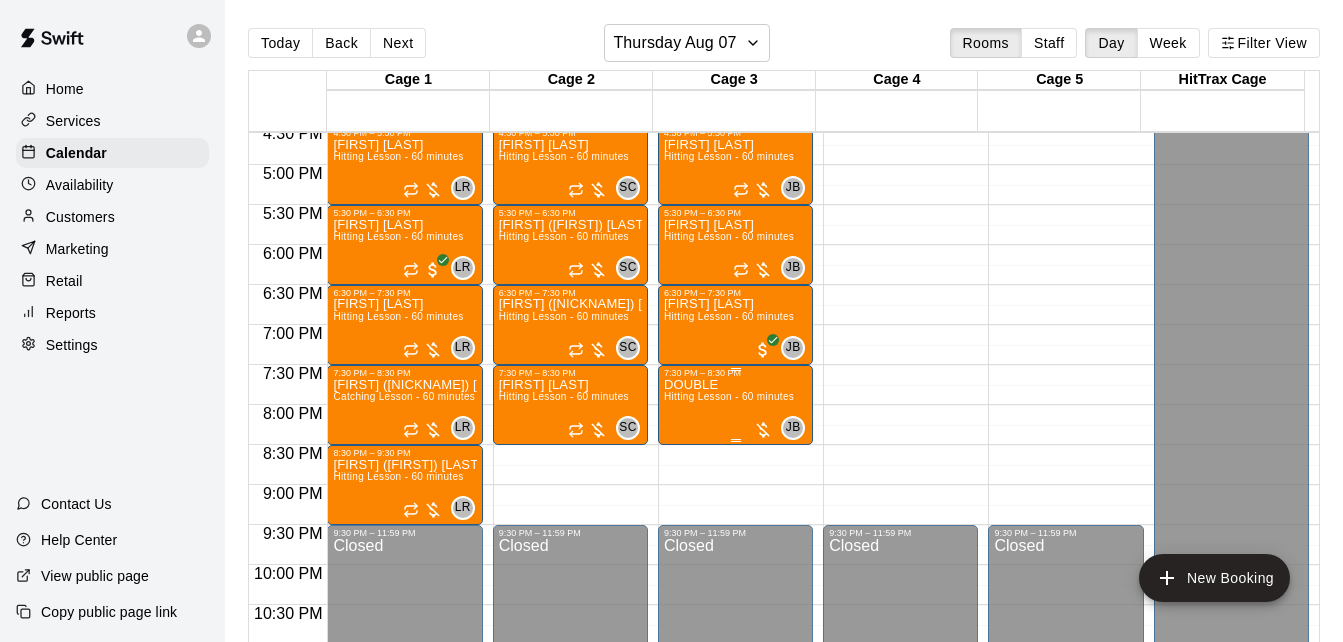 click on "DOUBLE Hitting Lesson - 60 minutes" at bounding box center [729, 699] 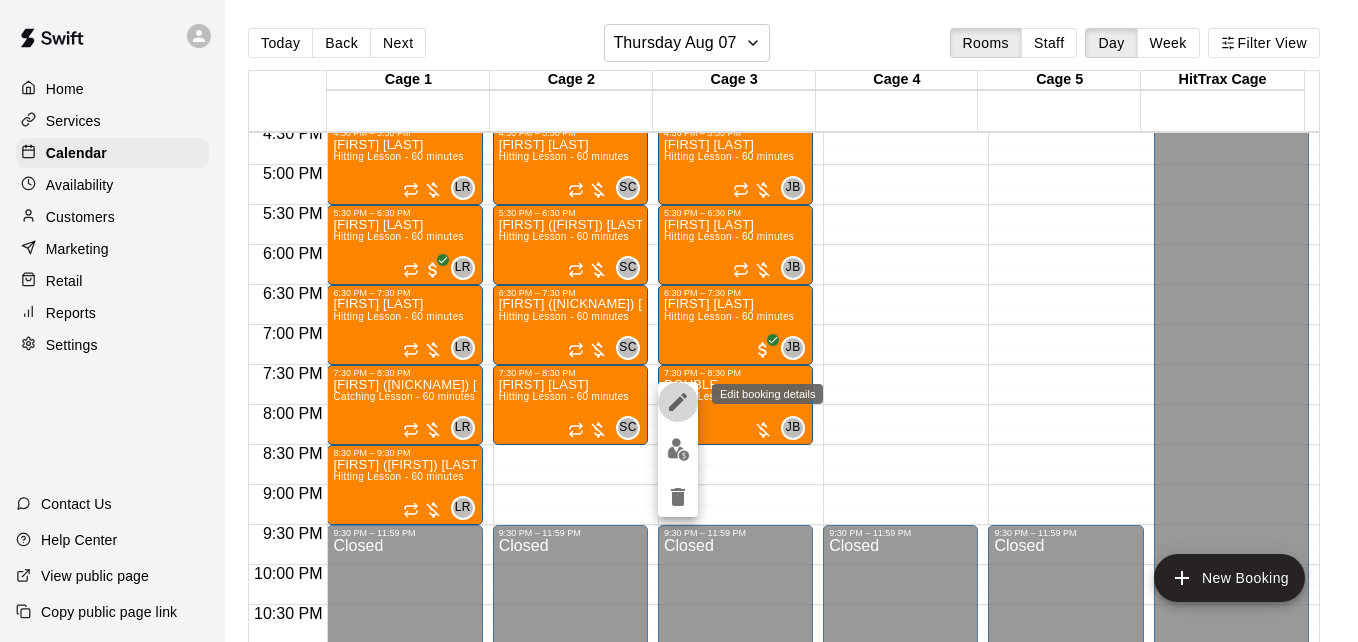 click 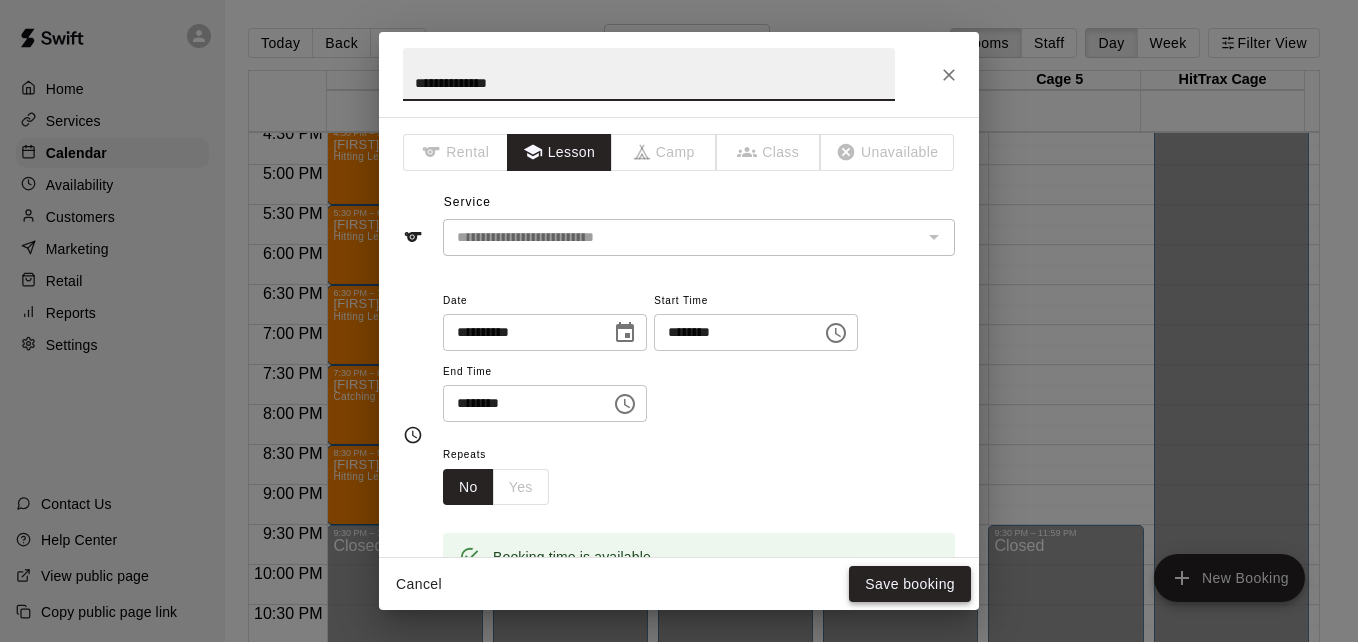 type on "**********" 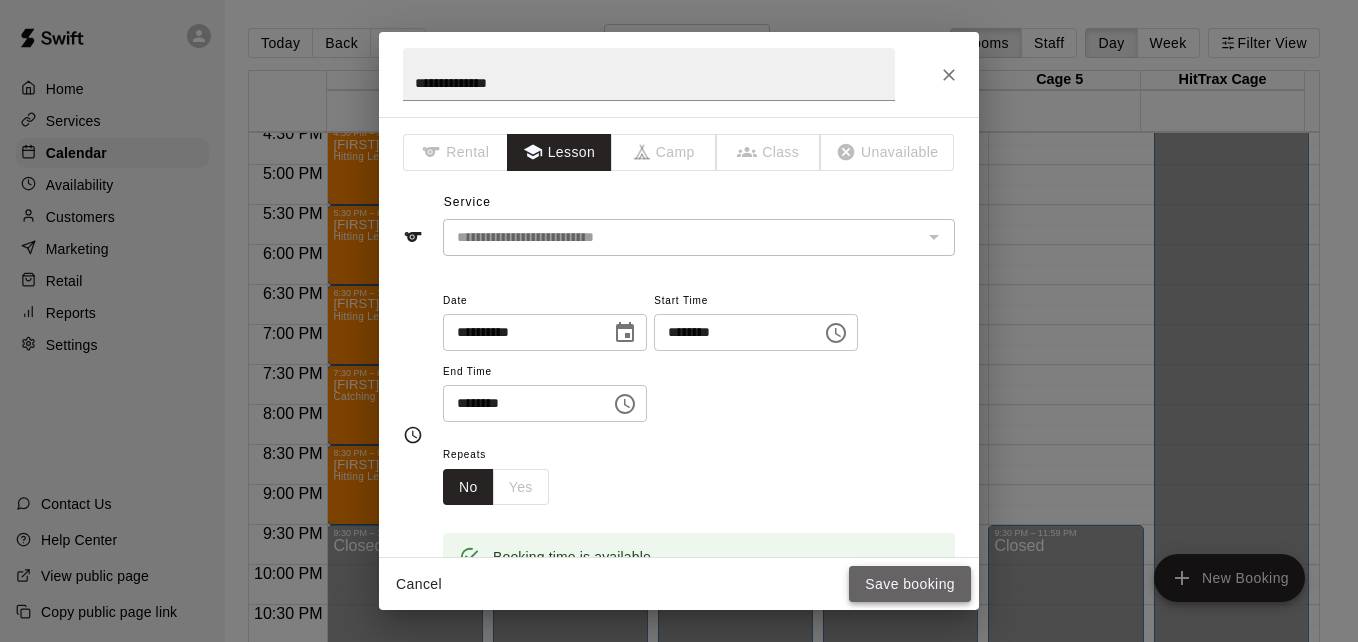 click on "Save booking" at bounding box center [910, 584] 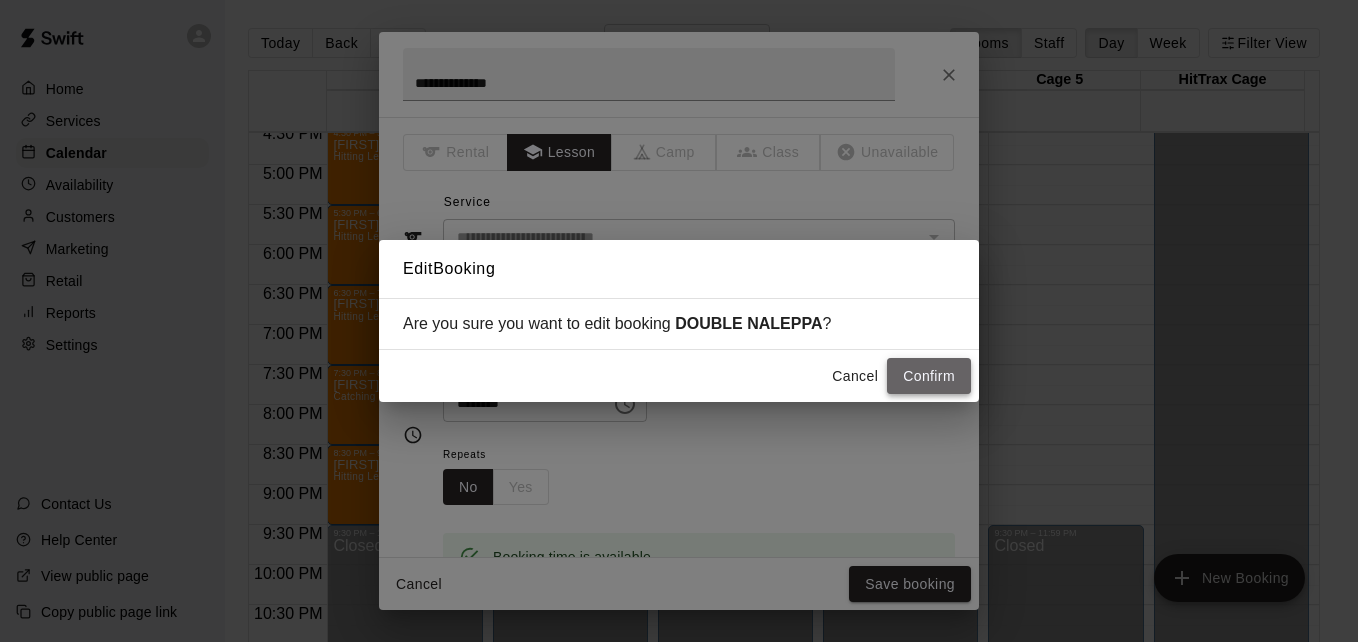 click on "Confirm" at bounding box center (929, 376) 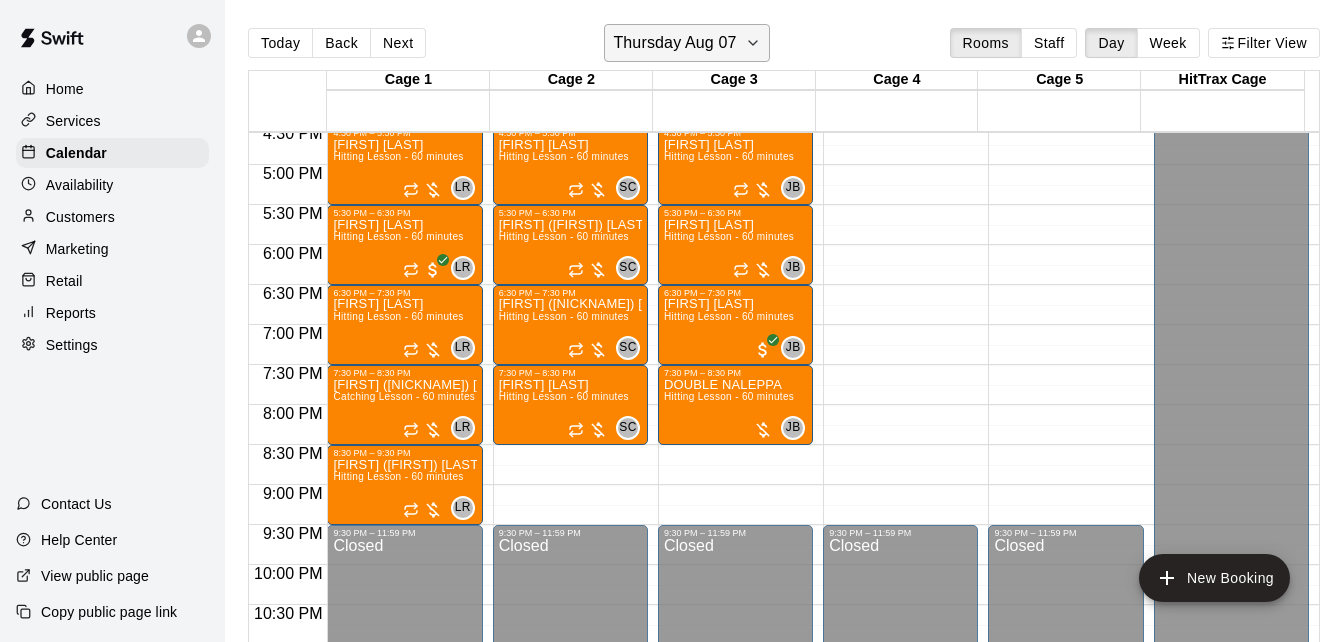 click 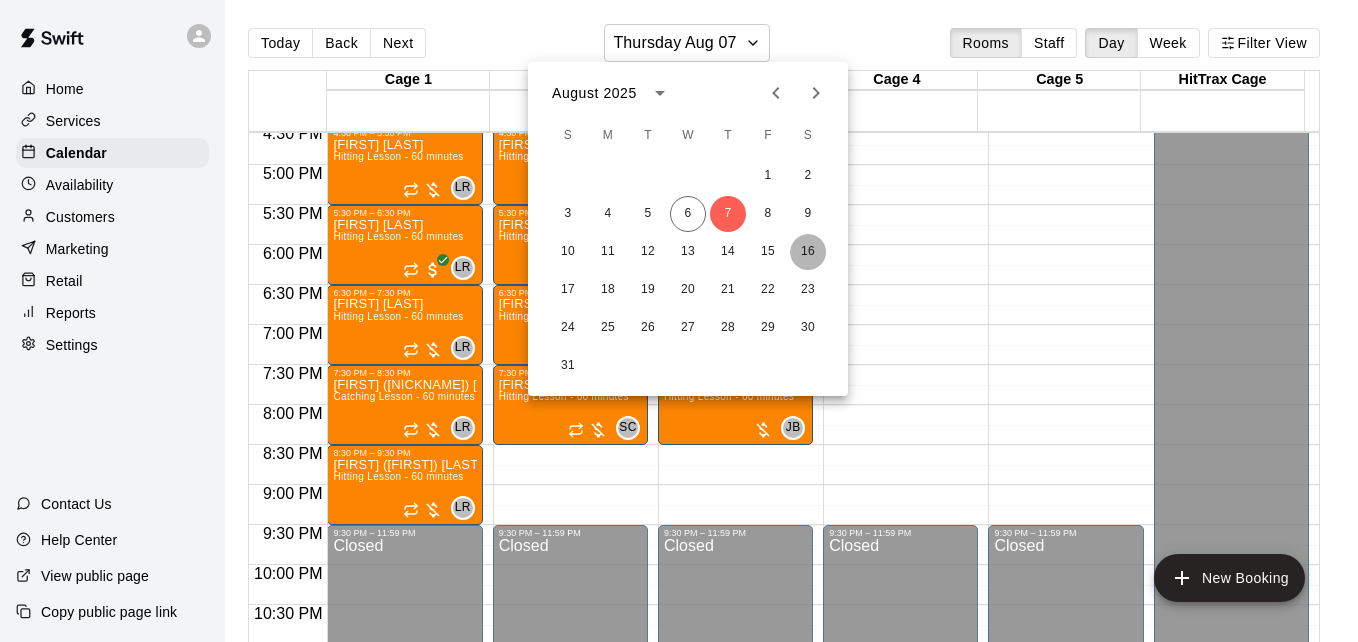click on "16" at bounding box center [808, 252] 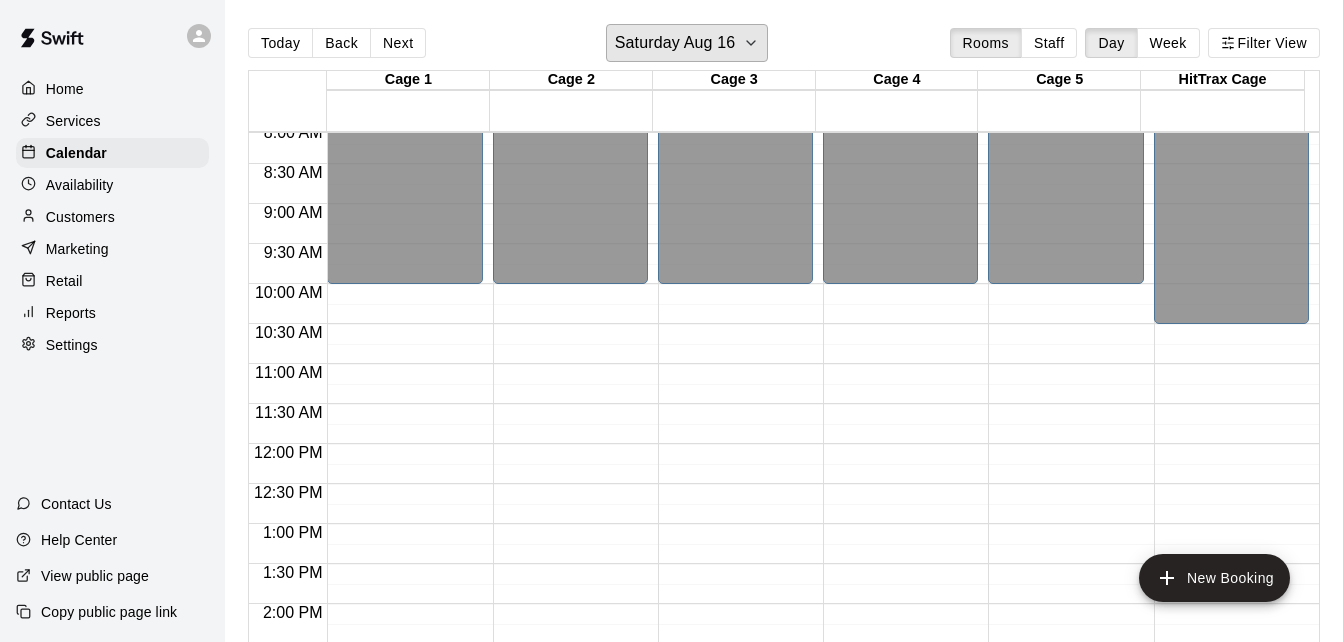 scroll, scrollTop: 648, scrollLeft: 0, axis: vertical 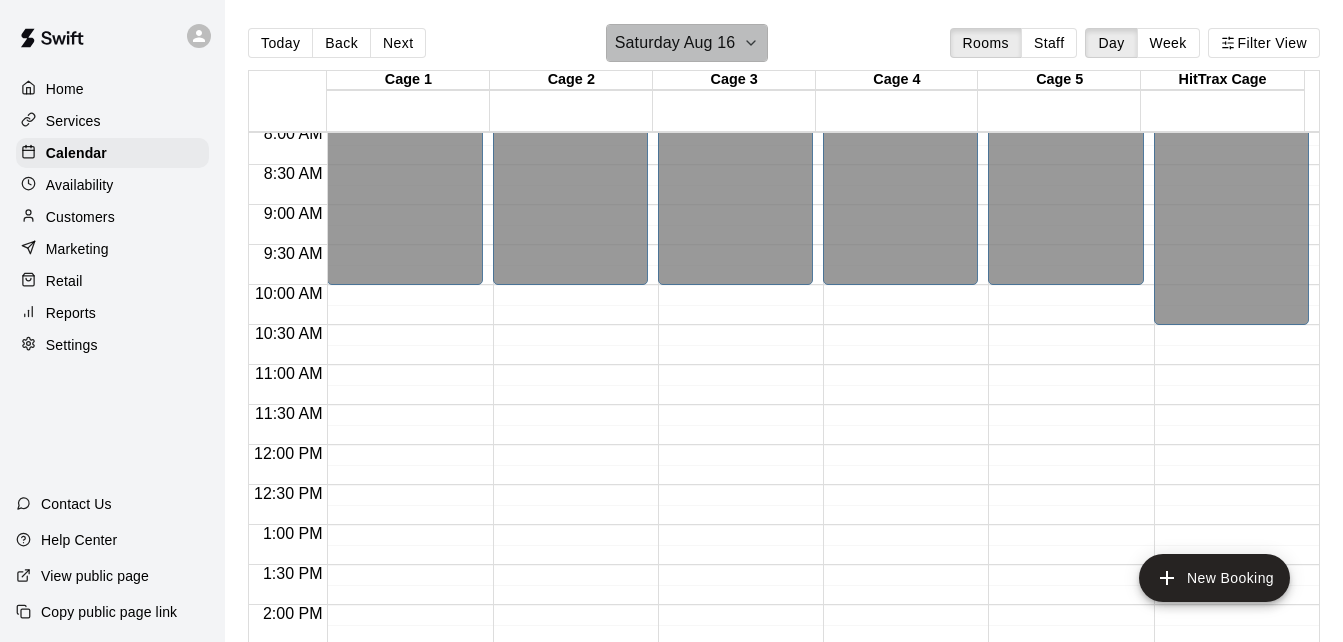 click 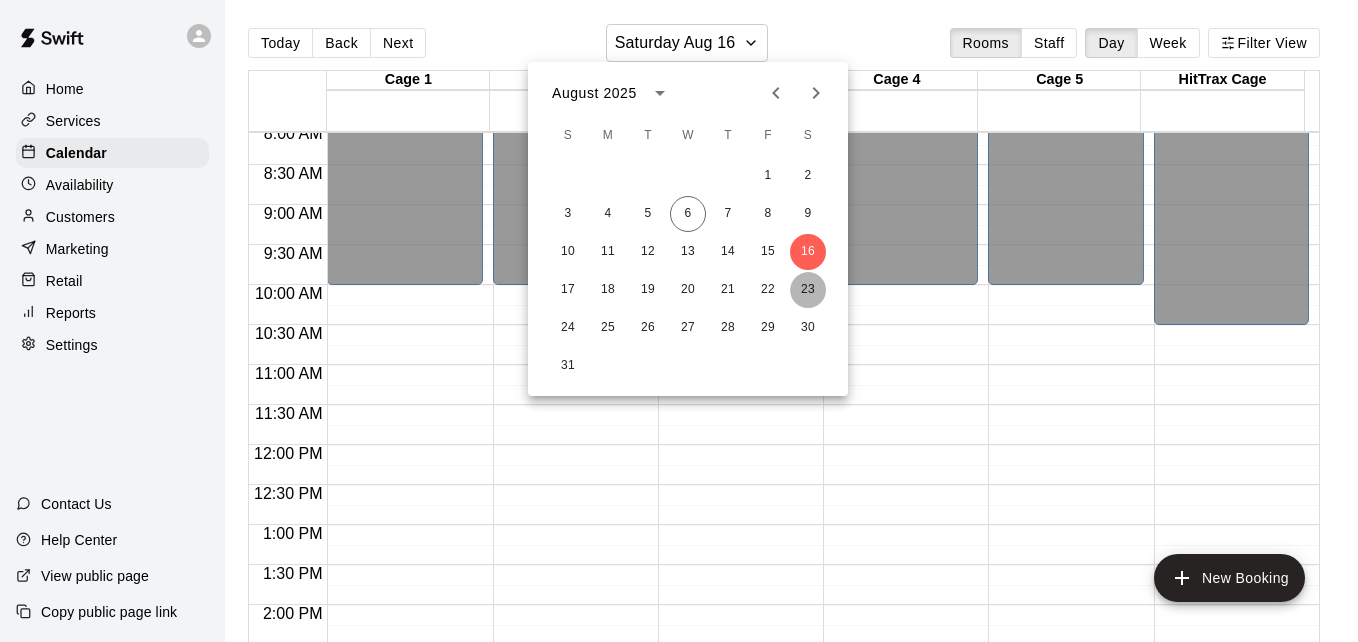 click on "23" at bounding box center (808, 290) 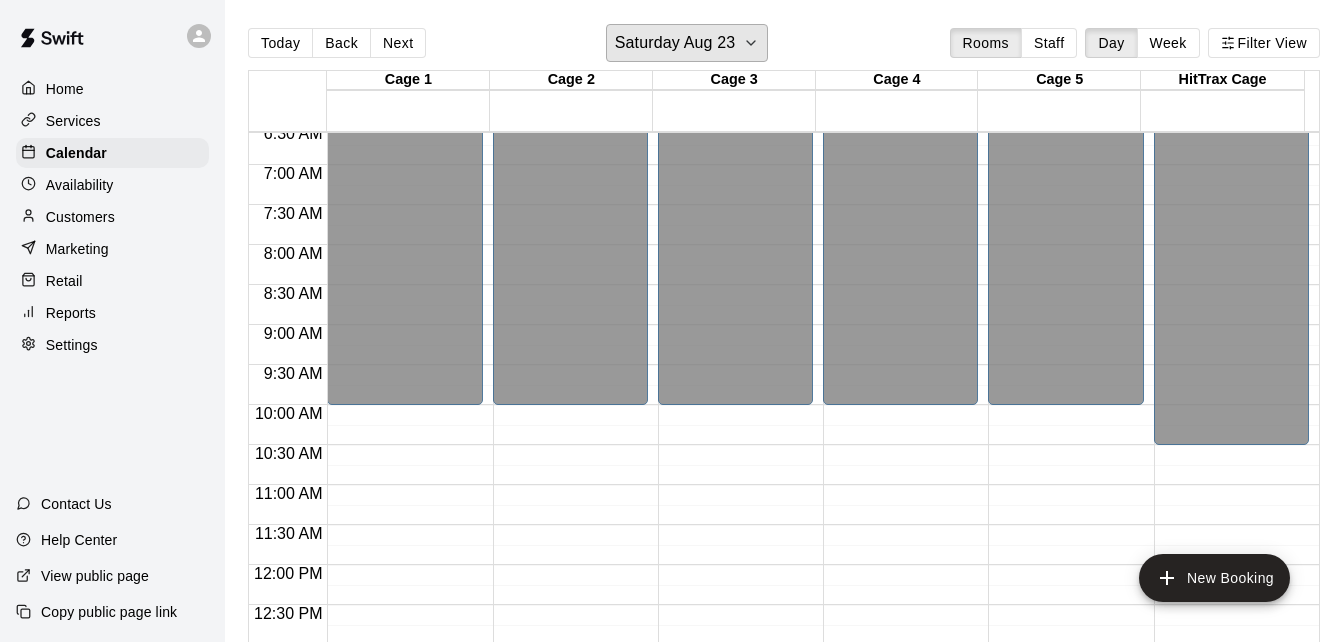 scroll, scrollTop: 488, scrollLeft: 0, axis: vertical 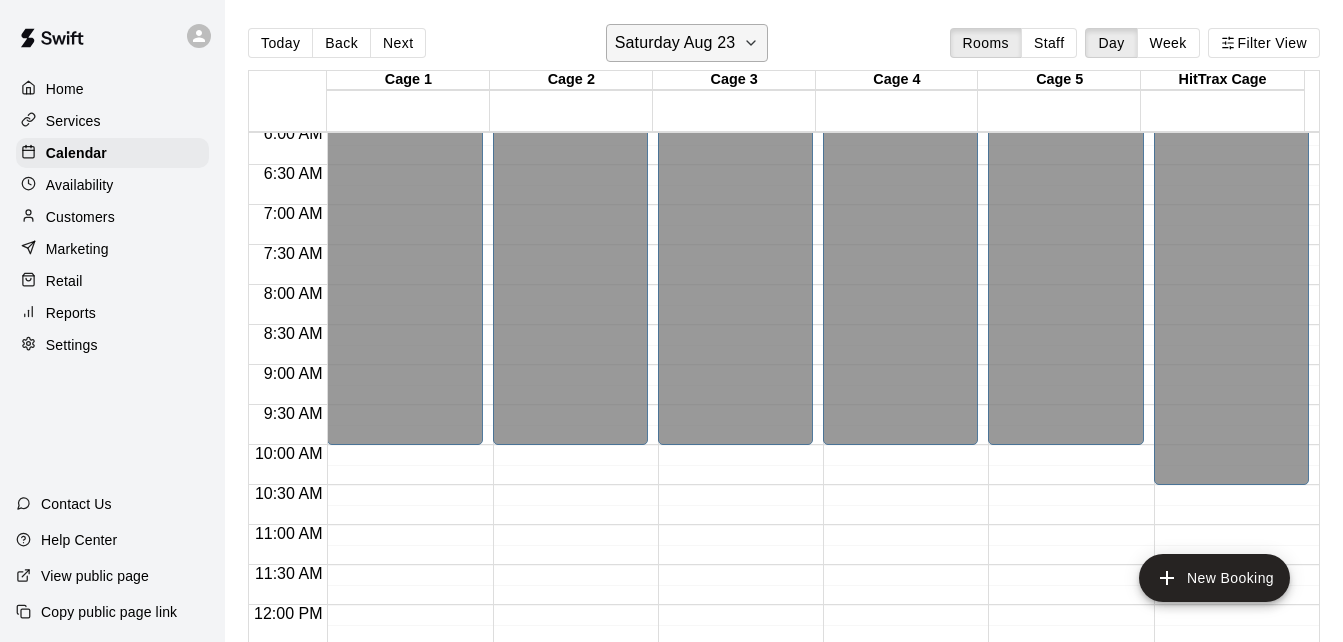 click 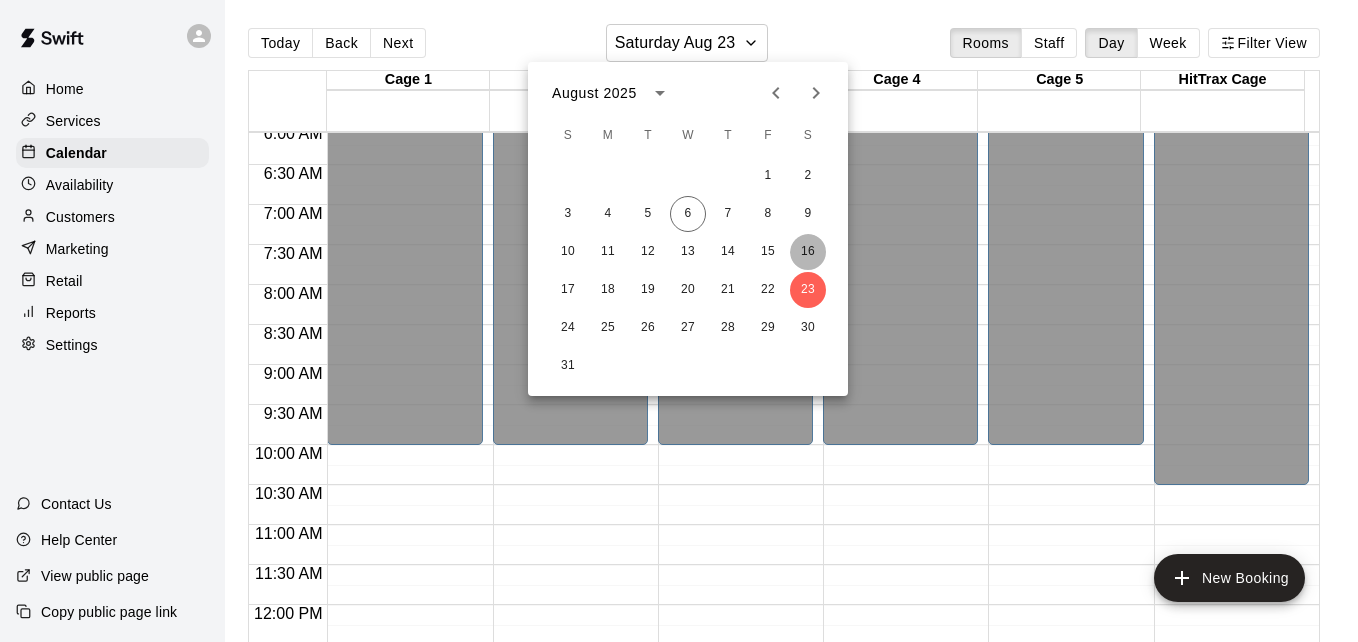 click on "16" at bounding box center [808, 252] 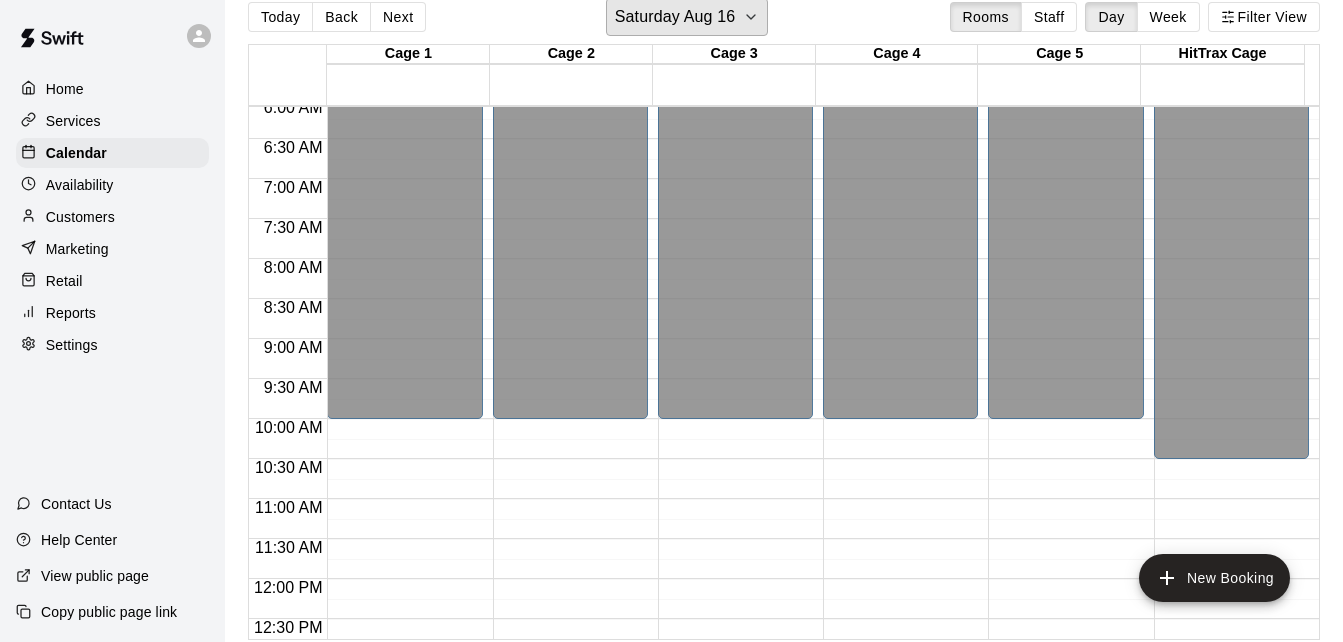 scroll, scrollTop: 32, scrollLeft: 0, axis: vertical 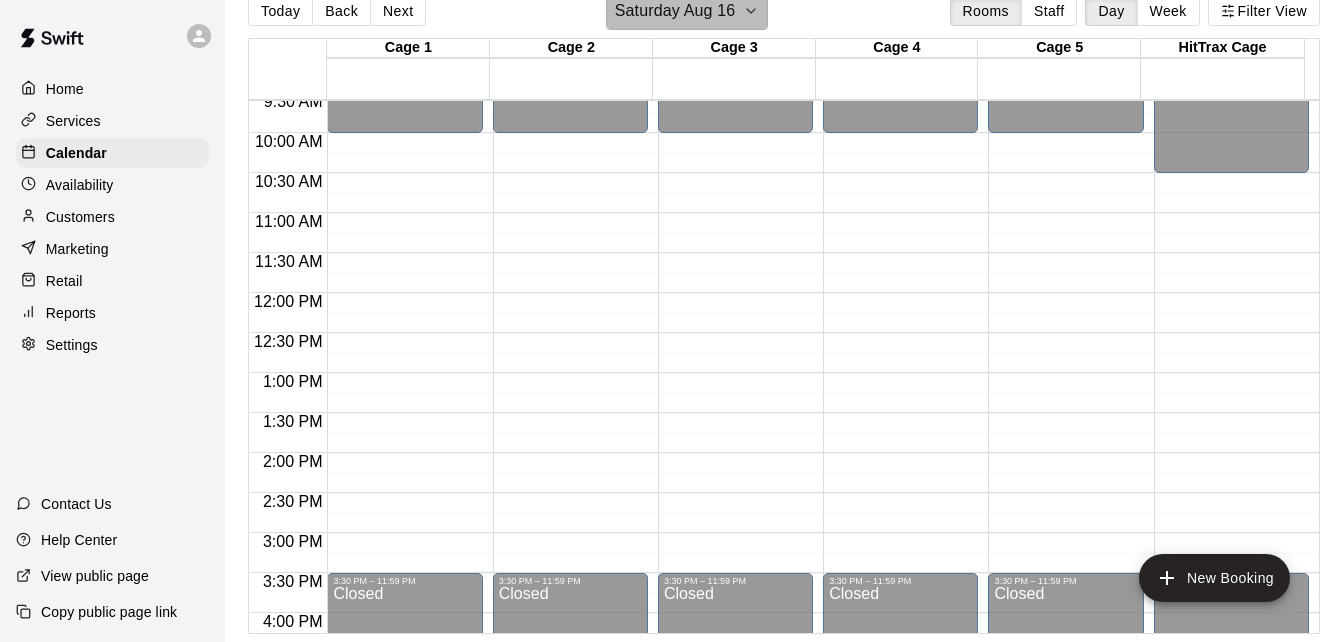 click 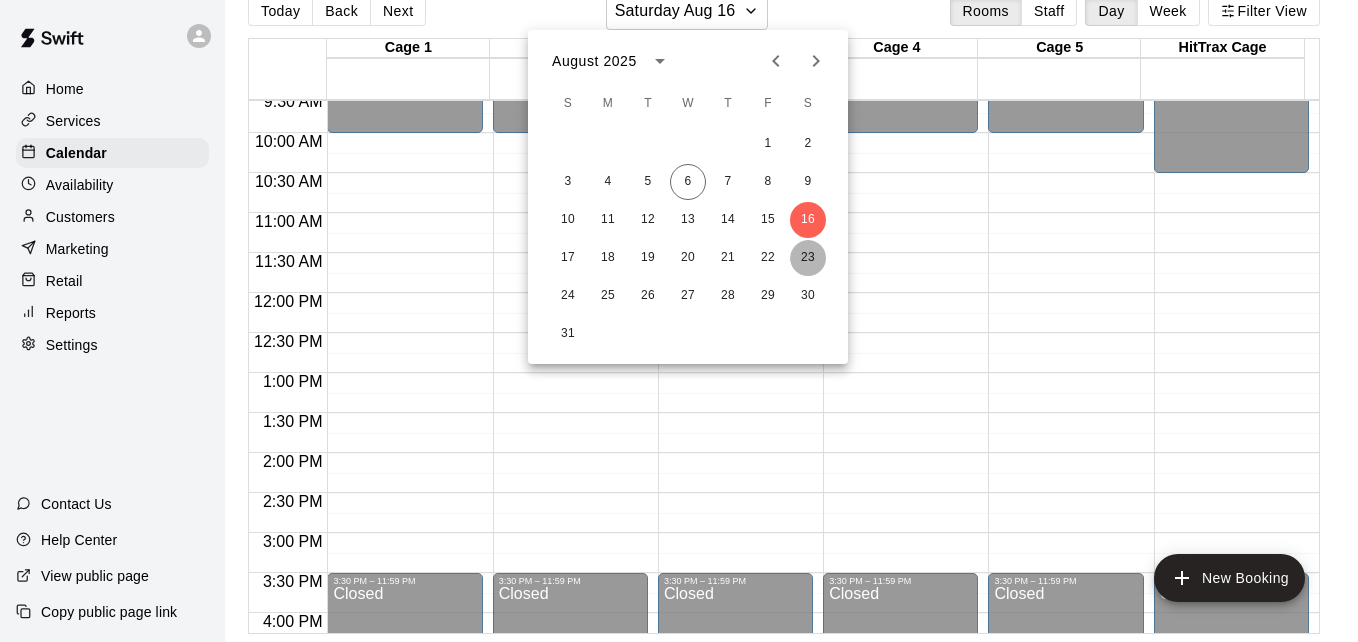 click on "23" at bounding box center [808, 258] 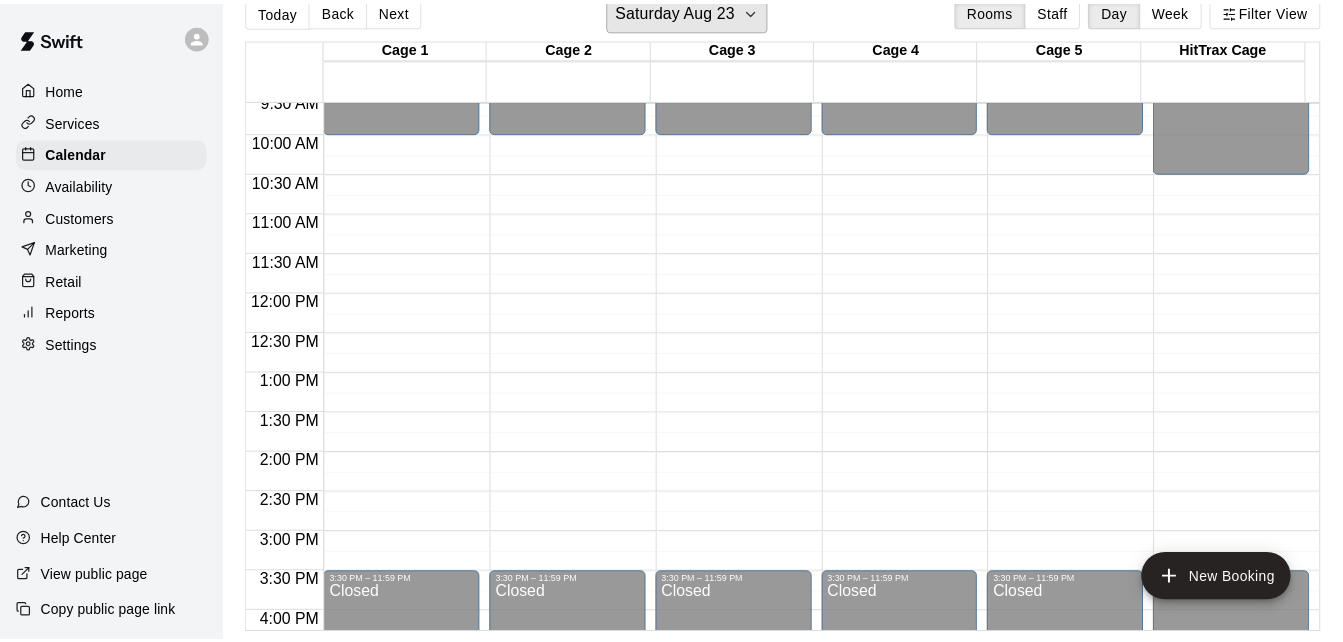 scroll, scrollTop: 24, scrollLeft: 0, axis: vertical 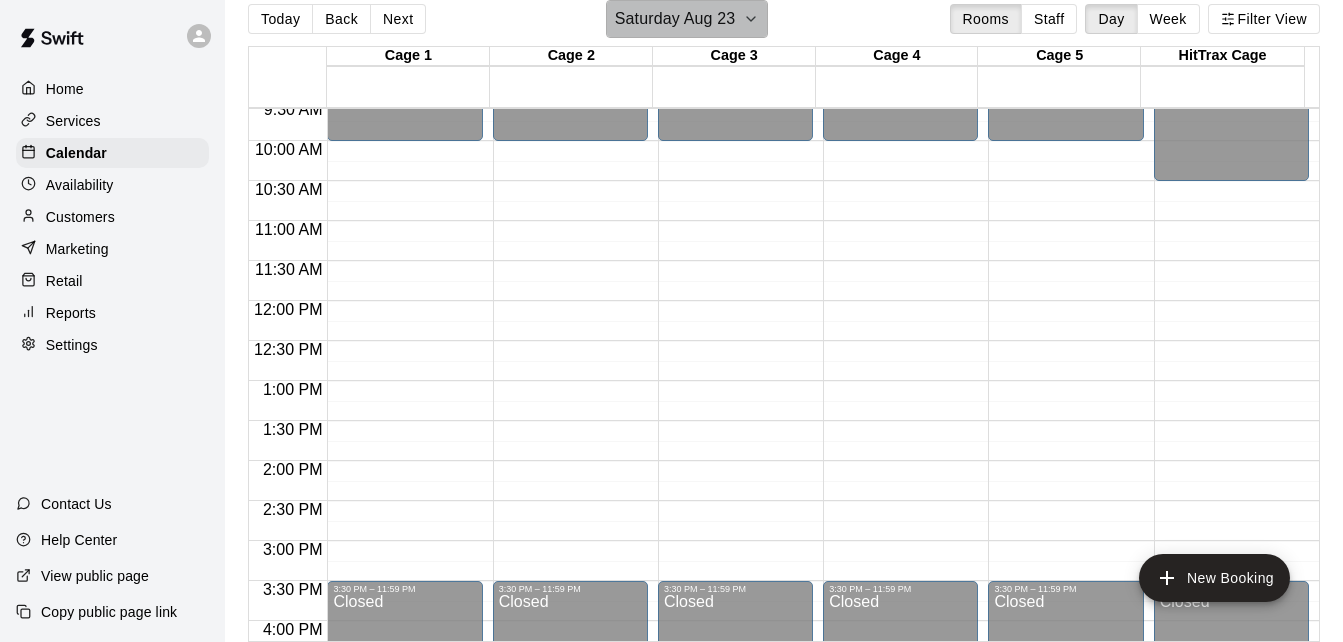 click 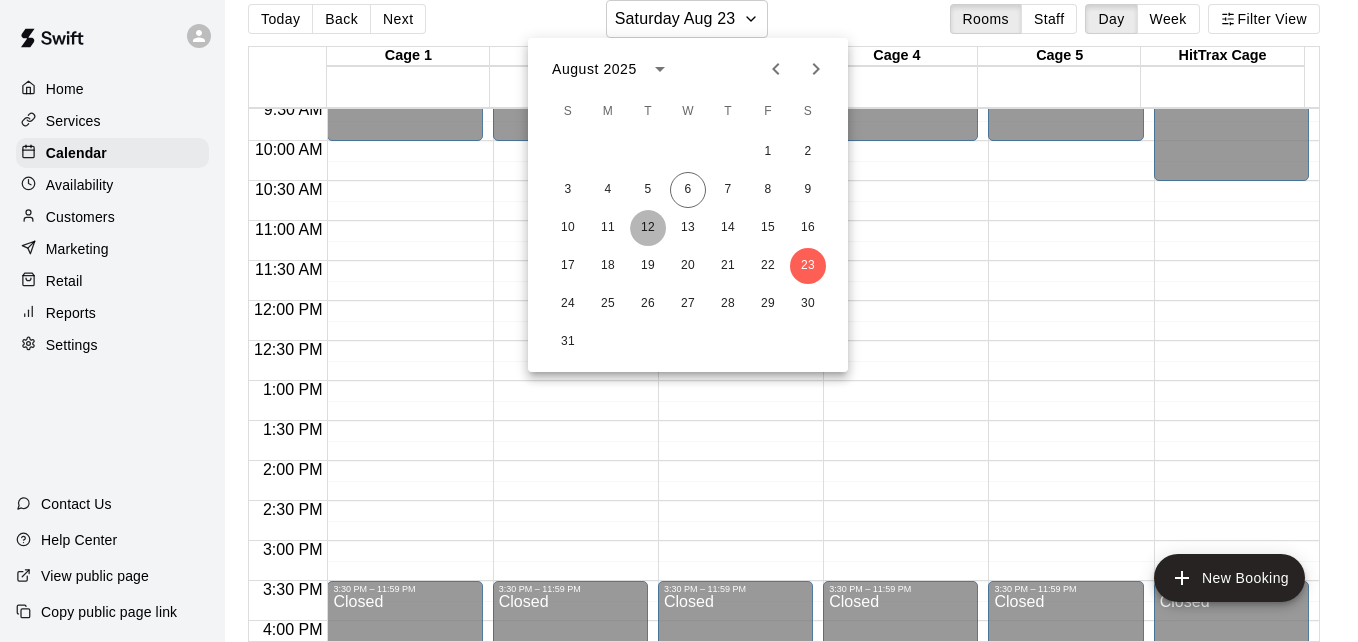 click on "12" at bounding box center (648, 228) 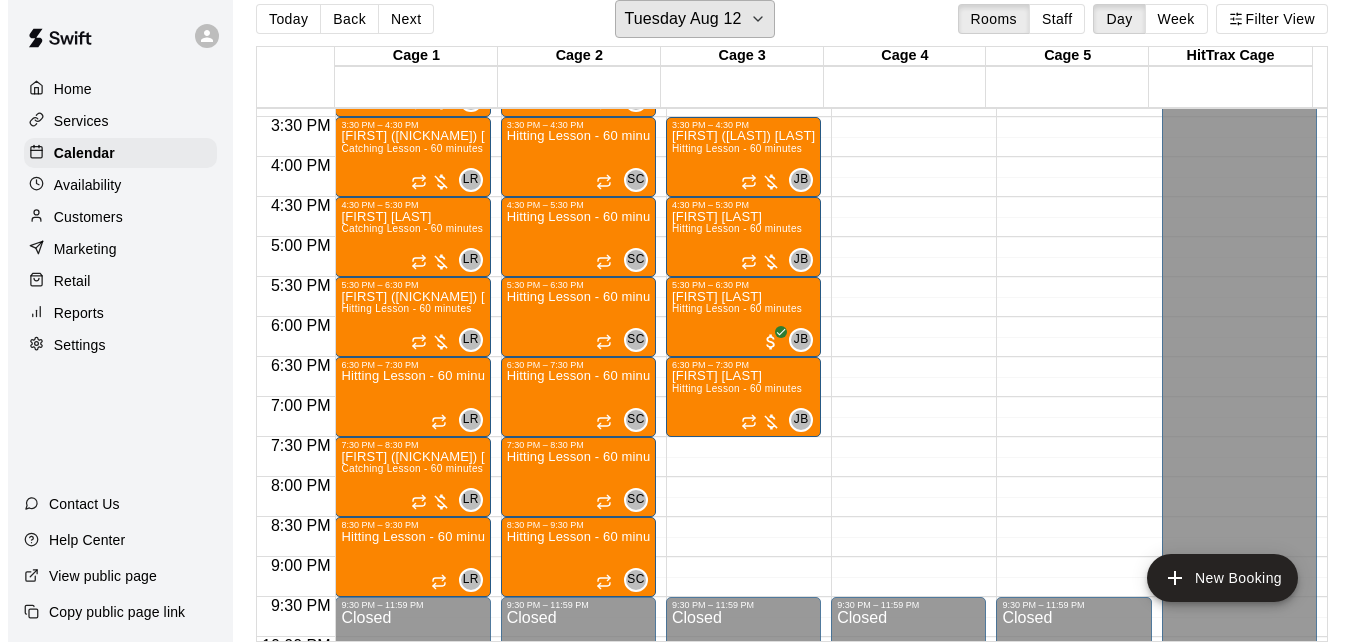 scroll, scrollTop: 1190, scrollLeft: 0, axis: vertical 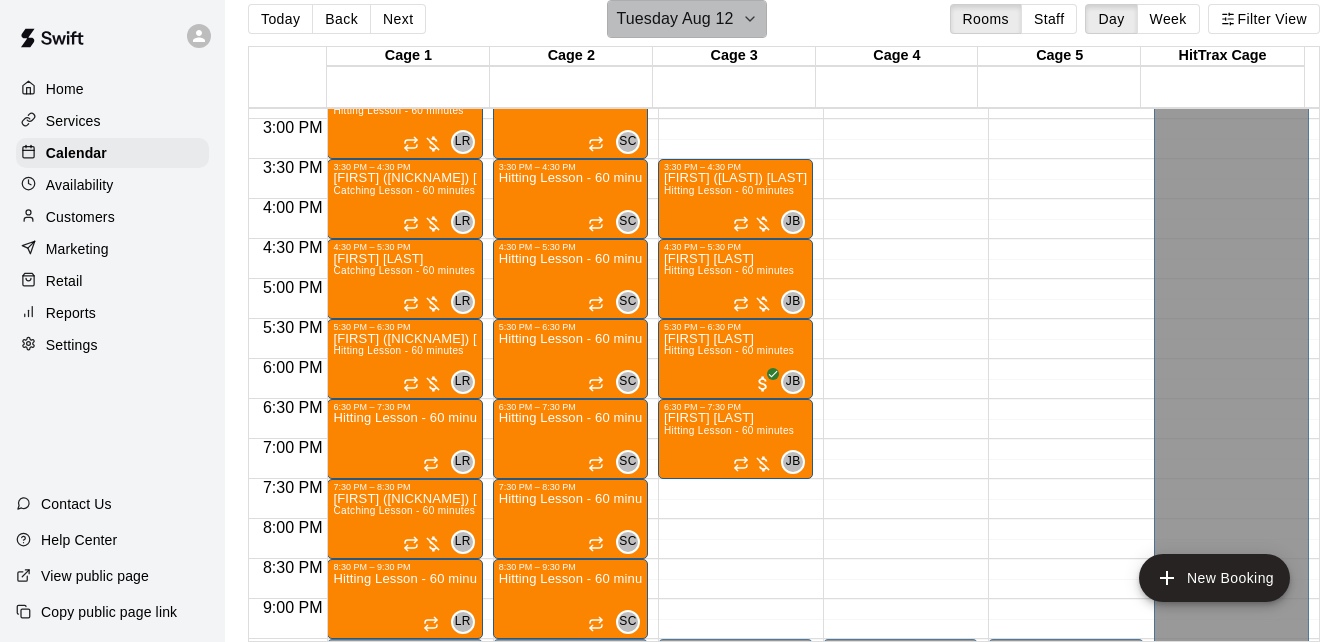 click 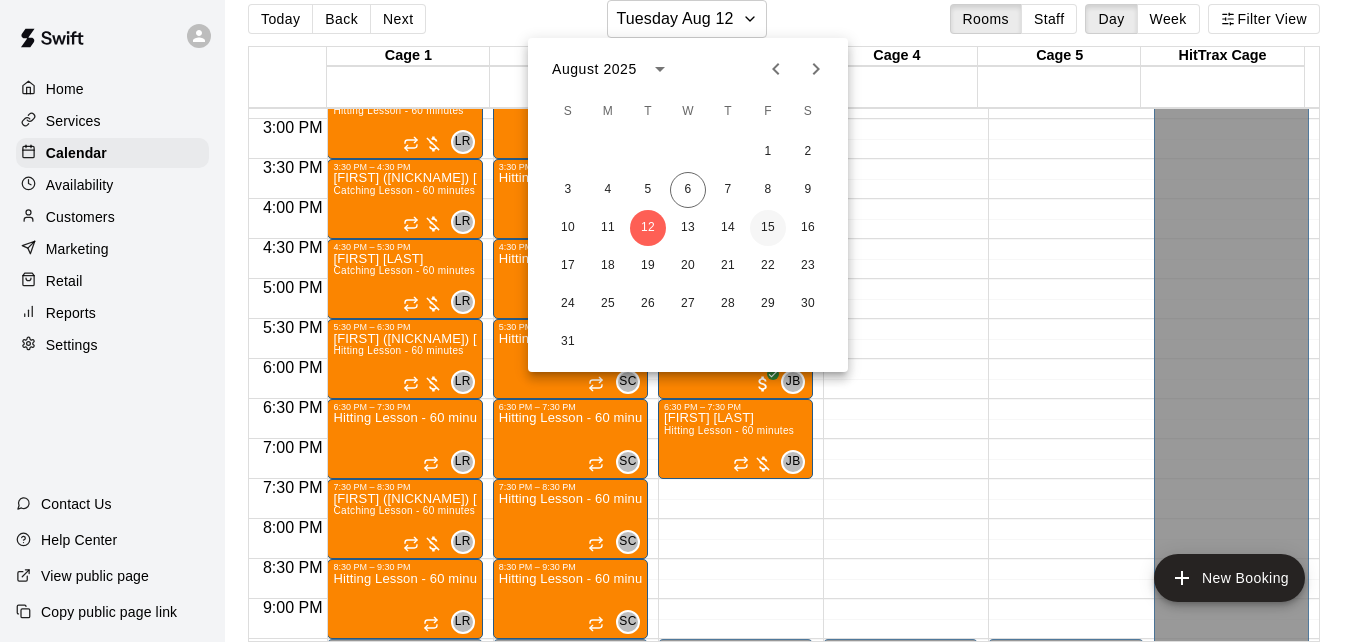 click on "15" at bounding box center (768, 228) 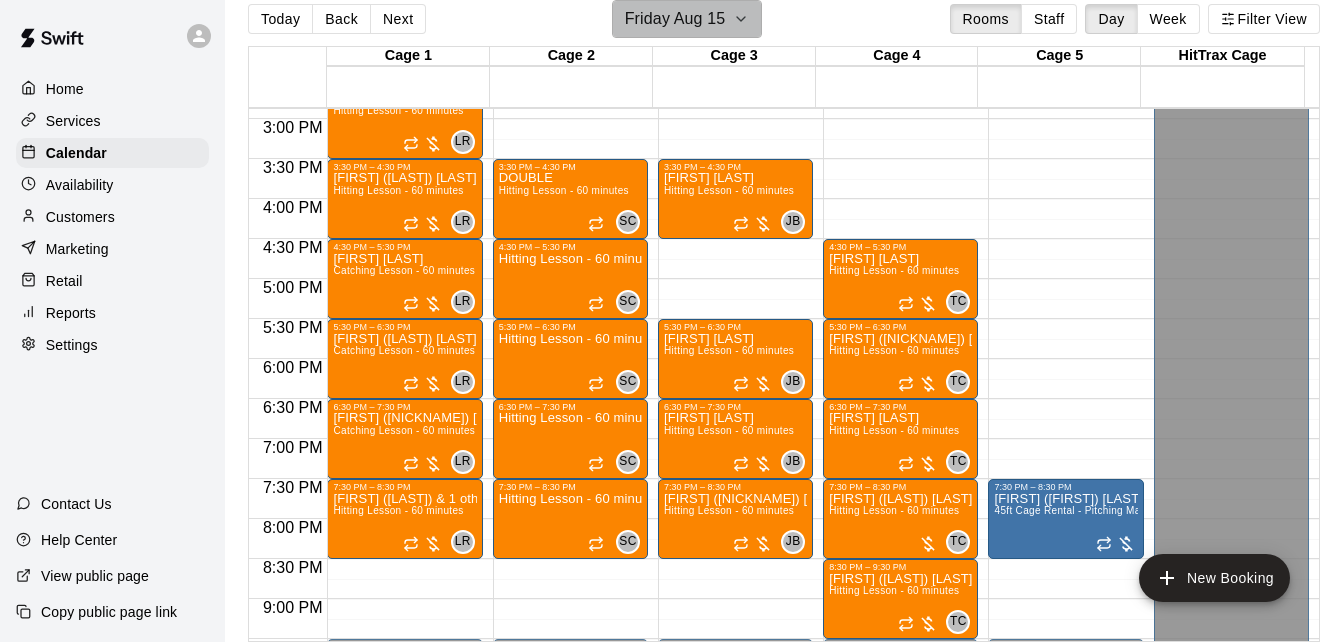 click 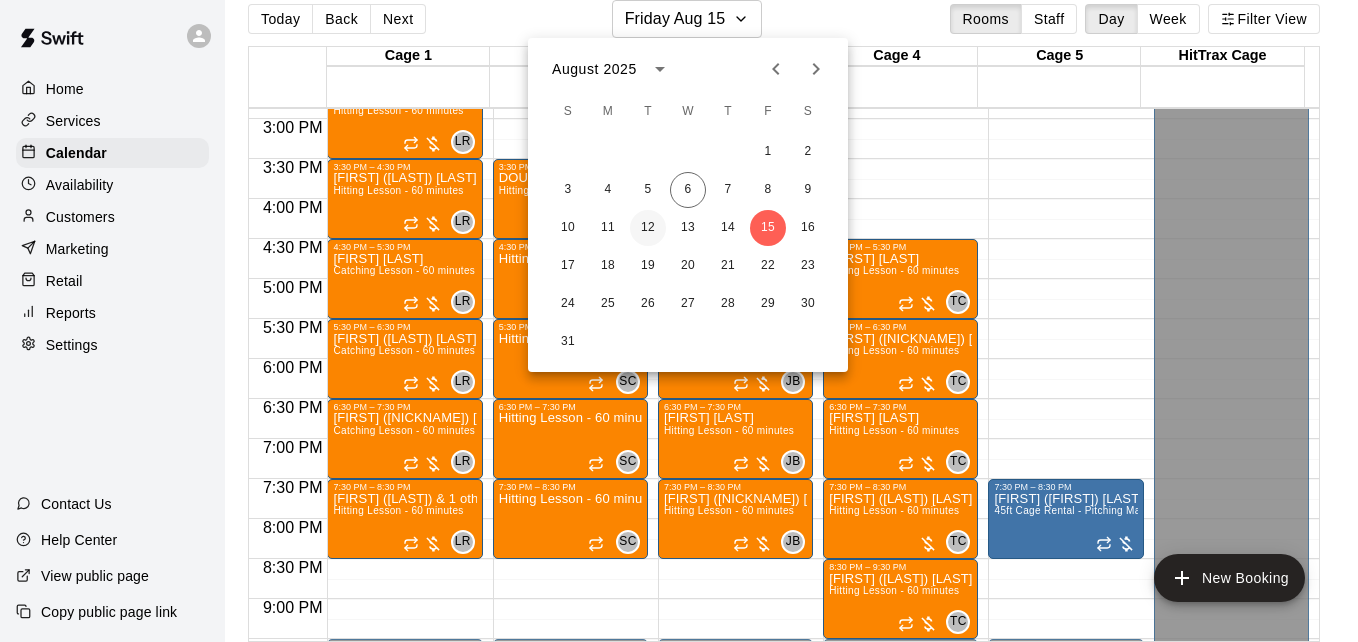 click on "12" at bounding box center (648, 228) 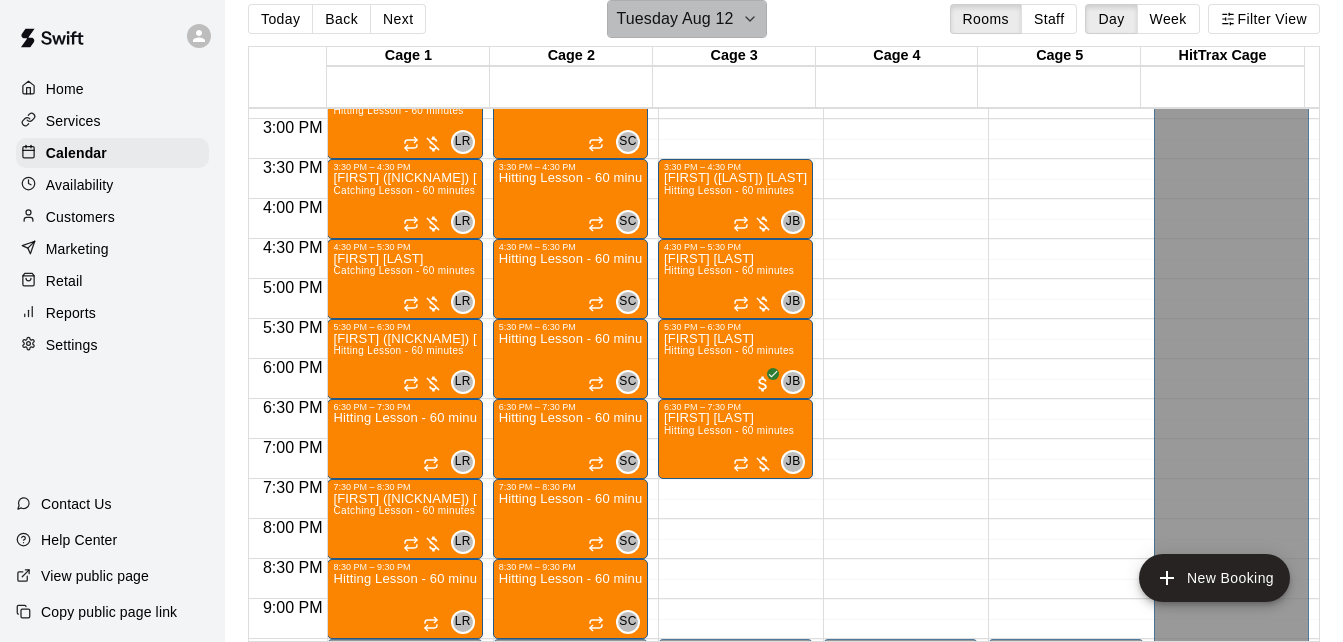 click 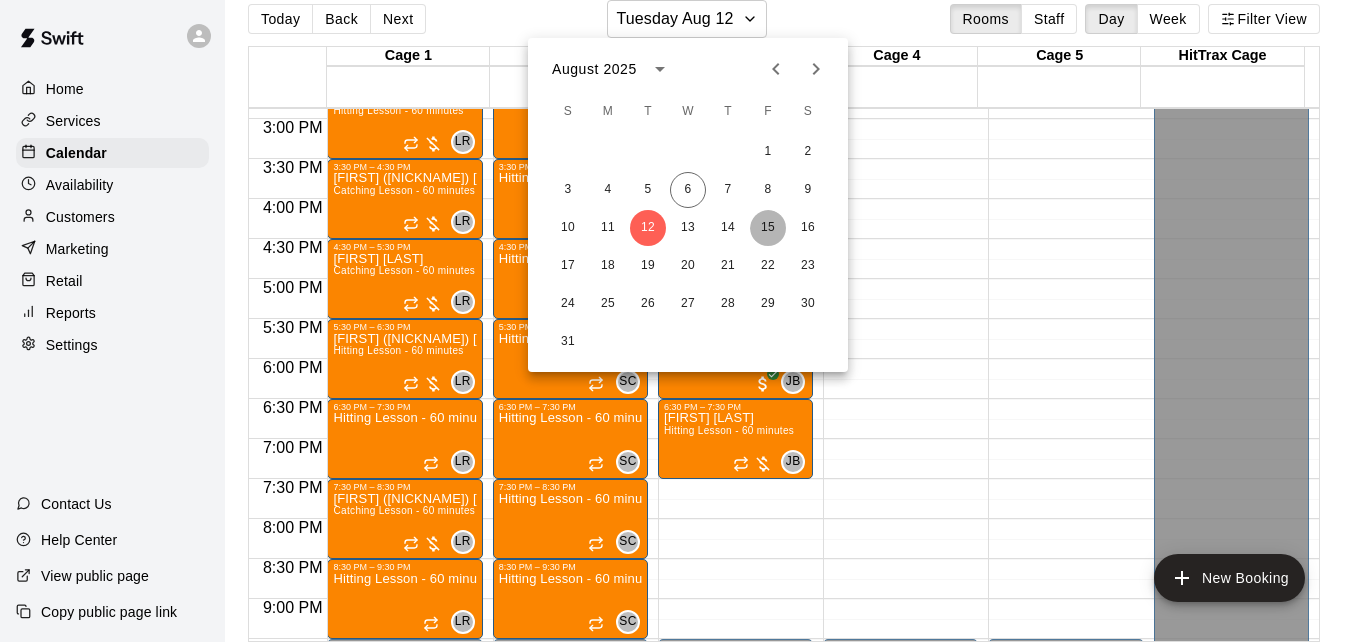 click on "15" at bounding box center (768, 228) 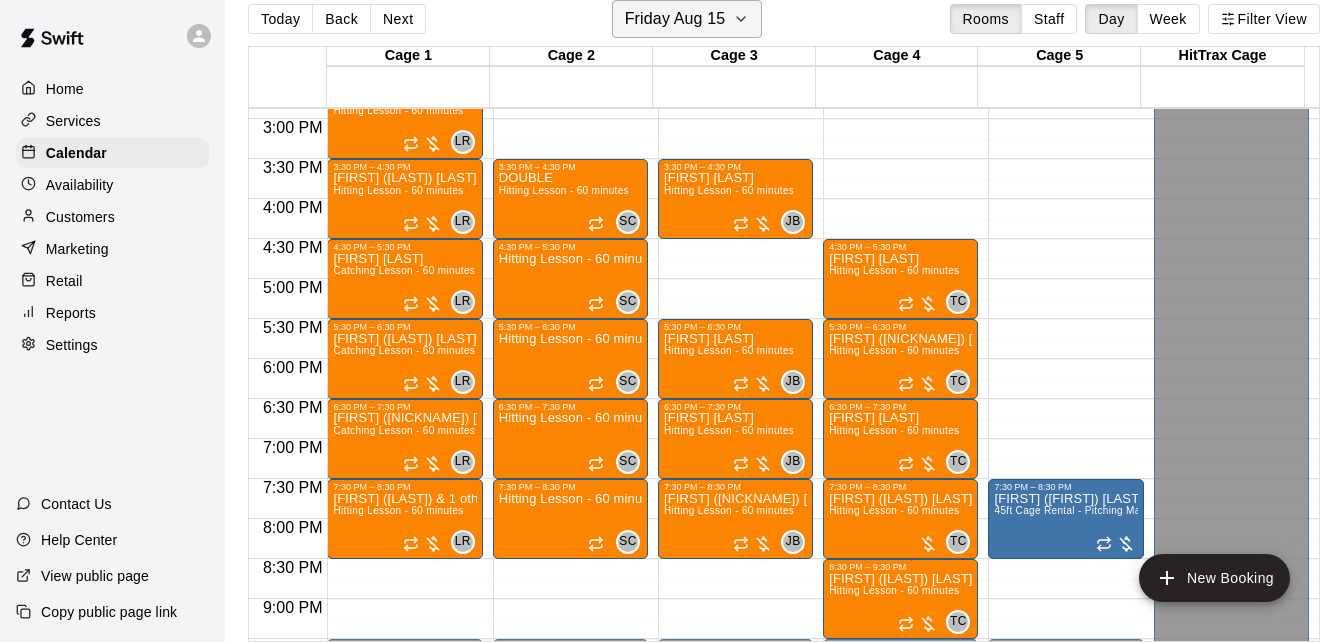 click on "Friday Aug 15" at bounding box center [687, 19] 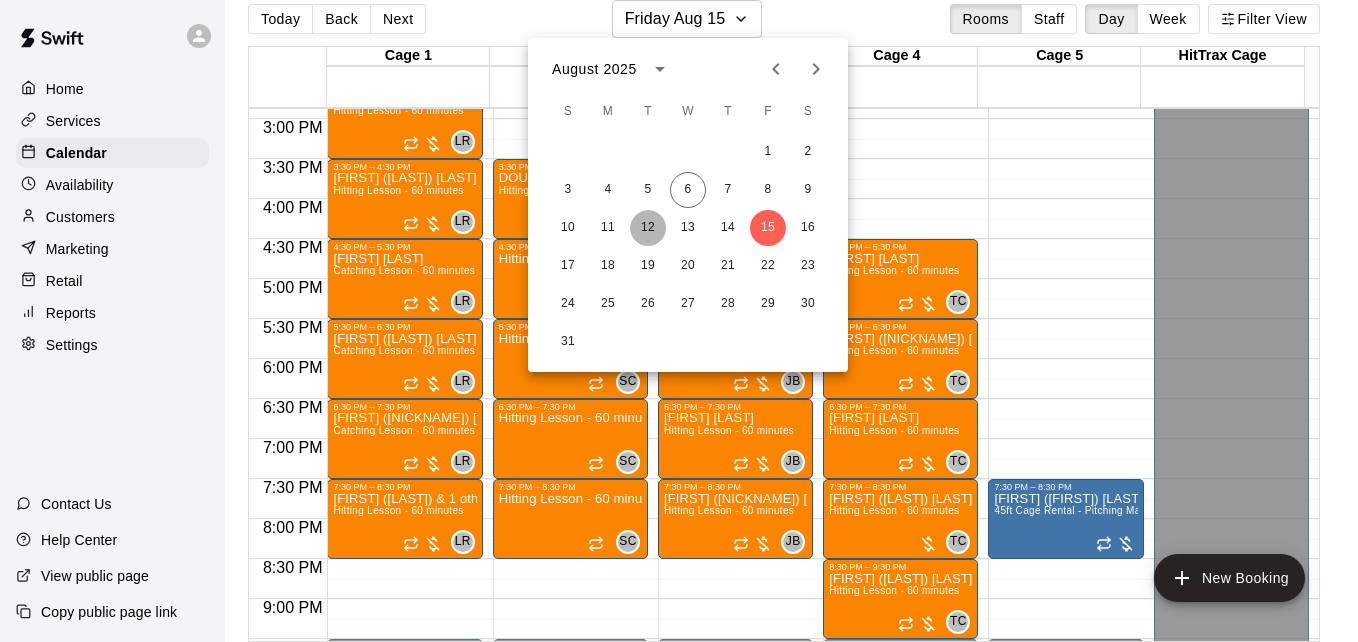 click on "12" at bounding box center [648, 228] 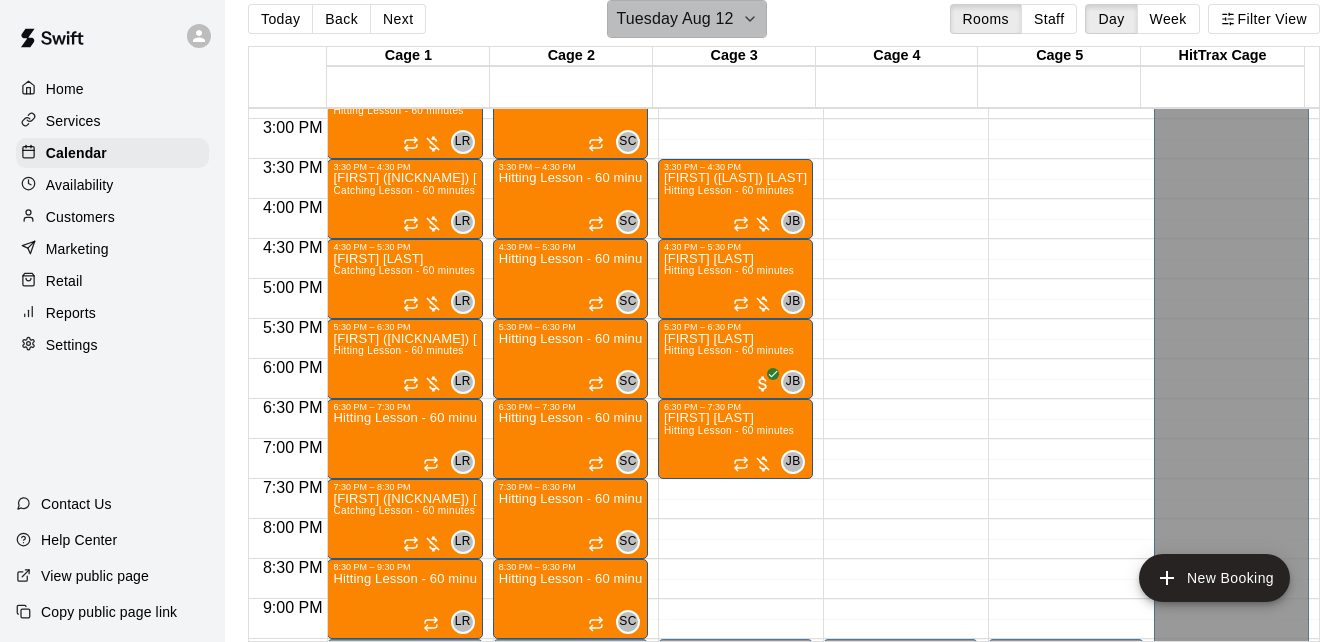click 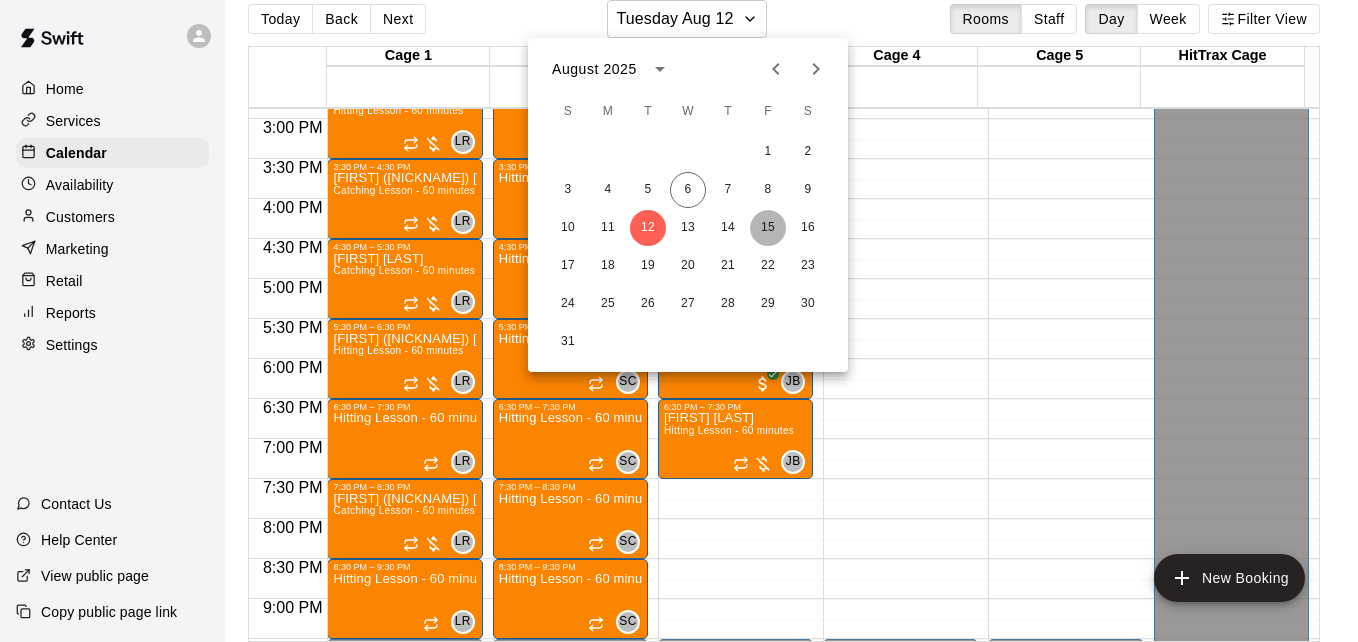 click on "15" at bounding box center [768, 228] 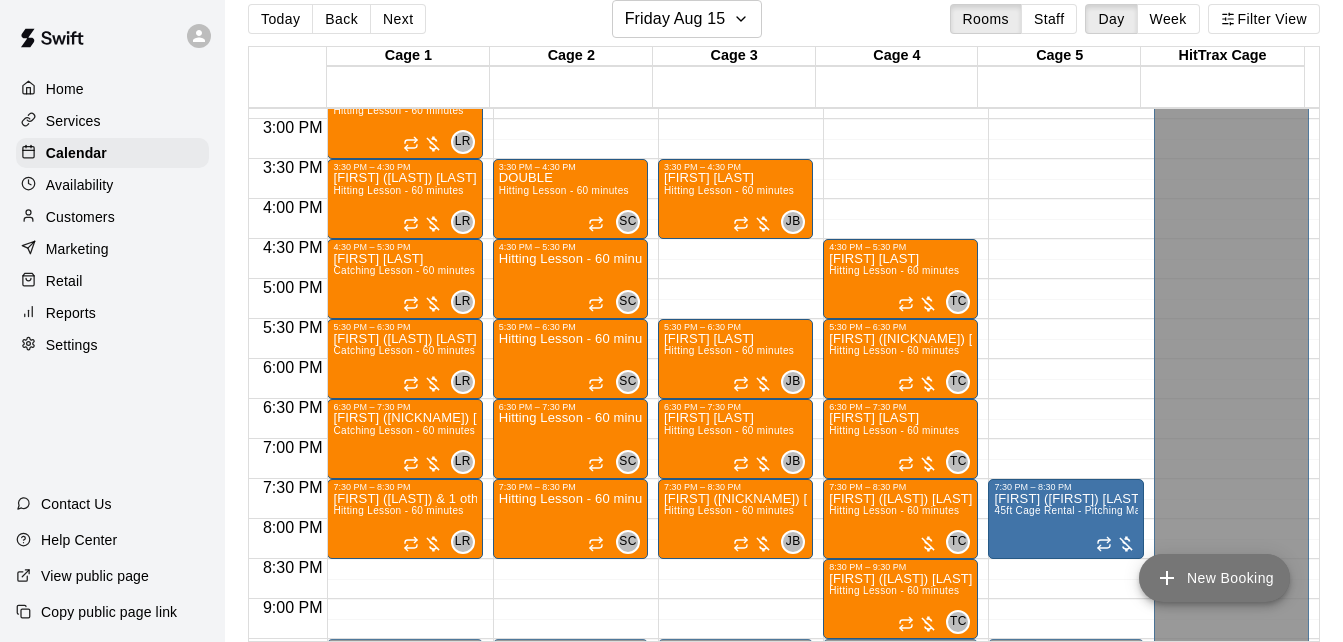 click on "New Booking" at bounding box center (1214, 578) 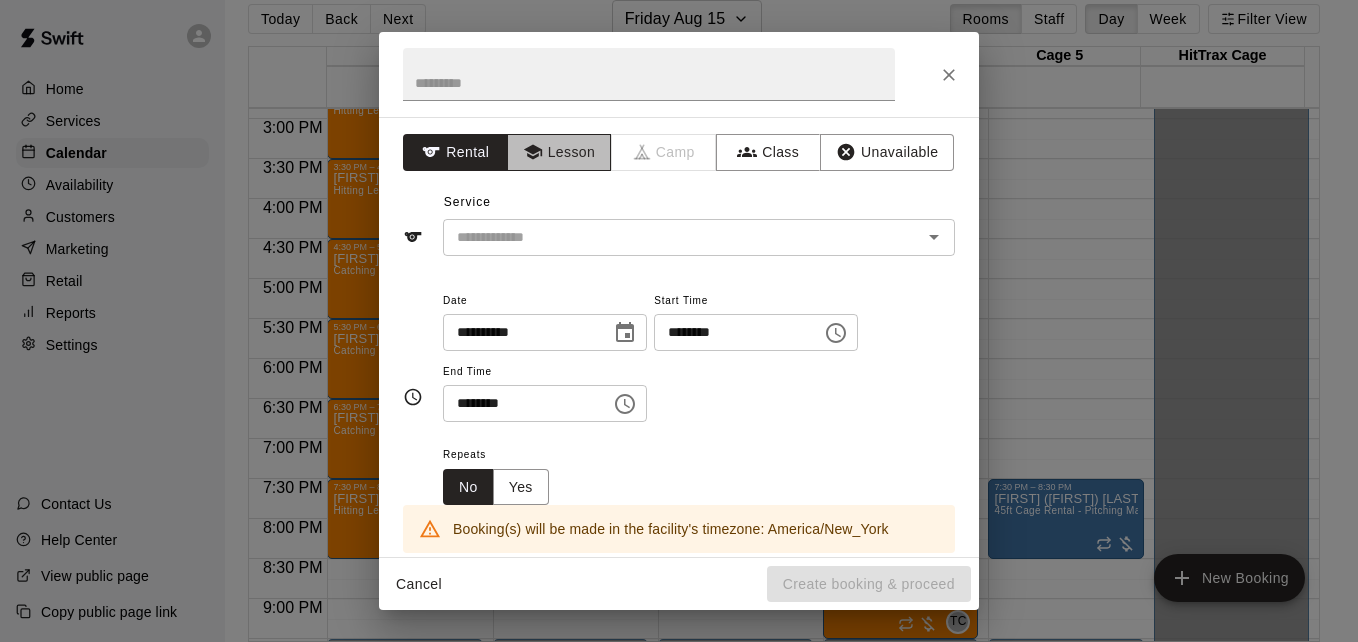 click on "Lesson" at bounding box center (559, 152) 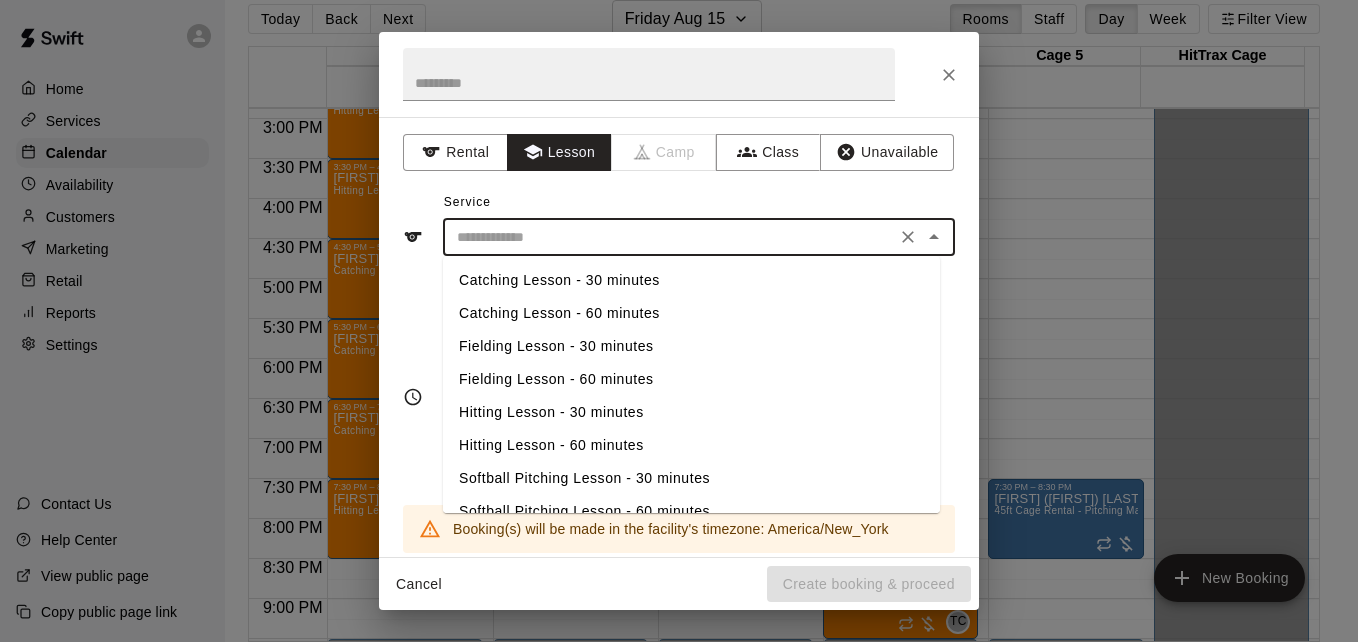 click at bounding box center (669, 237) 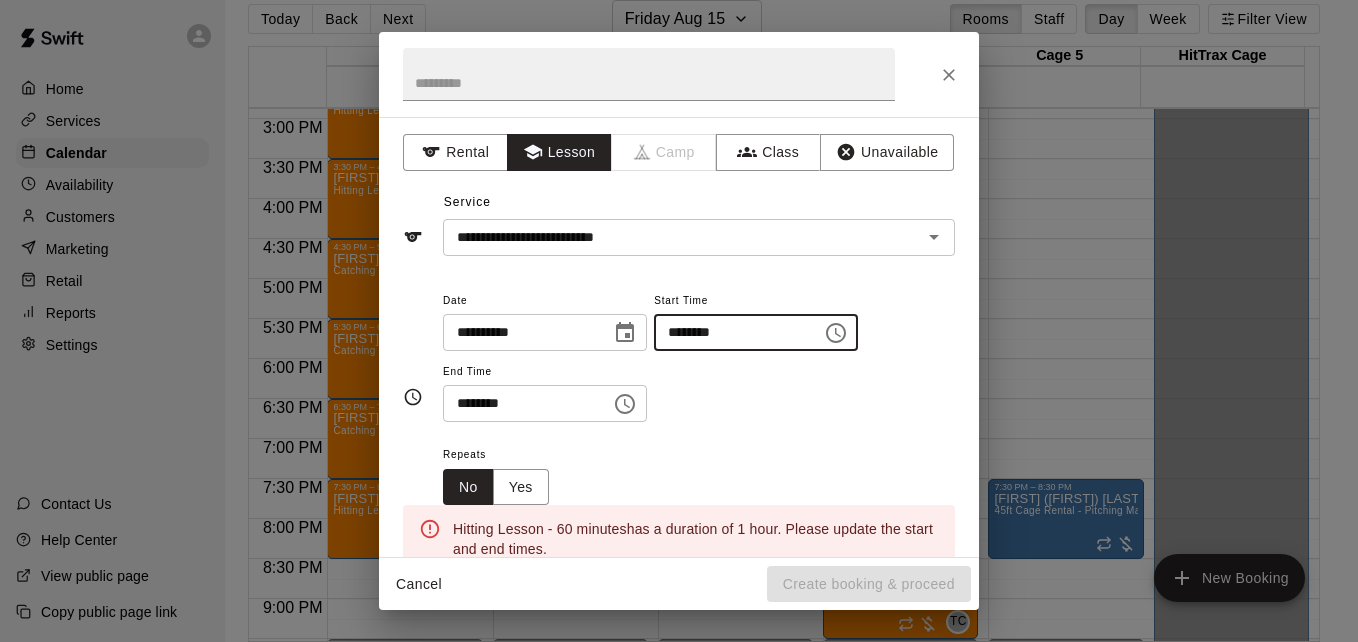 click on "********" at bounding box center (731, 332) 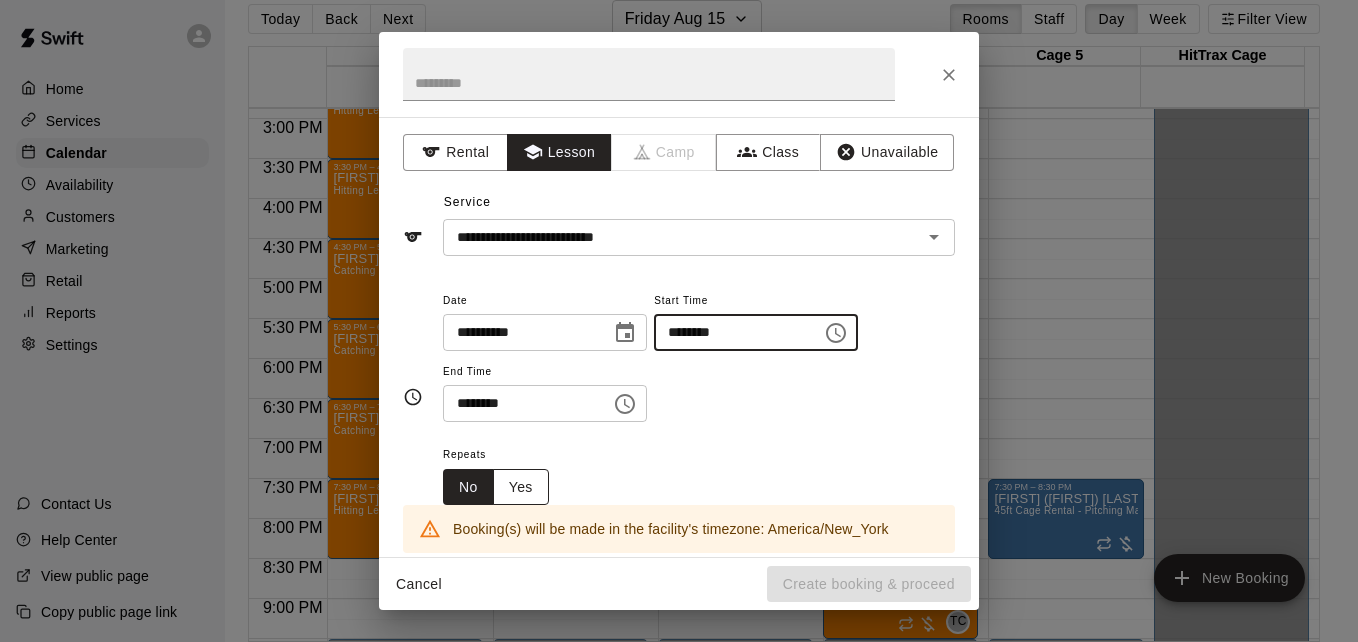type on "********" 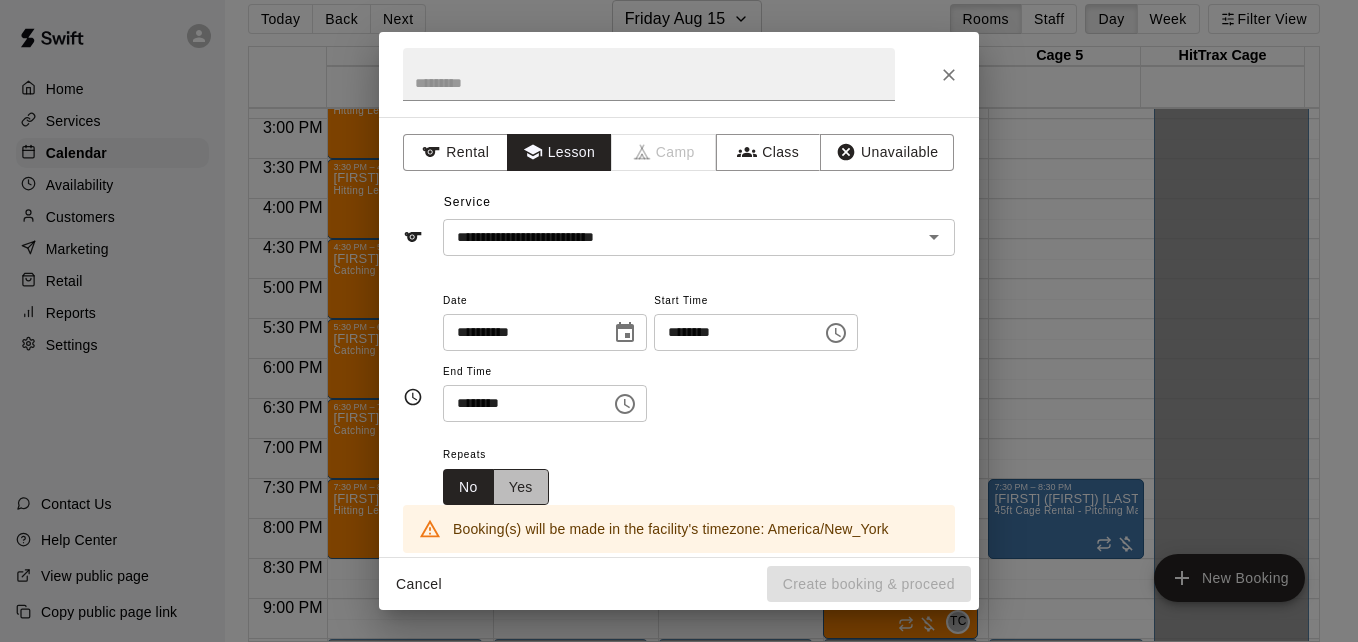 click on "Yes" at bounding box center (521, 487) 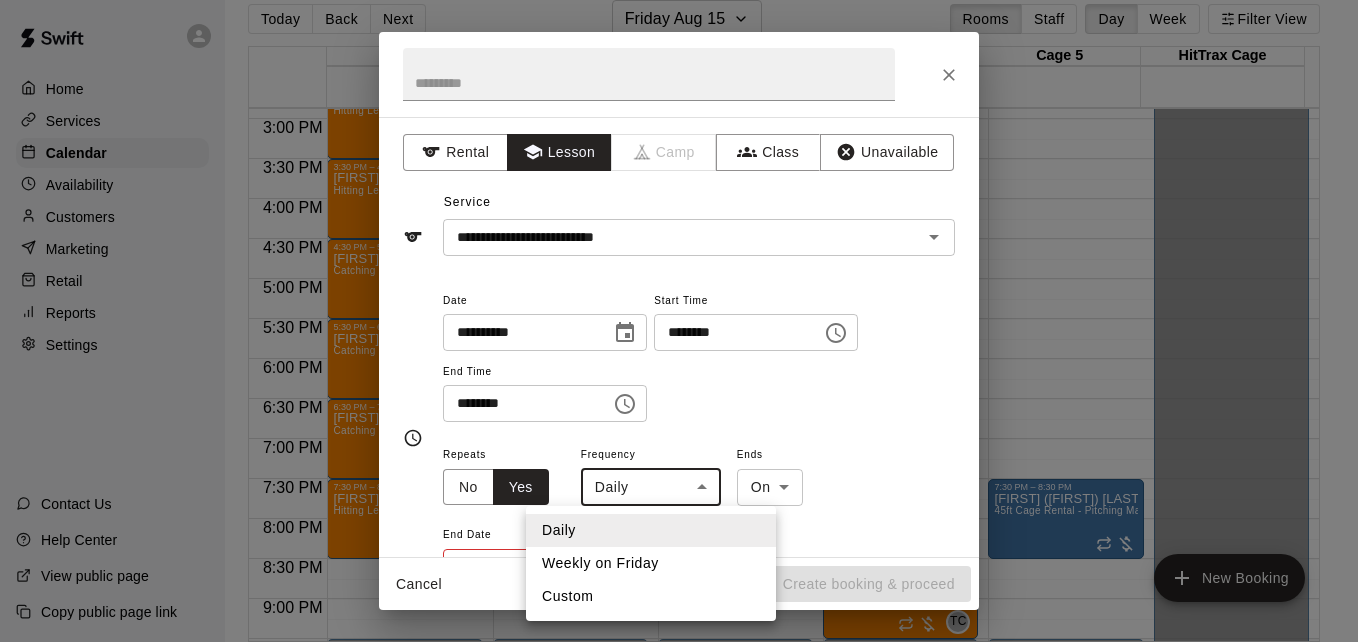 click on "Home Services Calendar Availability Customers Marketing Retail Reports Settings Contact Us Help Center View public page Copy public page link Today Back Next Friday Aug 15 Rooms Staff Day Week Filter View Cage 1 15 Fri Cage 2 15 Fri Cage 3 15 Fri Cage 4 15 Fri Cage 5 15 Fri HitTrax Cage 15 Fri 12:00 AM 12:30 AM 1:00 AM 1:30 AM 2:00 AM 2:30 AM 3:00 AM 3:30 AM 4:00 AM 4:30 AM 5:00 AM 5:30 AM 6:00 AM 6:30 AM 7:00 AM 7:30 AM 8:00 AM 8:30 AM 9:00 AM 9:30 AM 10:00 AM 10:30 AM 11:00 AM 11:30 AM 12:00 PM 12:30 PM 1:00 PM 1:30 PM 2:00 PM 2:30 PM 3:00 PM 3:30 PM 4:00 PM 4:30 PM 5:00 PM 5:30 PM 6:00 PM 6:30 PM 7:00 PM 7:30 PM 8:00 PM 8:30 PM 9:00 PM 9:30 PM 10:00 PM 10:30 PM 11:00 PM 11:30 PM 12:00 AM – 12:30 PM Closed 12:30 PM – 1:30 PM Hitting Lesson - 60 minutes LR 0 1:30 PM – 2:30 PM Hitting Lesson - 60 minutes LR 0 2:30 PM – 3:30 PM LORENZO  VEGA Hitting Lesson - 60 minutes LR 0 3:30 PM – 4:30 PM Rylan (Cozzie) Cozzolino Hitting Lesson - 60 minutes LR 0 4:30 PM – 5:30 PM Bryce Martin LR 0 LR 0 LR 0 LR 0" at bounding box center (679, 313) 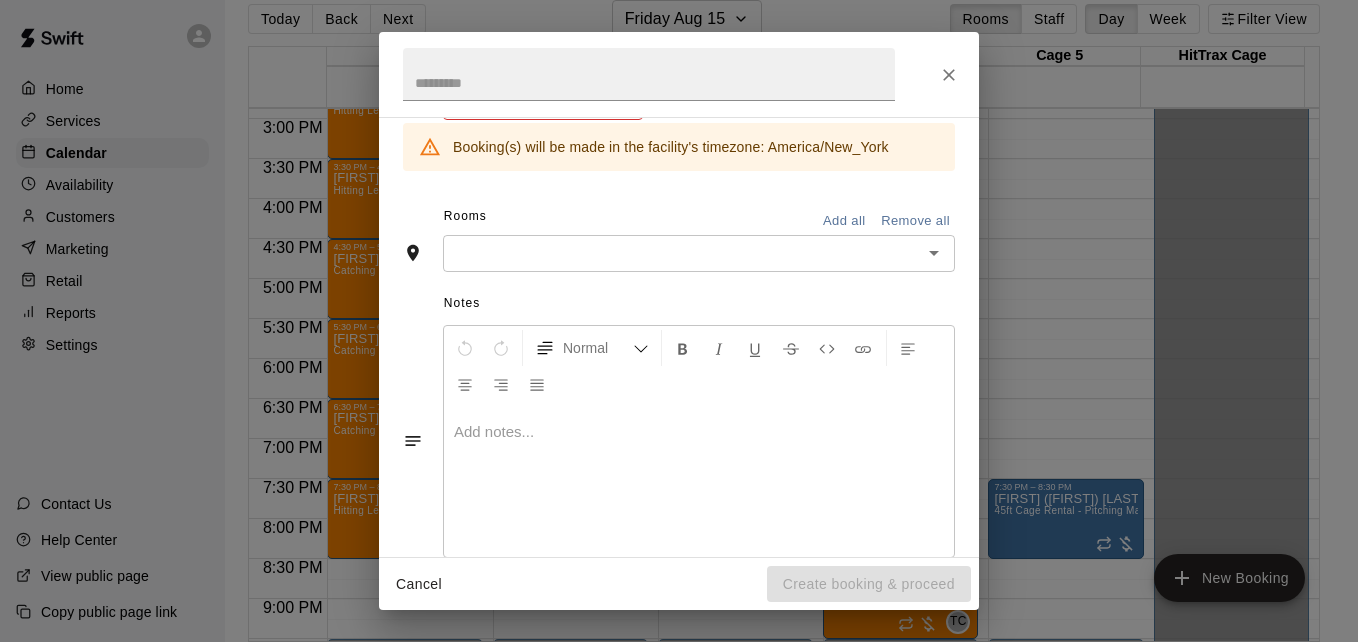 scroll, scrollTop: 504, scrollLeft: 0, axis: vertical 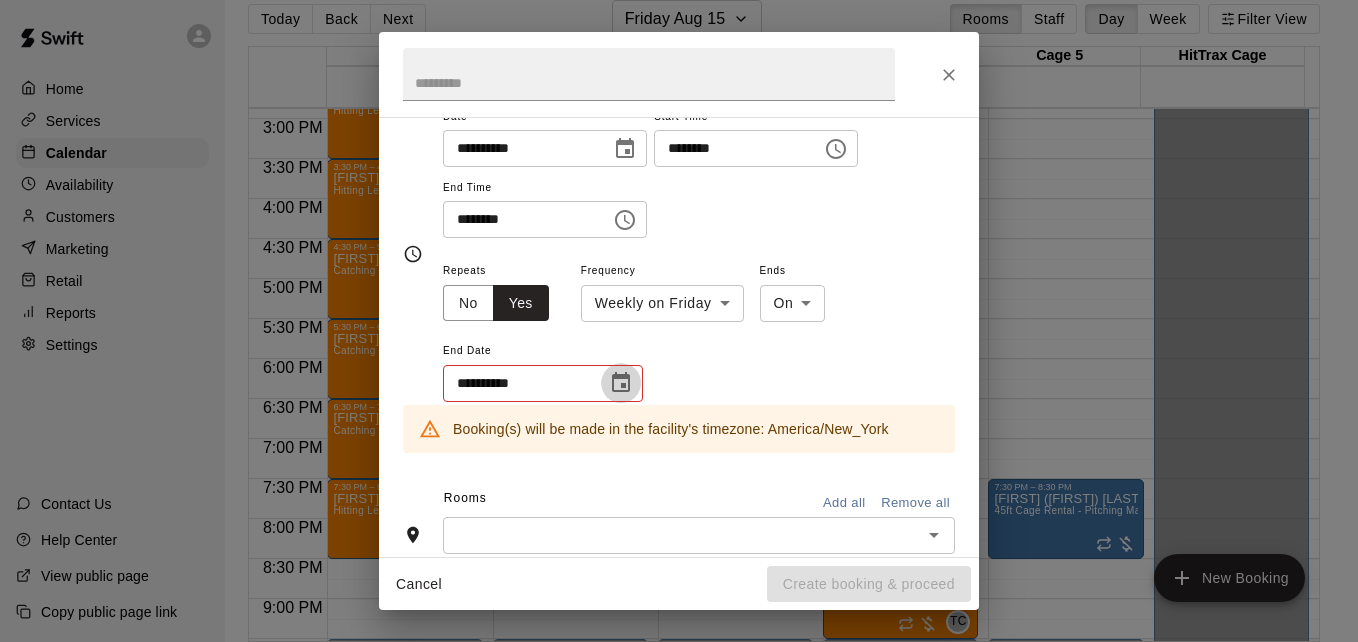 click 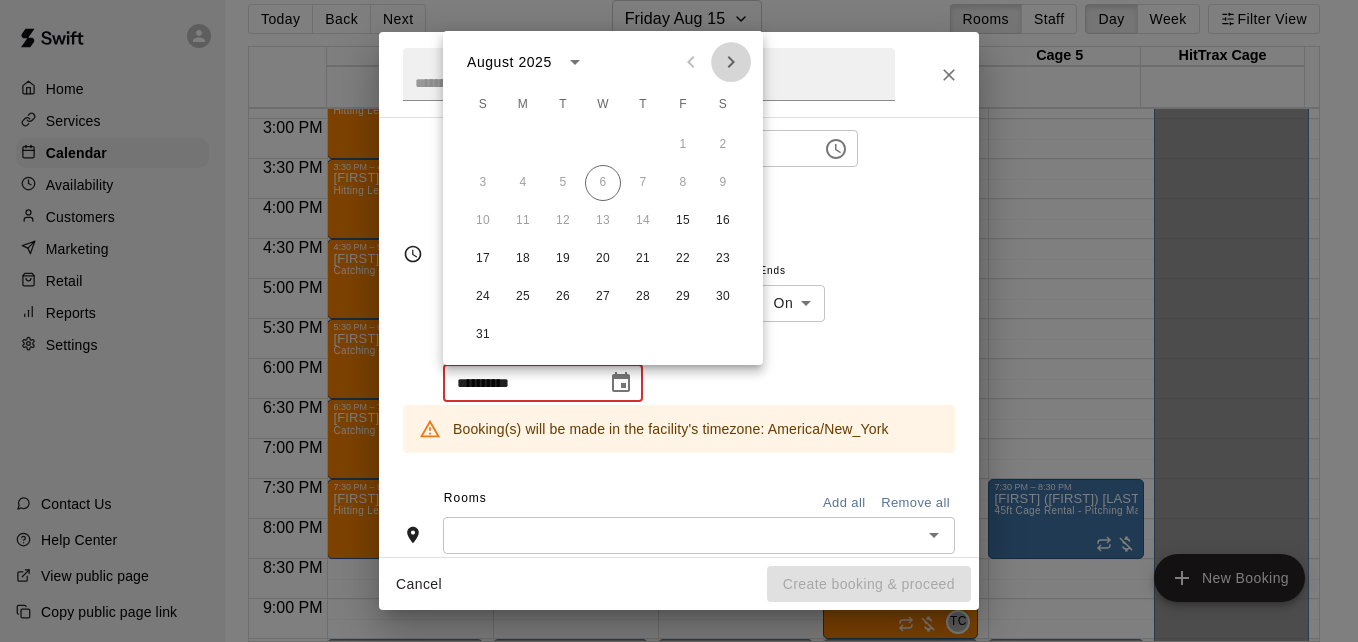 click 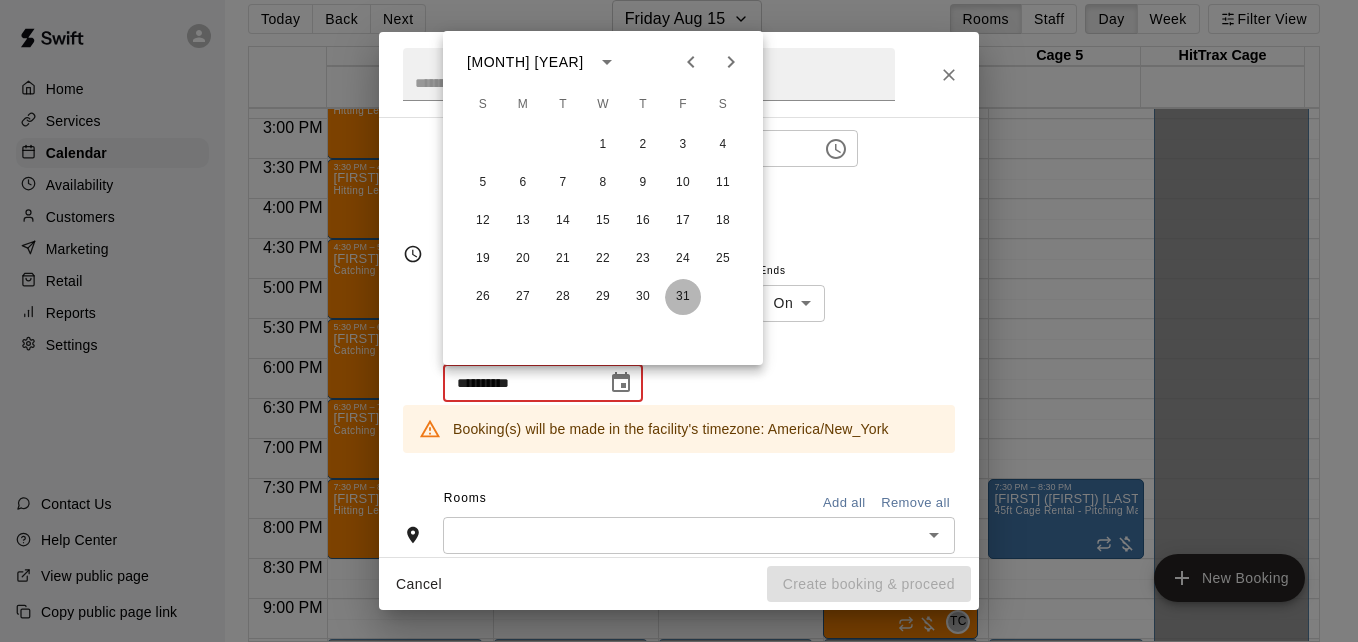 click on "31" at bounding box center [683, 297] 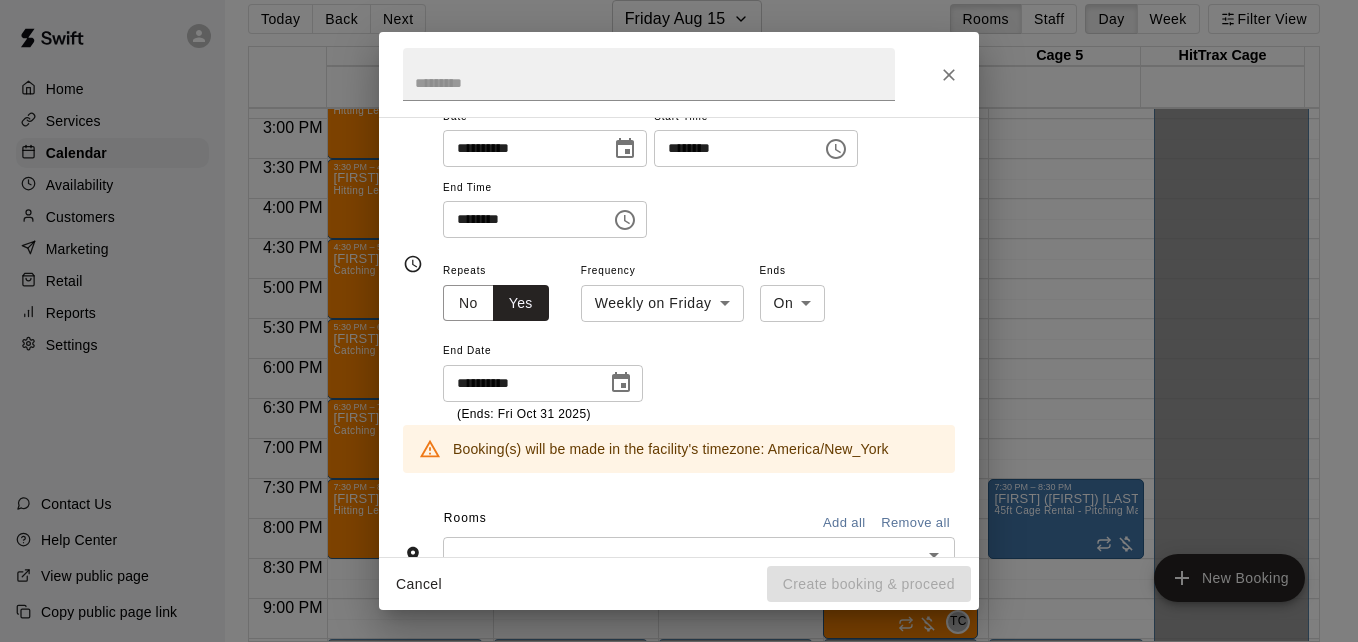 scroll, scrollTop: 194, scrollLeft: 0, axis: vertical 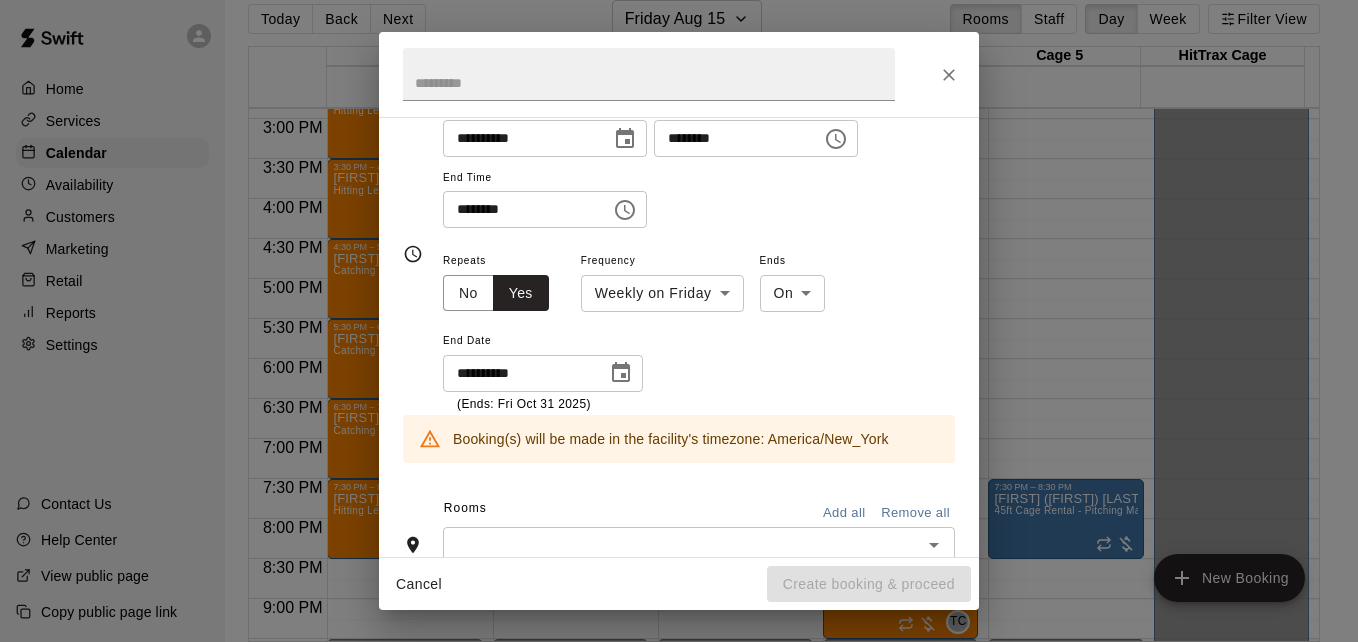 click on "​" at bounding box center (699, 545) 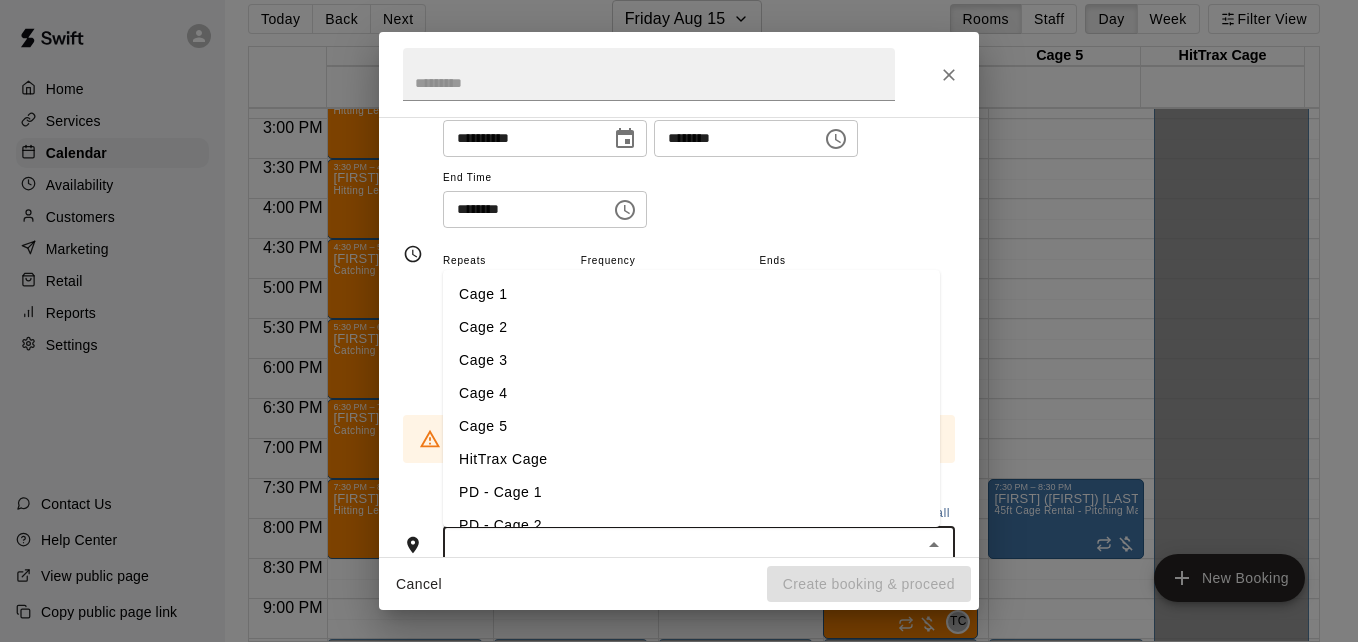 scroll, scrollTop: 195, scrollLeft: 0, axis: vertical 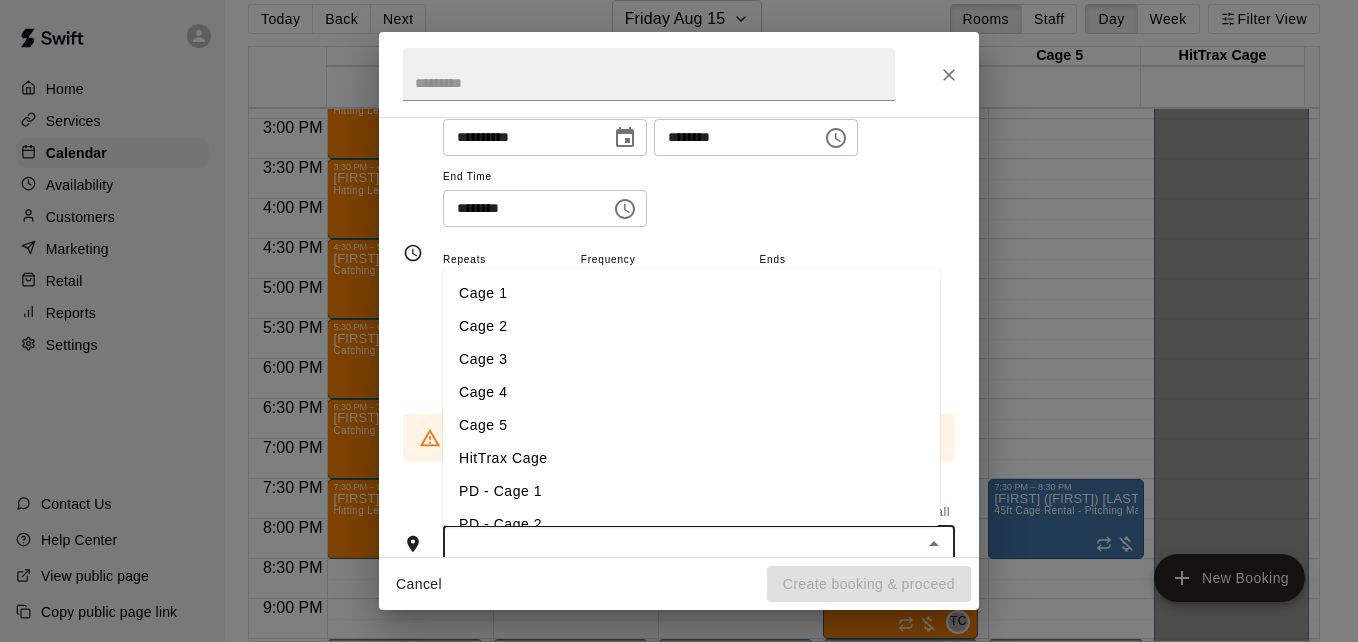 click on "Cage 3" at bounding box center [691, 359] 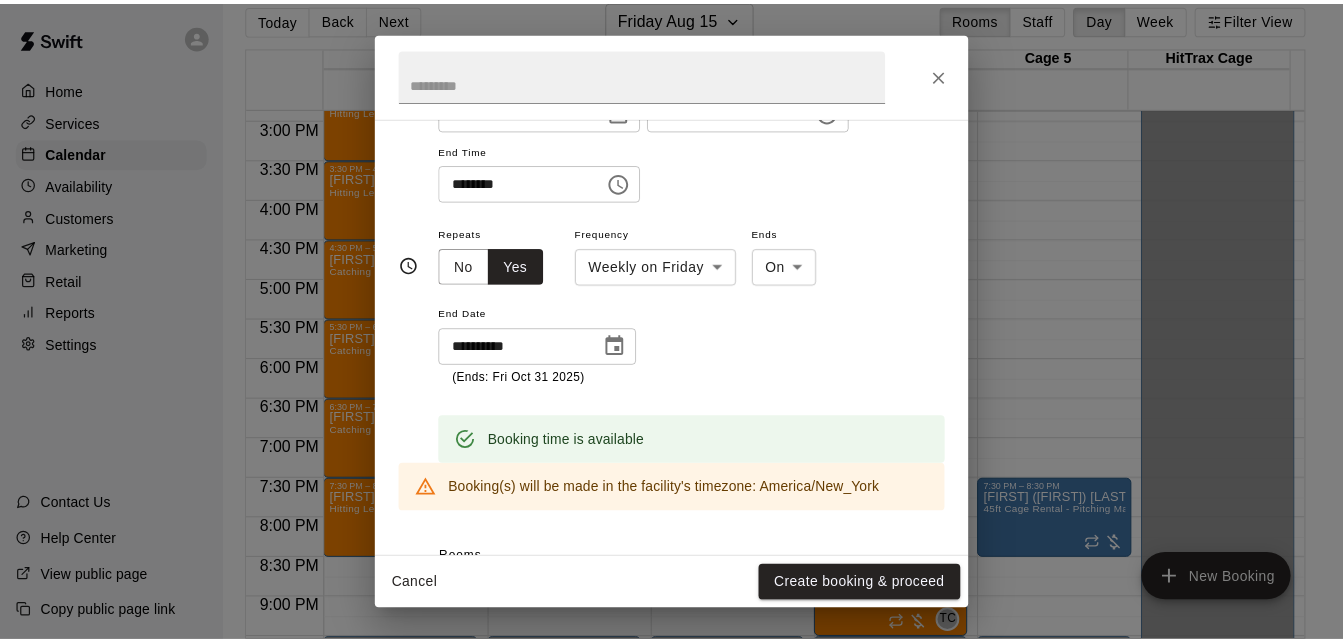 scroll, scrollTop: 233, scrollLeft: 0, axis: vertical 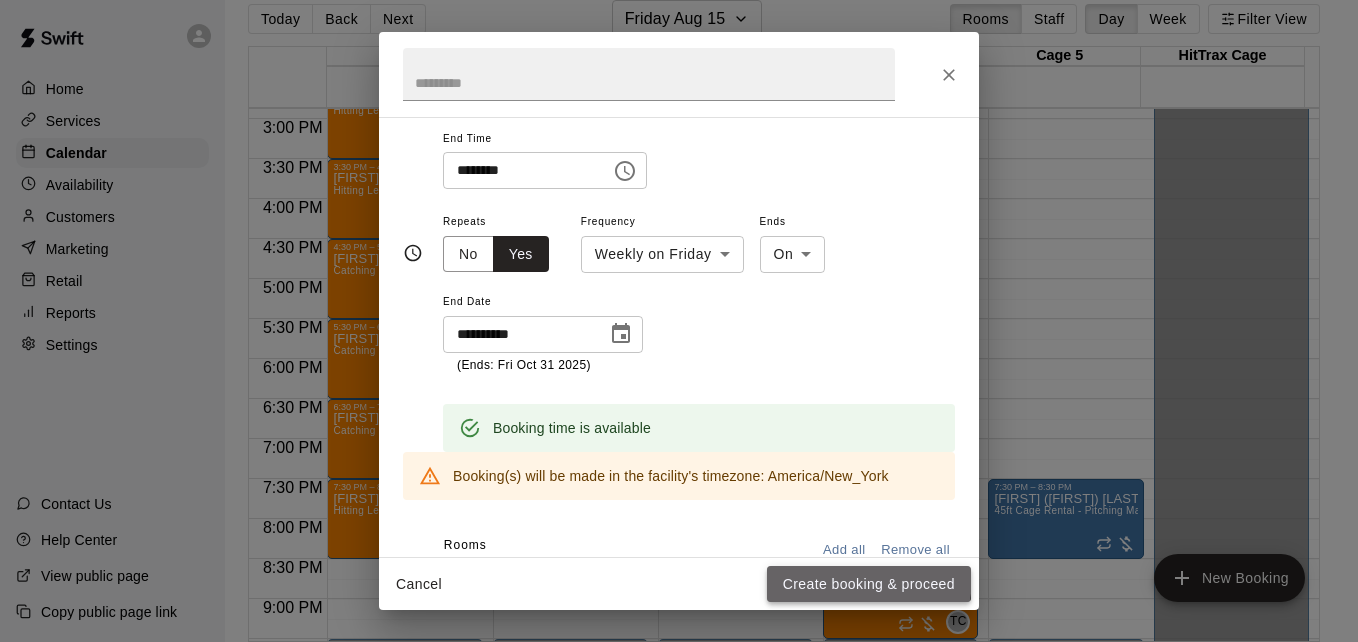 click on "Create booking & proceed" at bounding box center [869, 584] 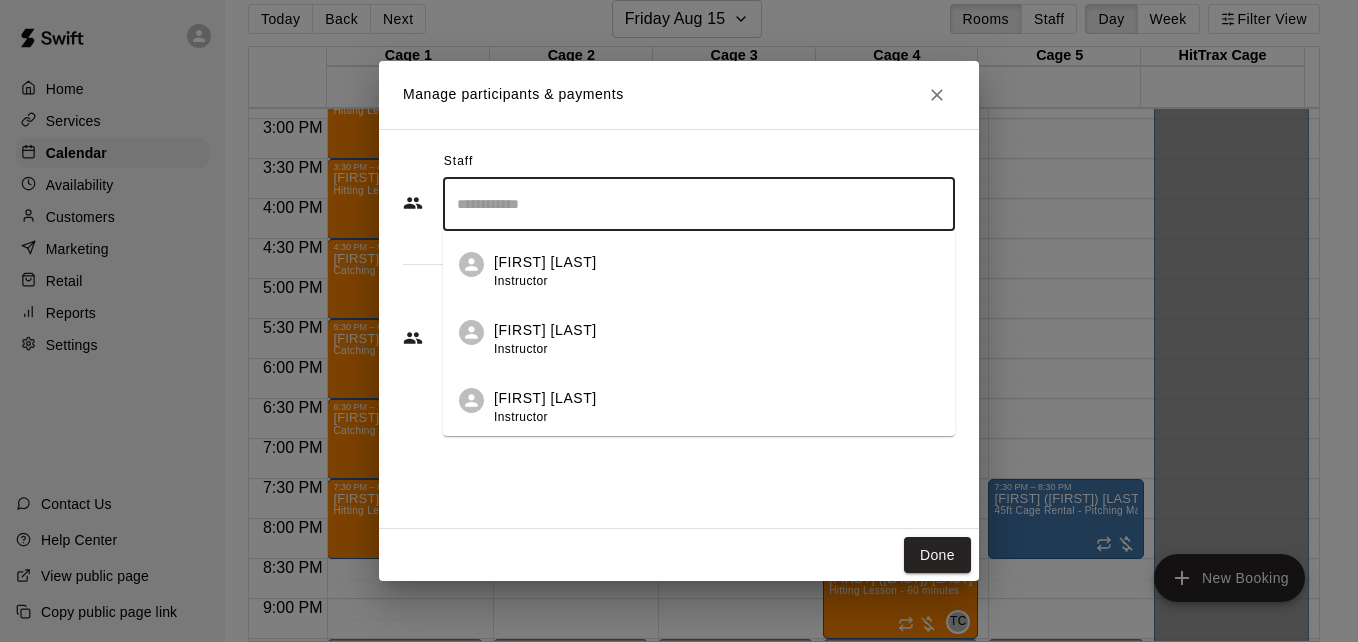 click at bounding box center [699, 204] 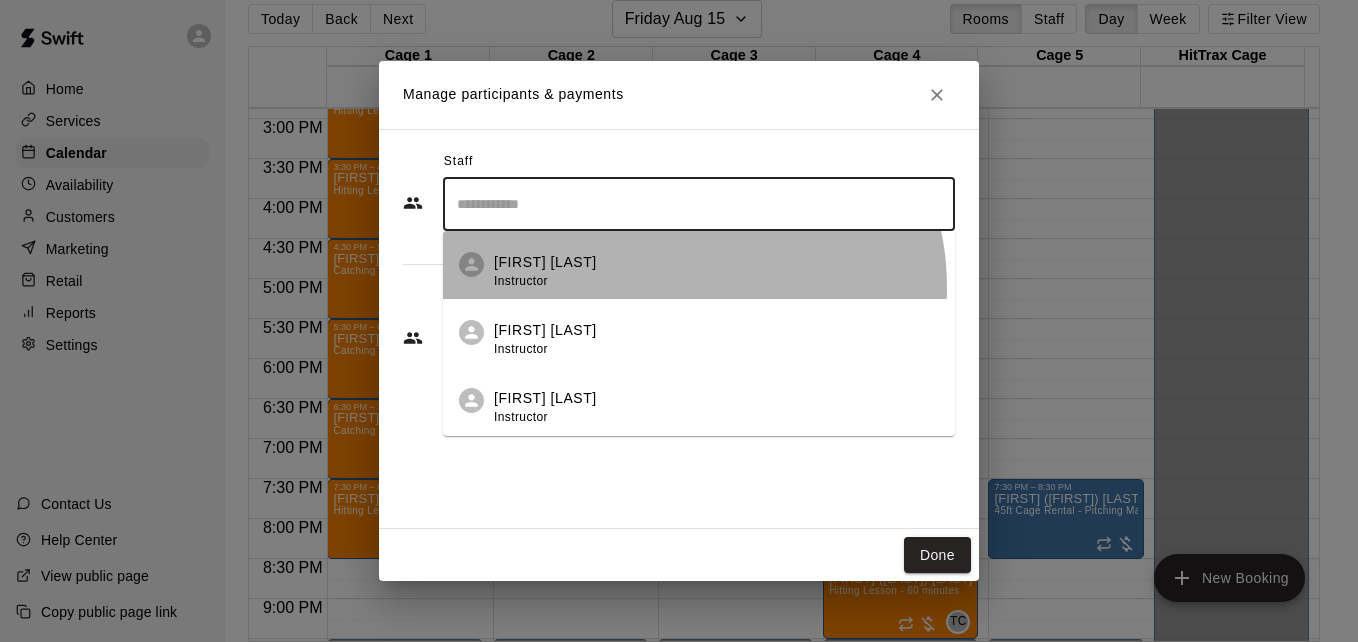 click on "Jose Bermudez Instructor" at bounding box center [716, 271] 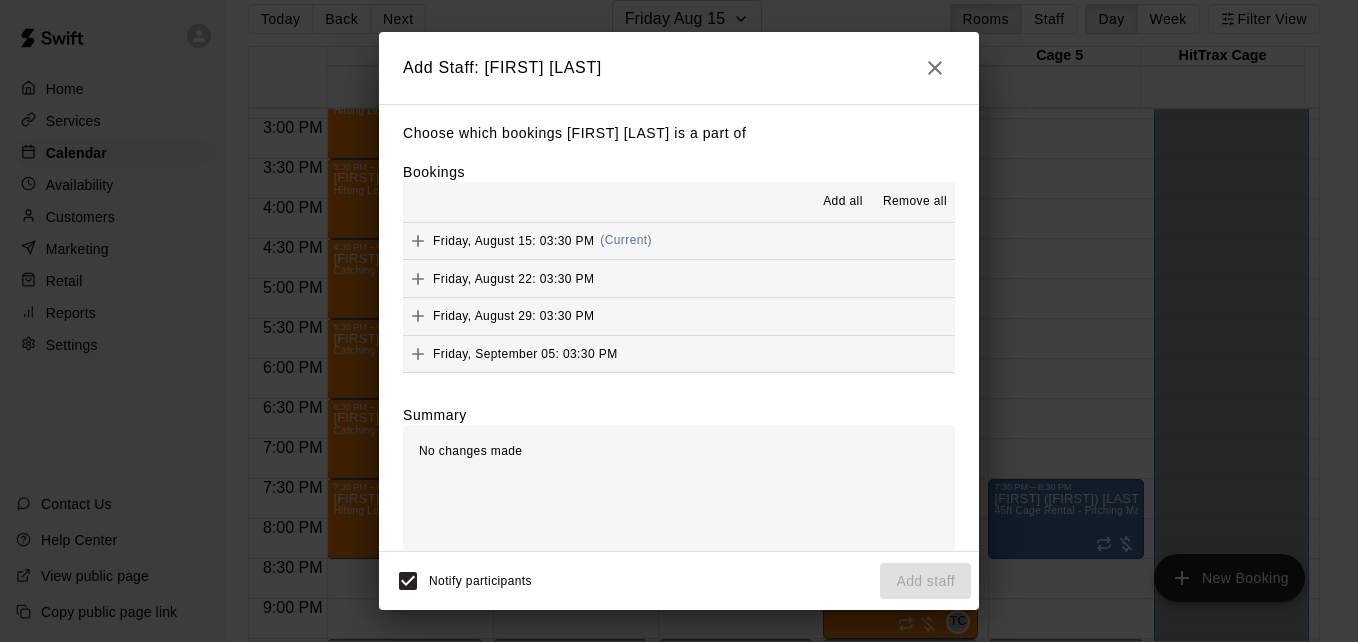 click on "Add all" at bounding box center [843, 202] 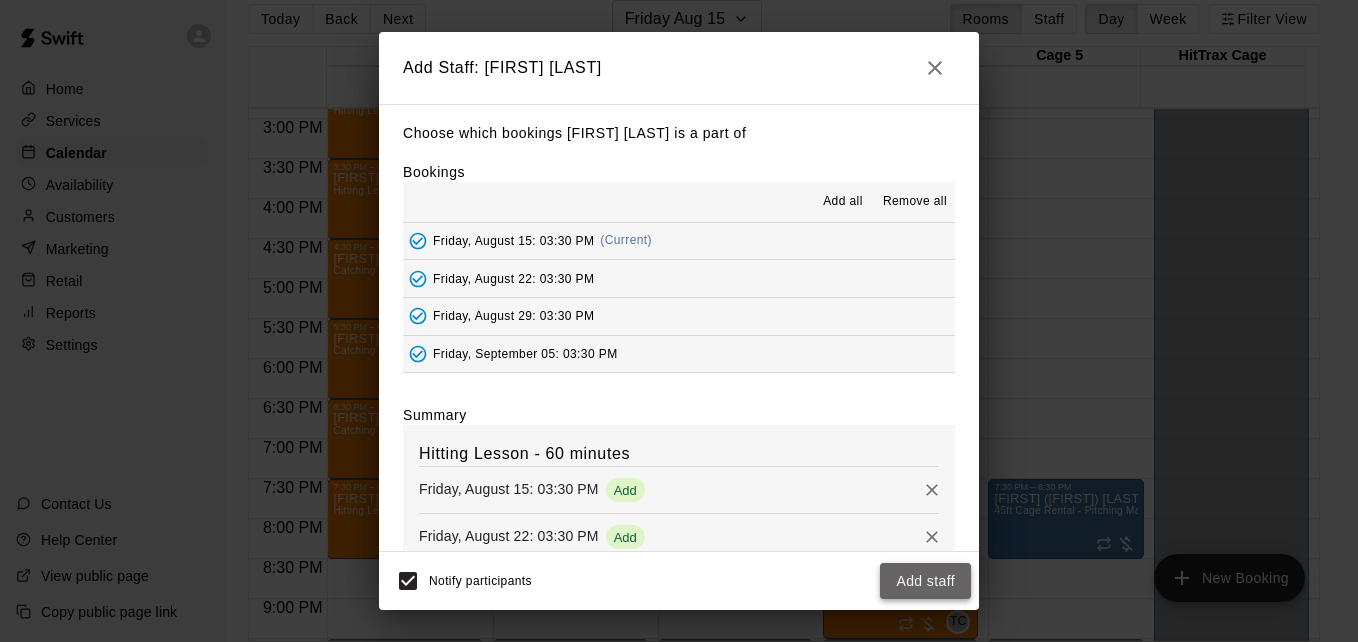 click on "Add staff" at bounding box center (925, 581) 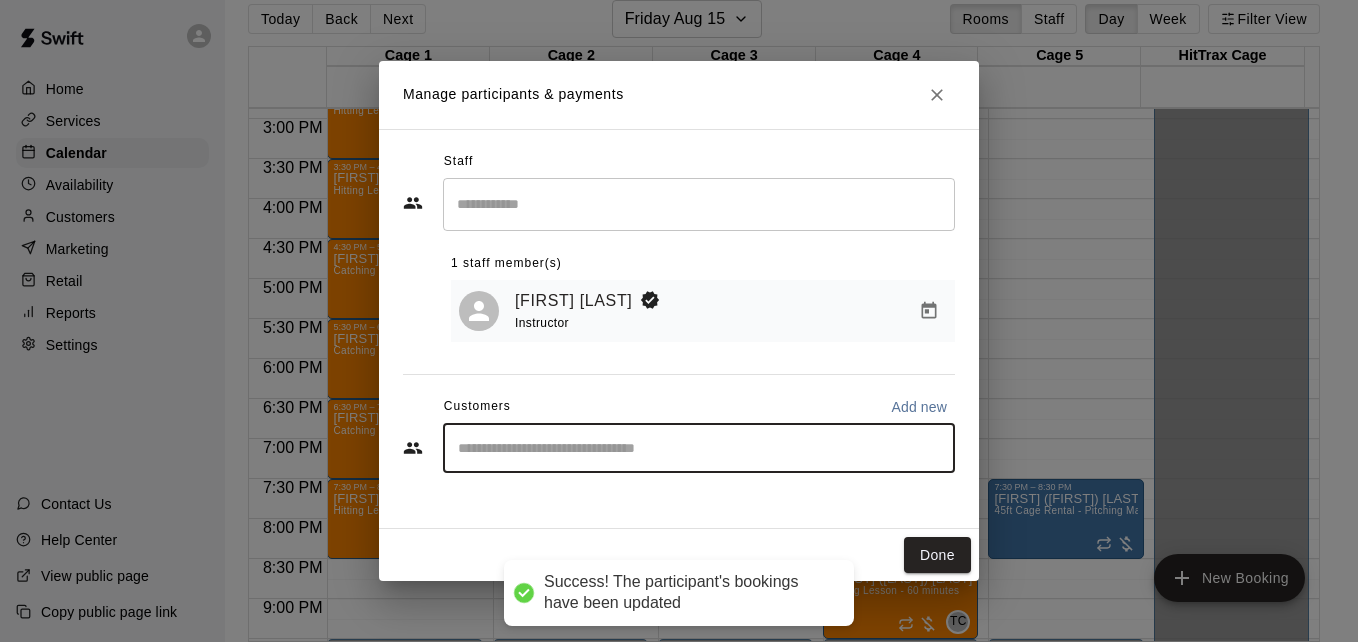 click at bounding box center (699, 448) 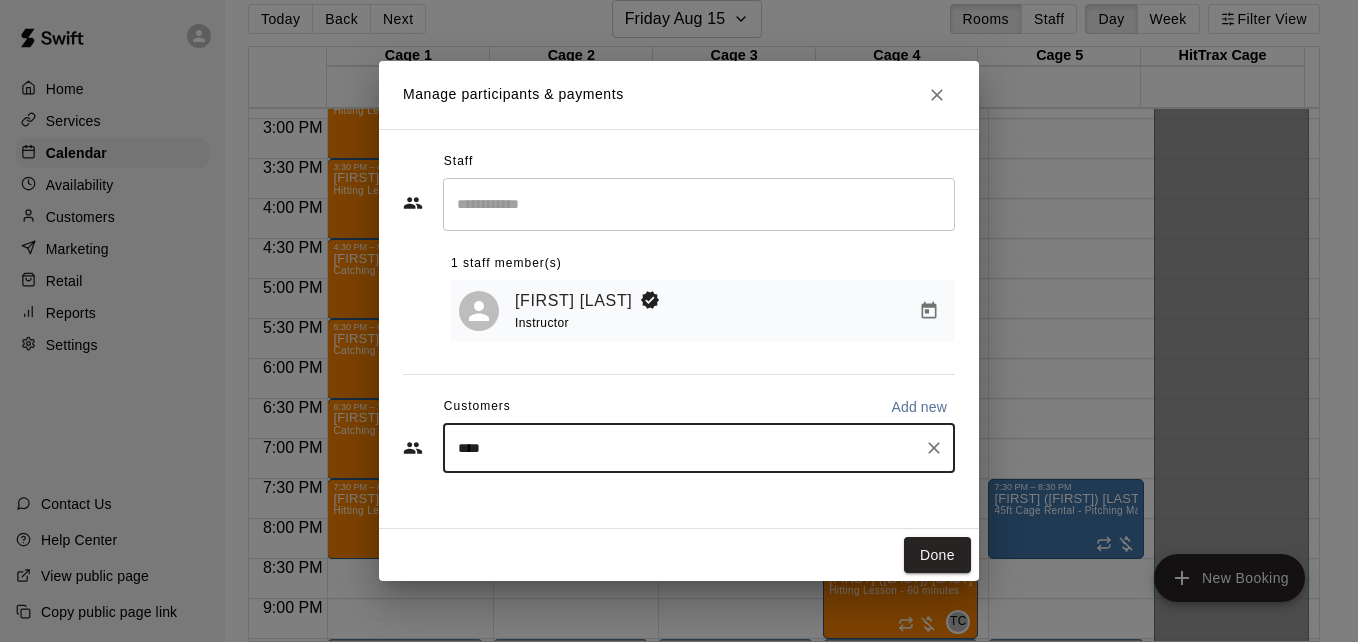 type on "*****" 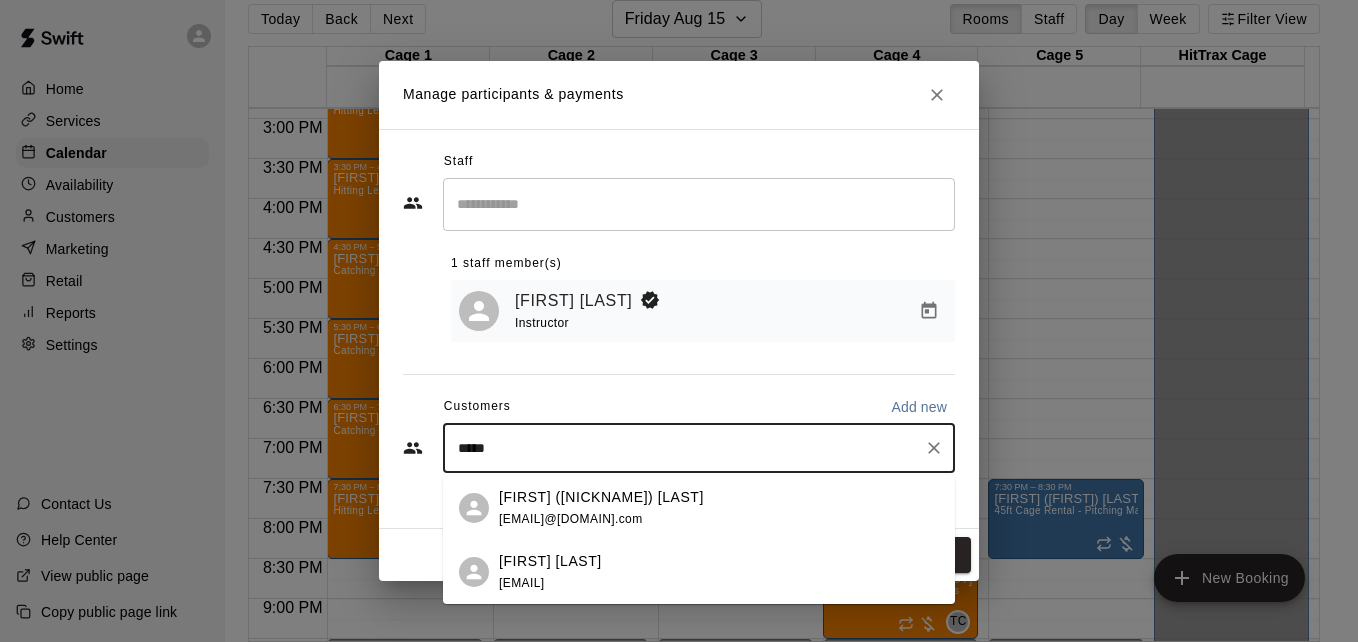 click on "Julia Leach" at bounding box center (550, 561) 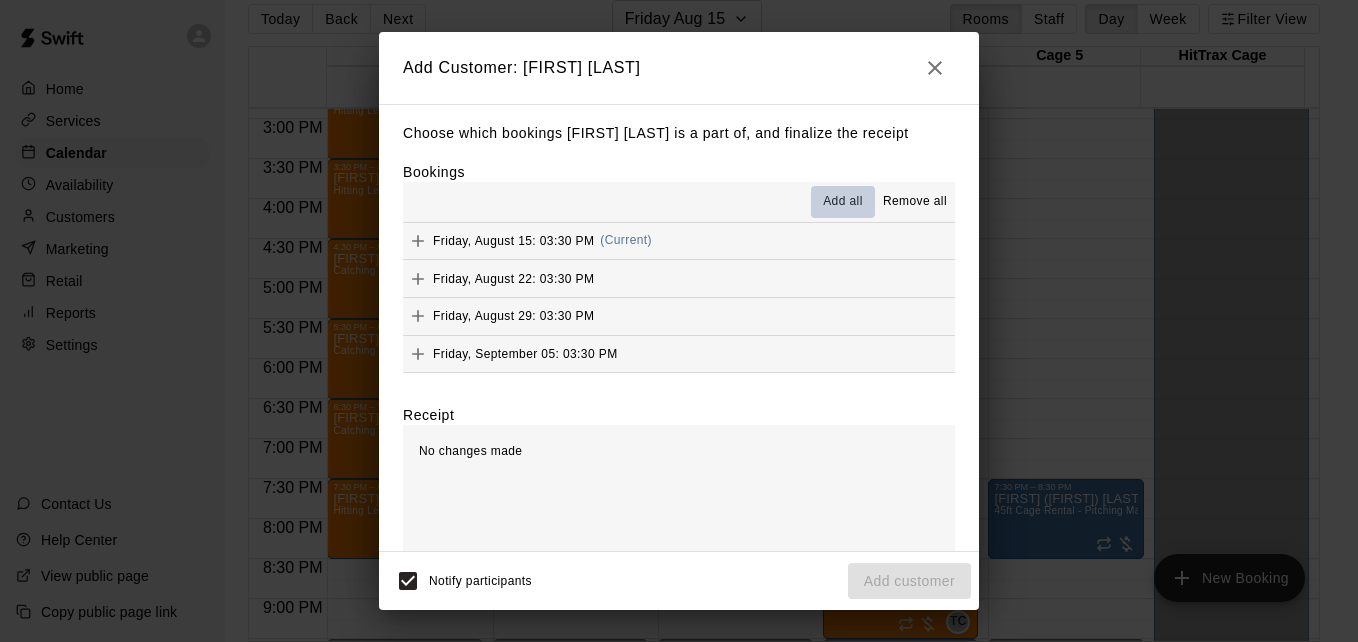 click on "Add all" at bounding box center (843, 202) 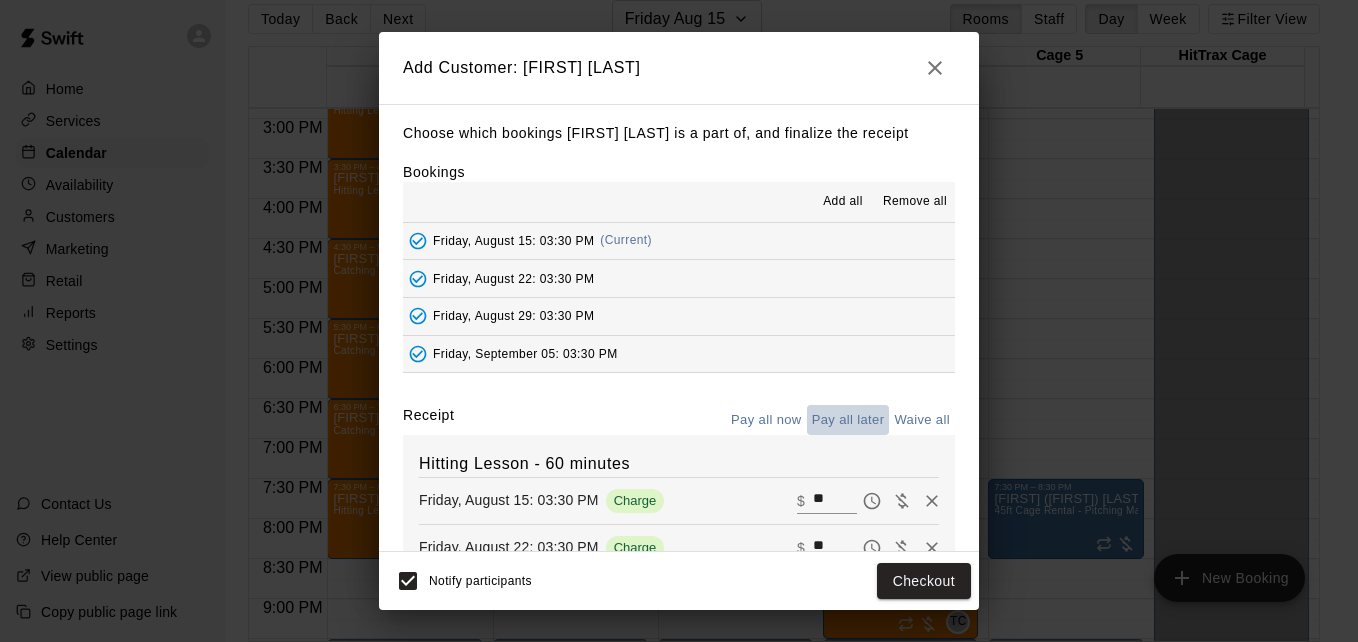 click on "Pay all later" at bounding box center (848, 420) 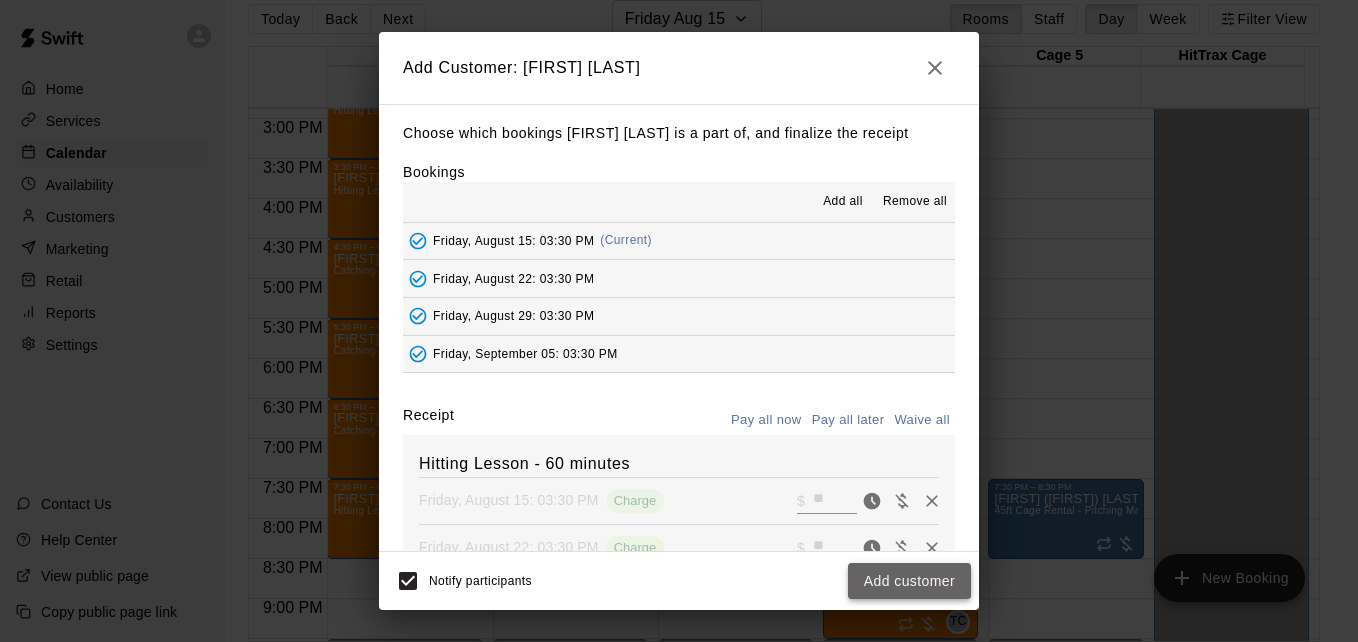click on "Add customer" at bounding box center (909, 581) 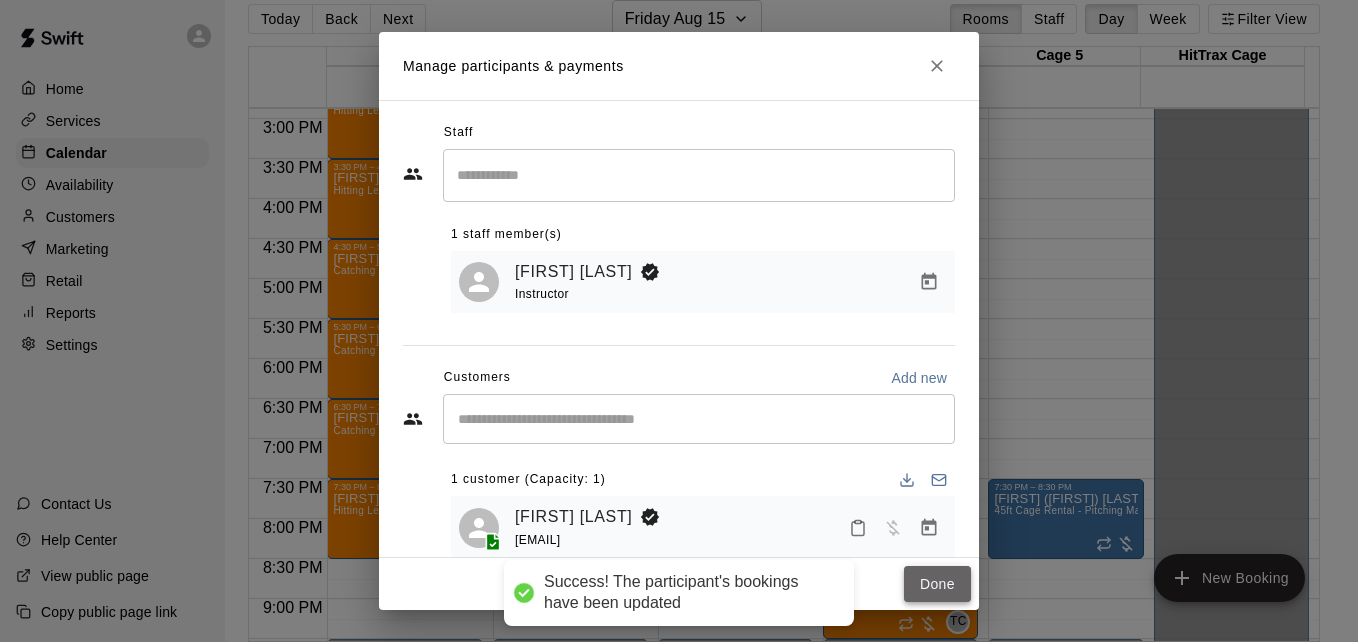 click on "Done" at bounding box center [937, 584] 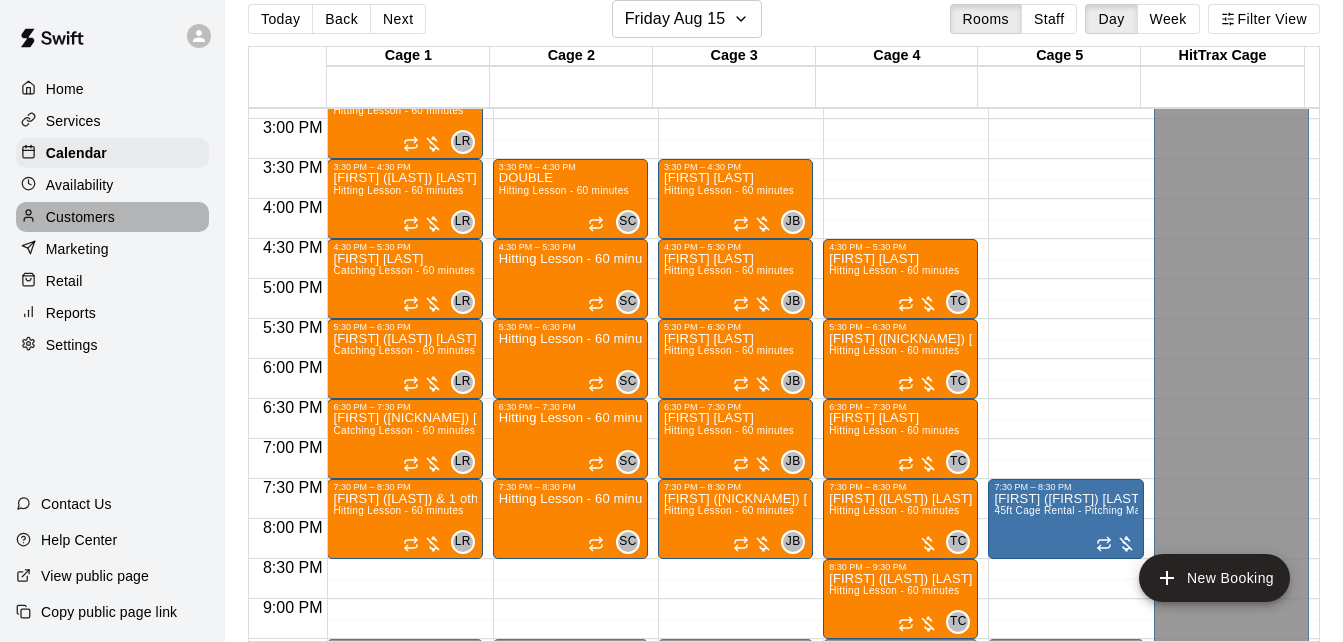 click on "Customers" at bounding box center (80, 217) 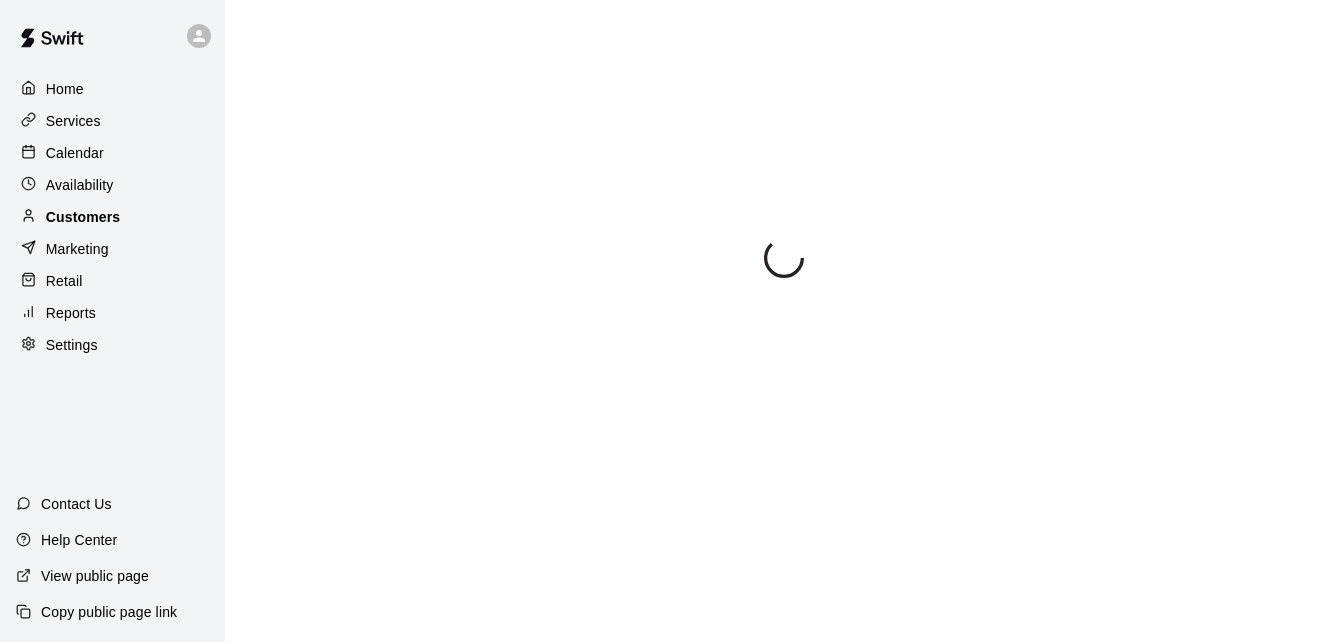 scroll, scrollTop: 0, scrollLeft: 0, axis: both 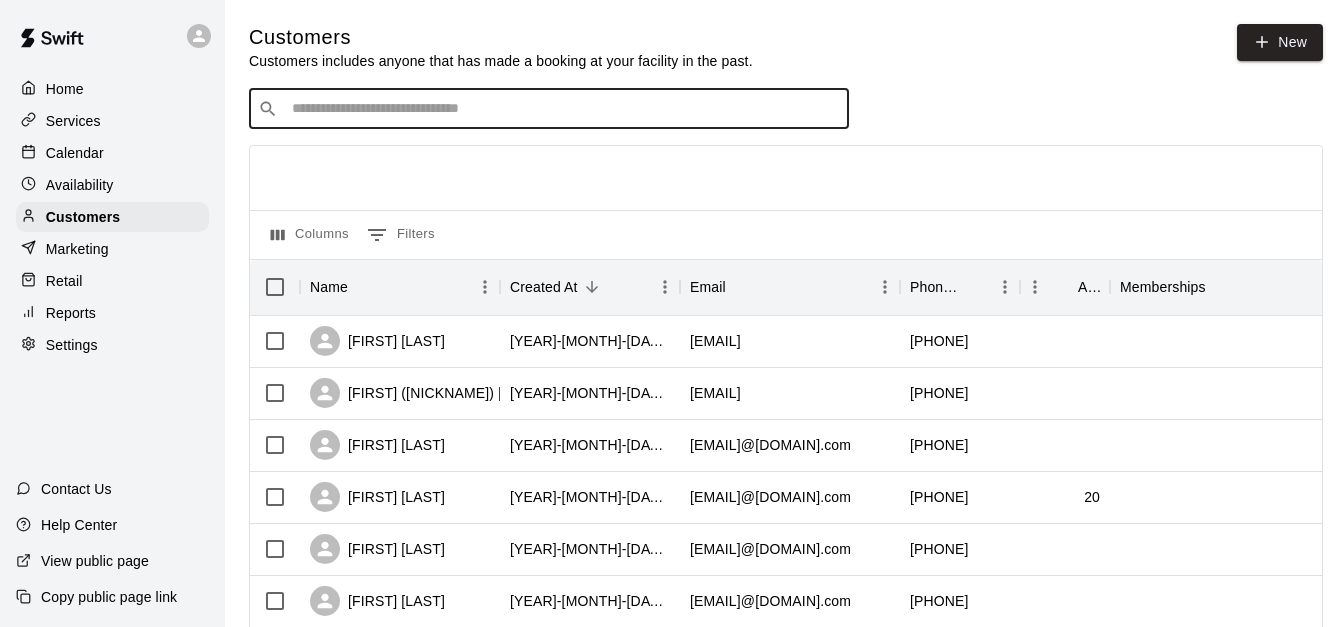 click at bounding box center (563, 109) 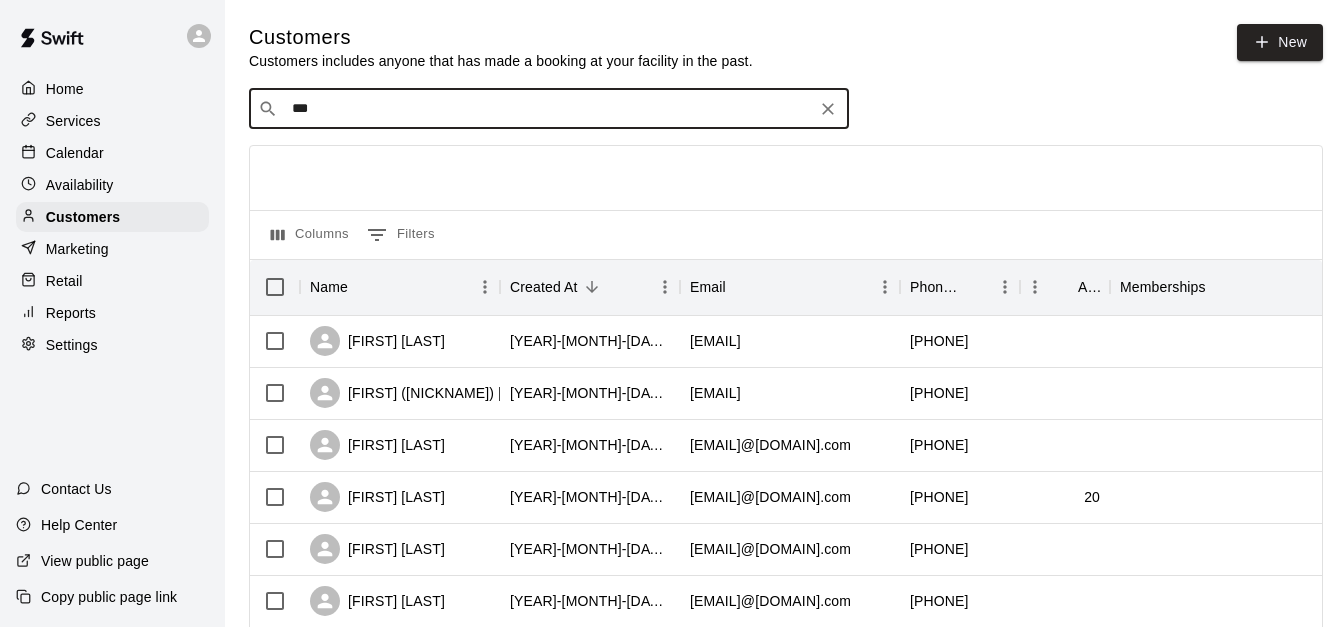 type on "****" 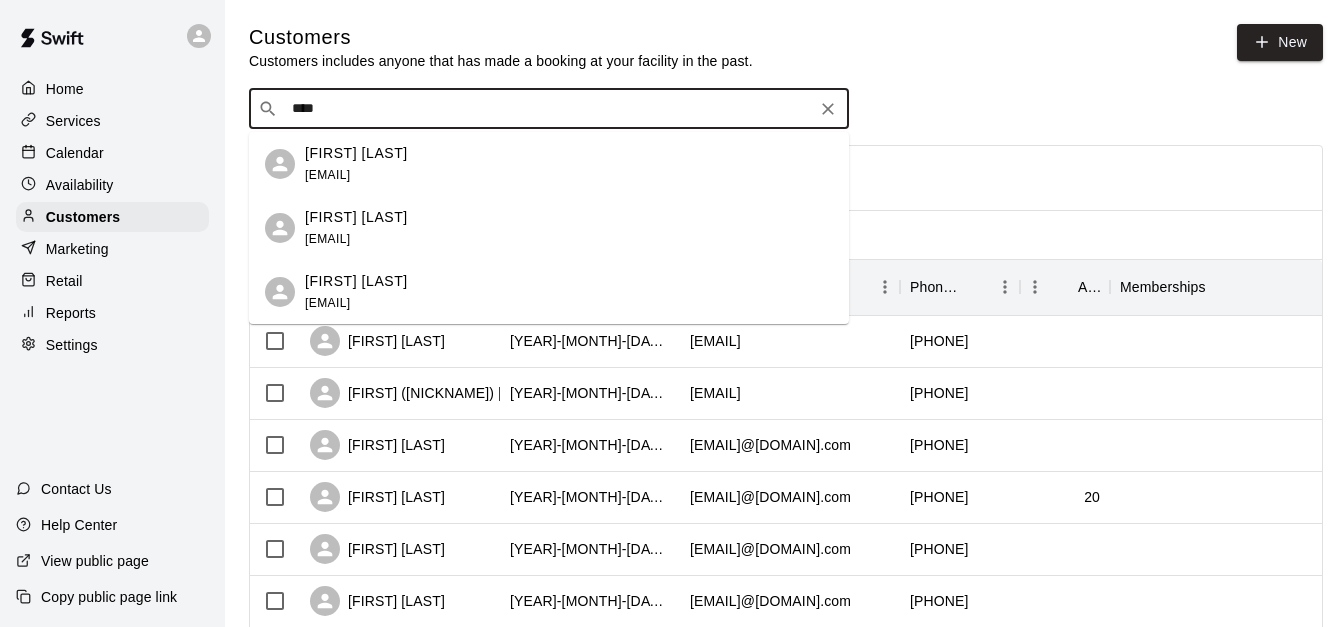 click on "francisco leach franciscoleach@hotmail.com" at bounding box center (569, 164) 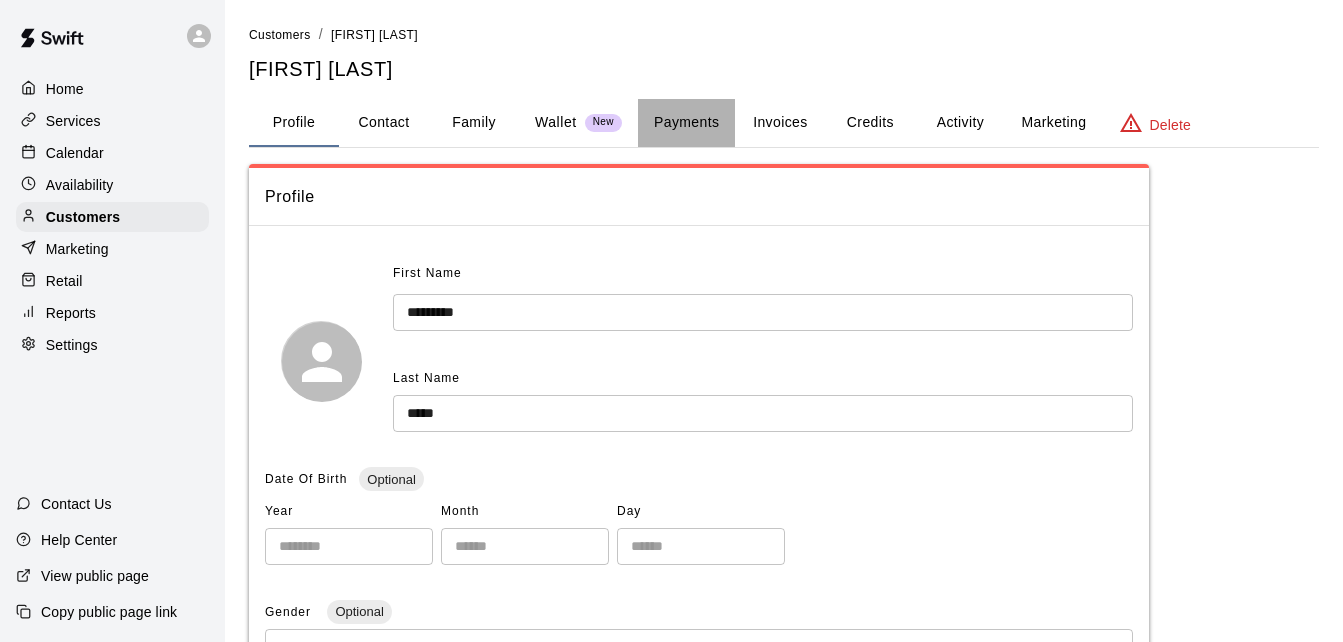 click on "Payments" at bounding box center (686, 123) 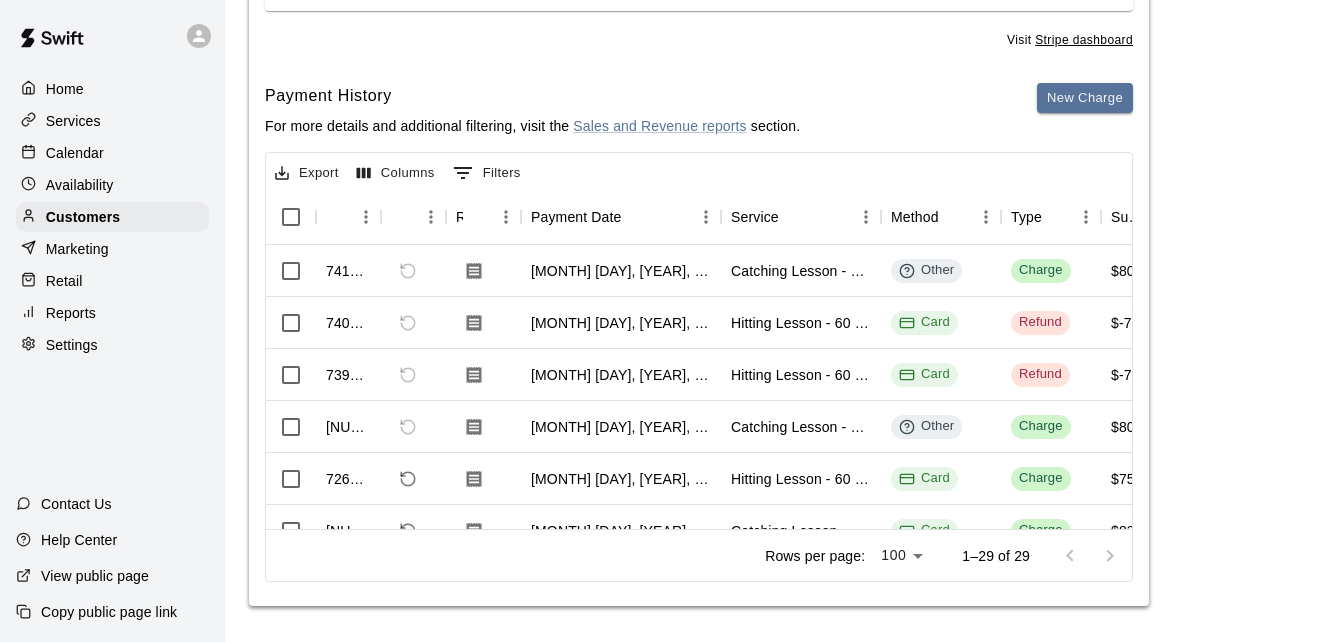 scroll, scrollTop: 368, scrollLeft: 0, axis: vertical 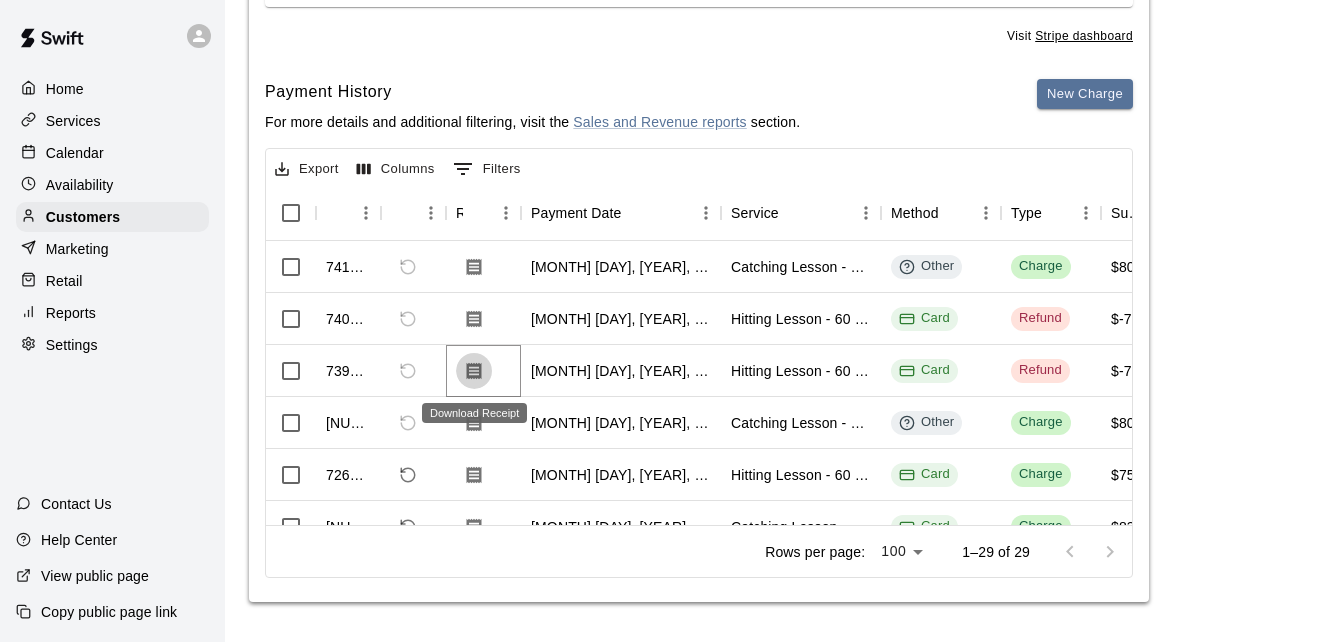 click 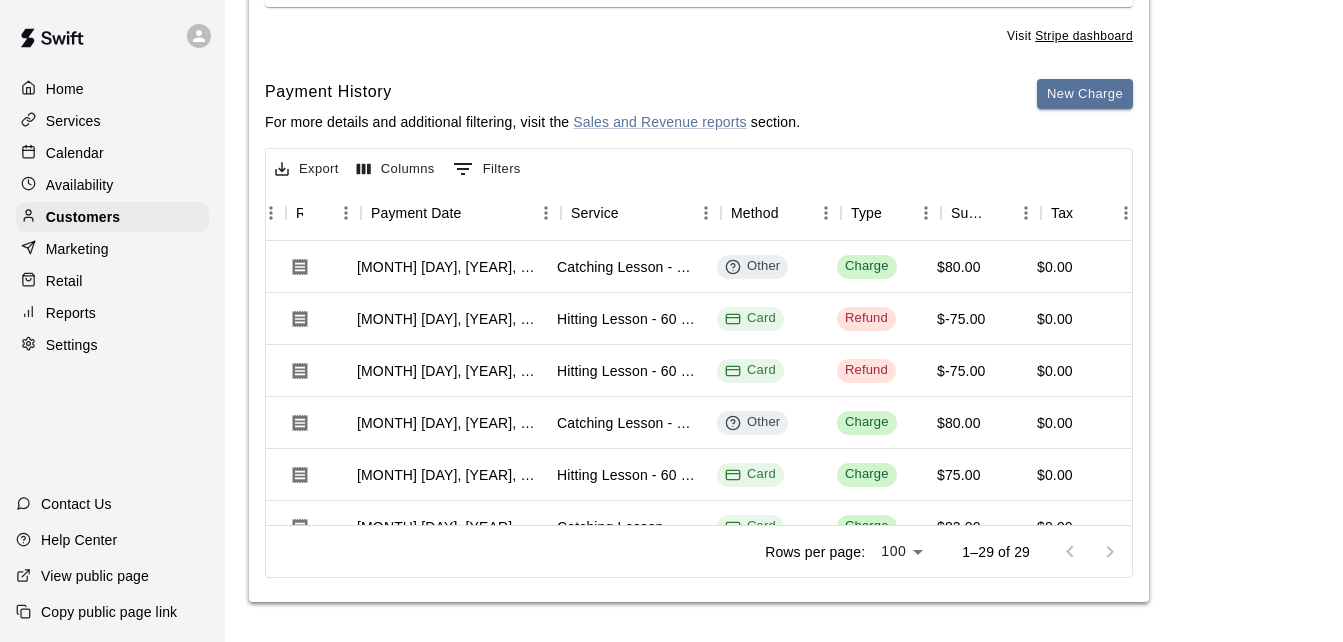 scroll, scrollTop: 0, scrollLeft: 160, axis: horizontal 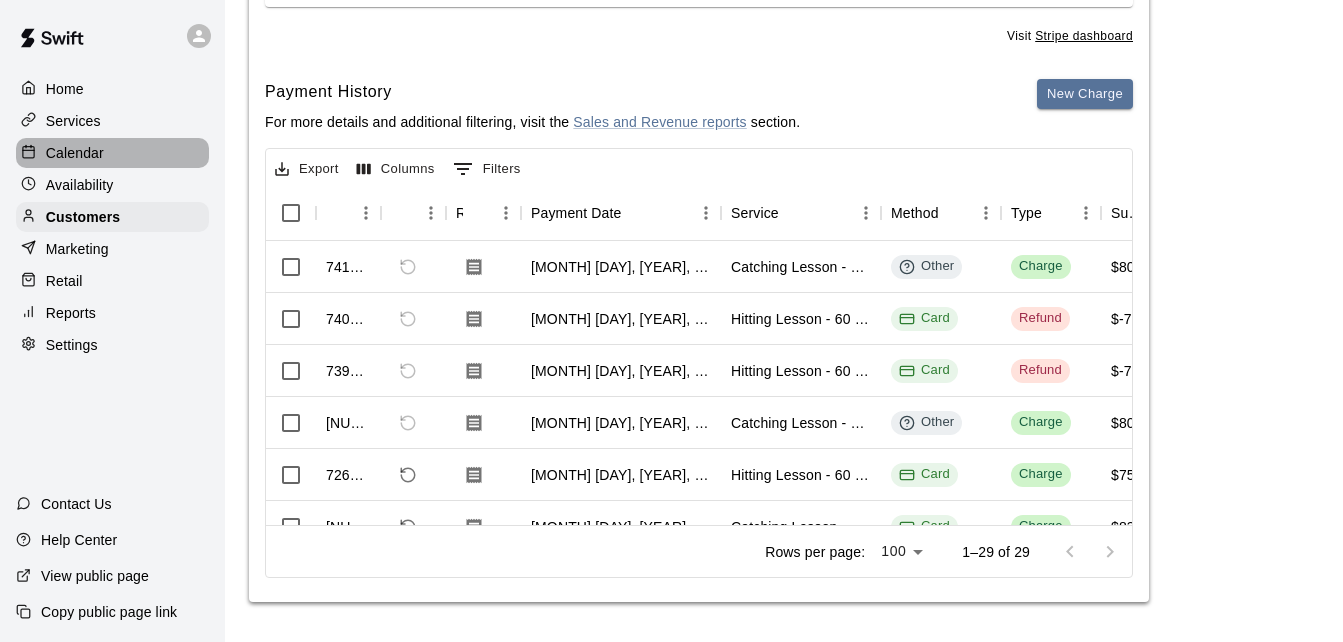 click on "Calendar" at bounding box center [112, 153] 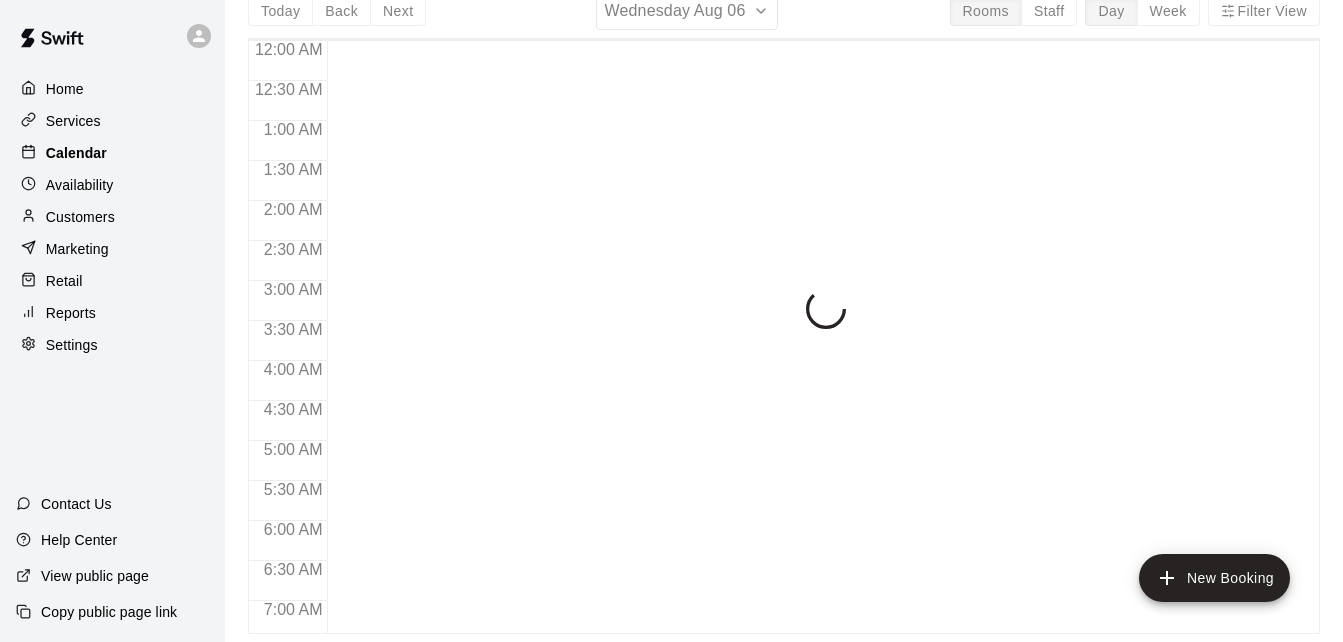 scroll, scrollTop: 0, scrollLeft: 0, axis: both 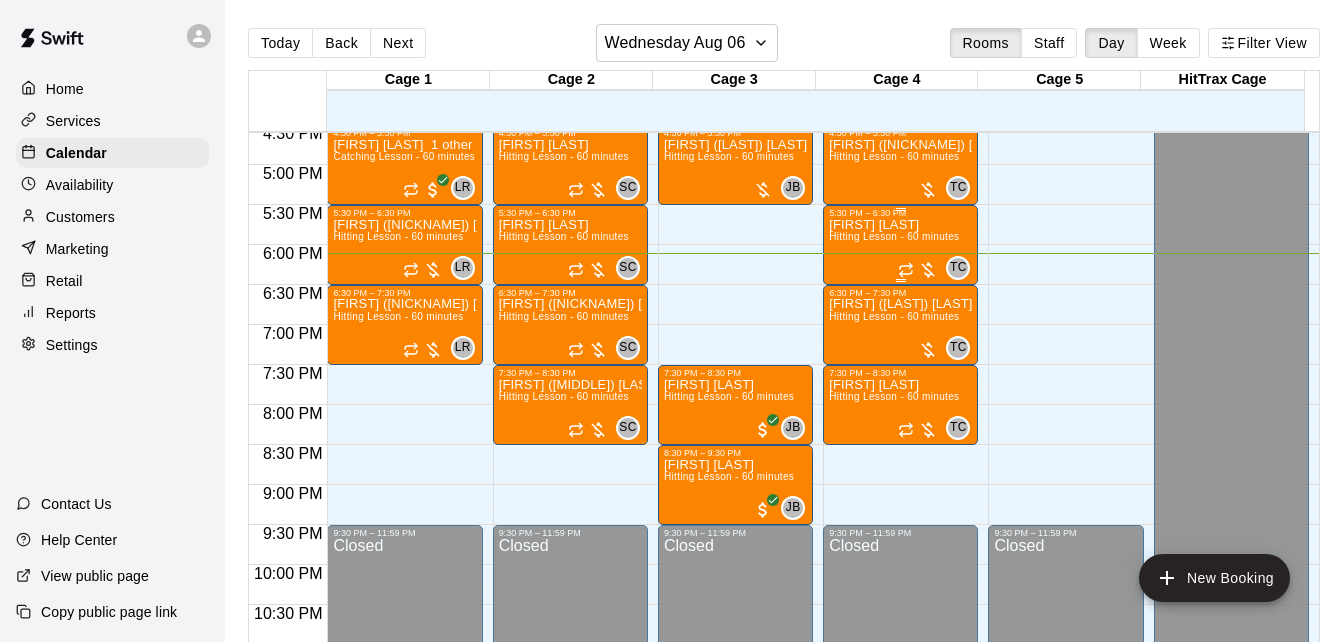 click on "Hitting Lesson - 60 minutes" at bounding box center (894, 236) 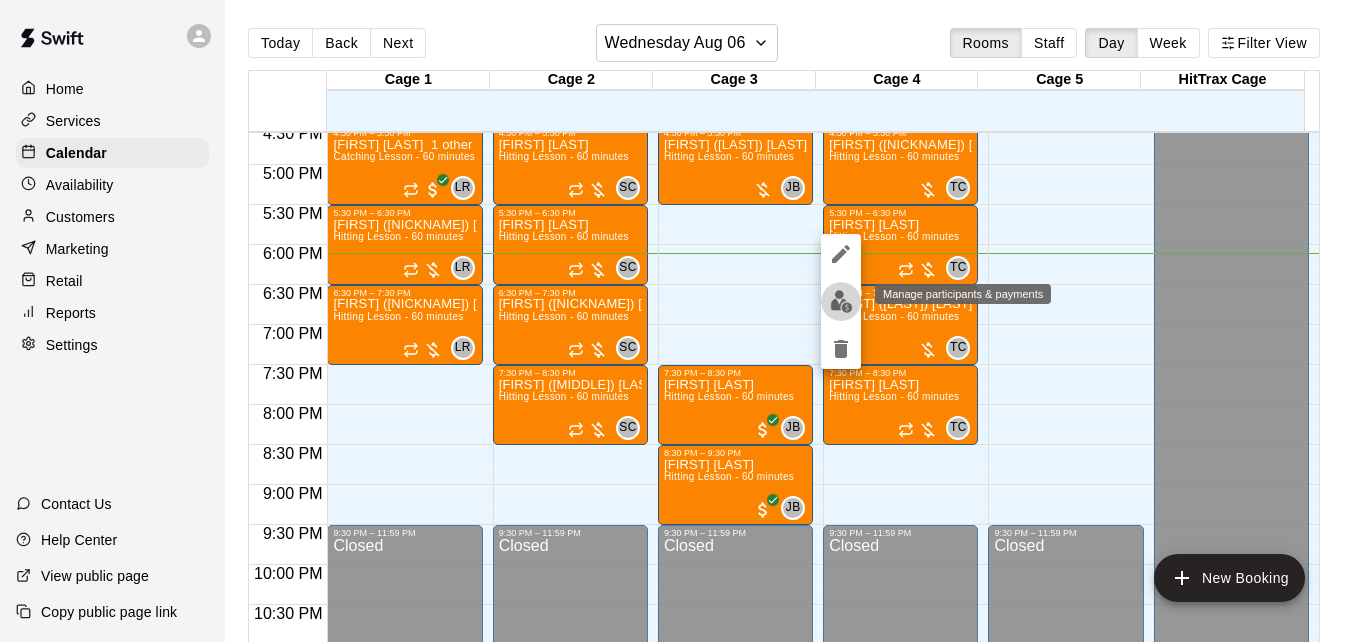 click at bounding box center (841, 301) 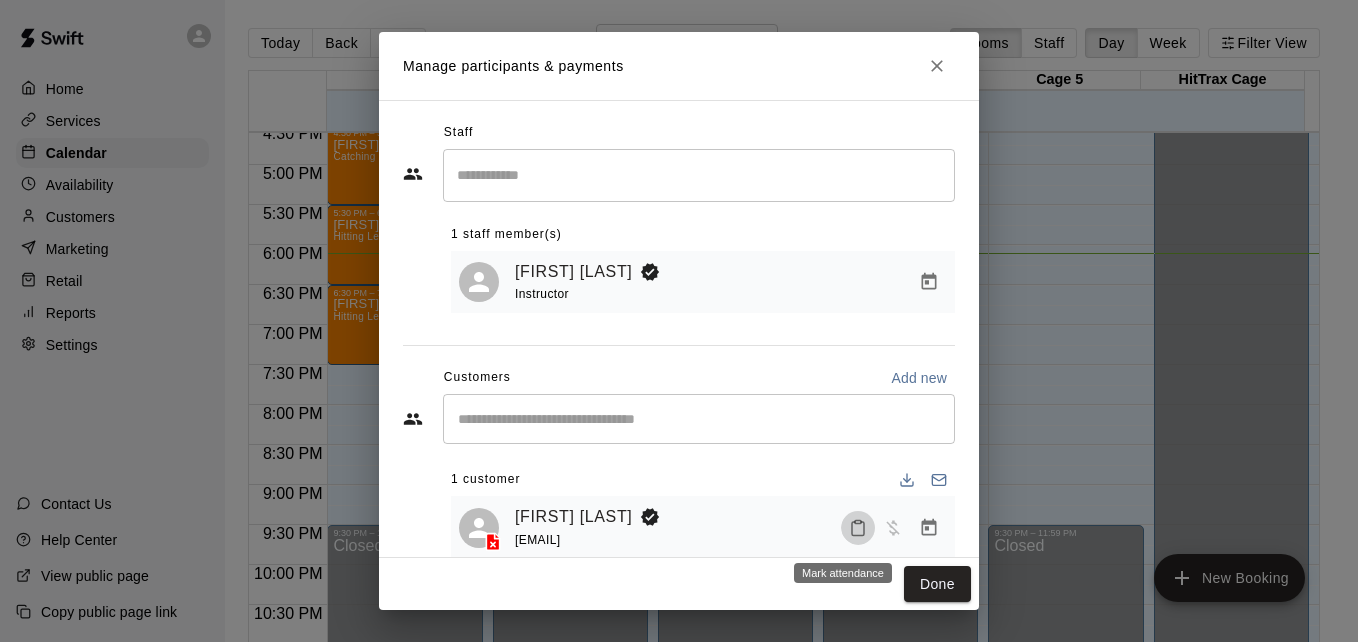 click 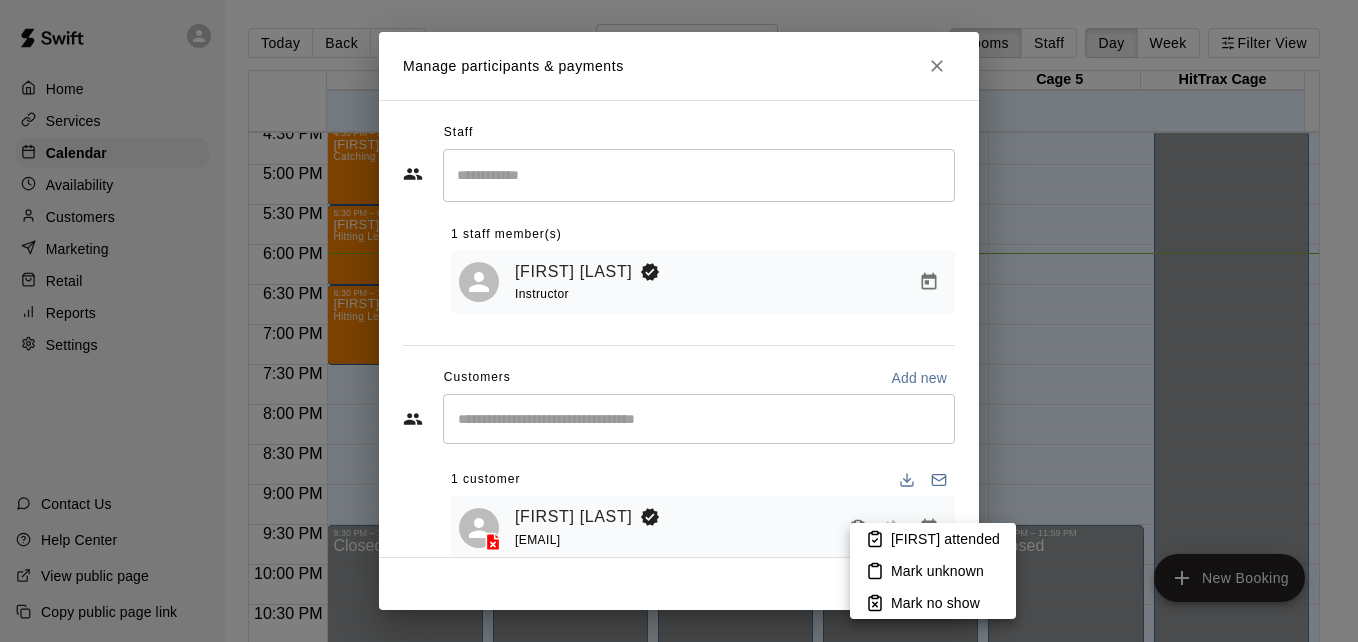 click on "Mark attended" at bounding box center [933, 539] 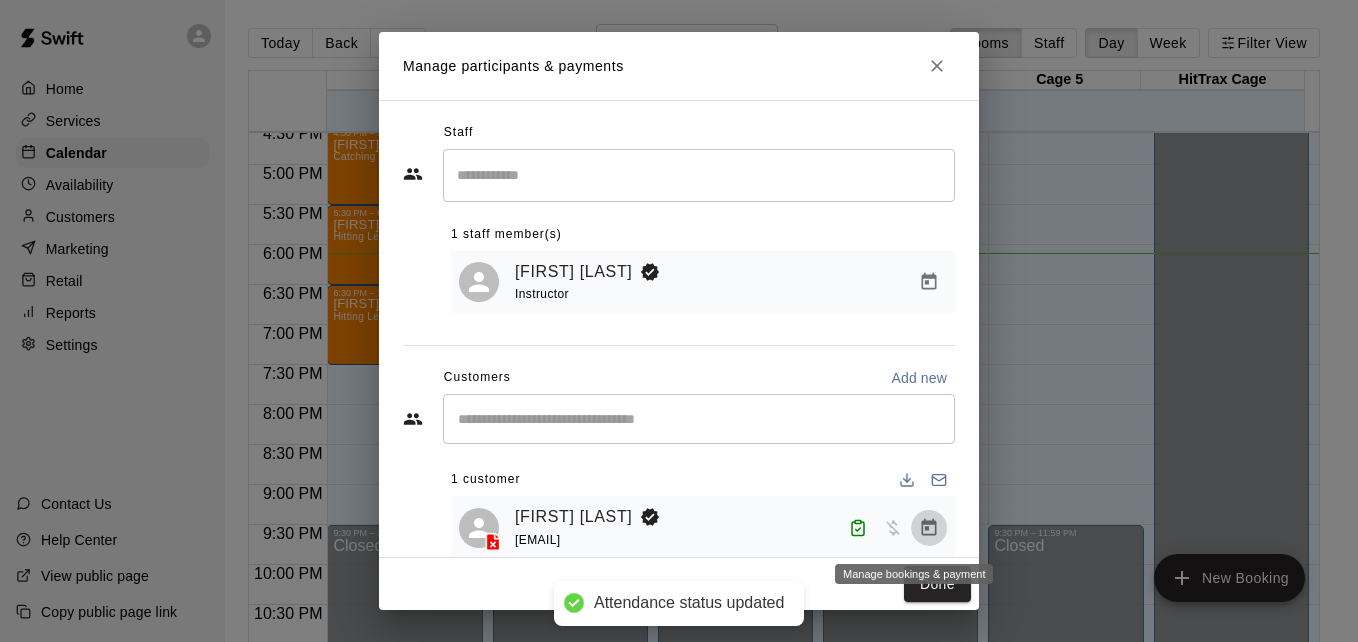 click 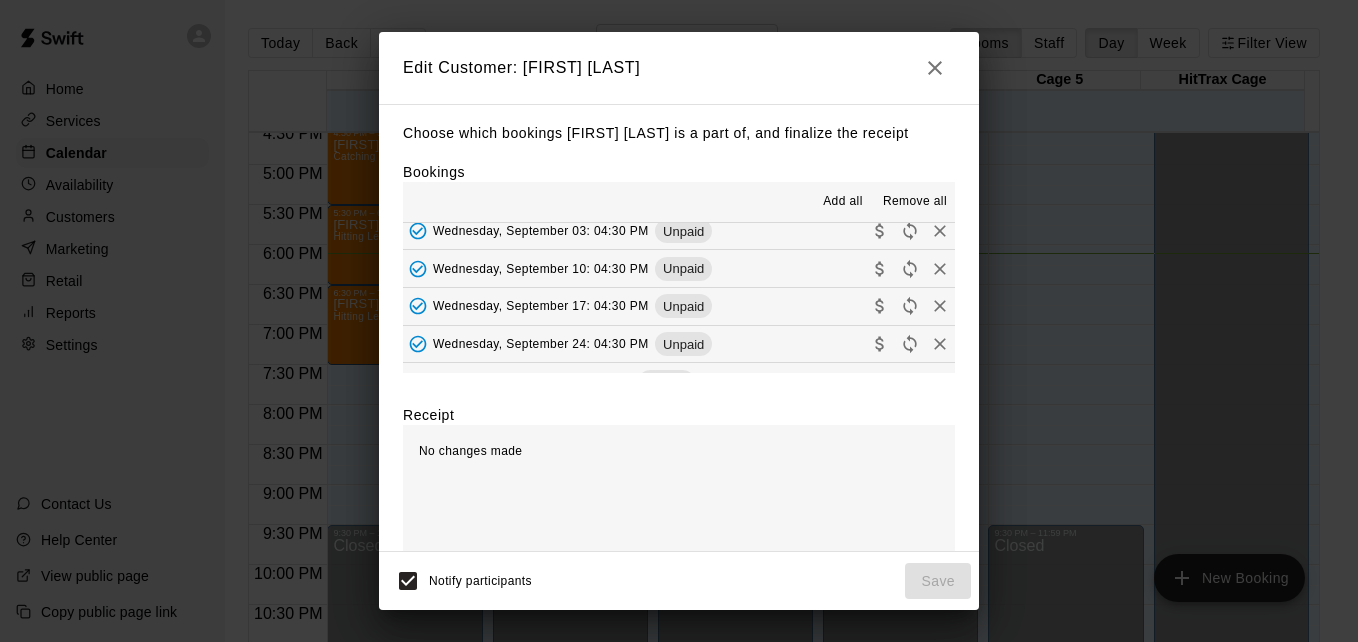 scroll, scrollTop: 524, scrollLeft: 0, axis: vertical 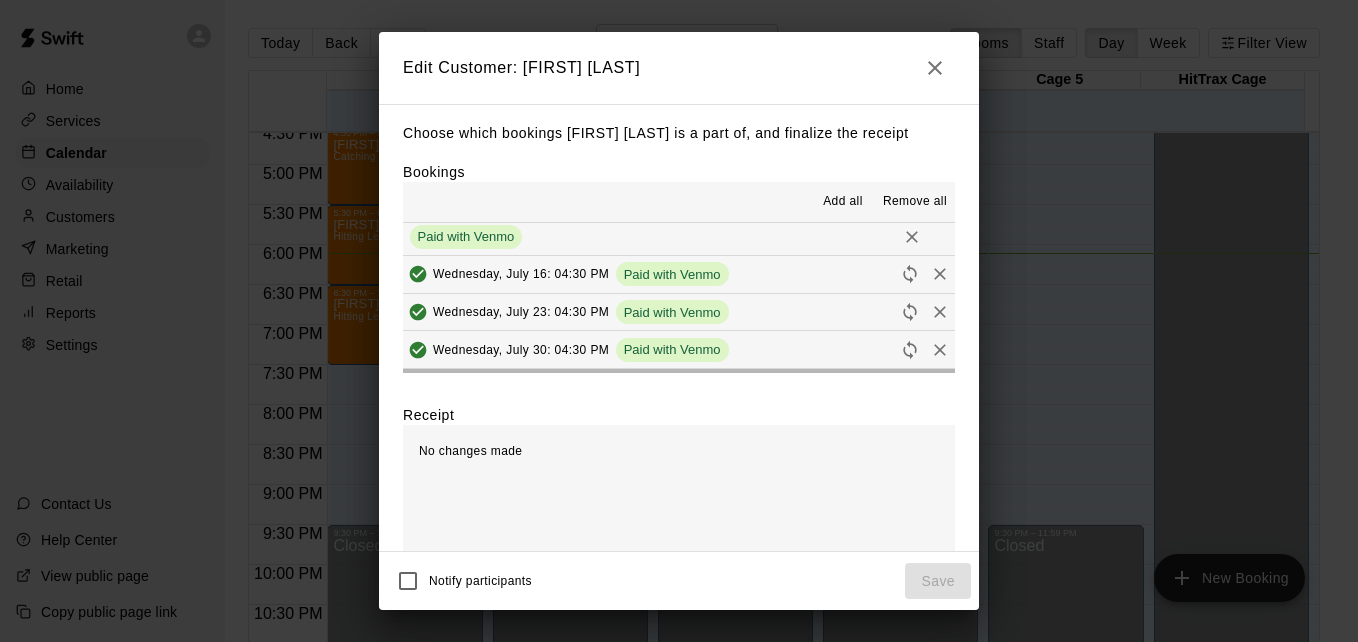 click on "Wednesday, August 06: 04:30 PM (Current) Unpaid" at bounding box center (679, 387) 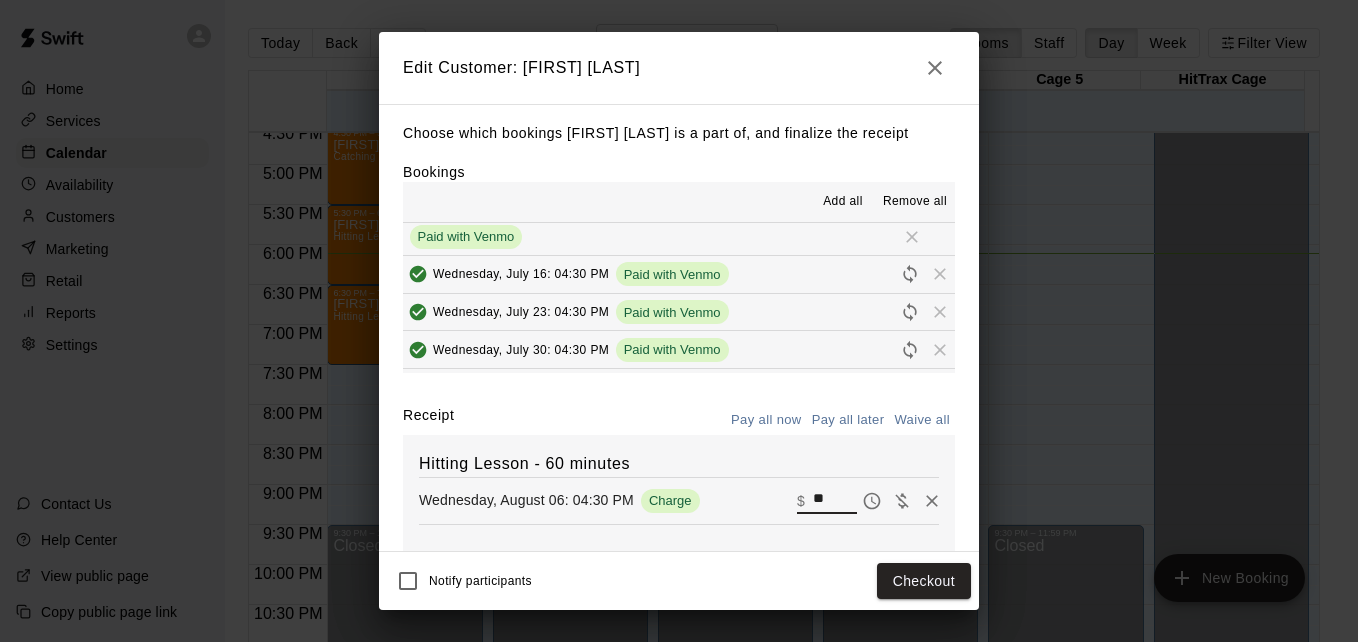 click on "**" at bounding box center (835, 501) 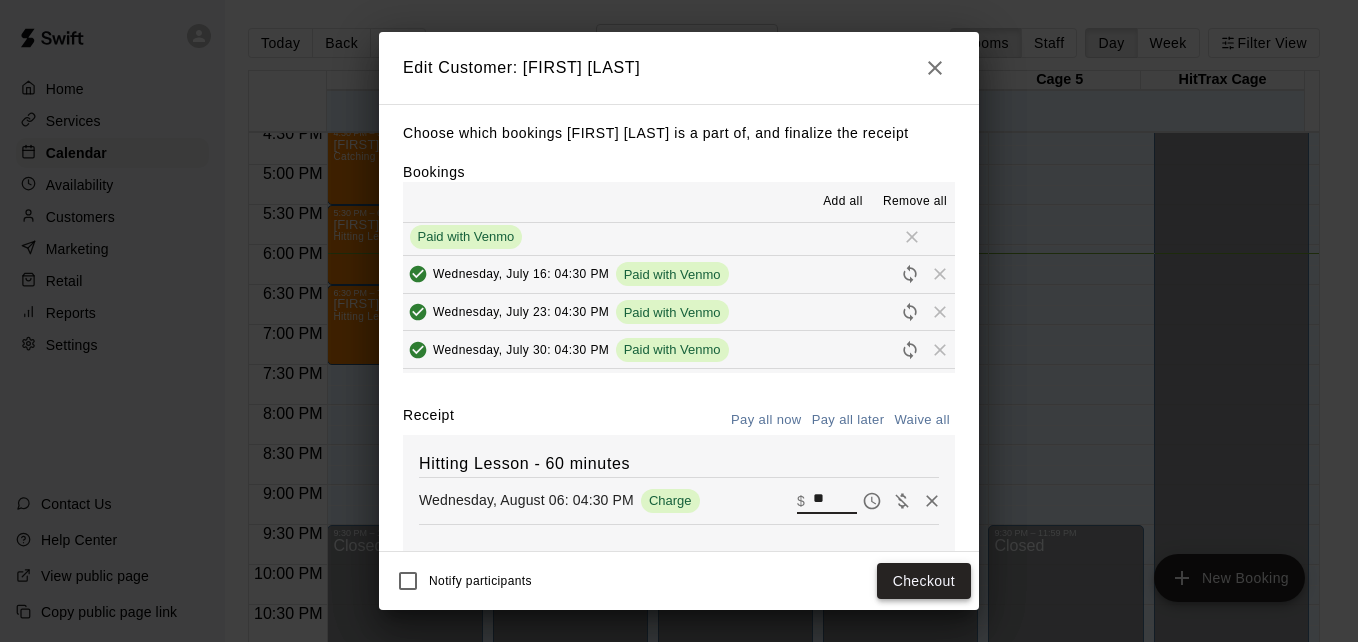 type on "**" 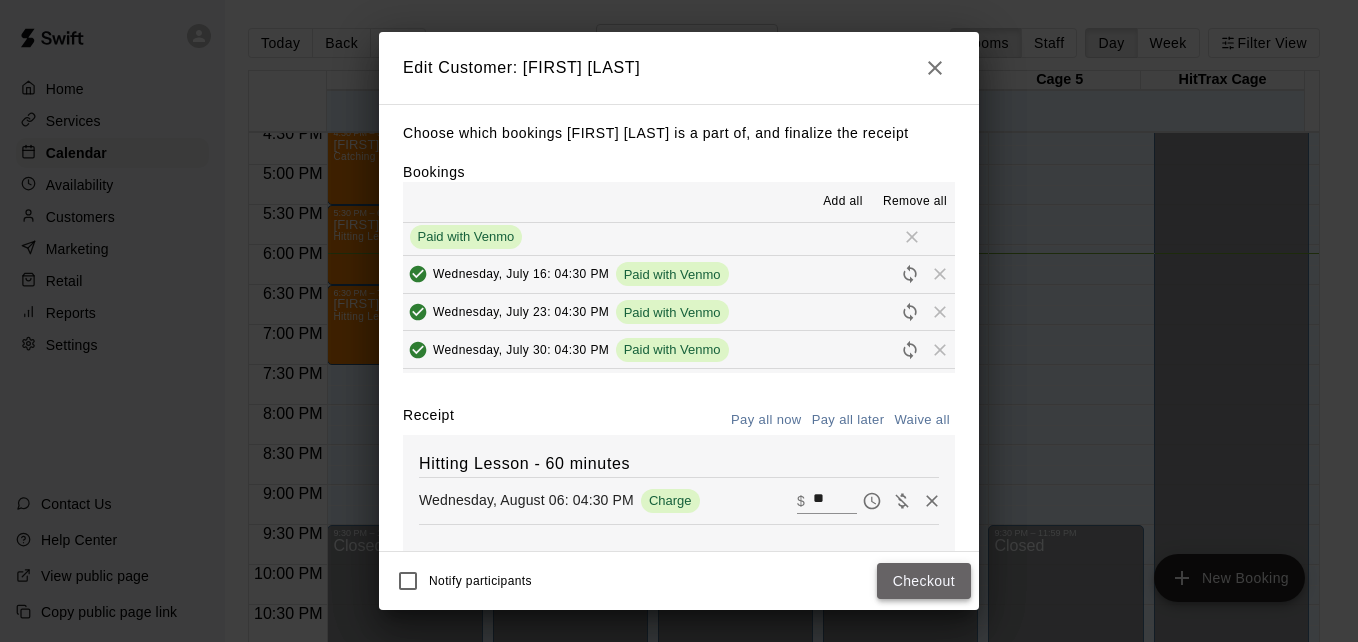 click on "Checkout" at bounding box center [924, 581] 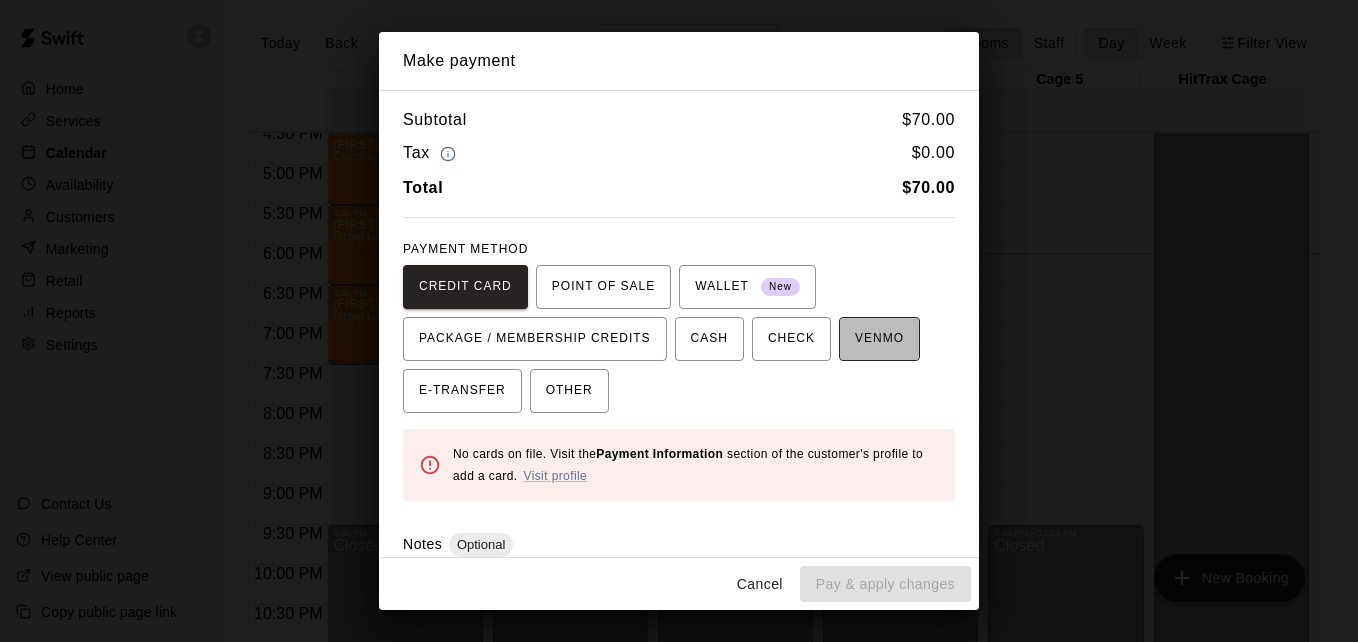 click on "VENMO" at bounding box center [879, 339] 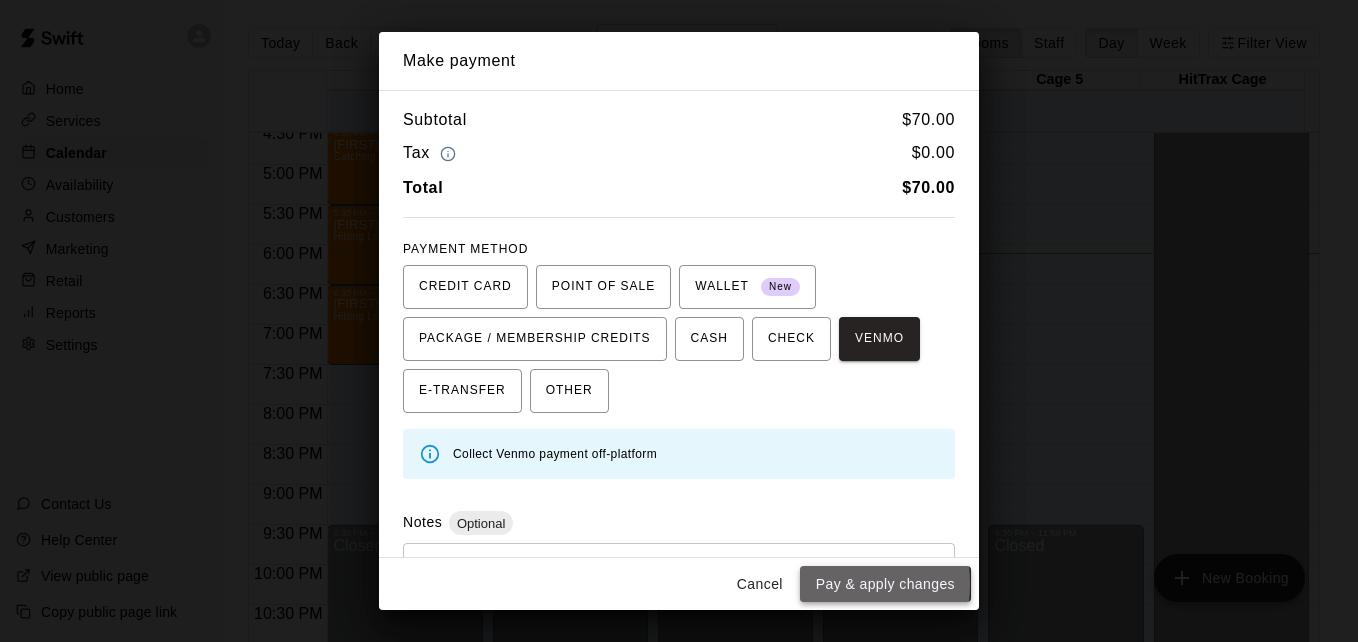 click on "Pay & apply changes" at bounding box center [885, 584] 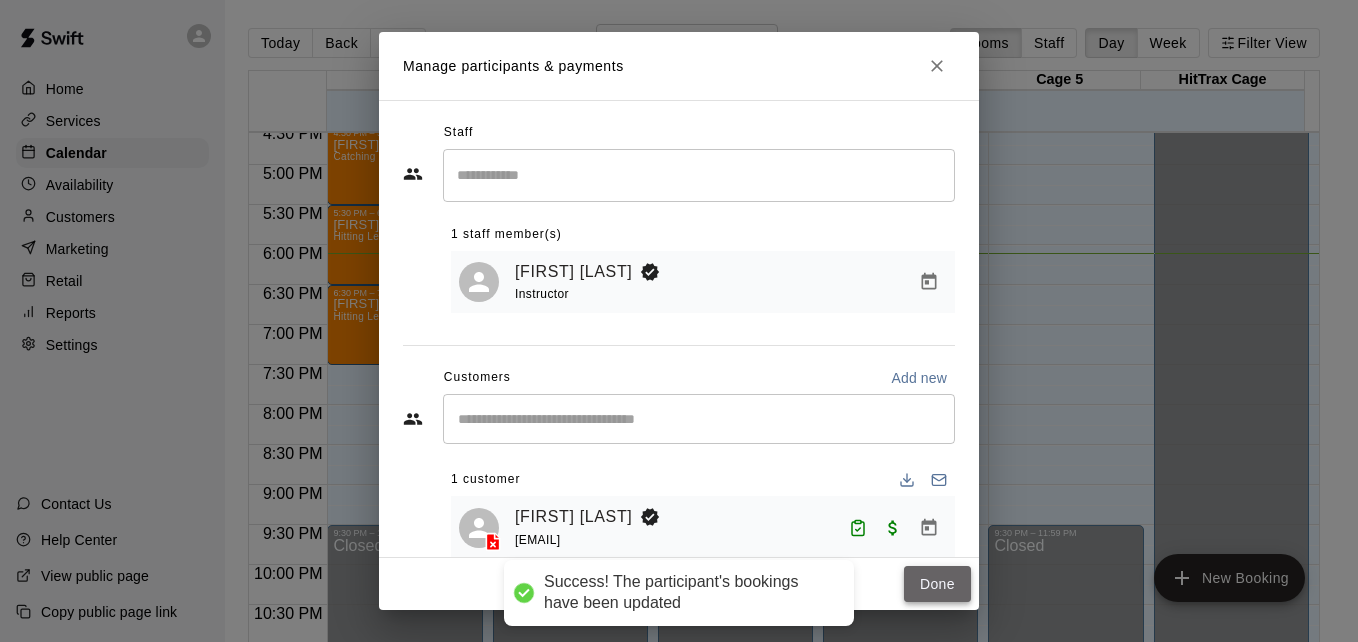 click on "Done" at bounding box center [937, 584] 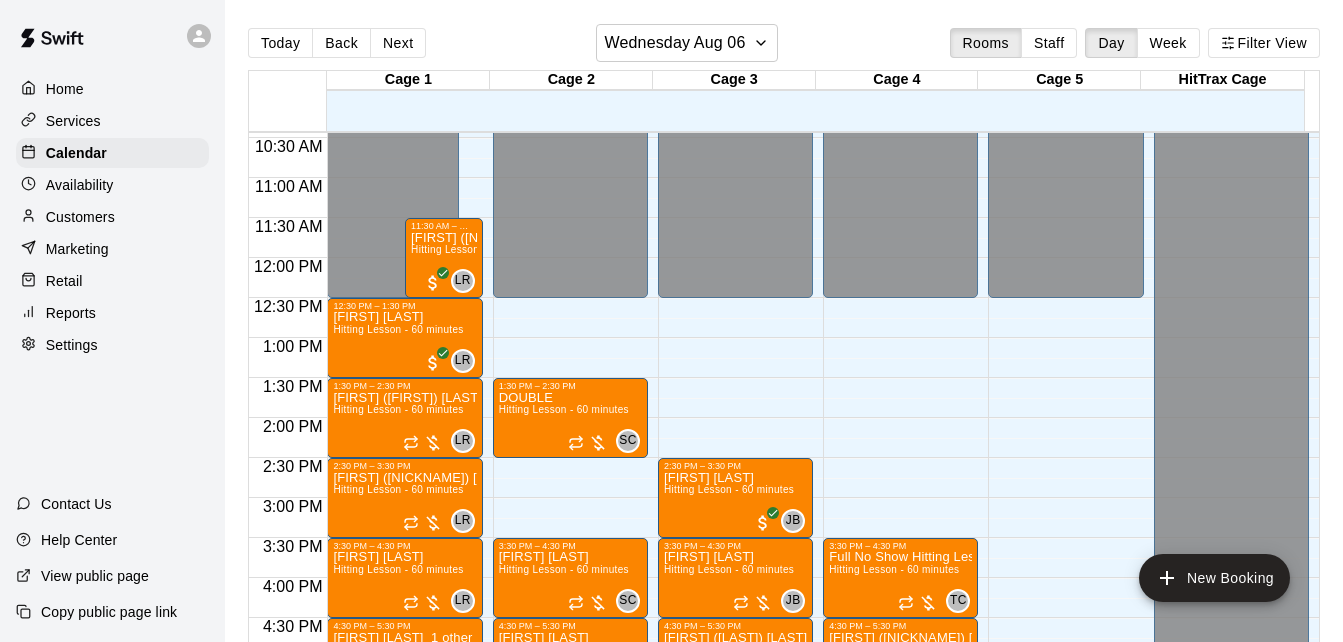 scroll, scrollTop: 402, scrollLeft: 0, axis: vertical 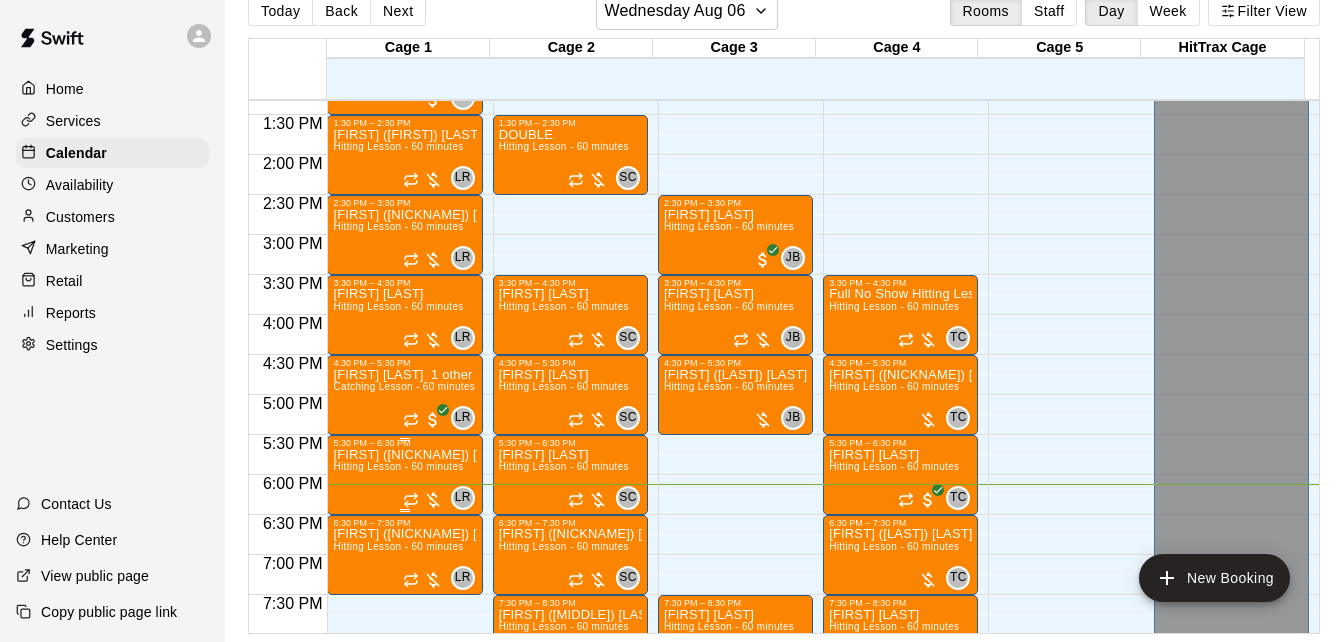 click on "Hitting Lesson - 60 minutes" at bounding box center [398, 466] 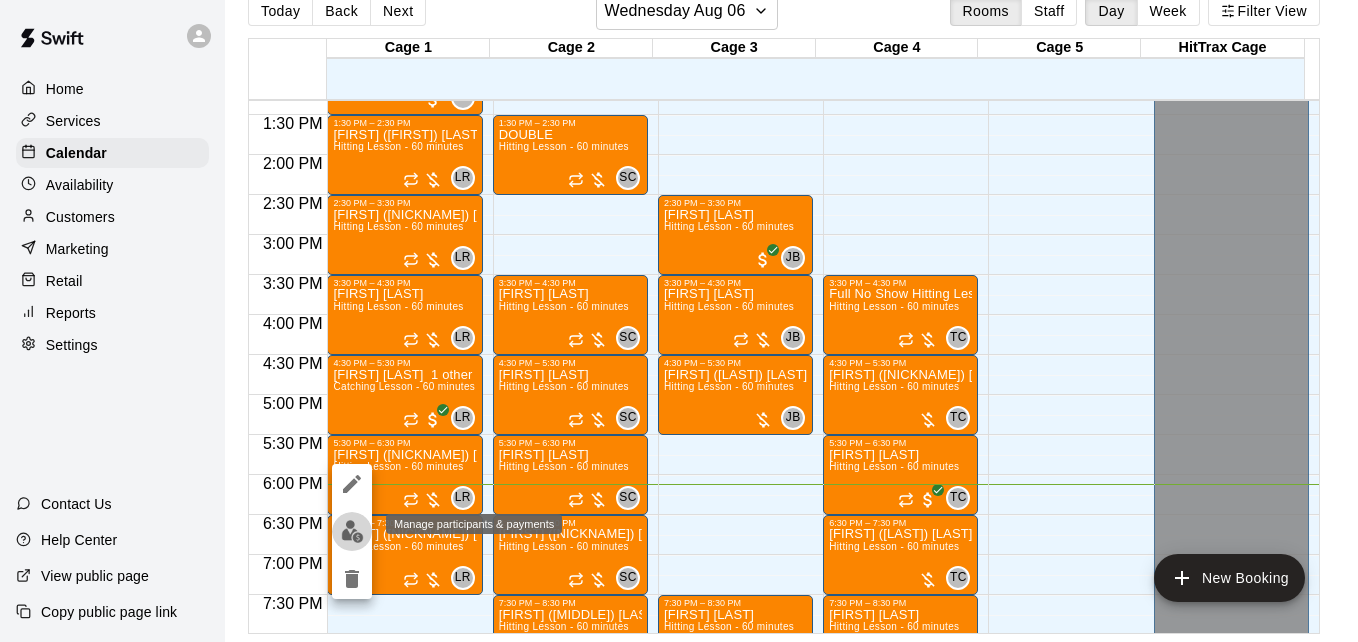 click at bounding box center [352, 531] 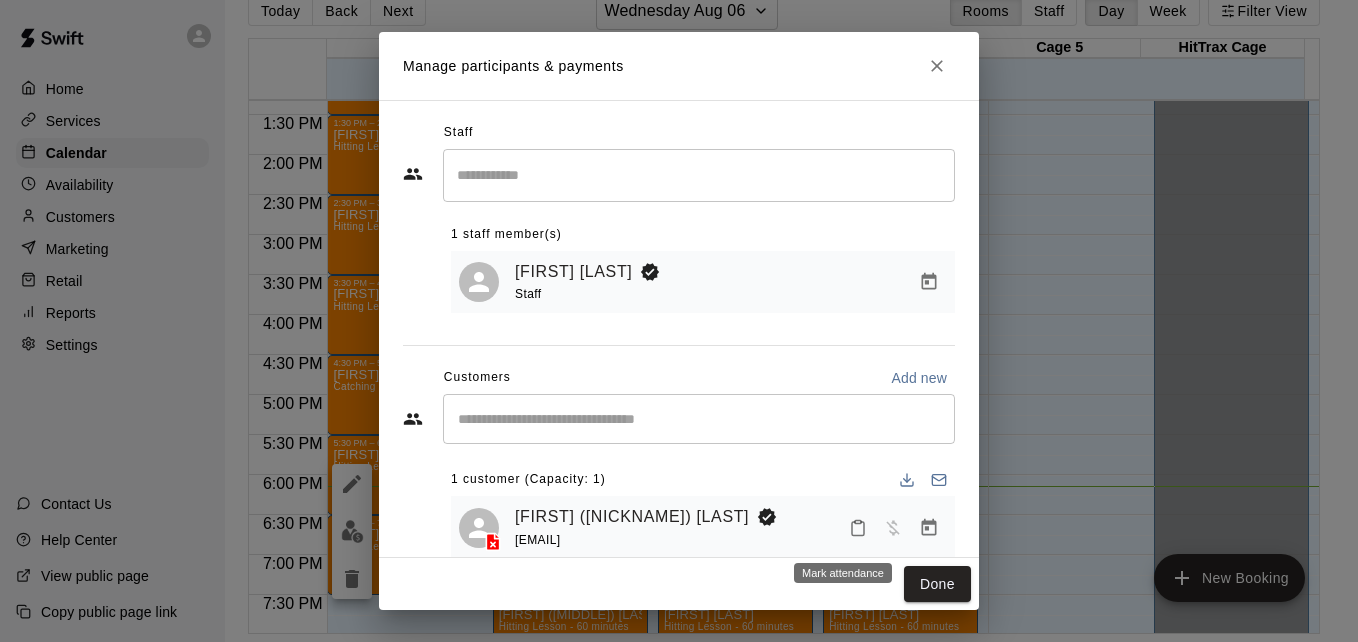 click 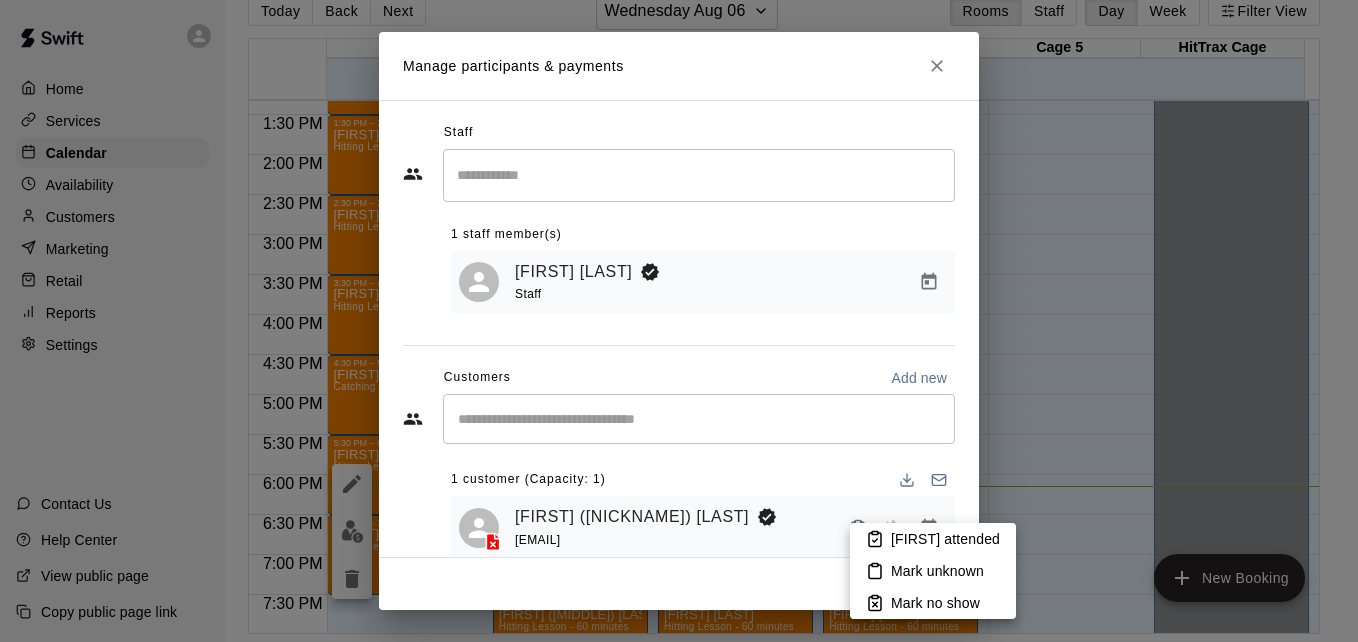 click on "Mark attended" at bounding box center (945, 539) 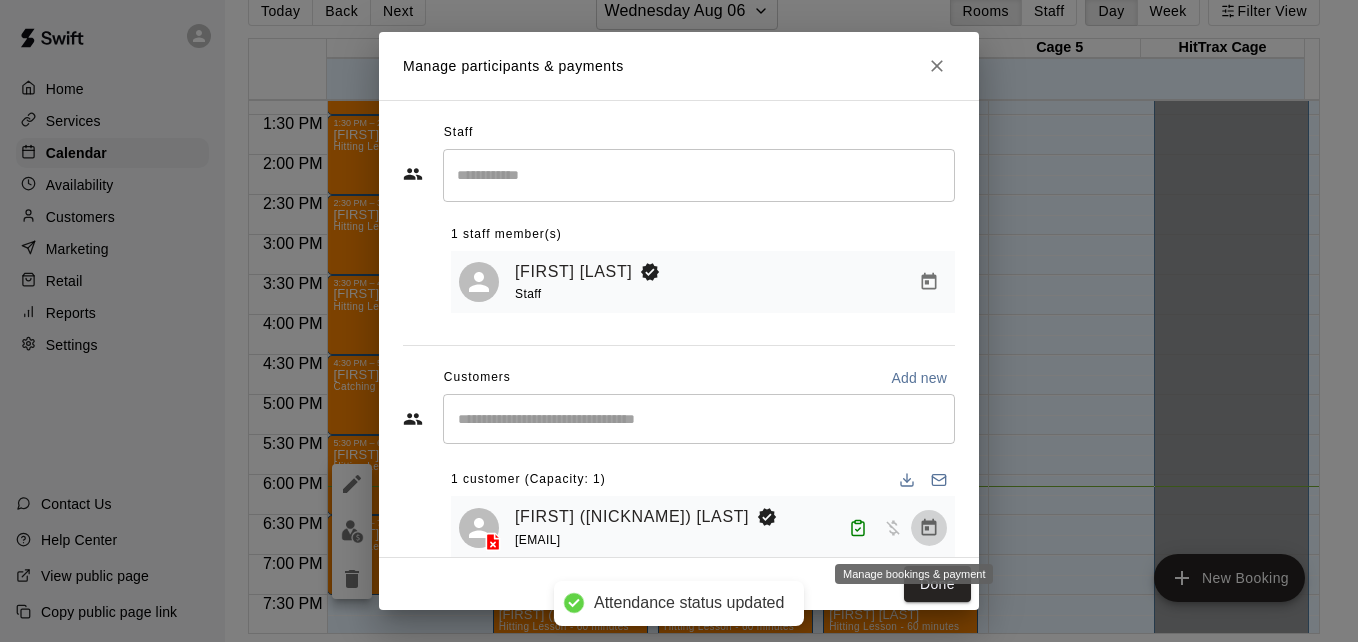 click 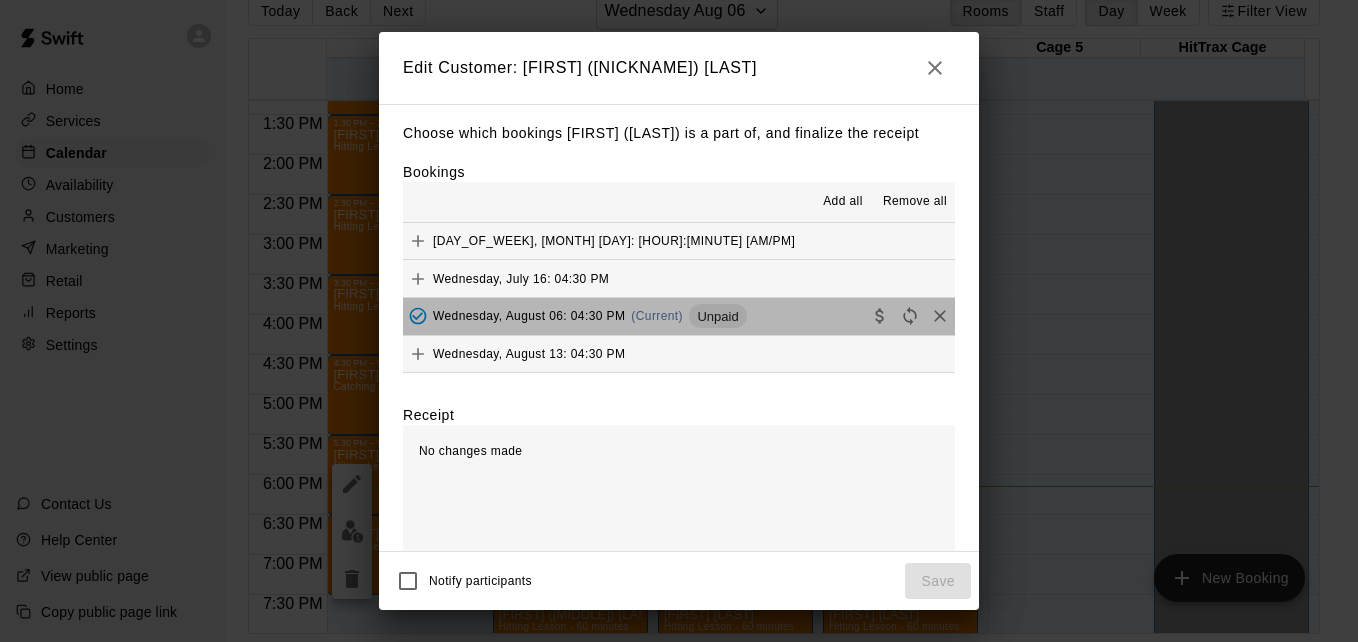 click on "Wednesday, August 06: 04:30 PM (Current) Unpaid" at bounding box center [679, 316] 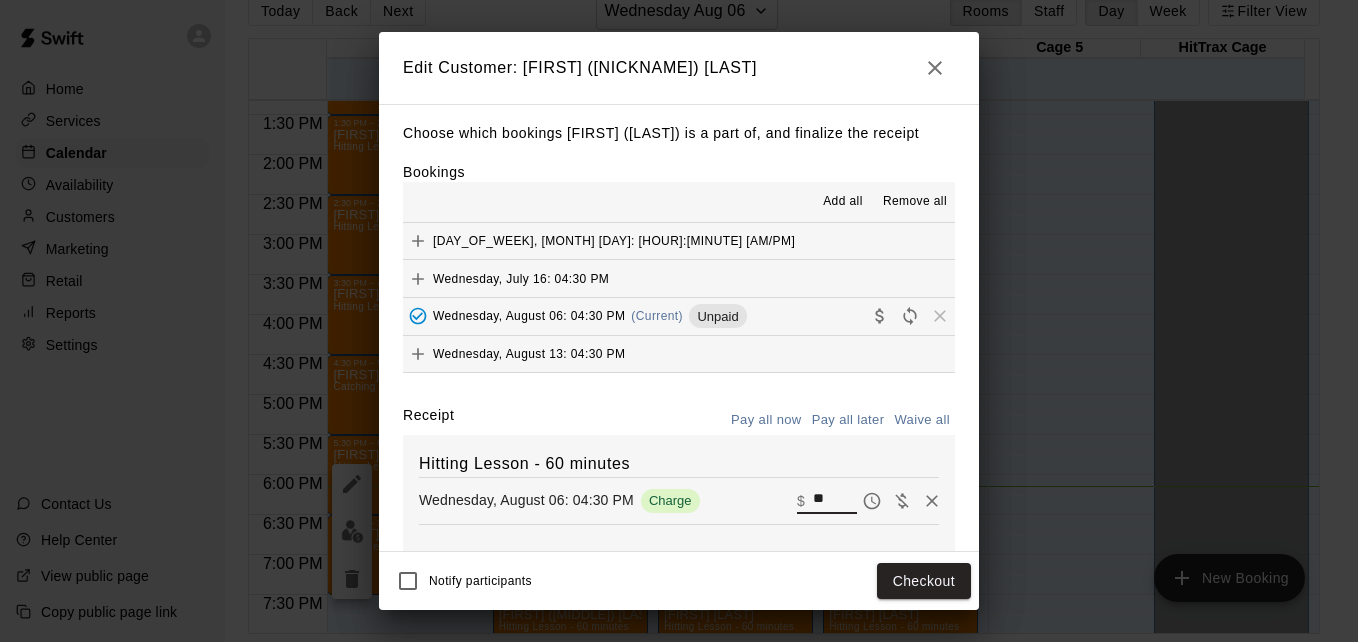 click on "**" at bounding box center (835, 501) 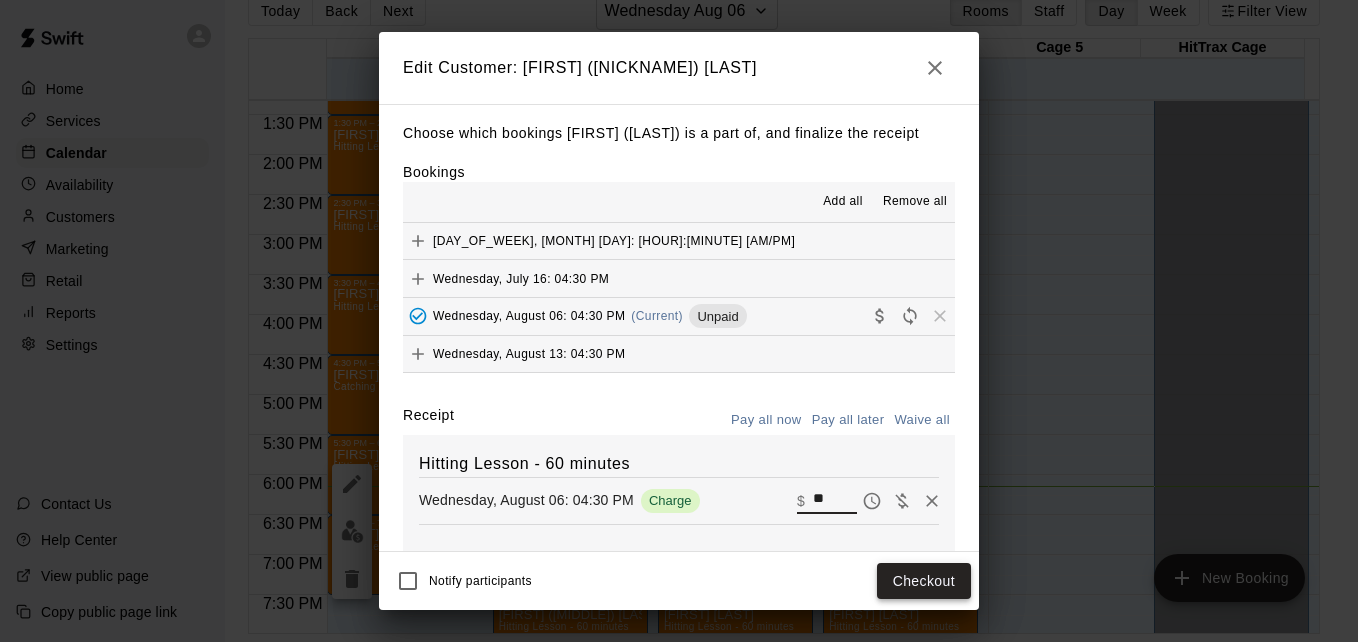 type on "**" 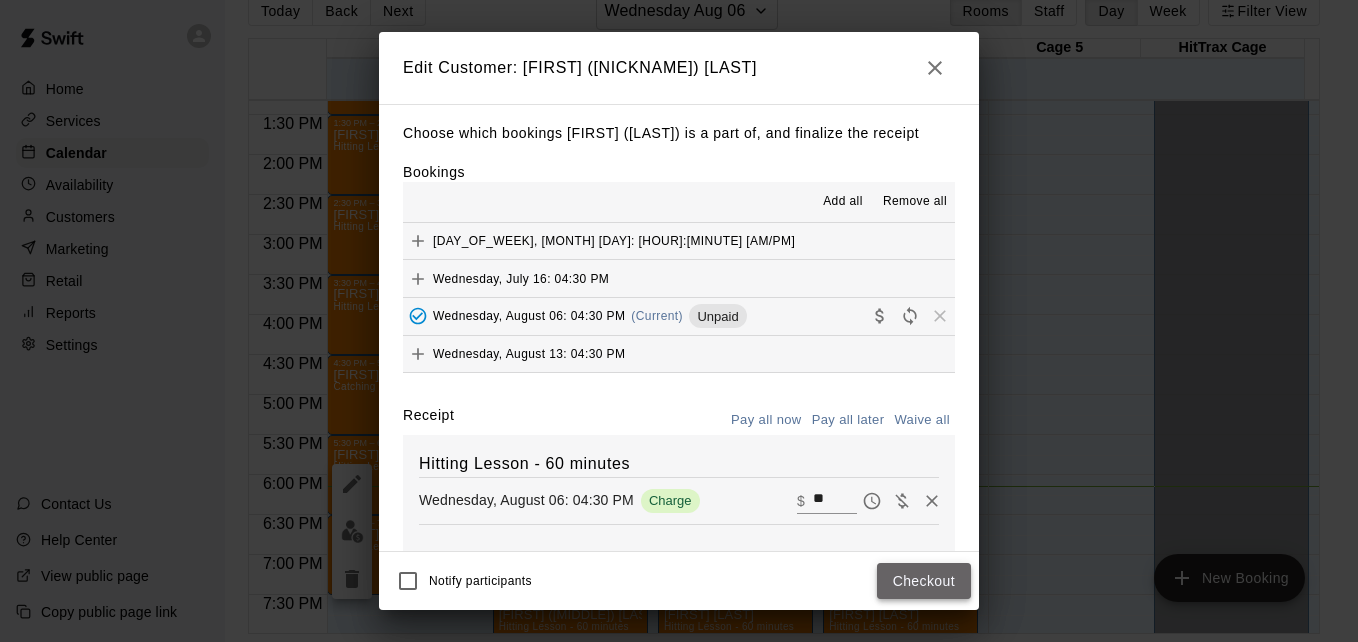 click on "Checkout" at bounding box center (924, 581) 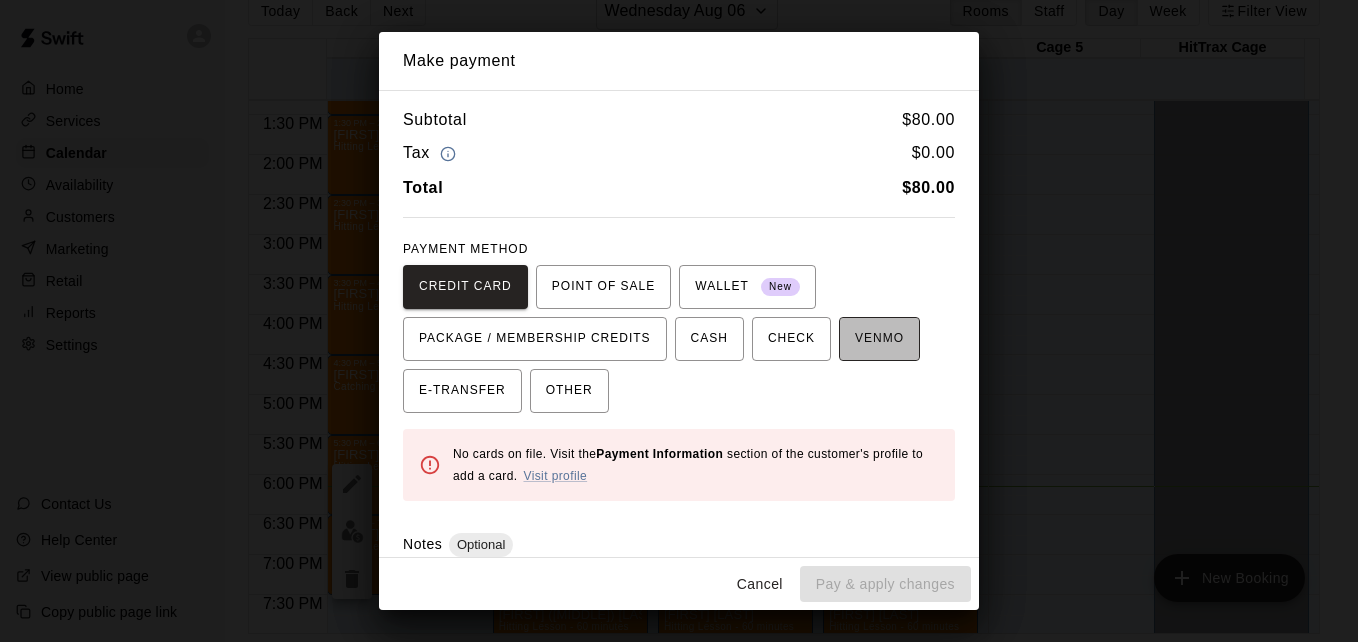 click on "VENMO" at bounding box center [879, 339] 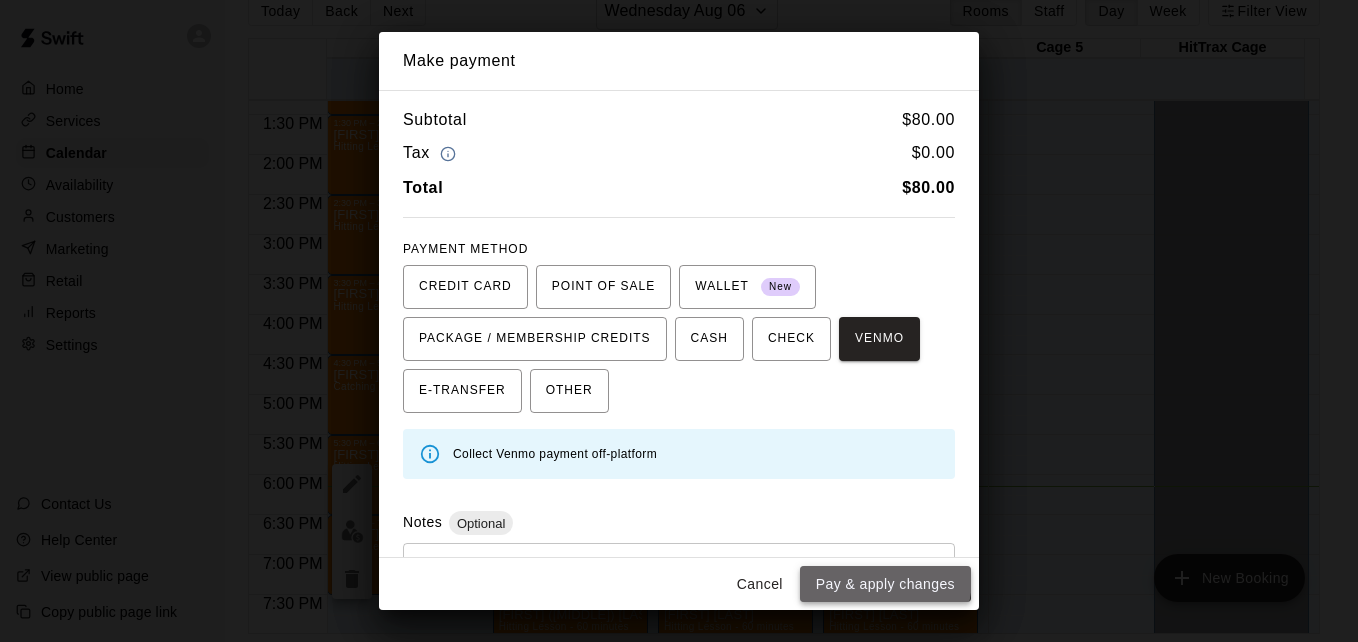 click on "Pay & apply changes" at bounding box center (885, 584) 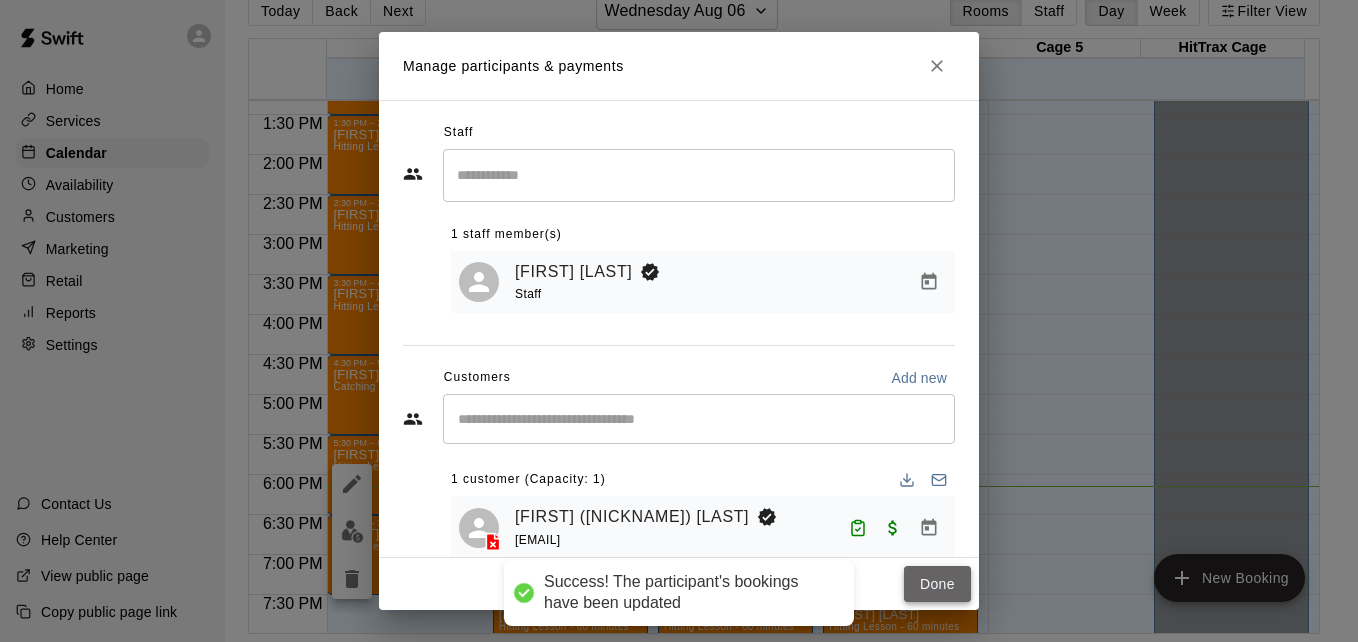 click on "Done" at bounding box center [937, 584] 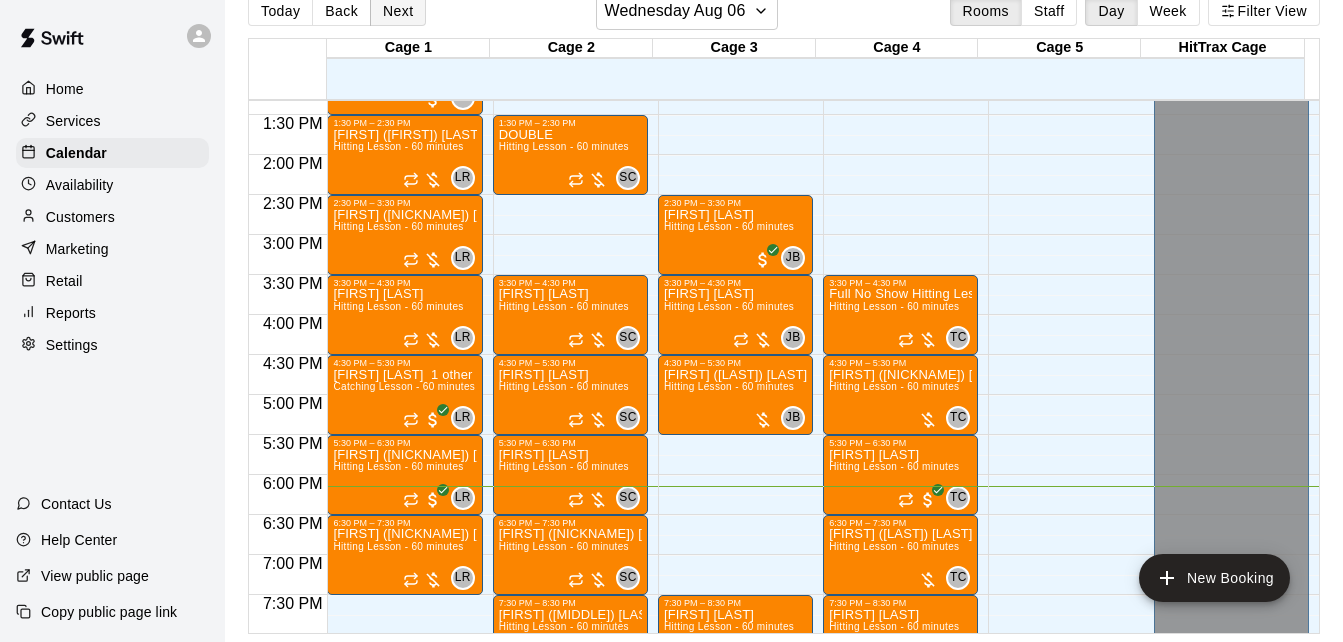 click on "Next" at bounding box center [398, 11] 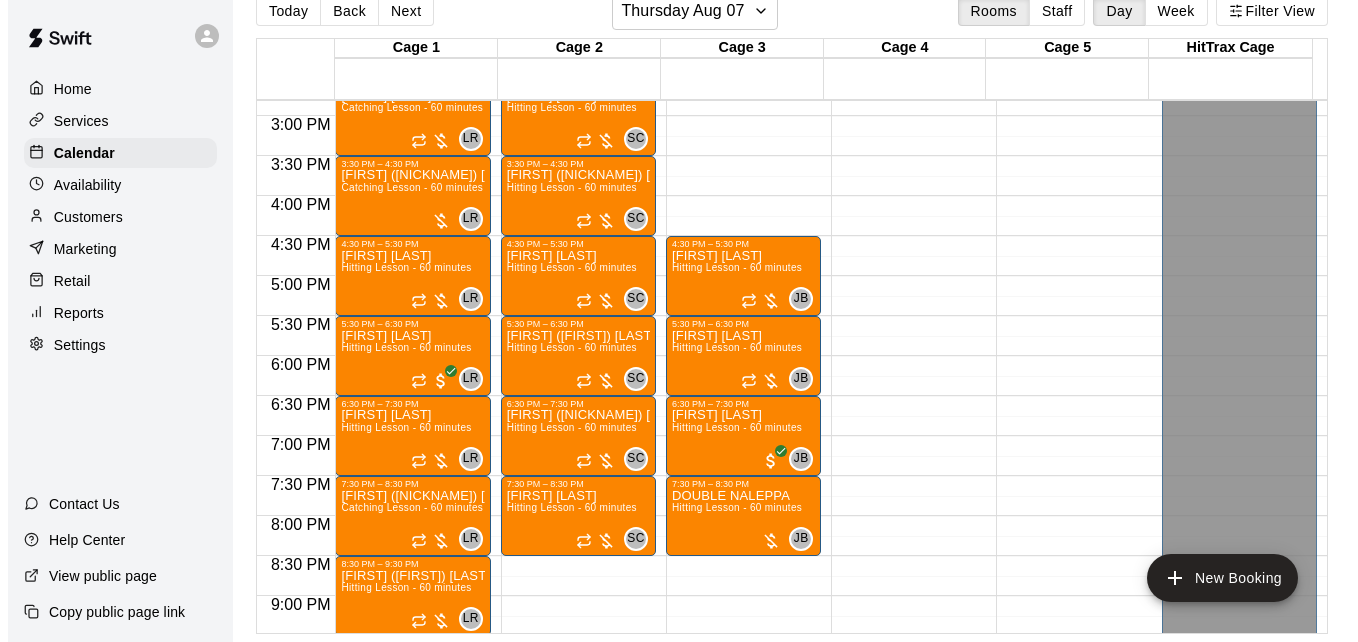 scroll, scrollTop: 1186, scrollLeft: 0, axis: vertical 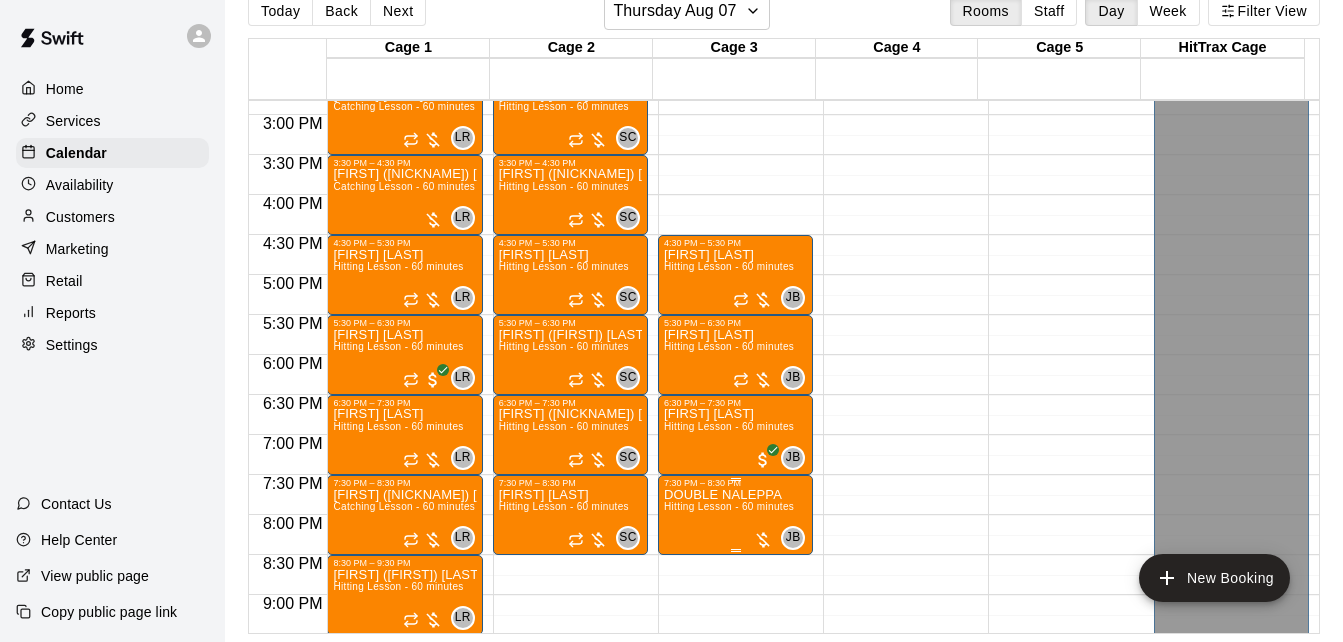 click on "Hitting Lesson - 60 minutes" at bounding box center (729, 506) 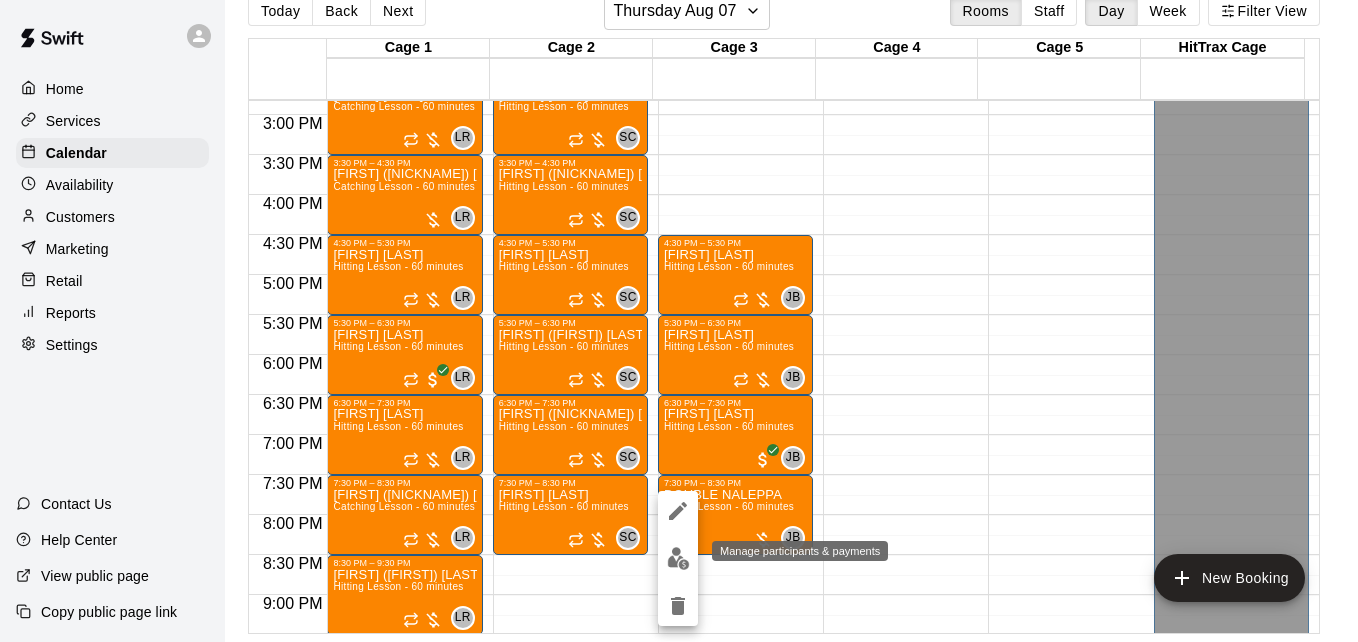 click at bounding box center [678, 558] 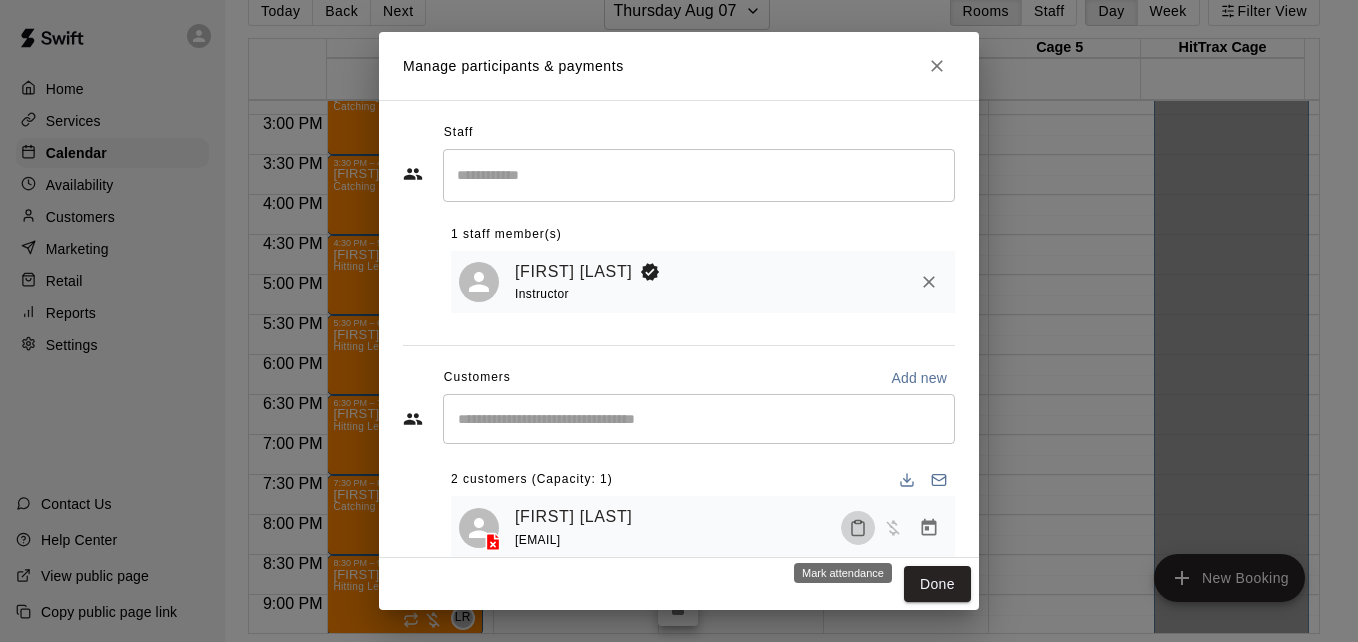 click 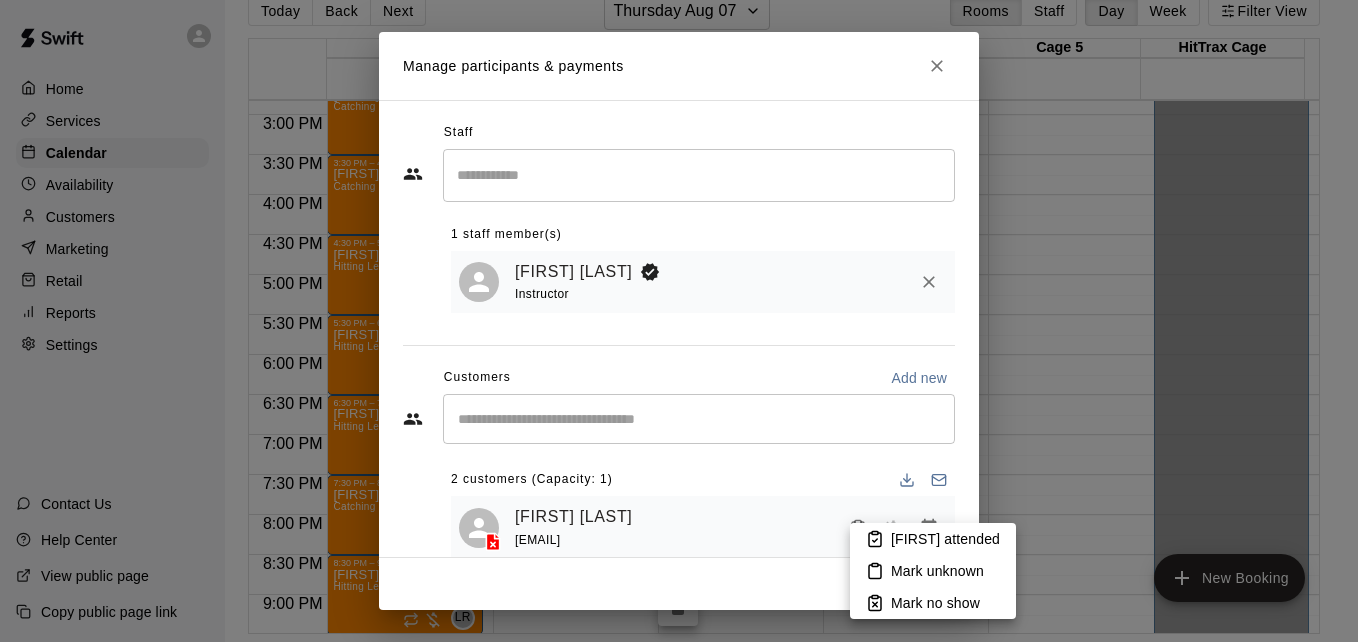 click on "Mark attended" at bounding box center (933, 539) 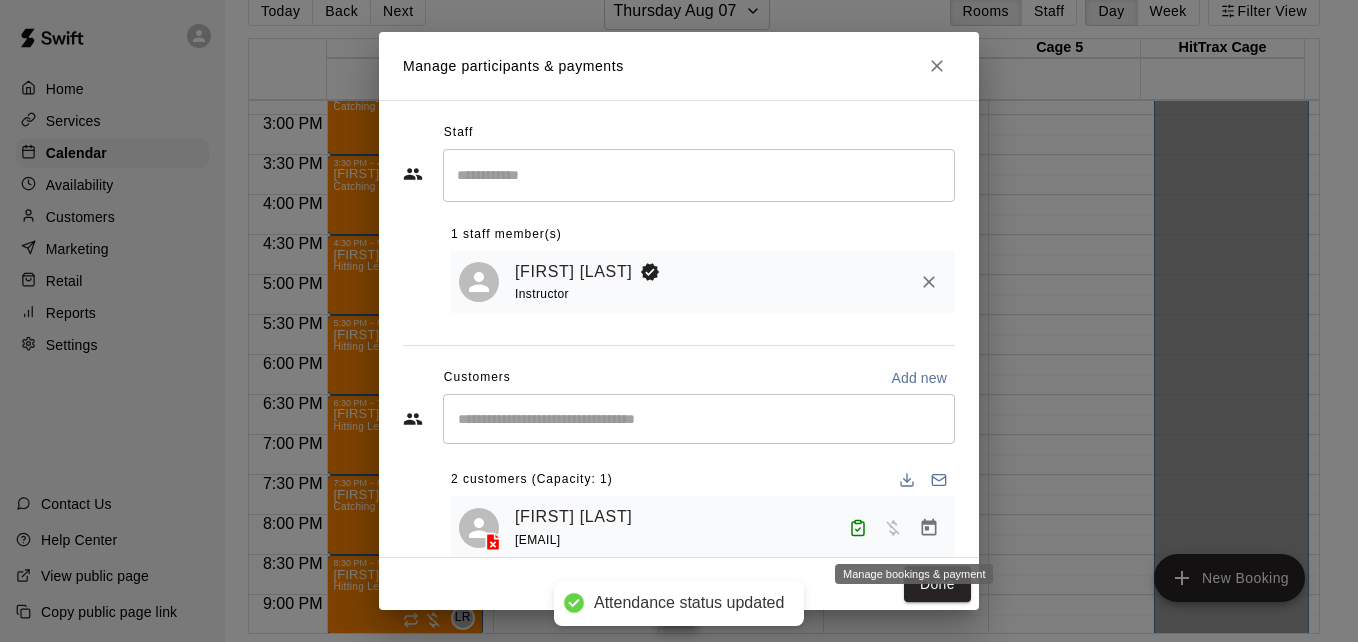 click 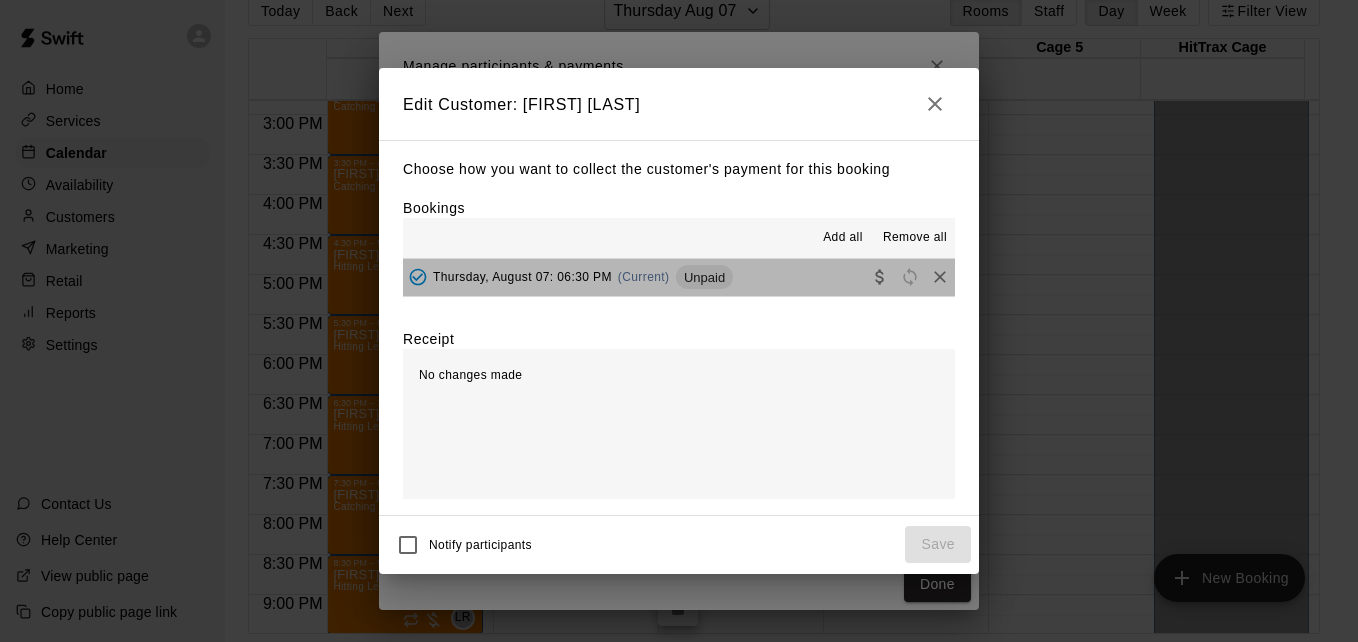 click on "Thursday, August 07: 06:30 PM (Current) Unpaid" at bounding box center (679, 277) 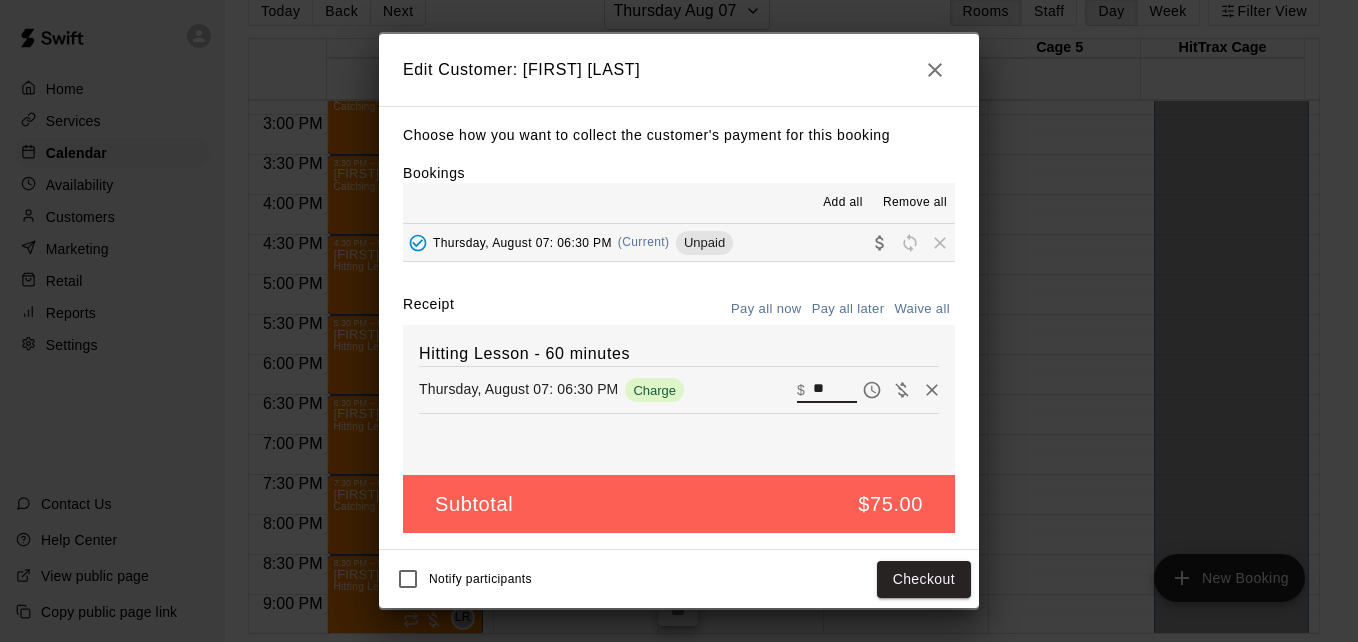 click on "**" at bounding box center [835, 390] 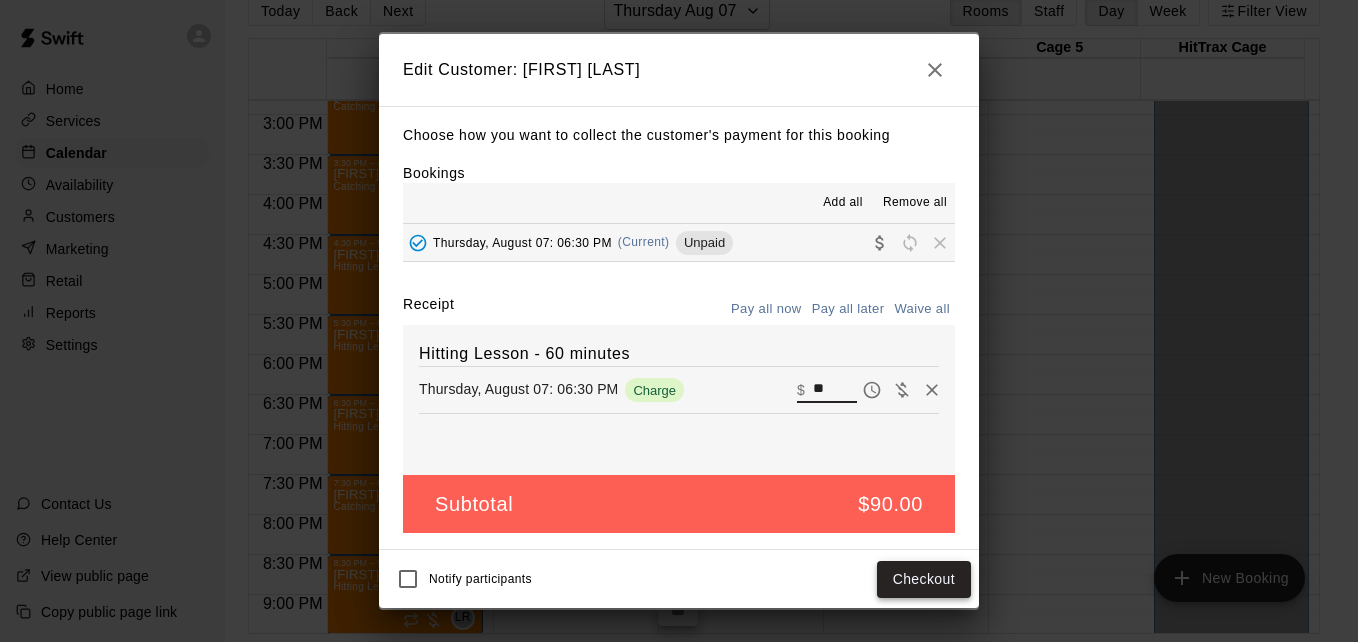 type on "**" 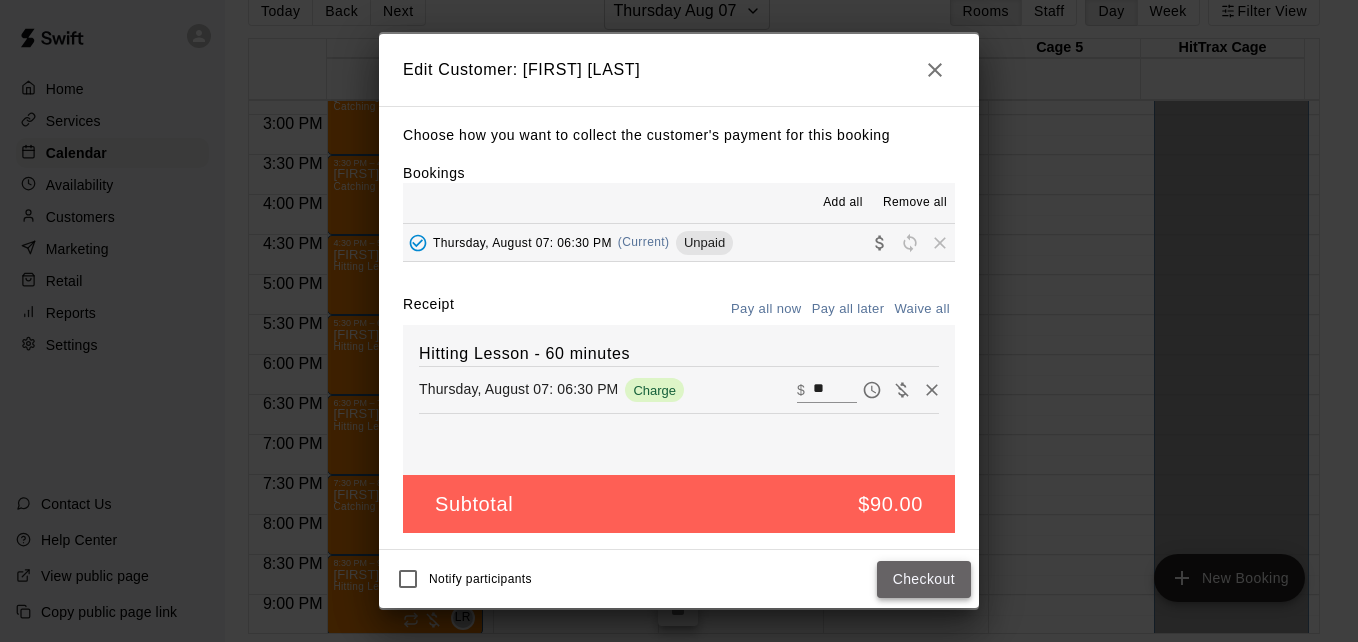 click on "Checkout" at bounding box center (924, 579) 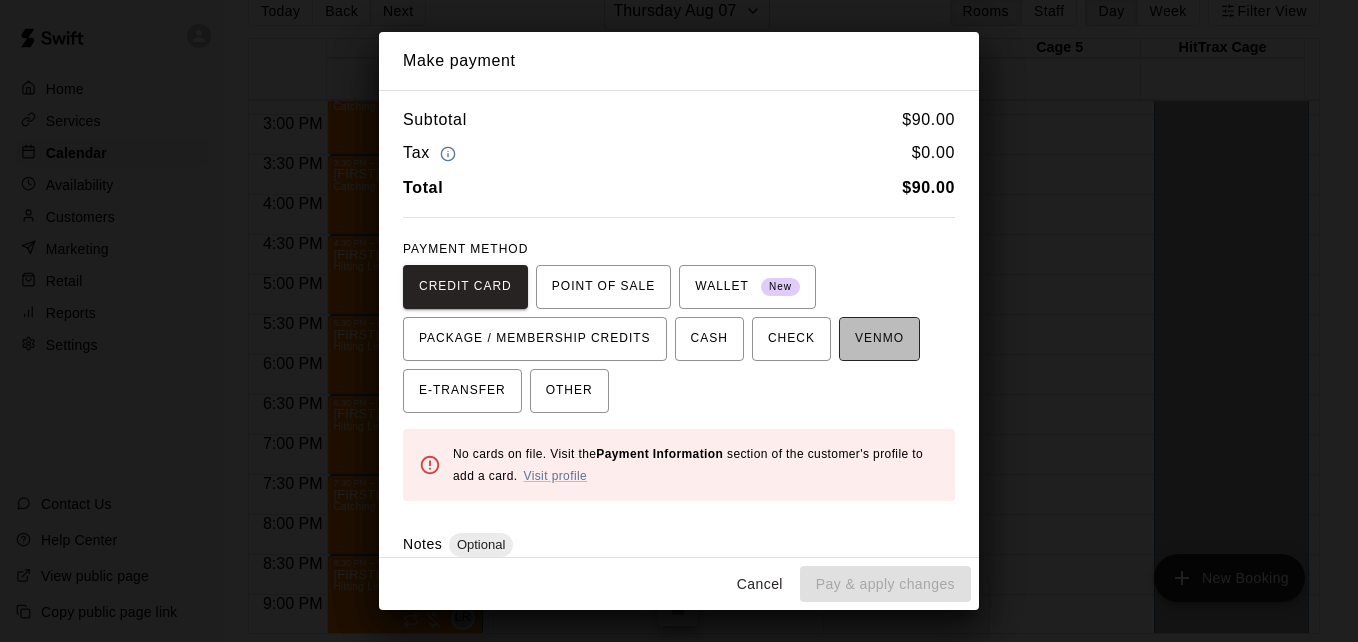click on "VENMO" at bounding box center (879, 339) 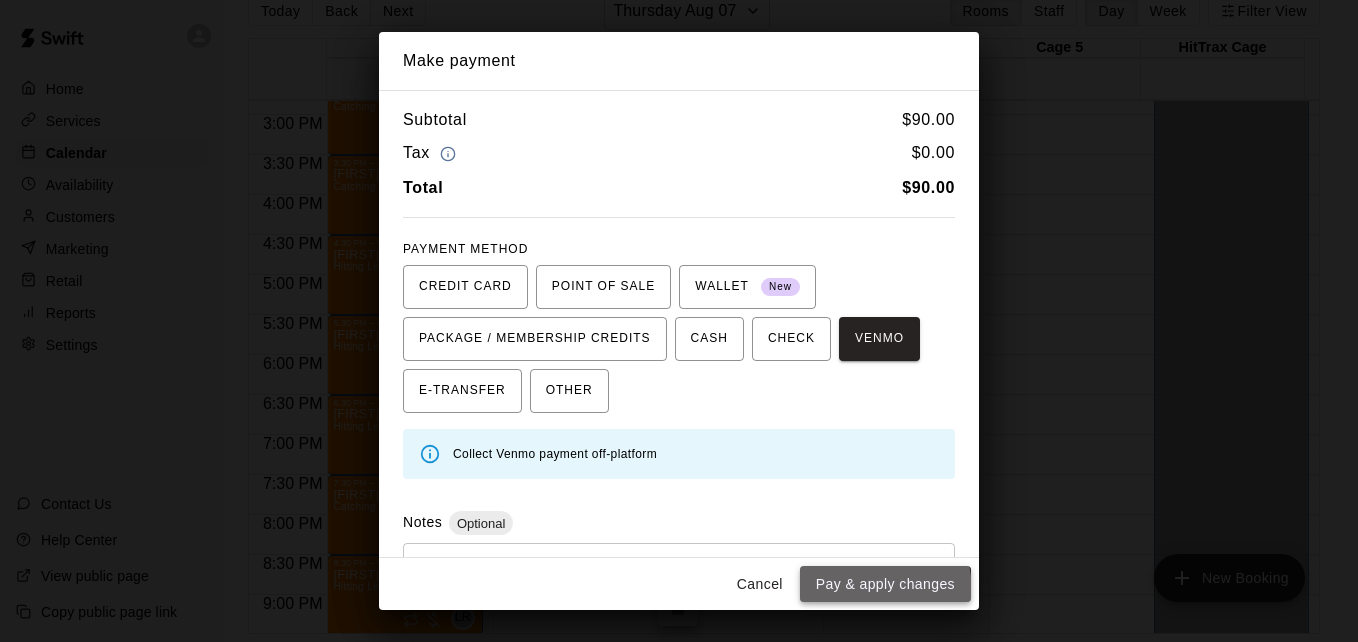 click on "Pay & apply changes" at bounding box center (885, 584) 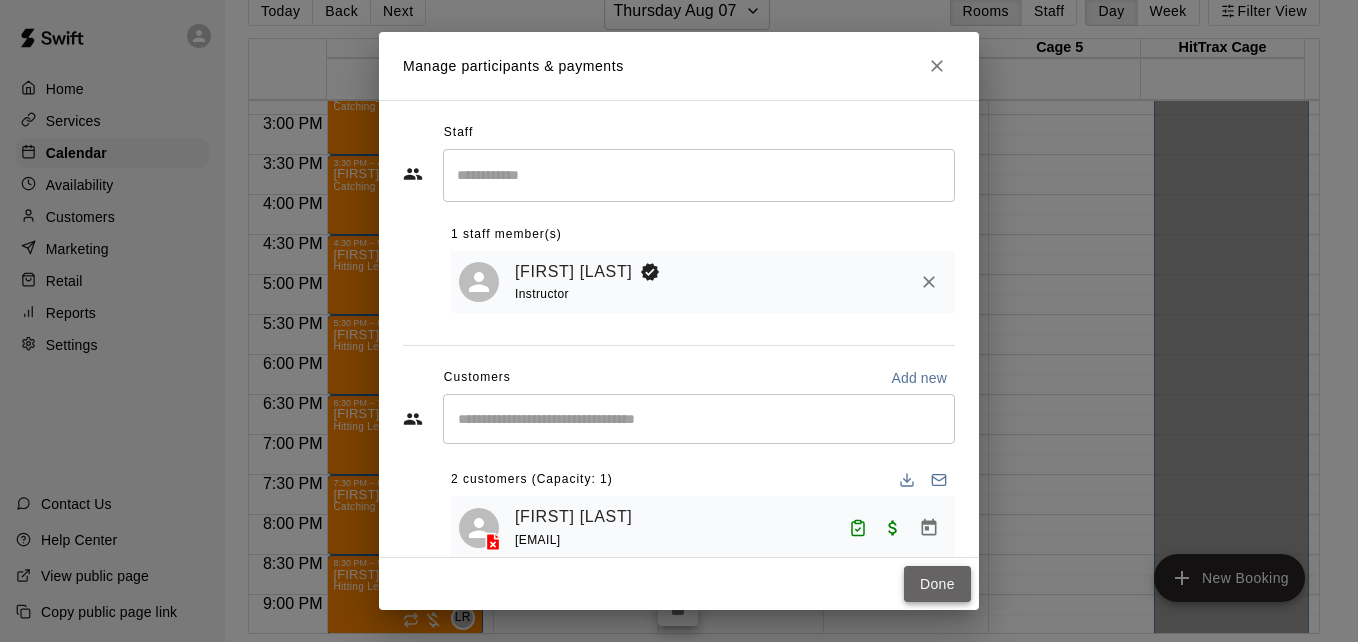 click on "Done" at bounding box center (937, 584) 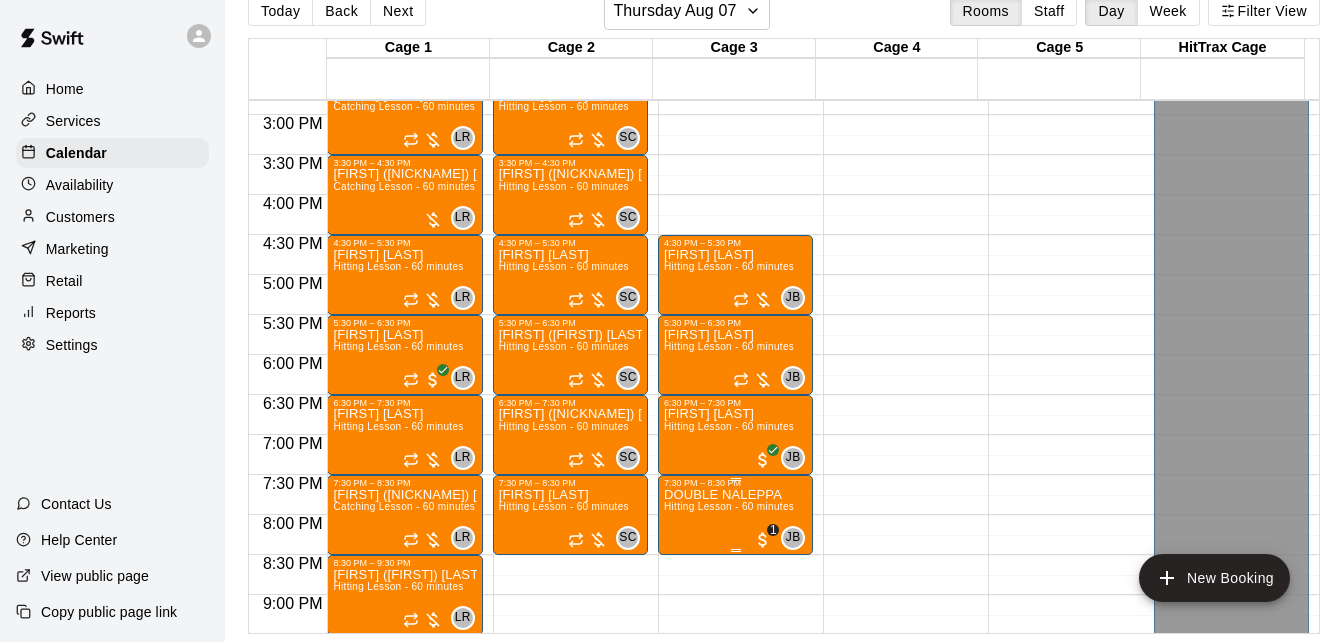 click on "DOUBLE NALEPPA Hitting Lesson - 60 minutes" at bounding box center [729, 809] 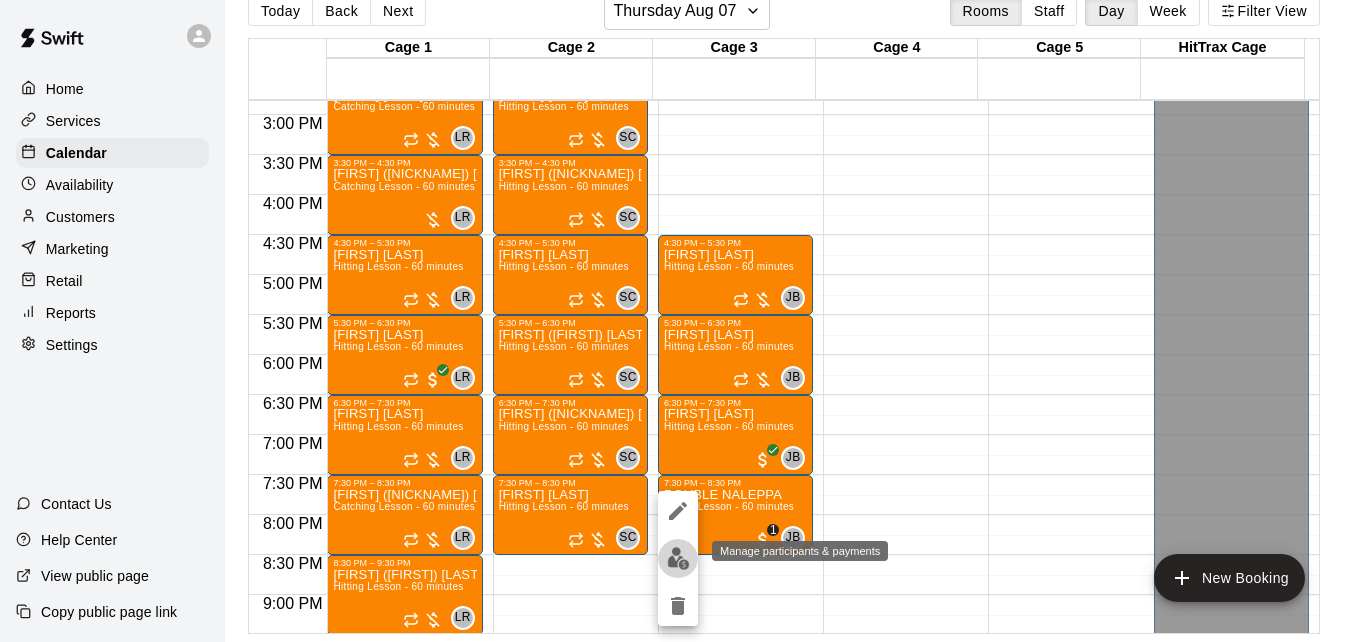 click at bounding box center [678, 558] 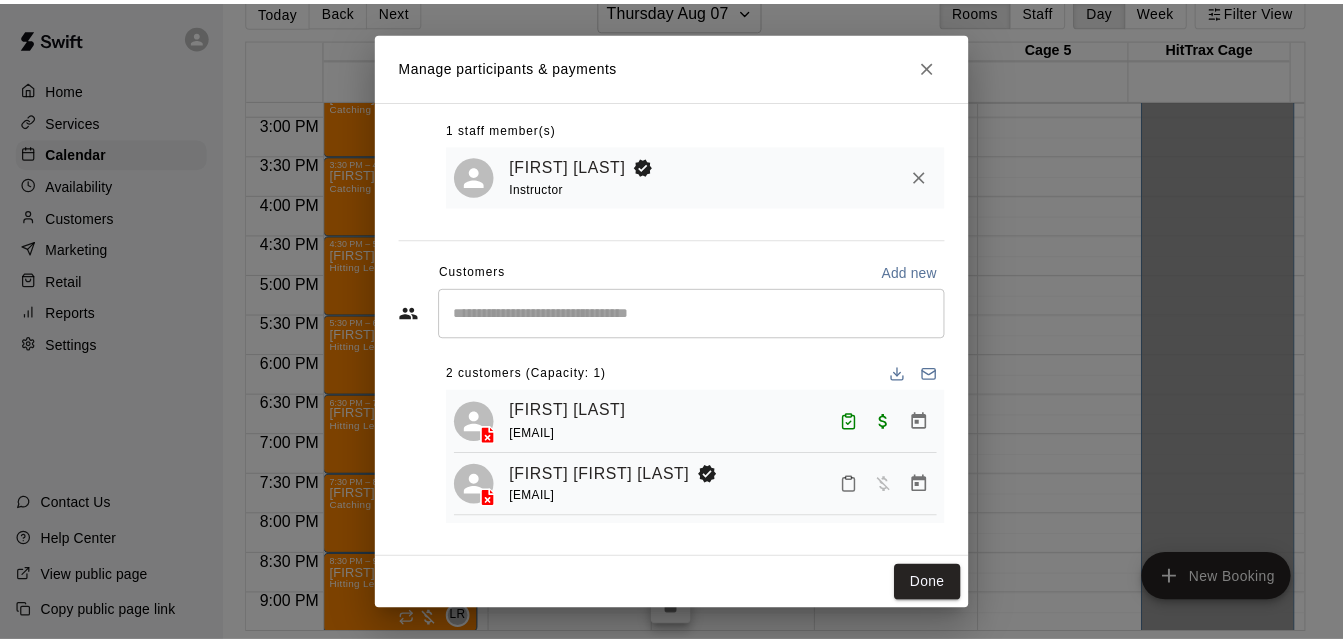scroll, scrollTop: 115, scrollLeft: 0, axis: vertical 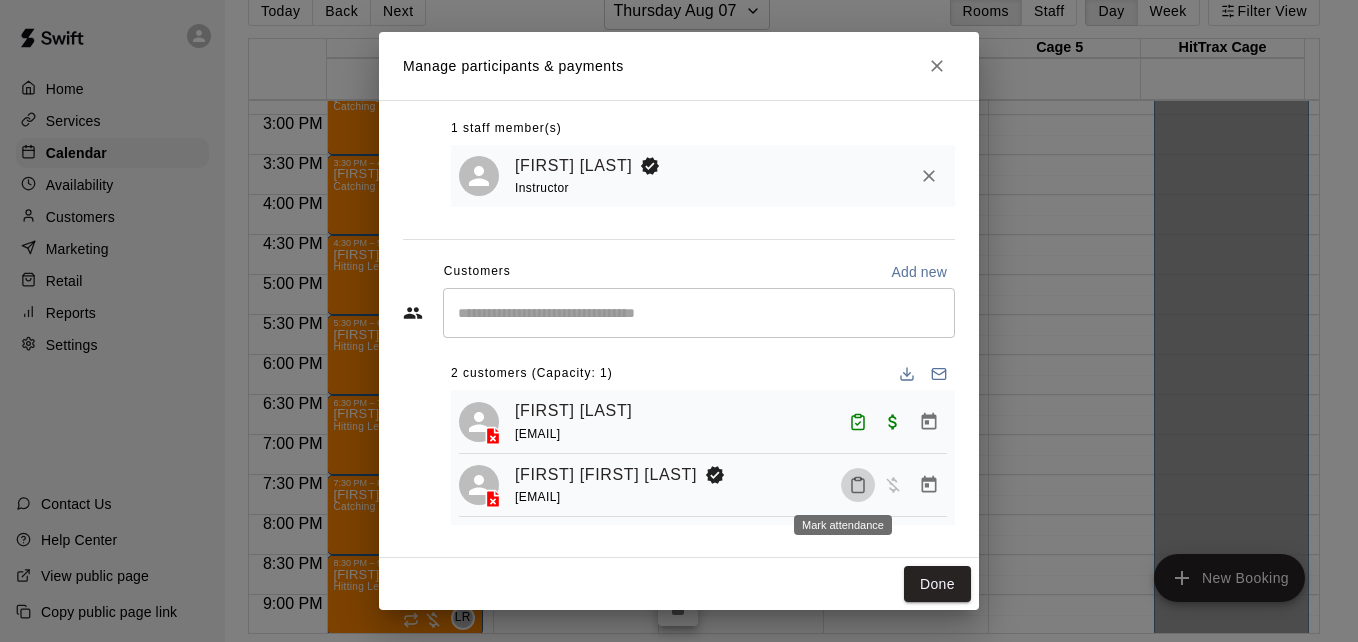 click at bounding box center (858, 485) 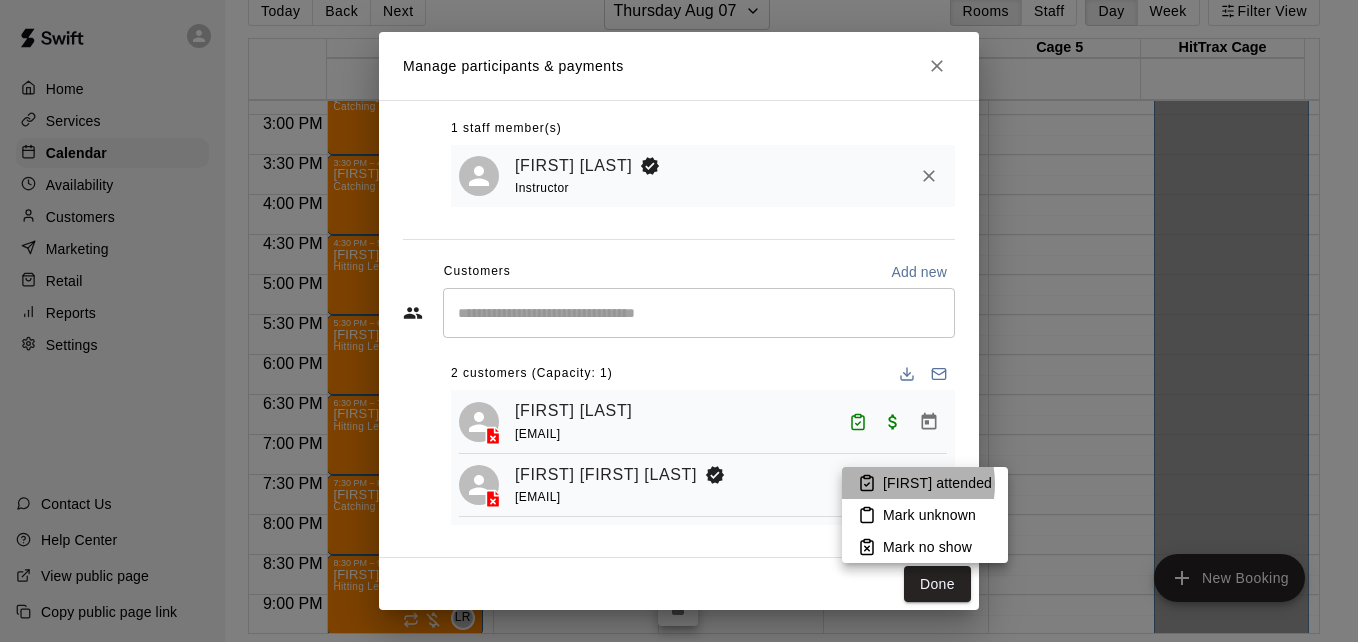 click on "Mark attended" at bounding box center [937, 483] 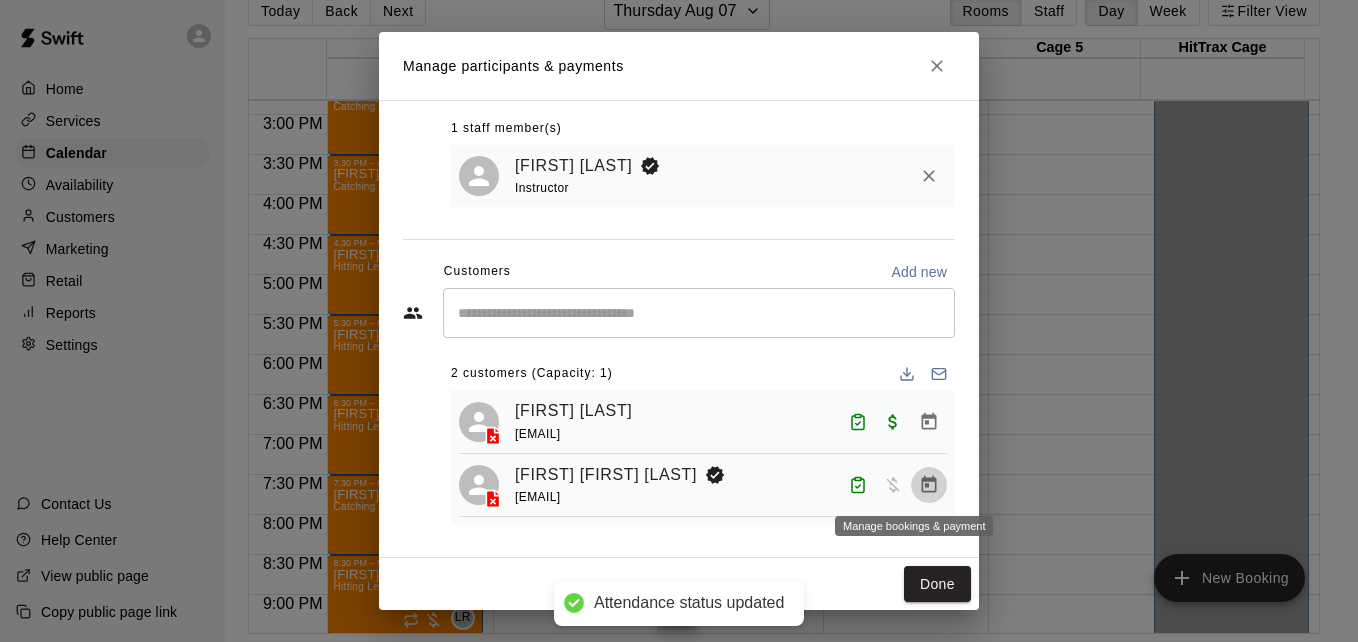 click at bounding box center (929, 485) 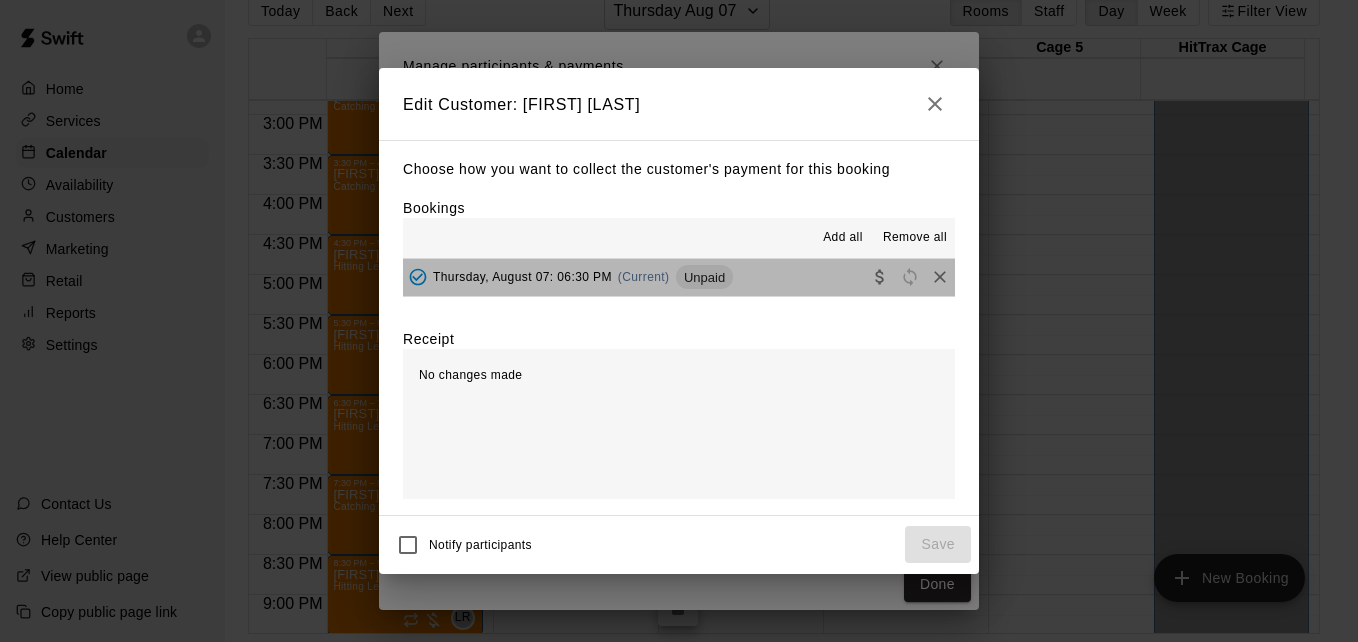 click on "Thursday, August 07: 06:30 PM (Current) Unpaid" at bounding box center (679, 277) 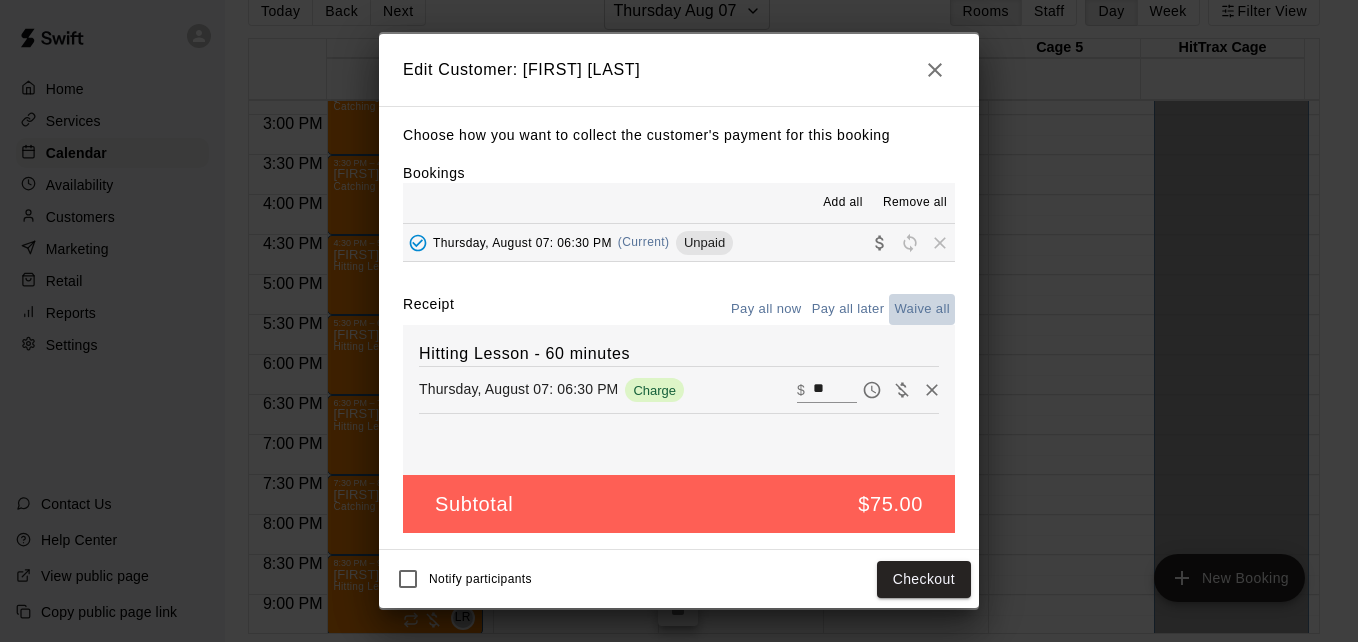 click on "Waive all" at bounding box center [922, 309] 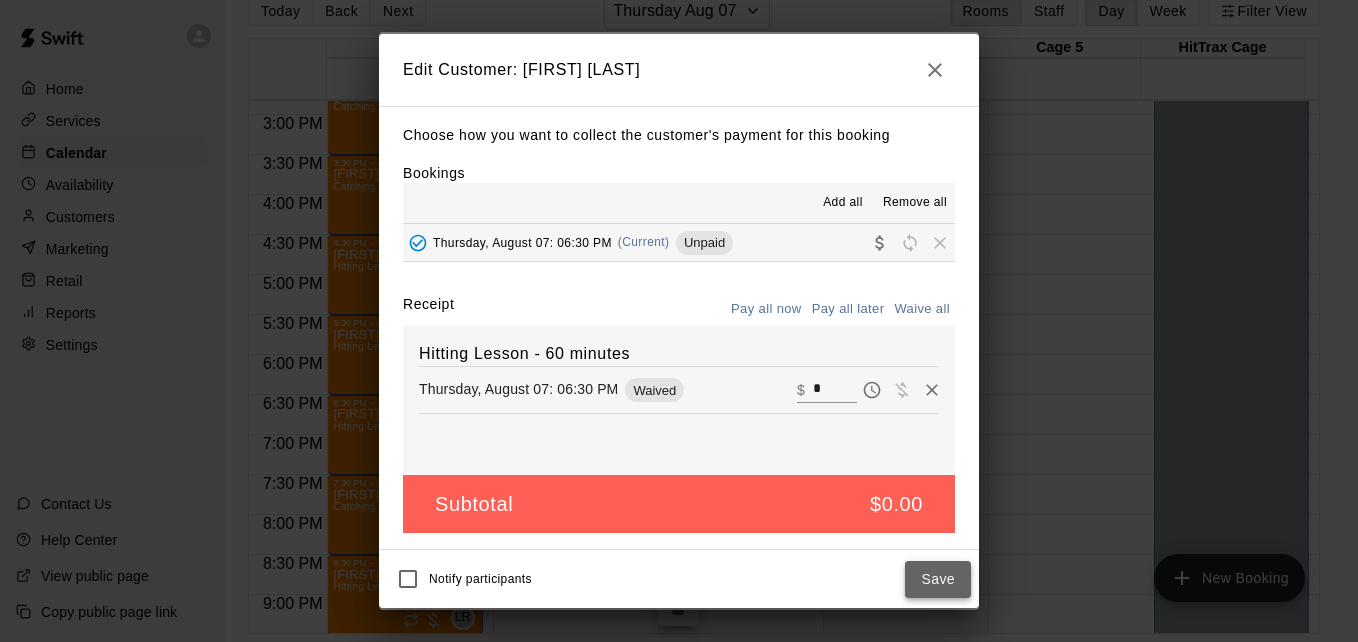 click on "Save" at bounding box center (938, 579) 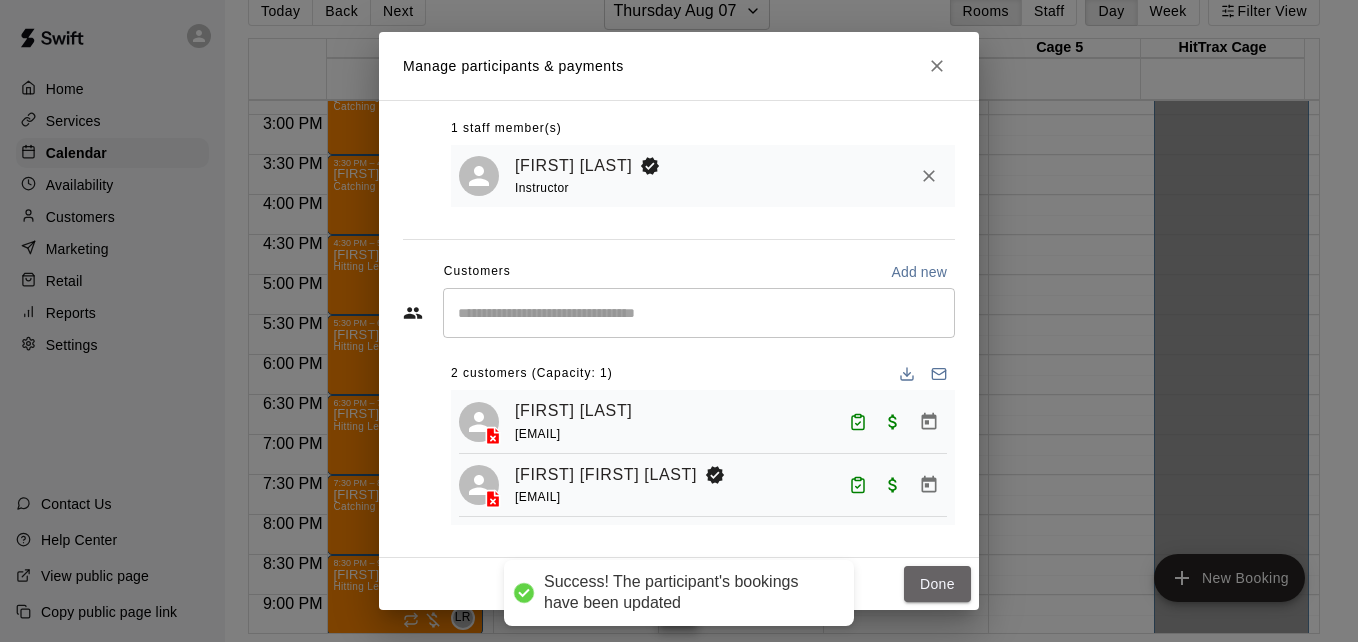 click on "Done" at bounding box center [937, 584] 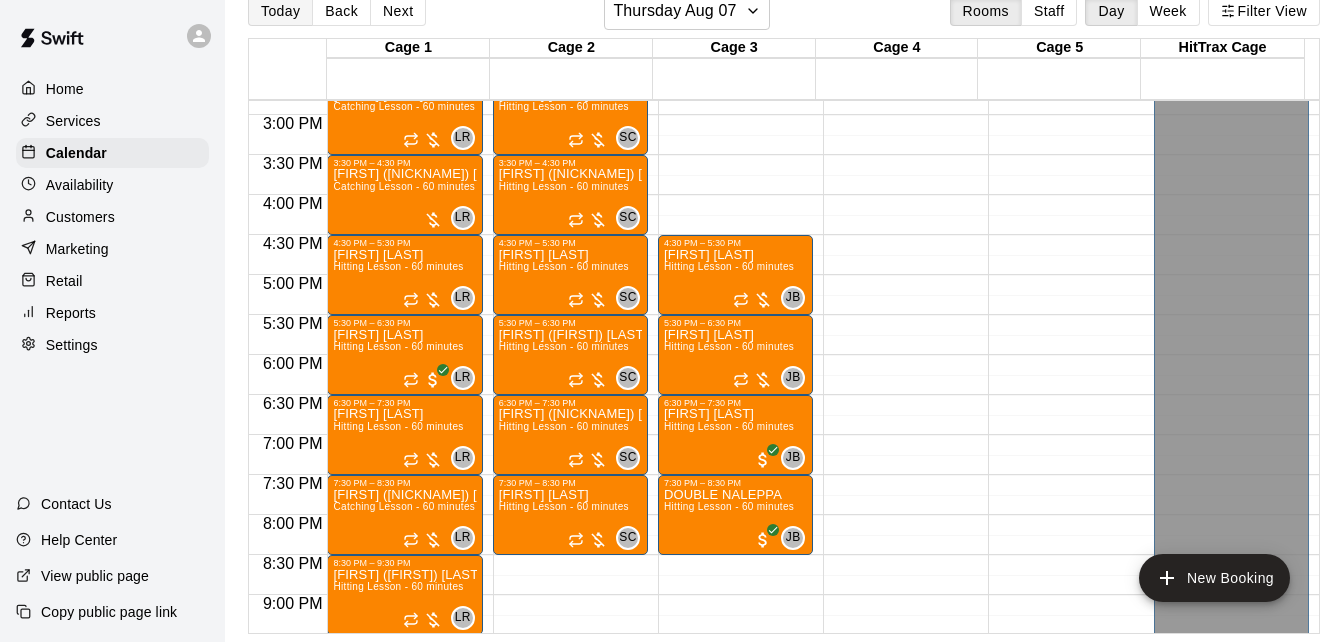 click on "Today" at bounding box center [280, 11] 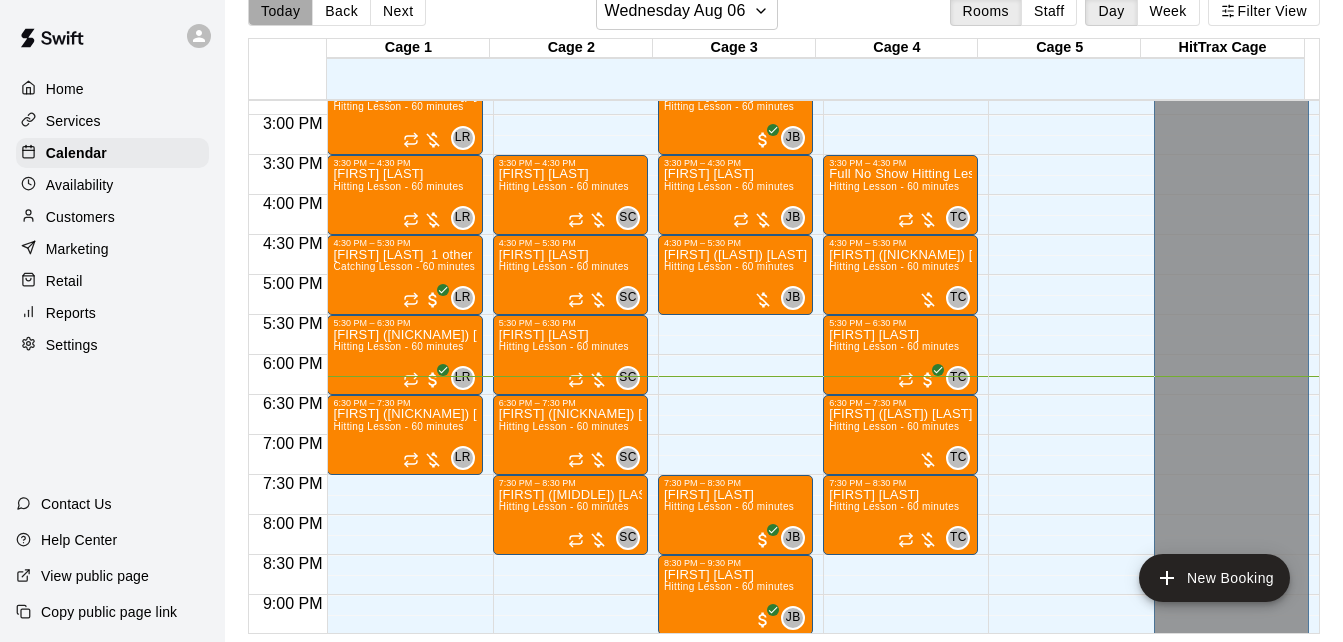 click on "Today" at bounding box center (280, 11) 